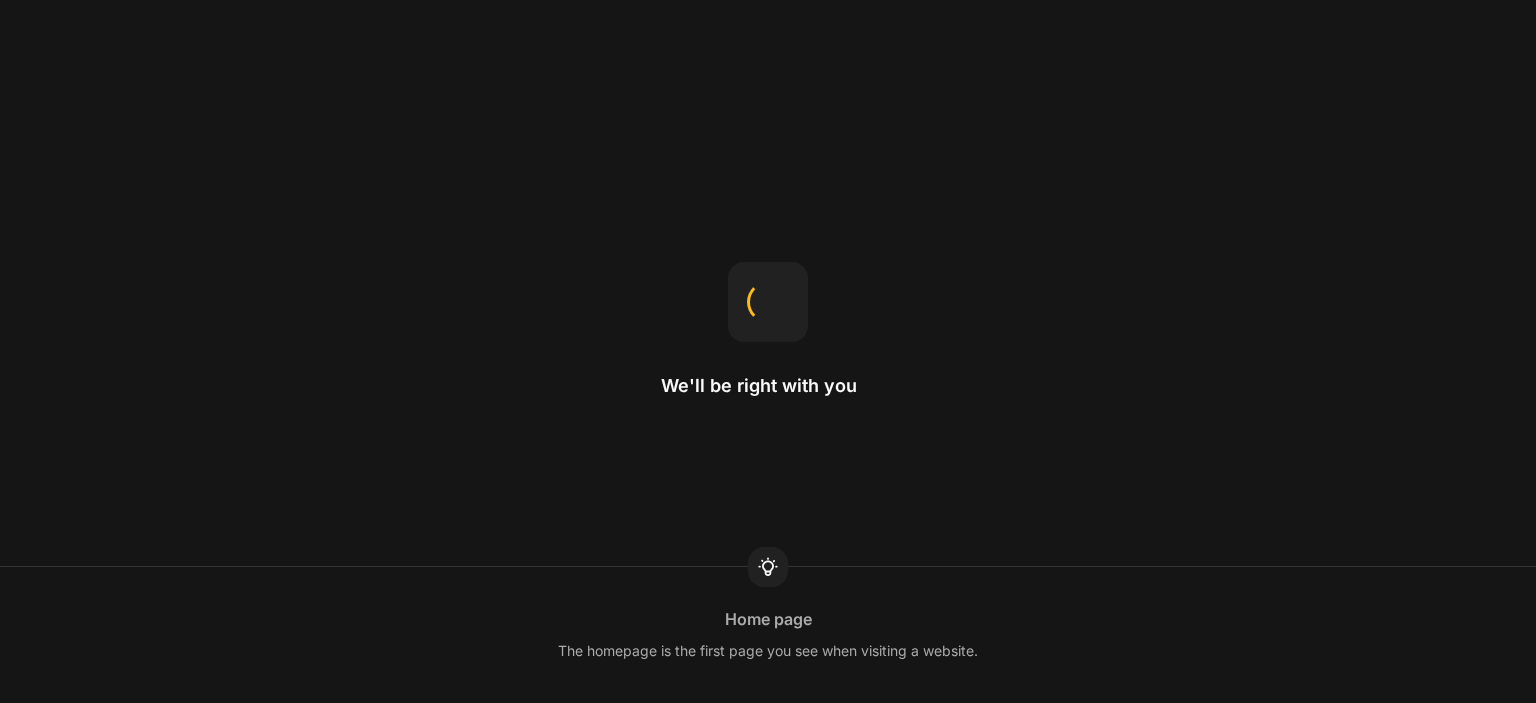 scroll, scrollTop: 0, scrollLeft: 0, axis: both 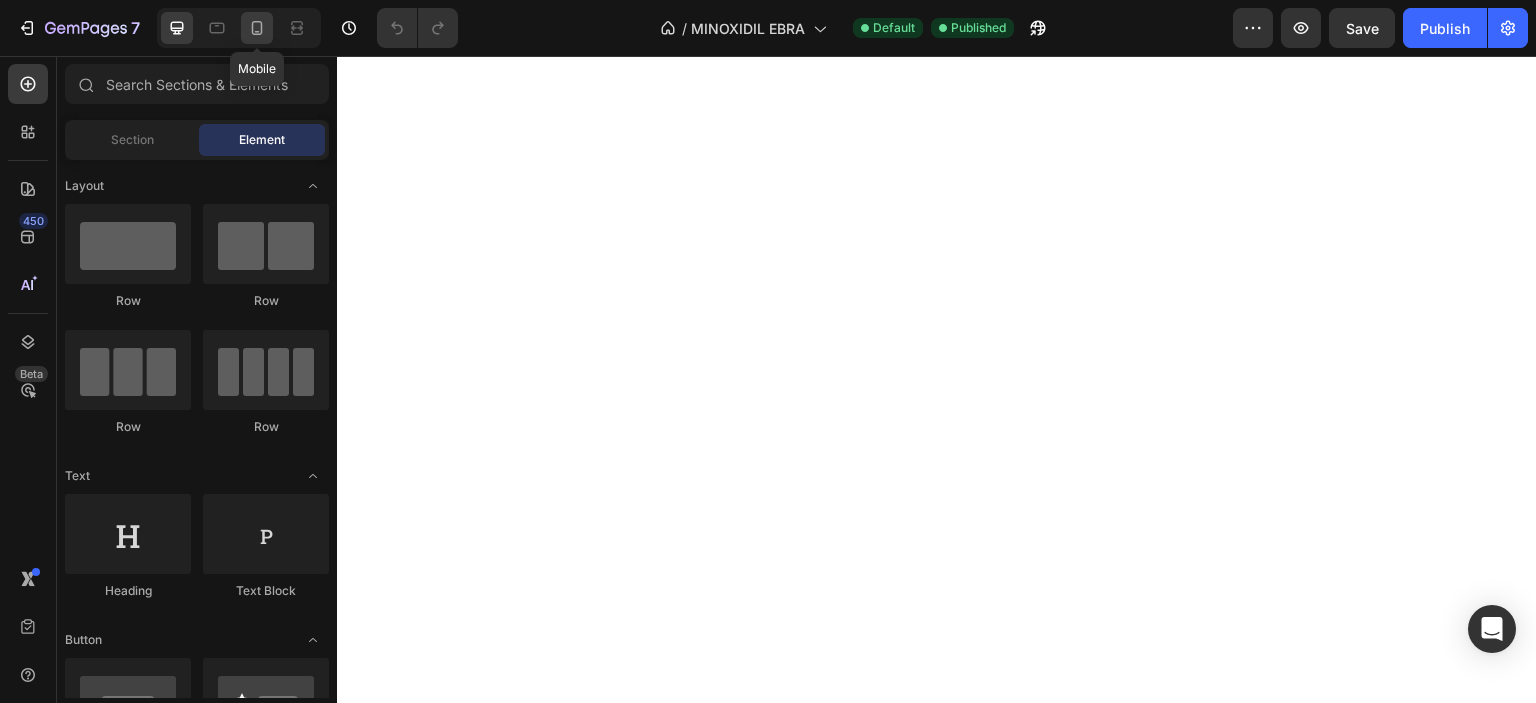 click 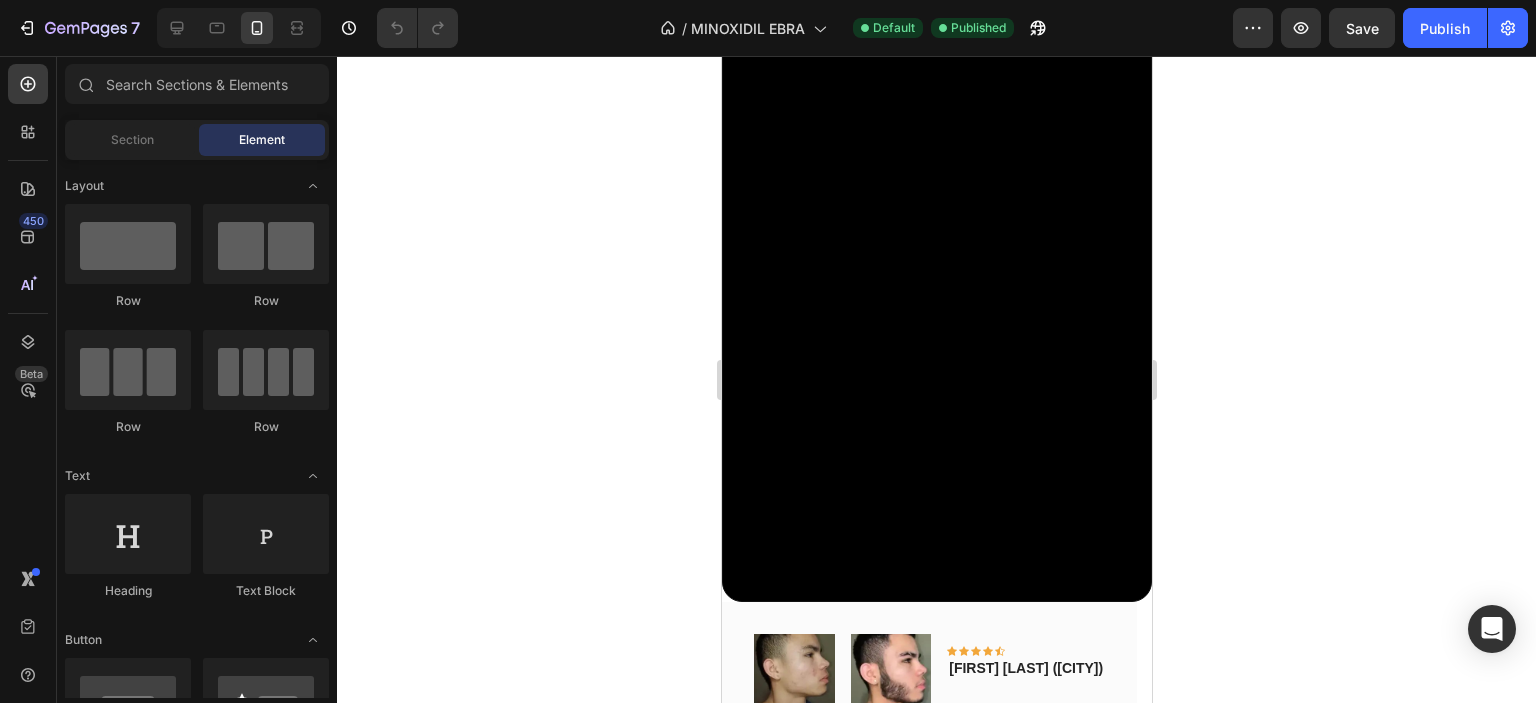 scroll, scrollTop: 4311, scrollLeft: 0, axis: vertical 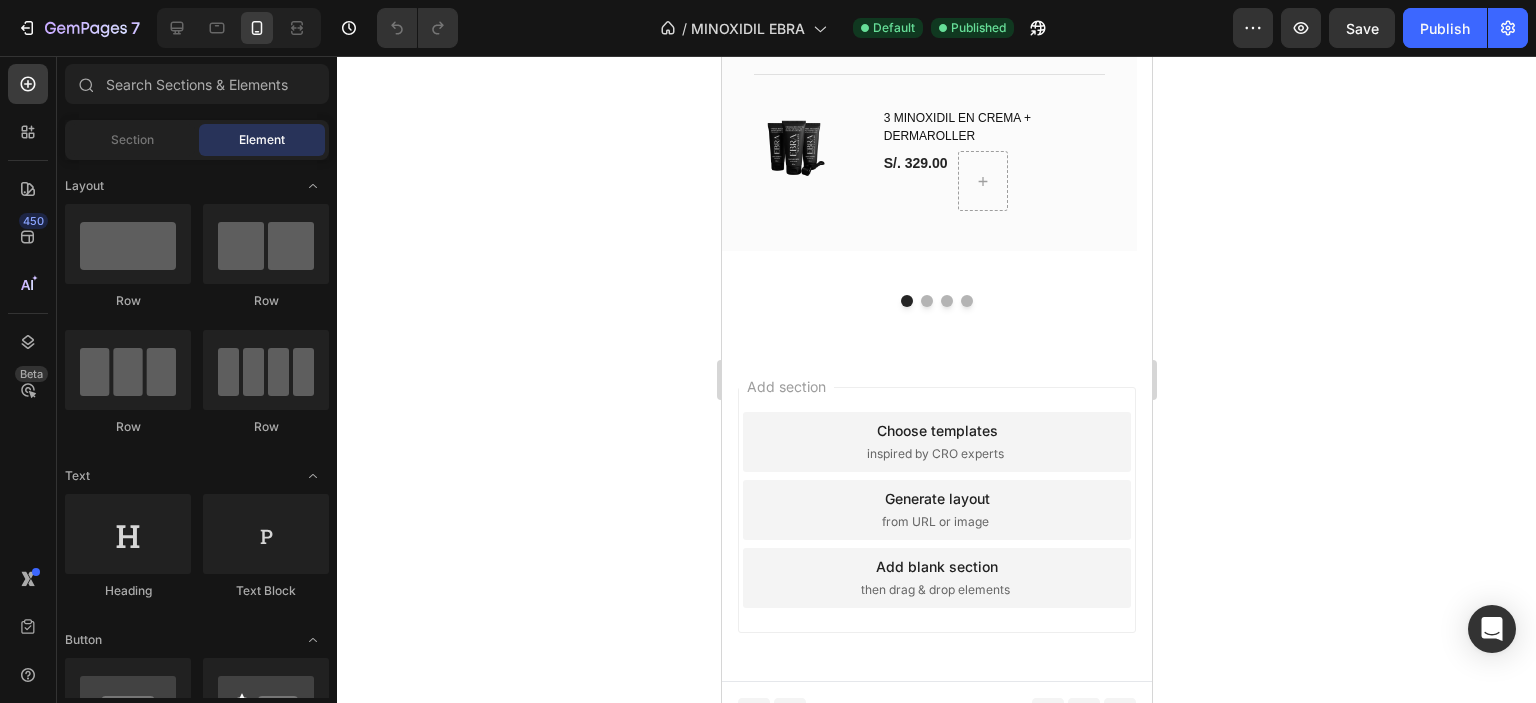 click on "then drag & drop elements" at bounding box center (934, 590) 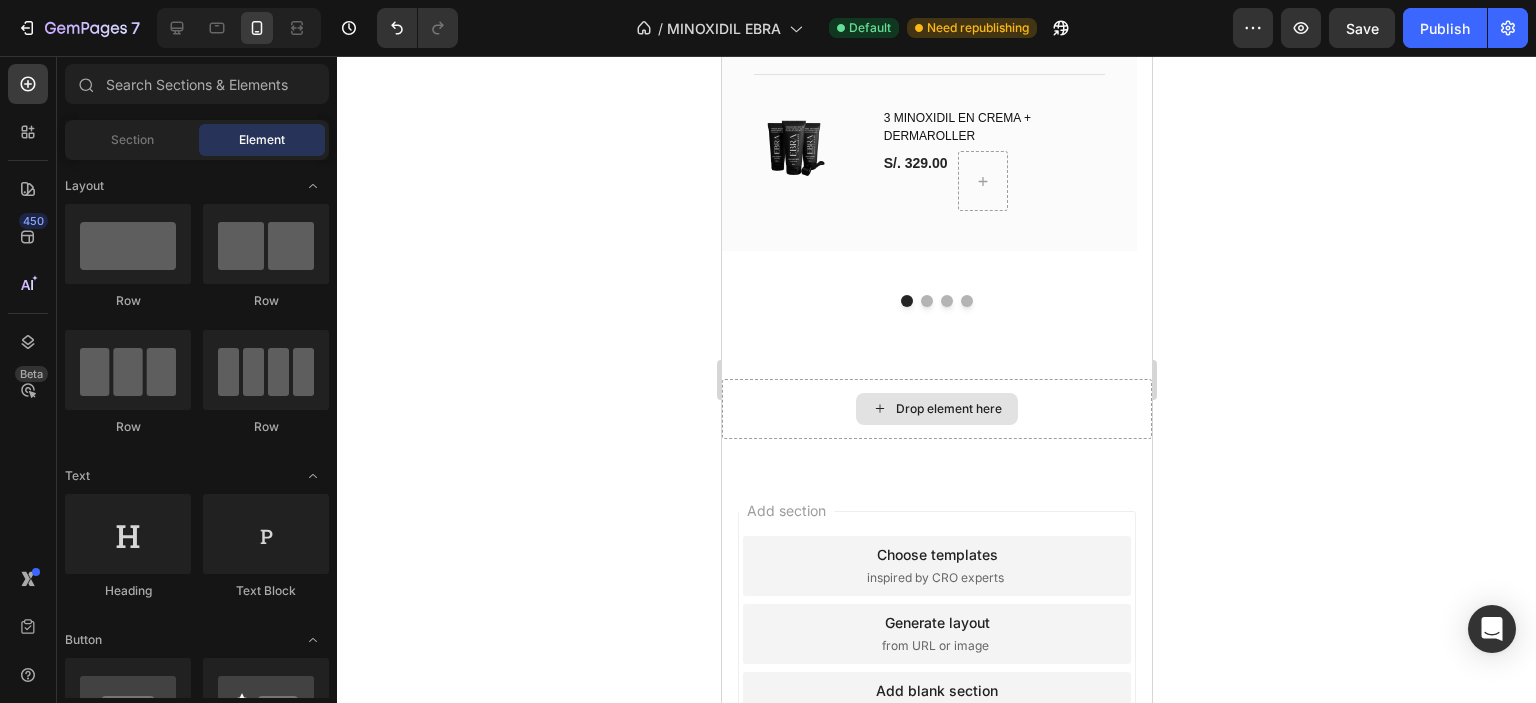 click on "Drop element here" at bounding box center (948, 409) 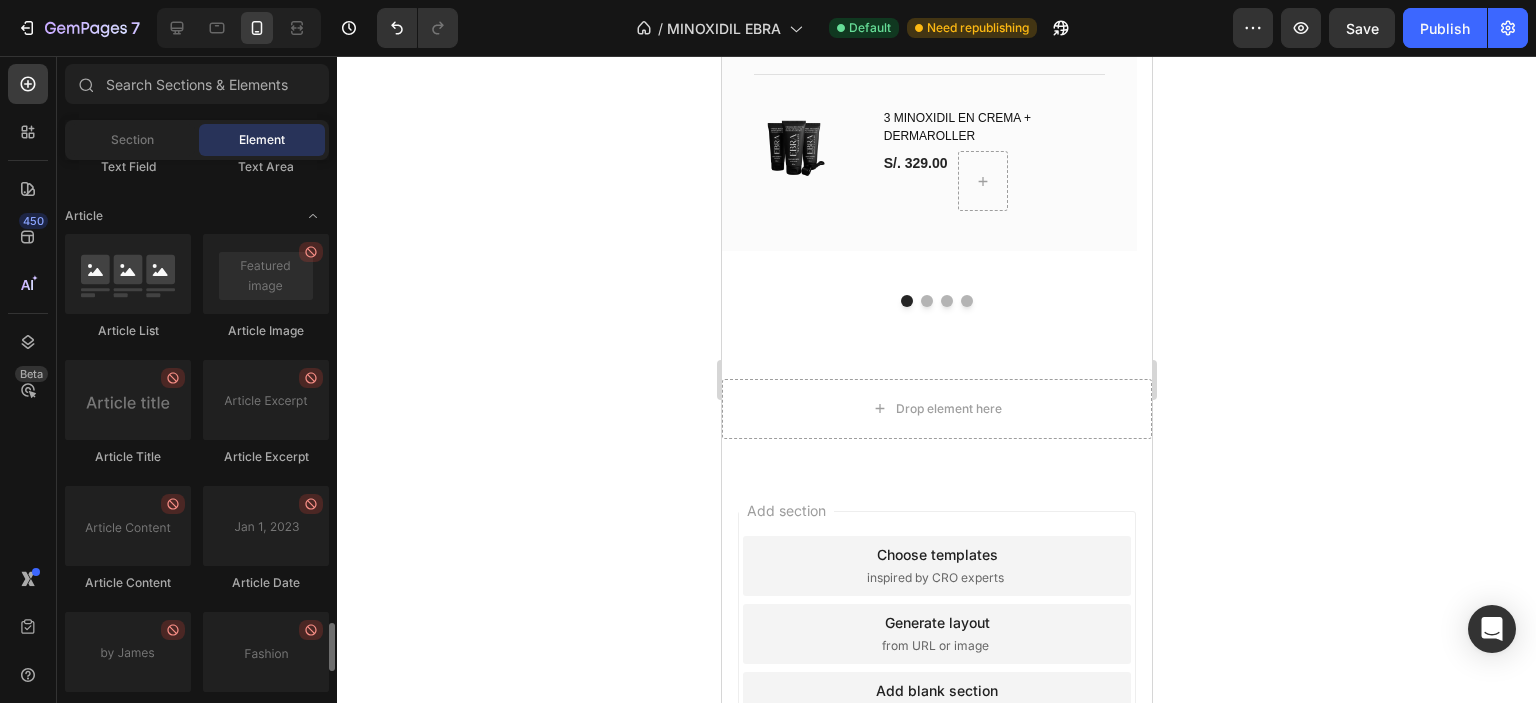 scroll, scrollTop: 5063, scrollLeft: 0, axis: vertical 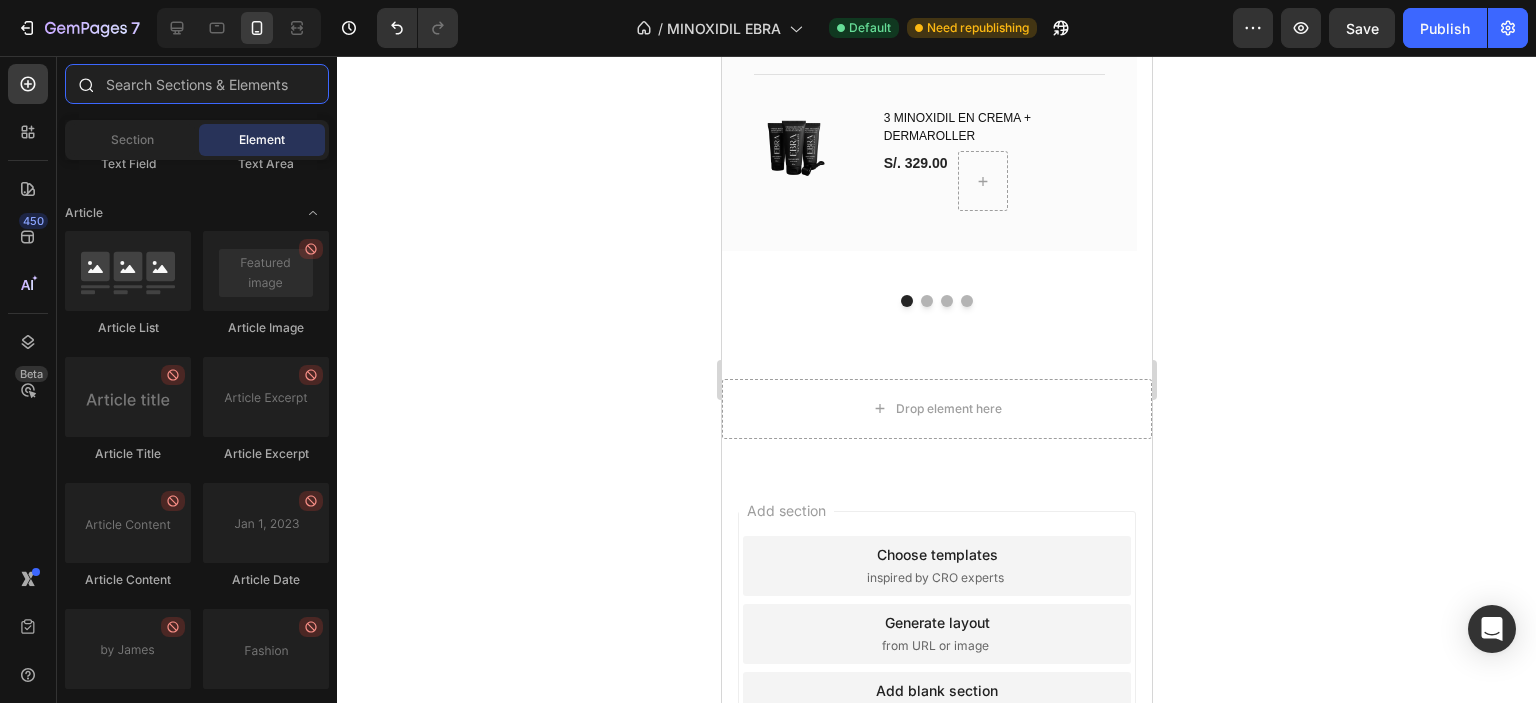 click at bounding box center [197, 84] 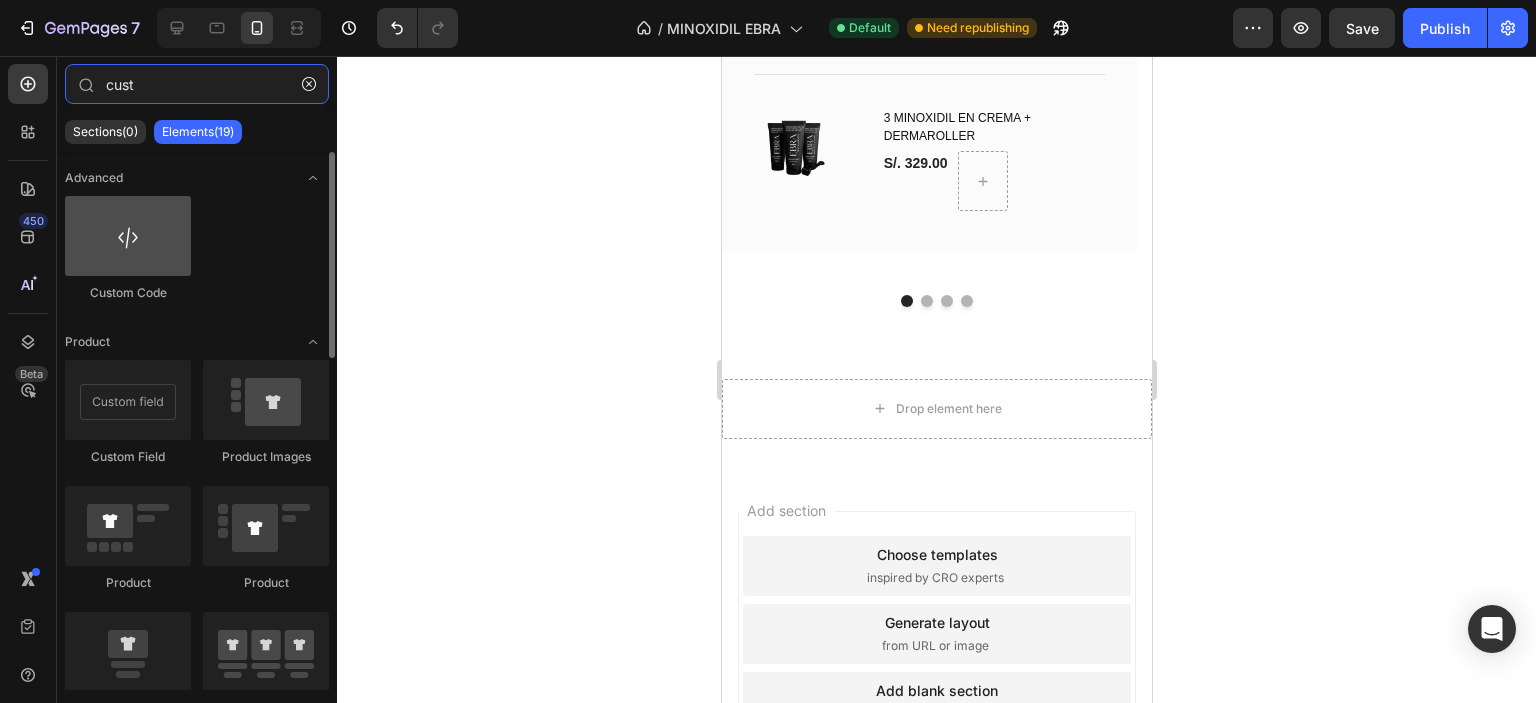 type on "cust" 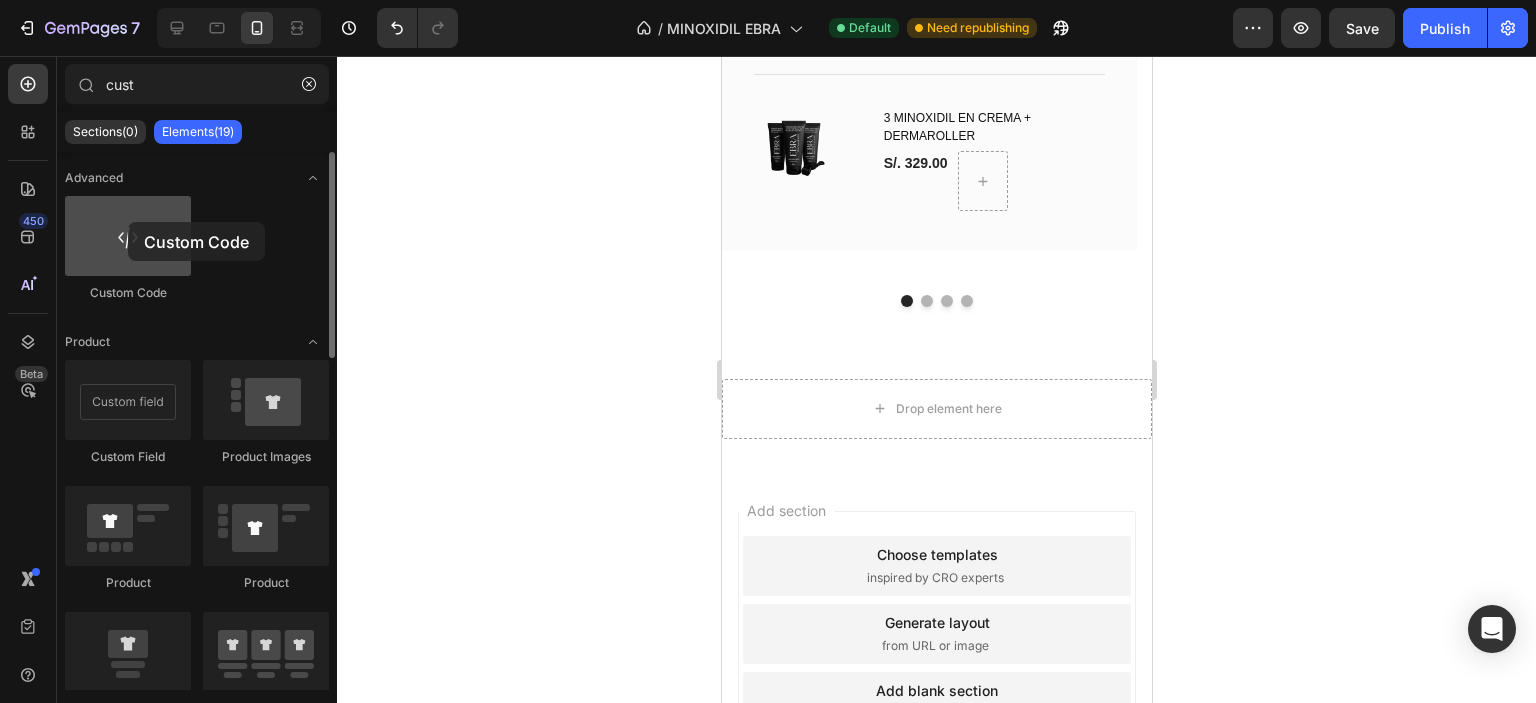 click at bounding box center [128, 236] 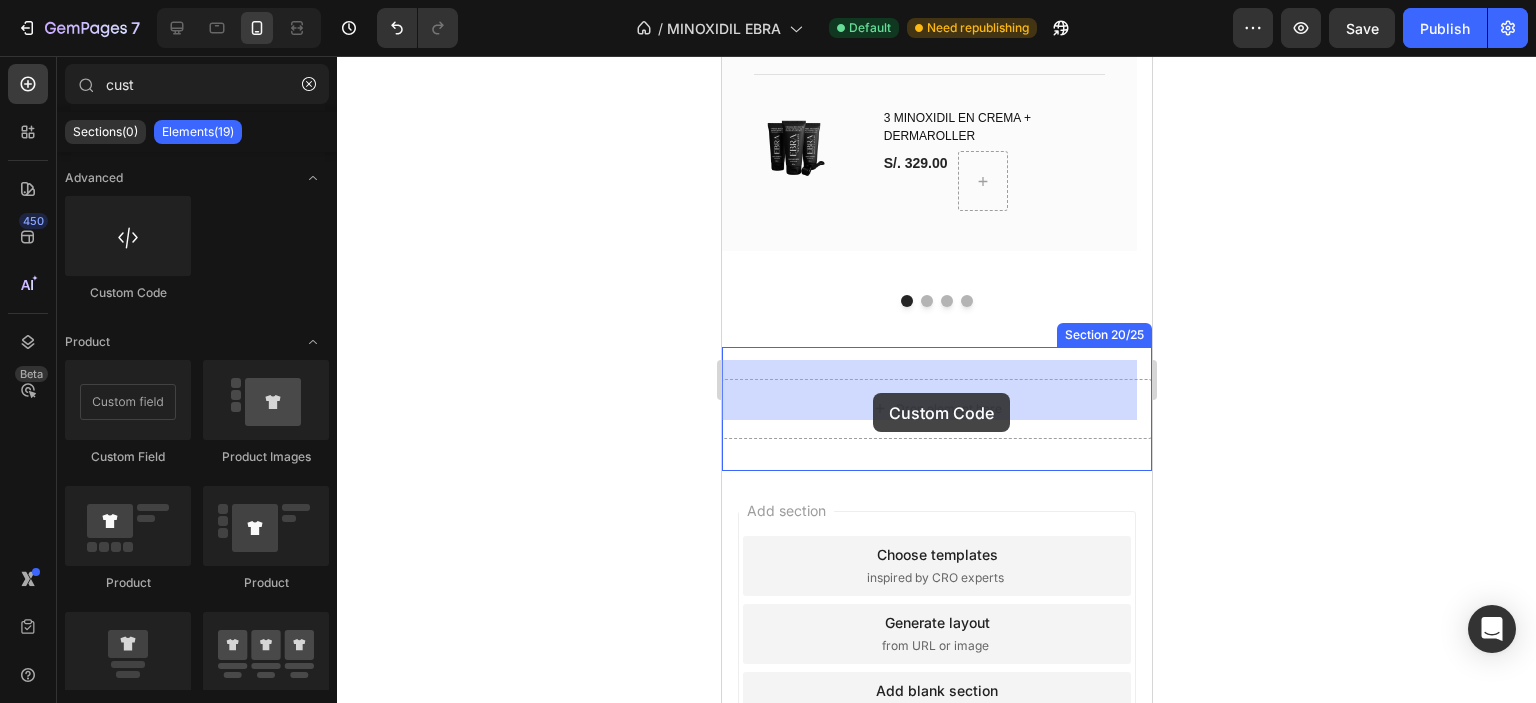 drag, startPoint x: 849, startPoint y: 278, endPoint x: 875, endPoint y: 393, distance: 117.902504 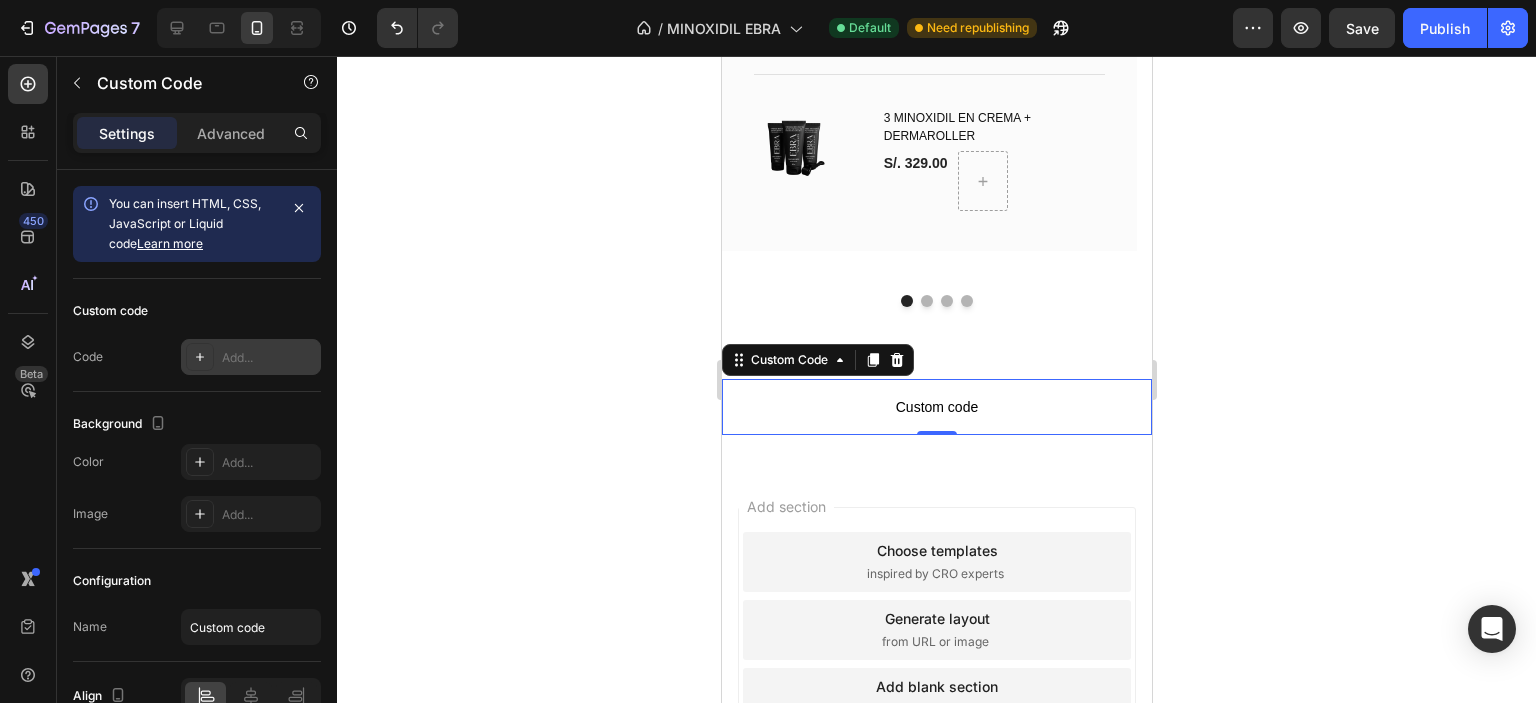 click on "Add..." at bounding box center [269, 358] 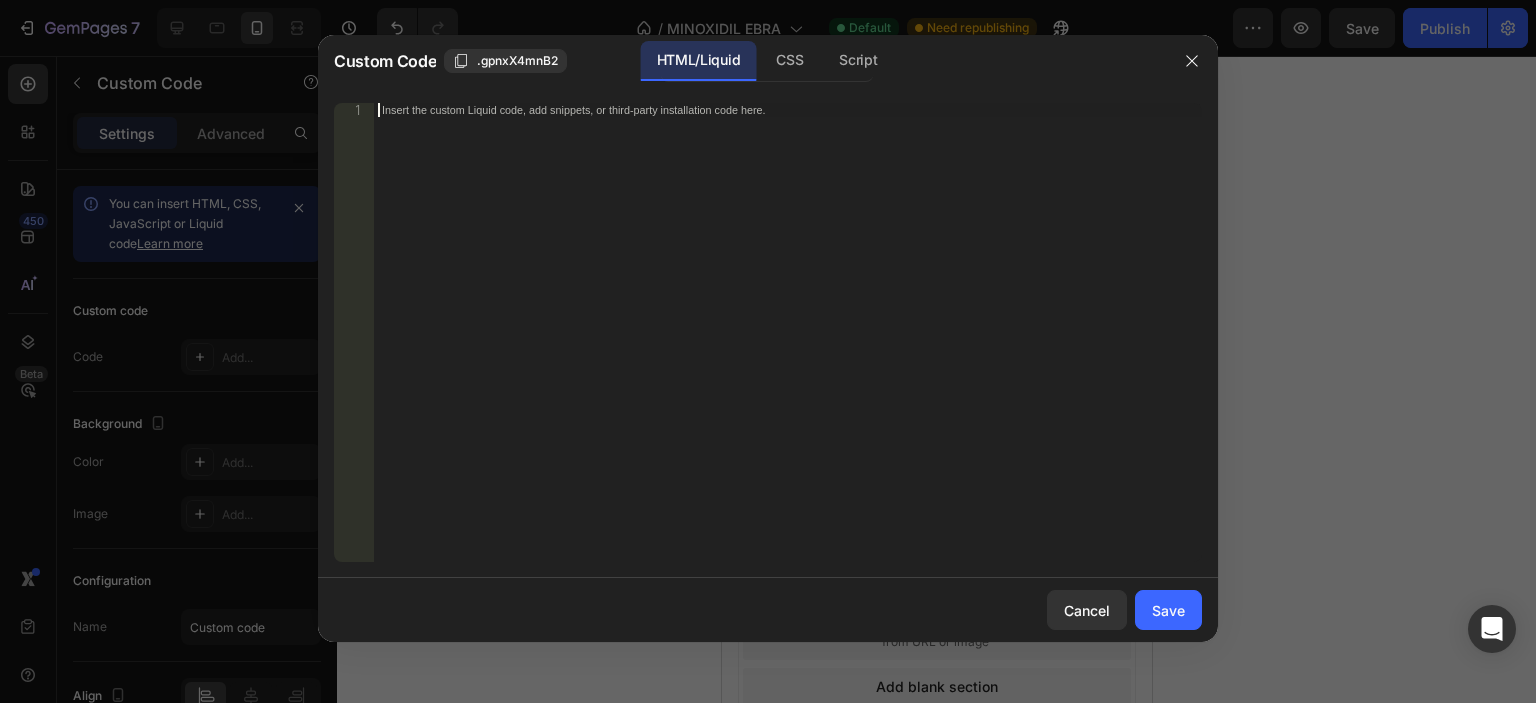 click on "Insert the custom Liquid code, add snippets, or third-party installation code here." at bounding box center [788, 346] 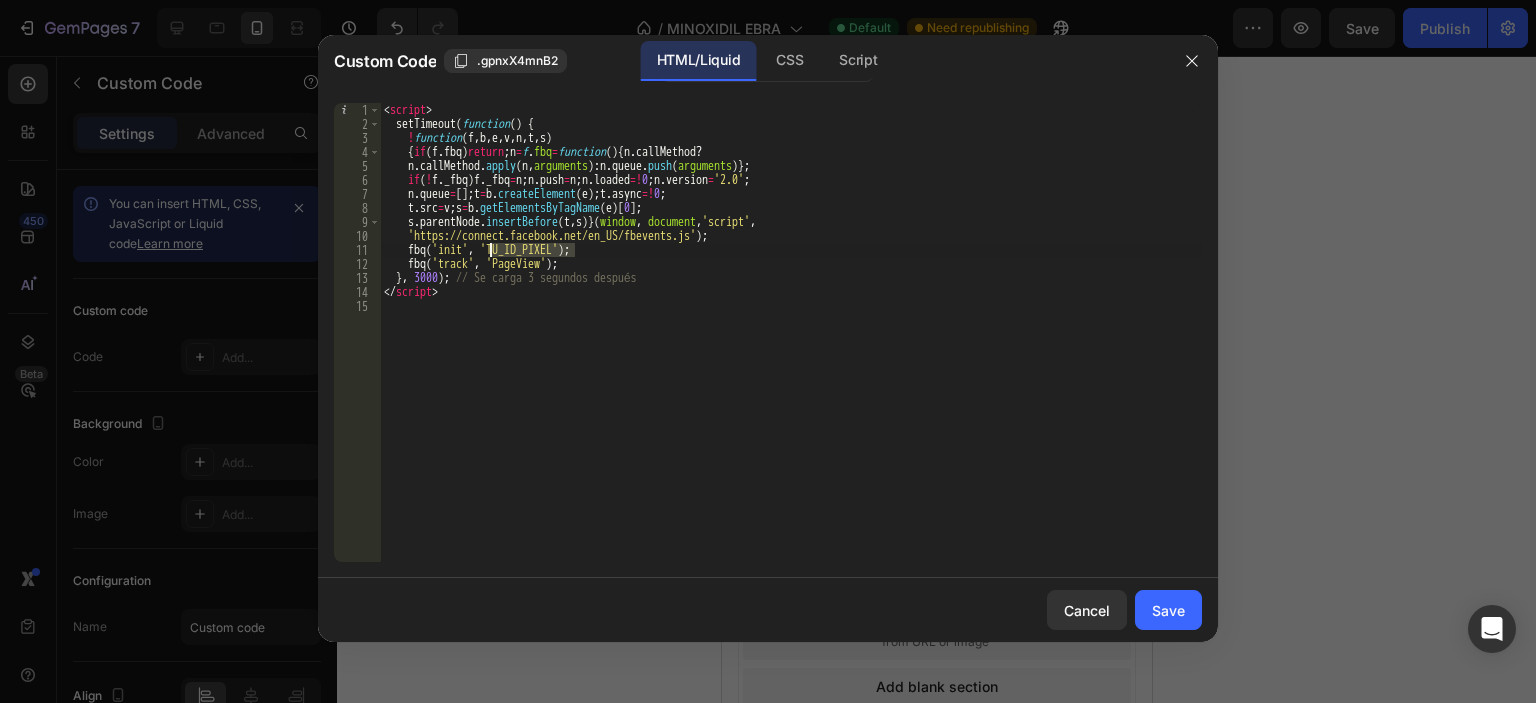 drag, startPoint x: 573, startPoint y: 247, endPoint x: 492, endPoint y: 246, distance: 81.00617 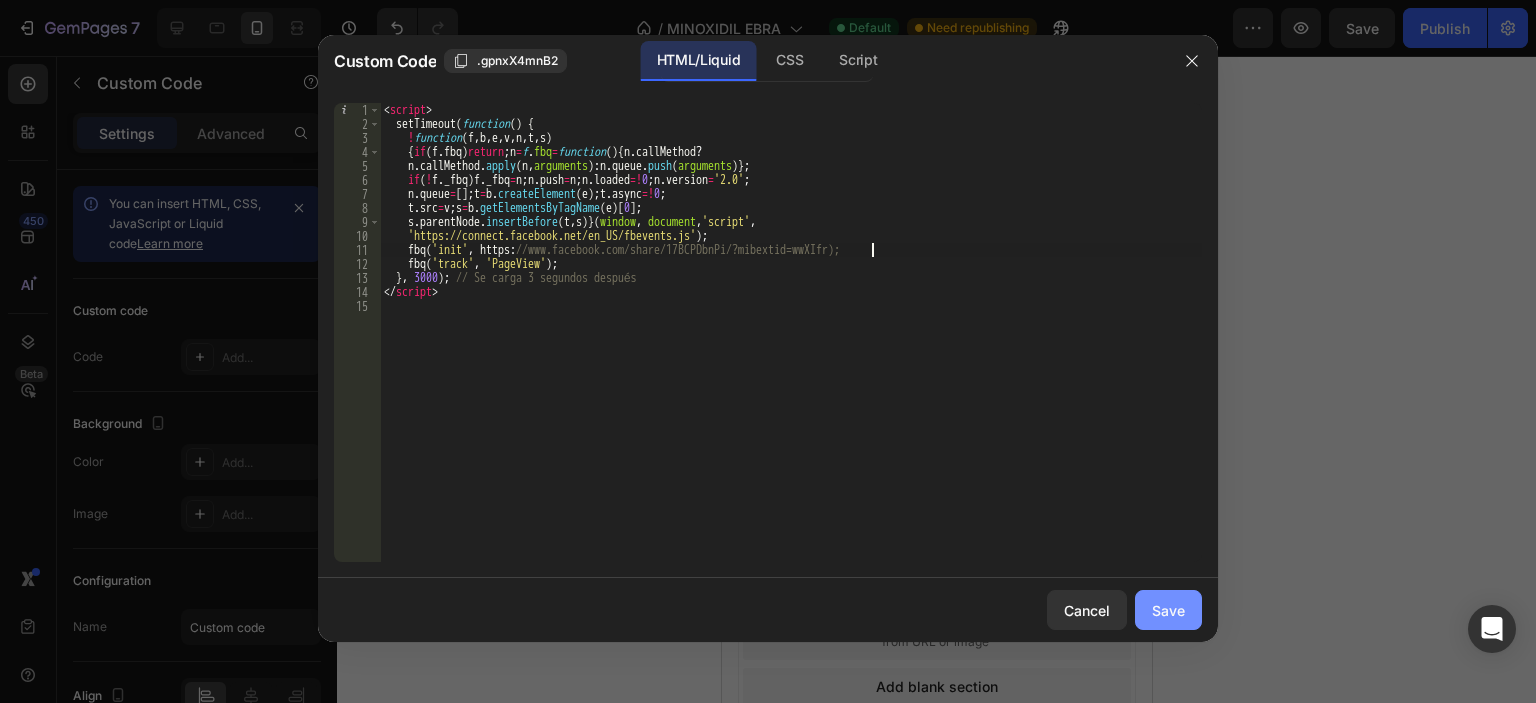 click on "Save" at bounding box center (1168, 610) 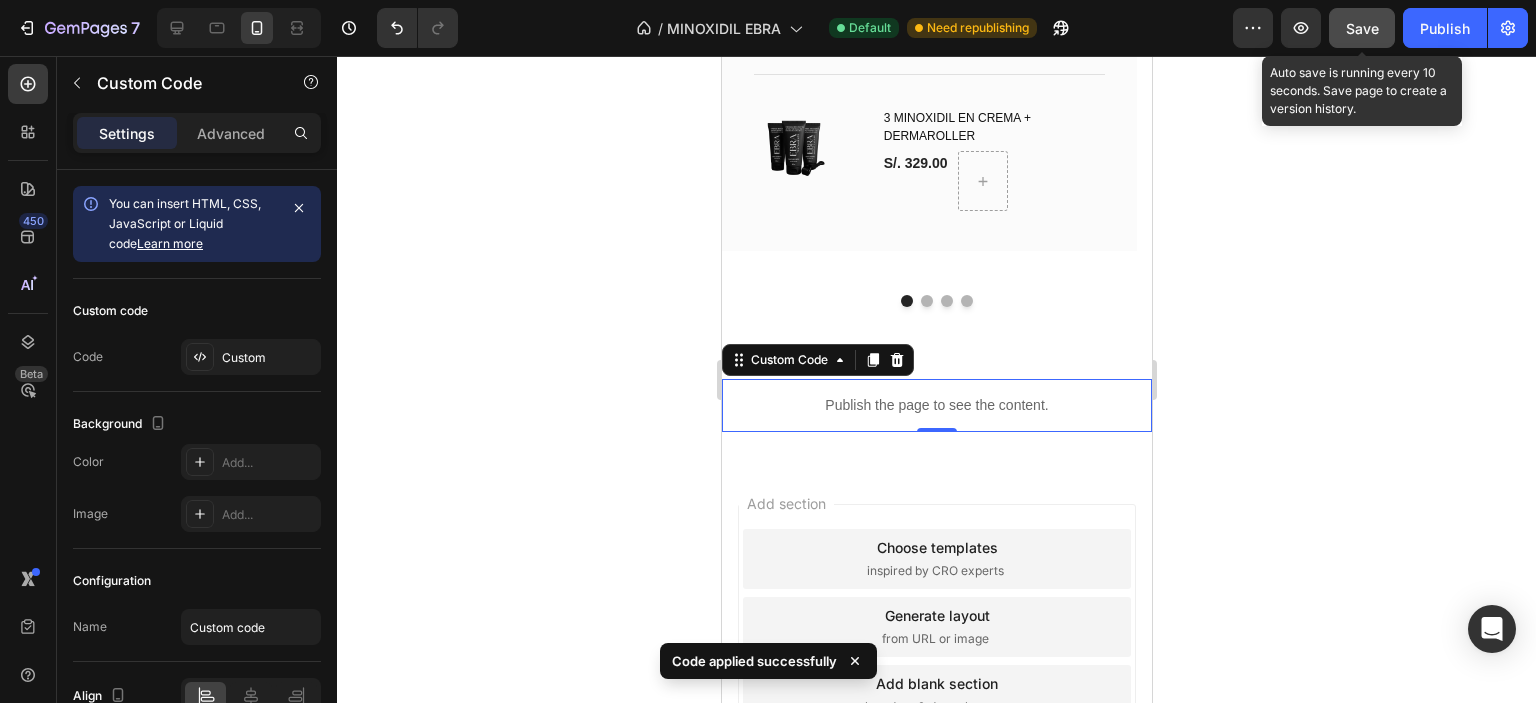 click on "Save" 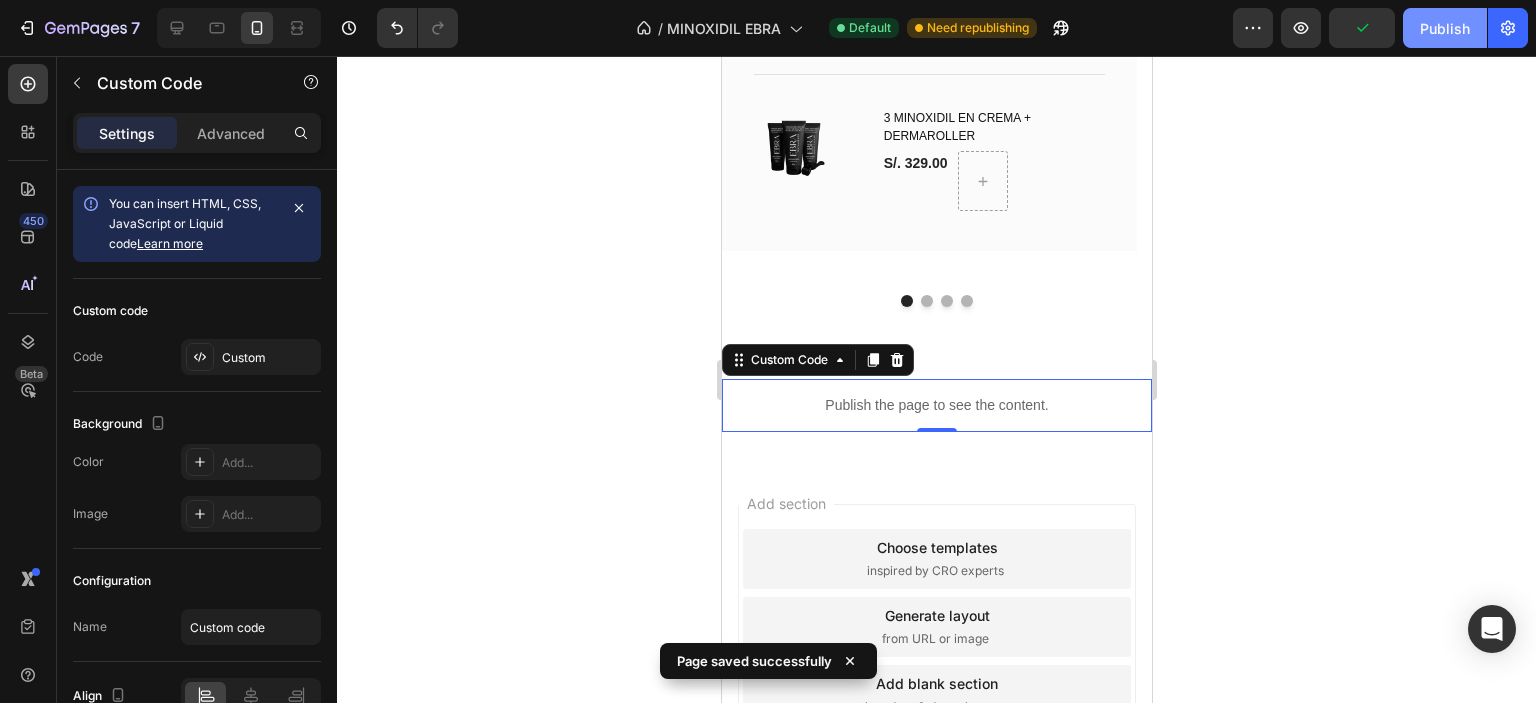 click on "Publish" at bounding box center (1445, 28) 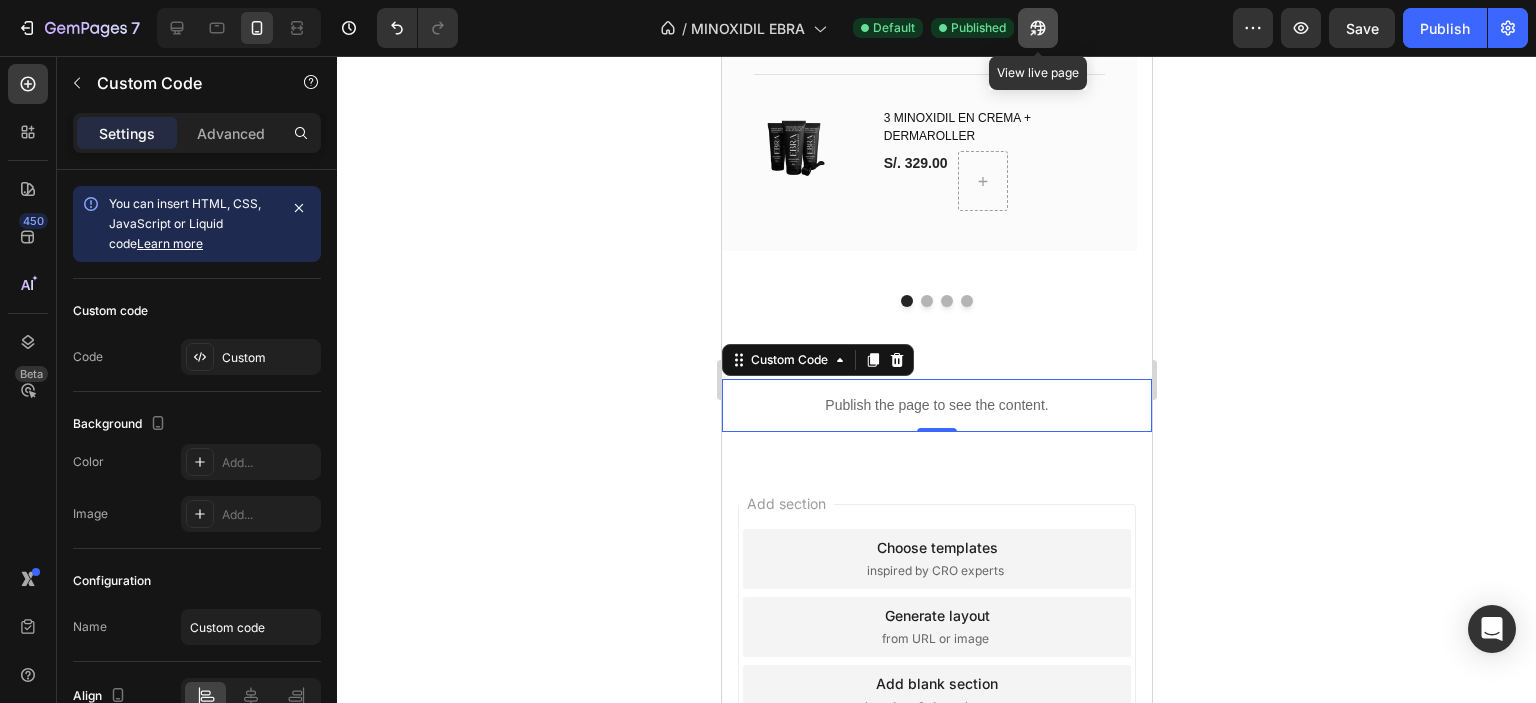 click 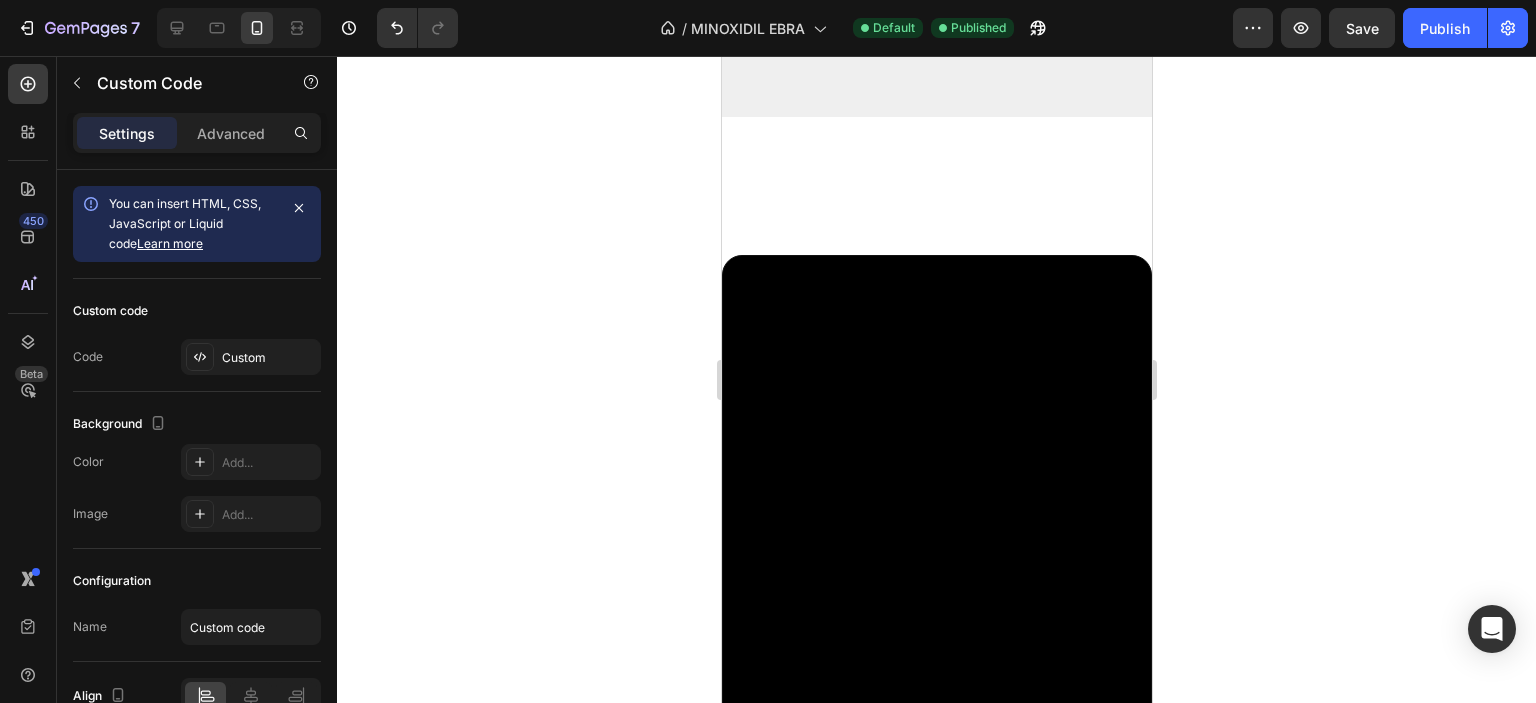 scroll, scrollTop: 0, scrollLeft: 0, axis: both 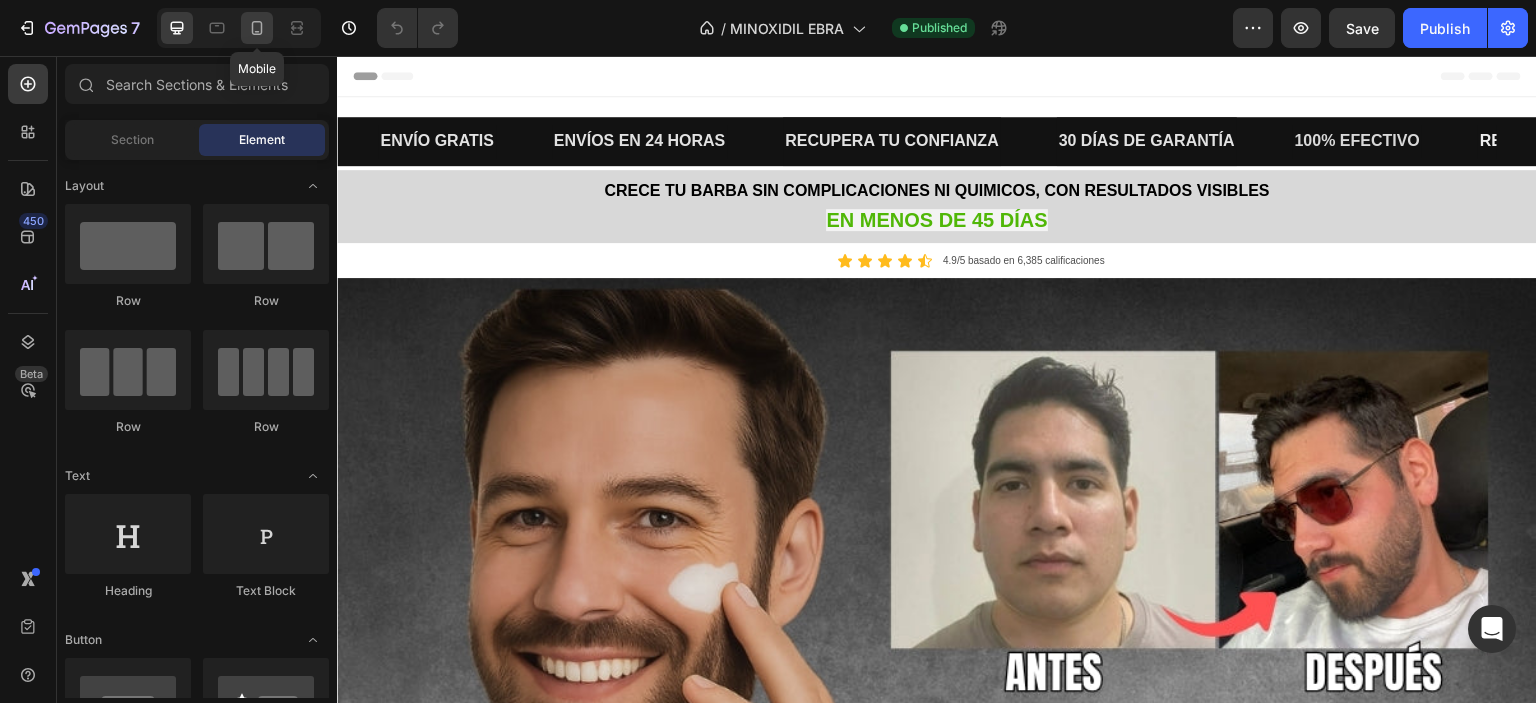 click 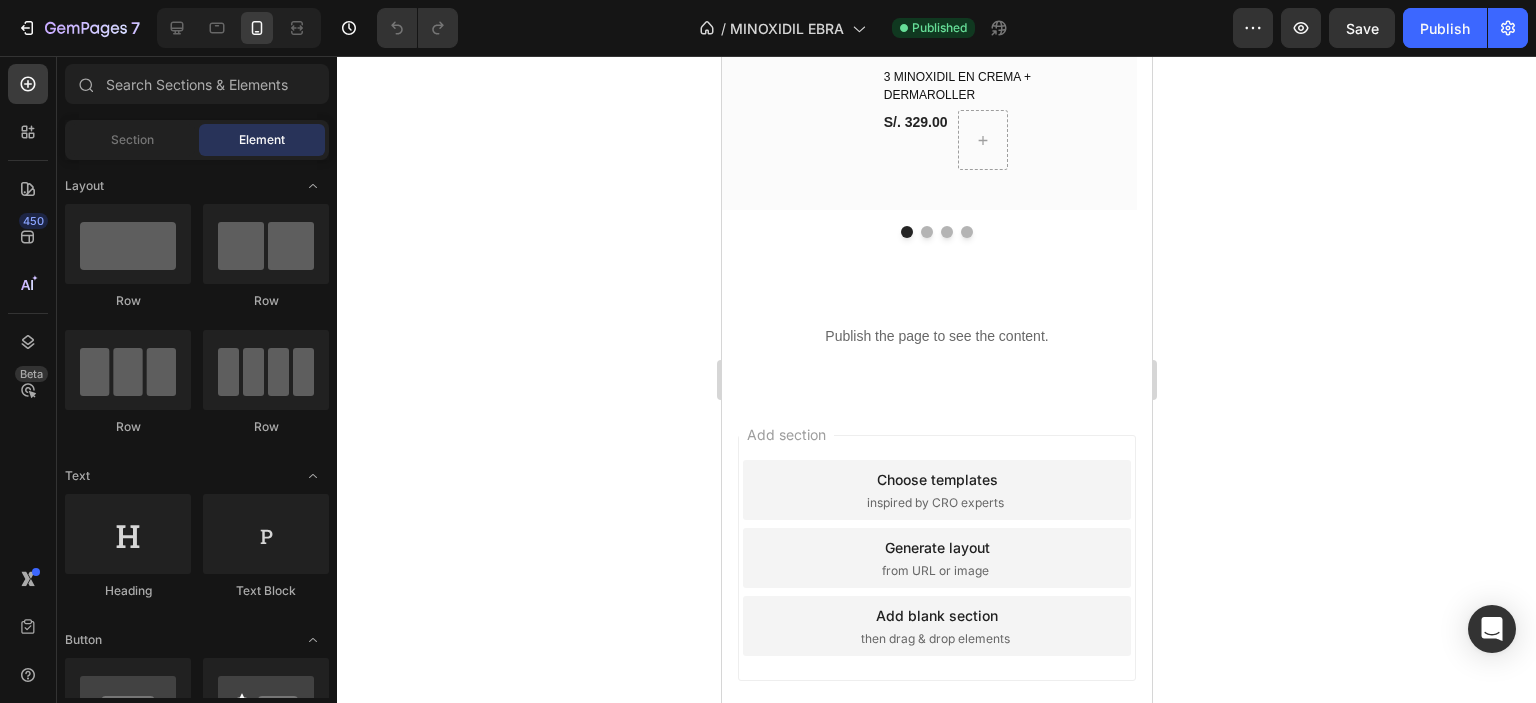 scroll, scrollTop: 4052, scrollLeft: 0, axis: vertical 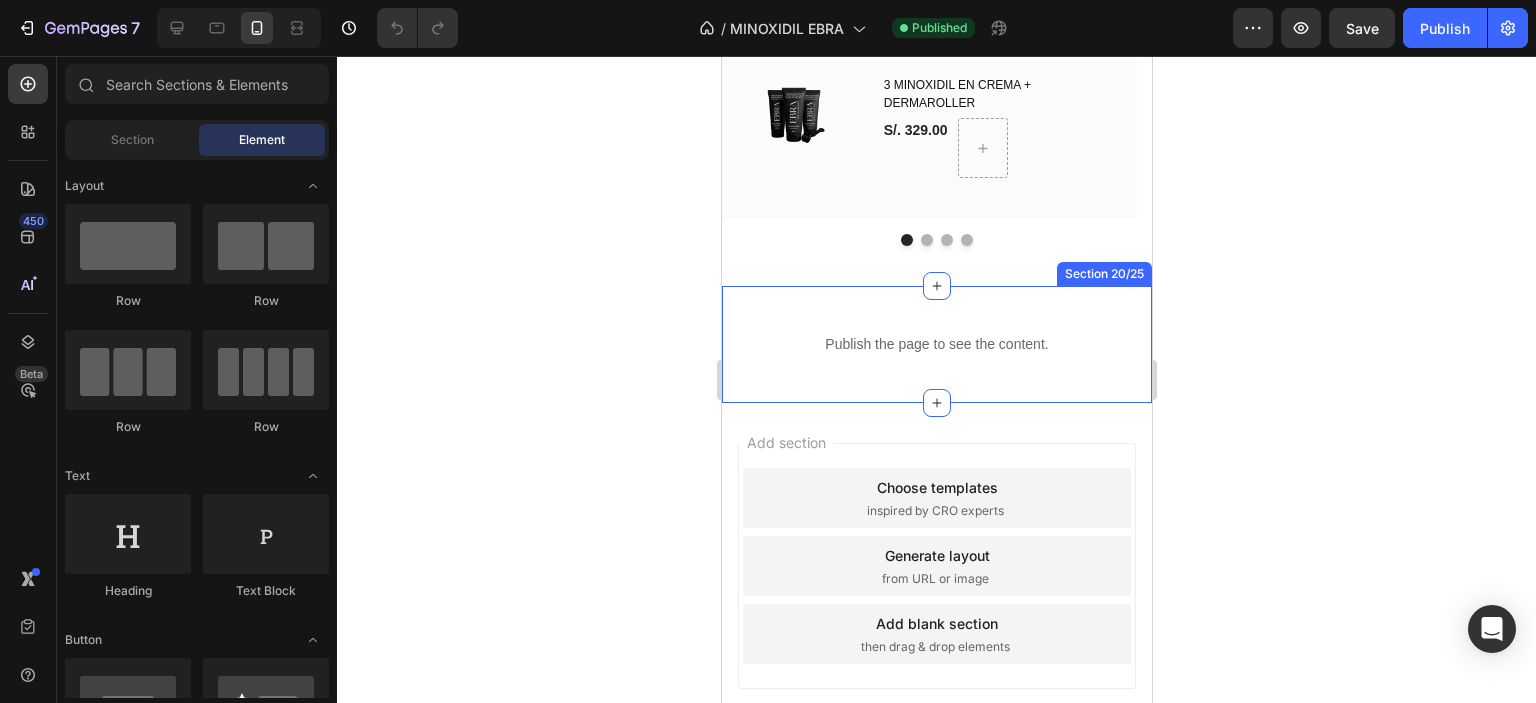 click on "Publish the page to see the content.
Custom Code Section 20/25" at bounding box center [936, 344] 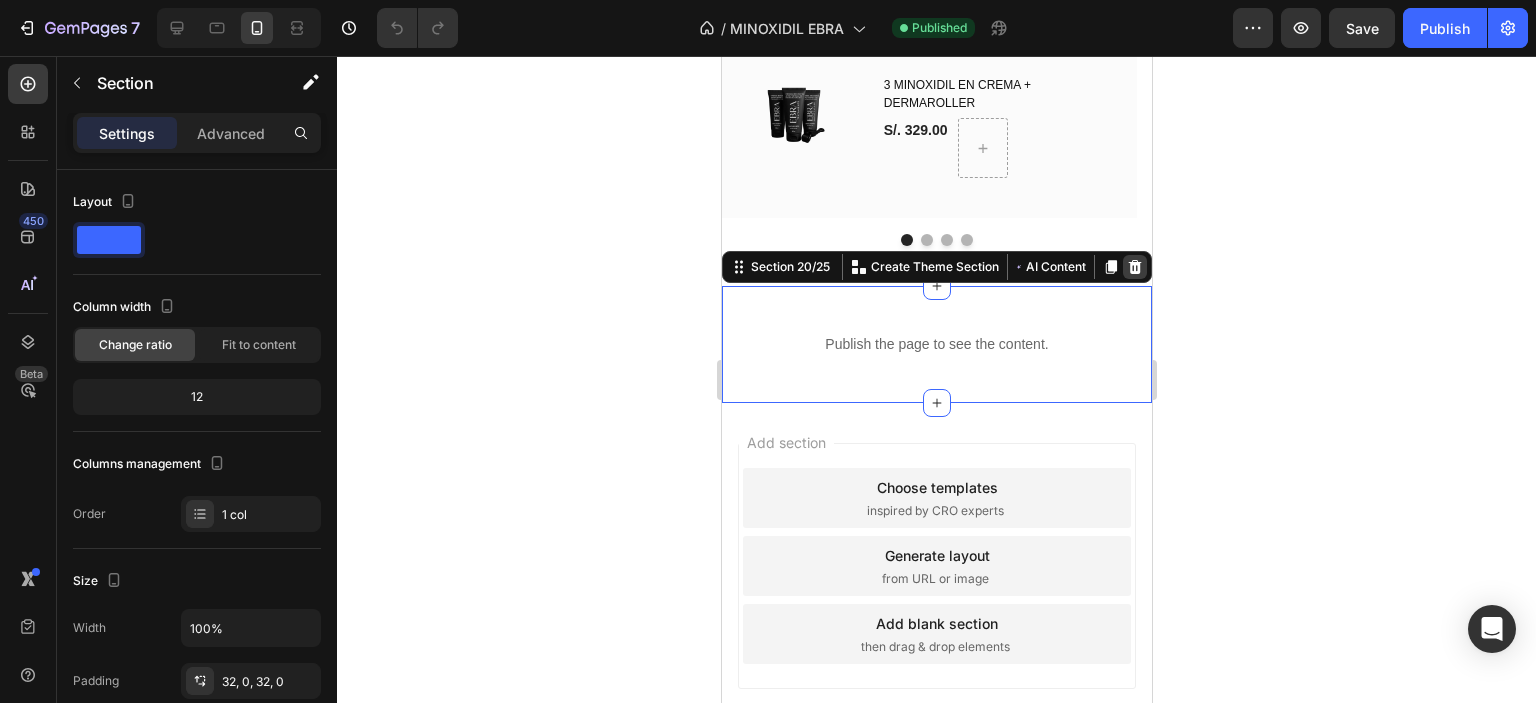 click at bounding box center (1134, 267) 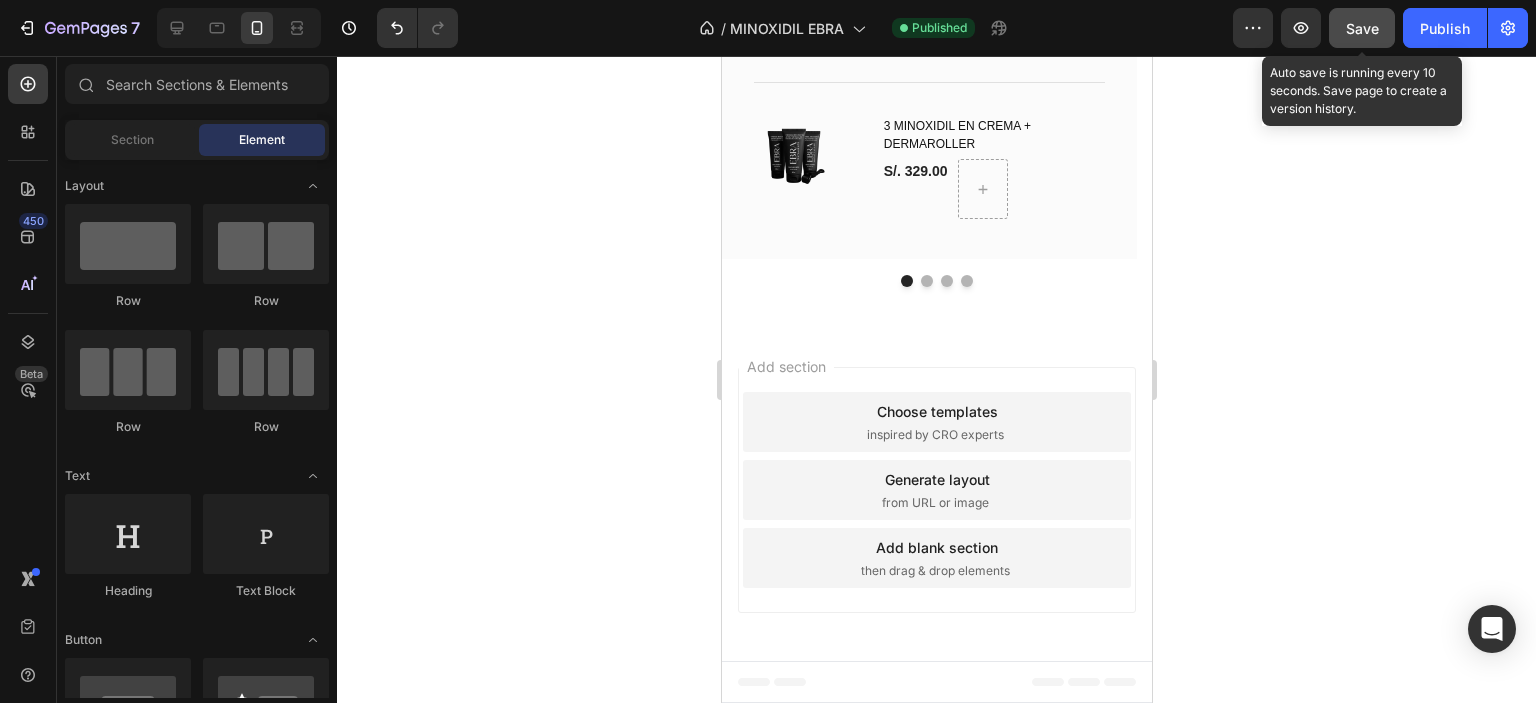 click on "Save" 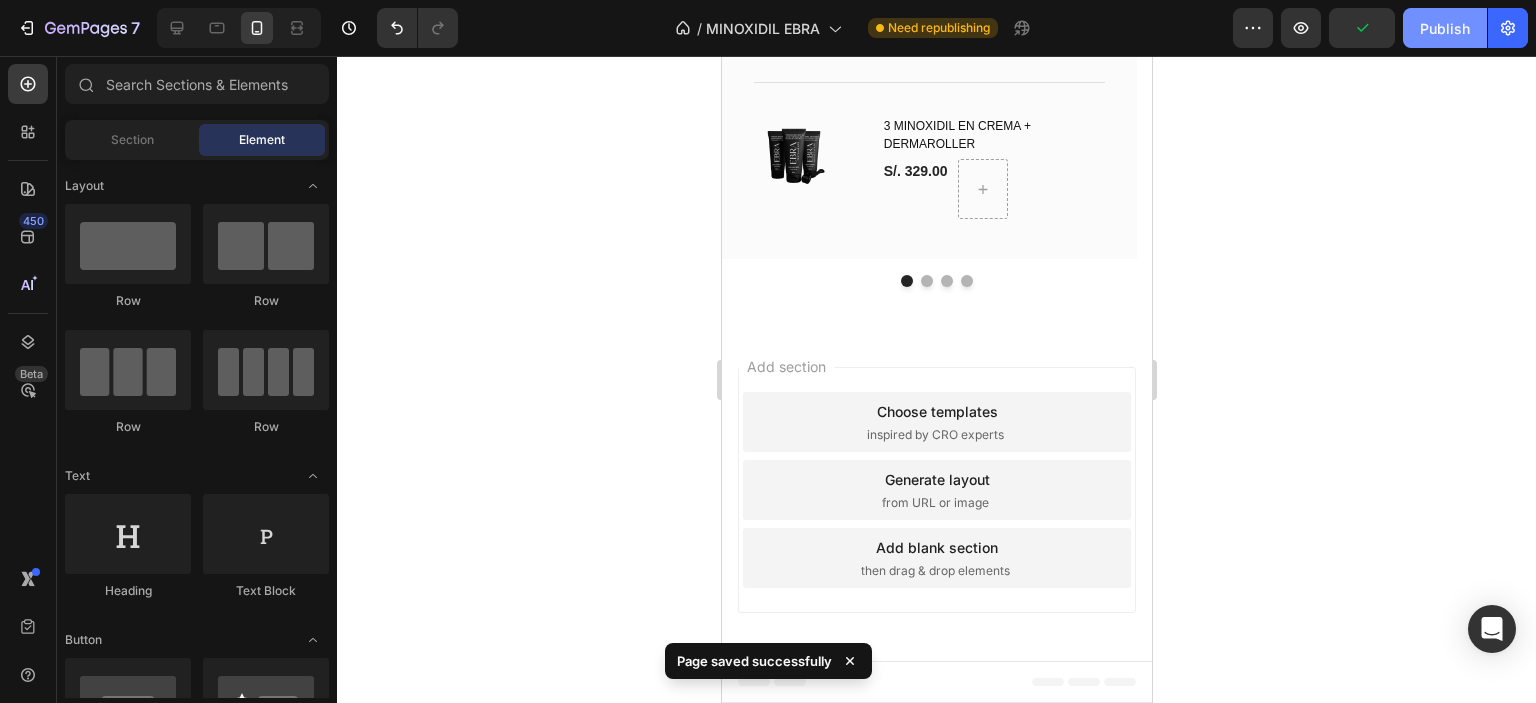 click on "Publish" at bounding box center (1445, 28) 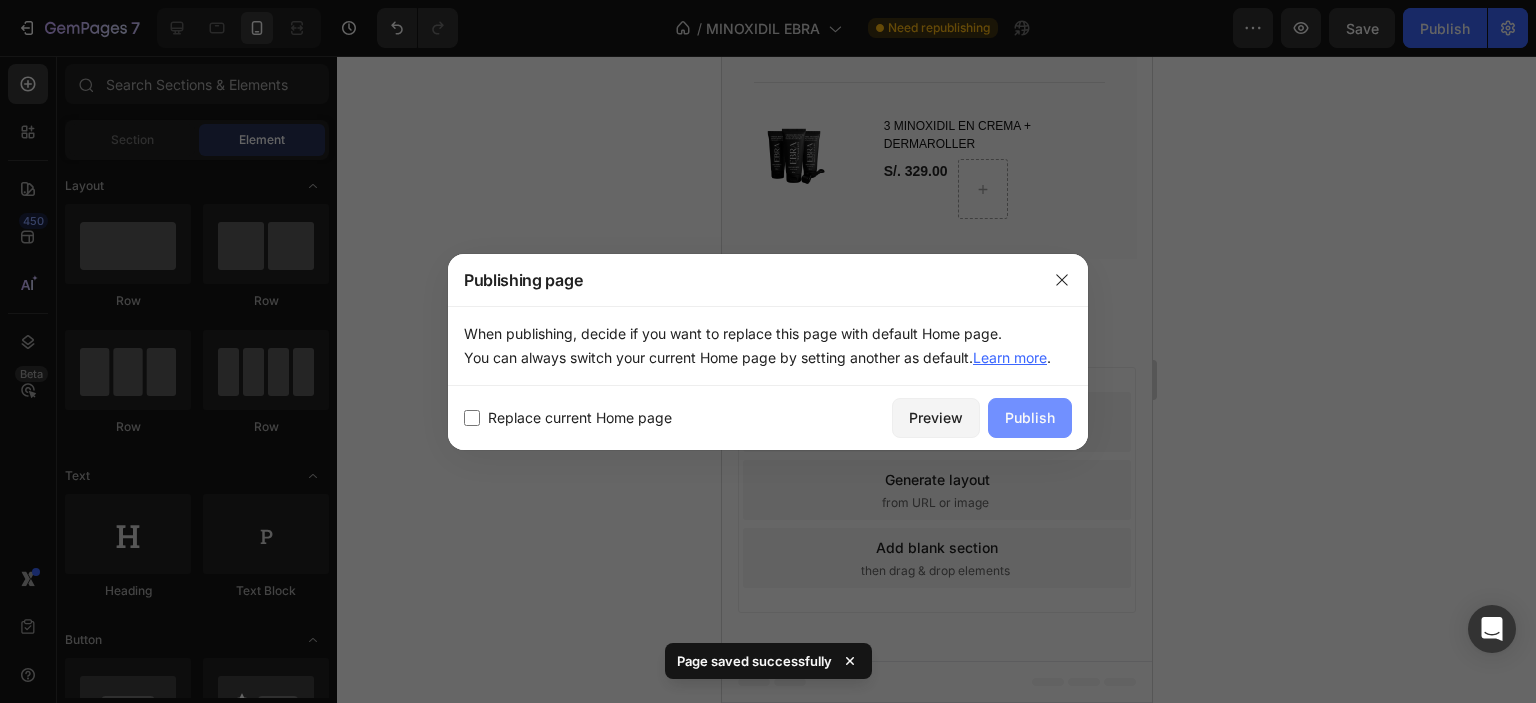 click on "Publish" at bounding box center (1030, 418) 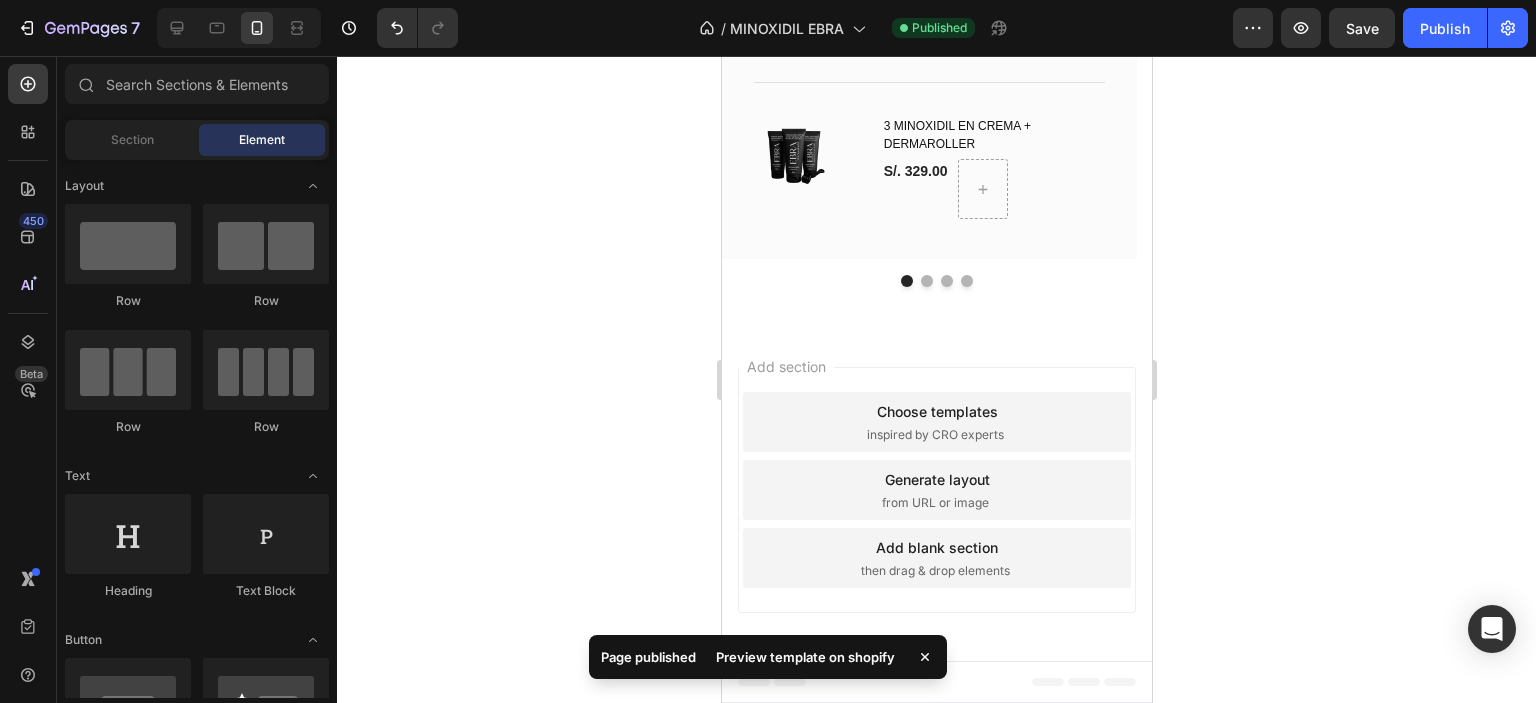 click on "Preview template on shopify" at bounding box center [805, 657] 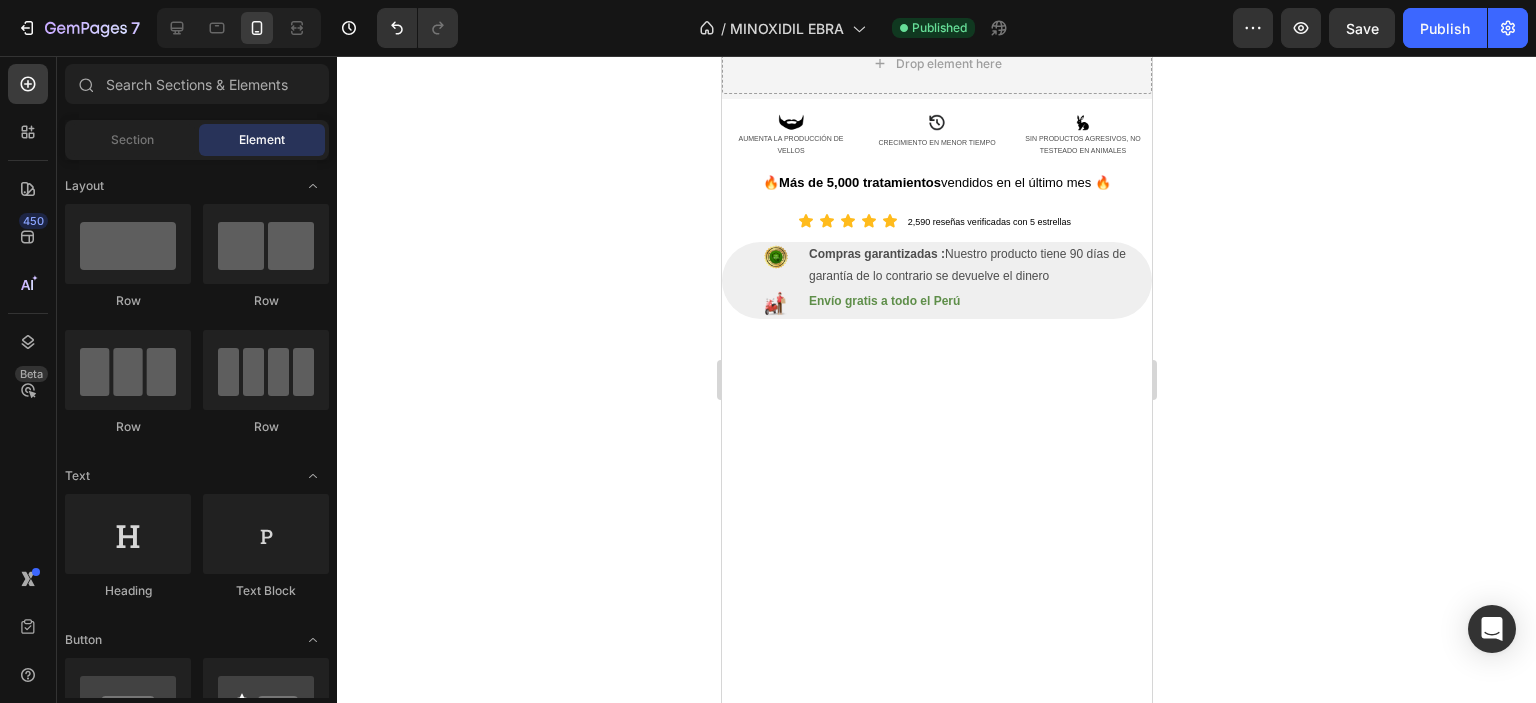 scroll, scrollTop: 399, scrollLeft: 0, axis: vertical 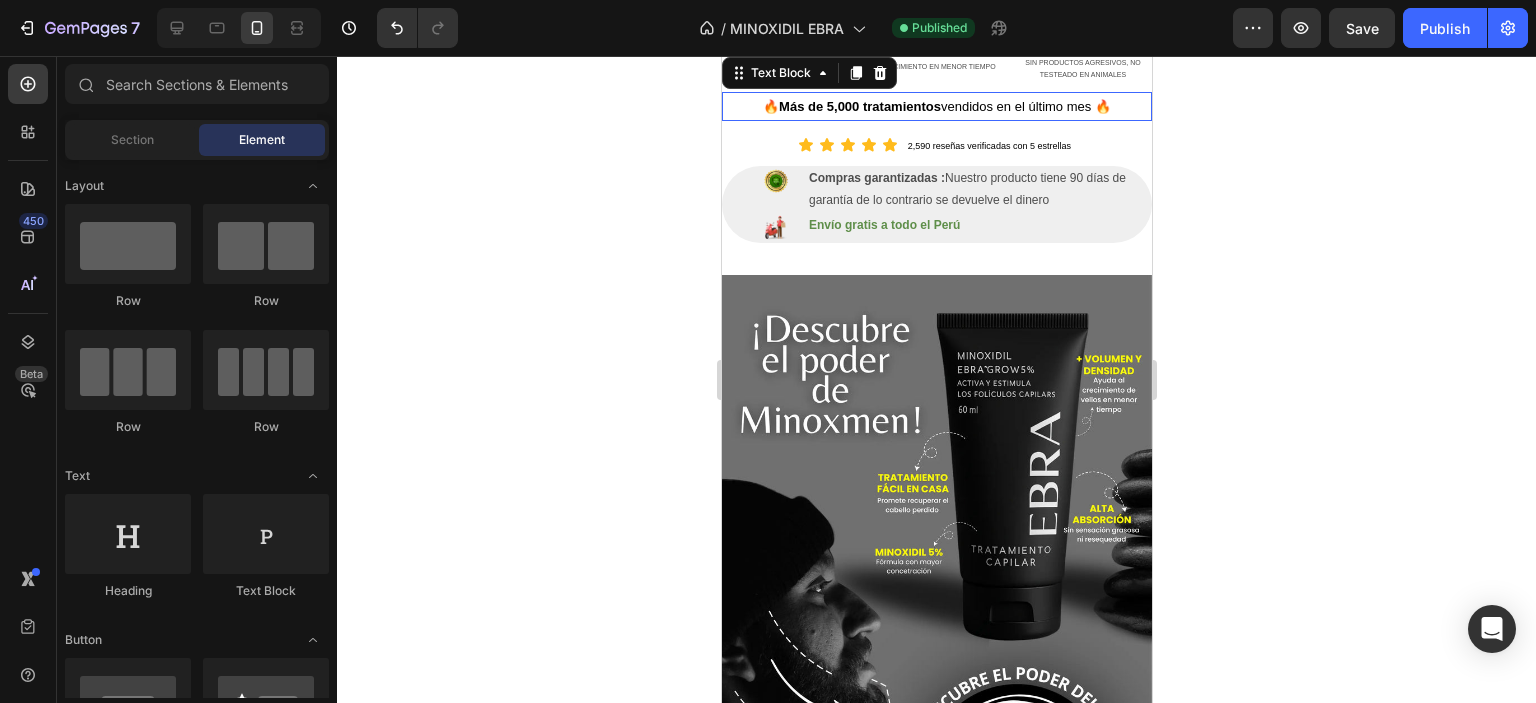 click on "🔥 Más de 5,000 tratamientos  vendidos en el último mes 🔥" at bounding box center [936, 106] 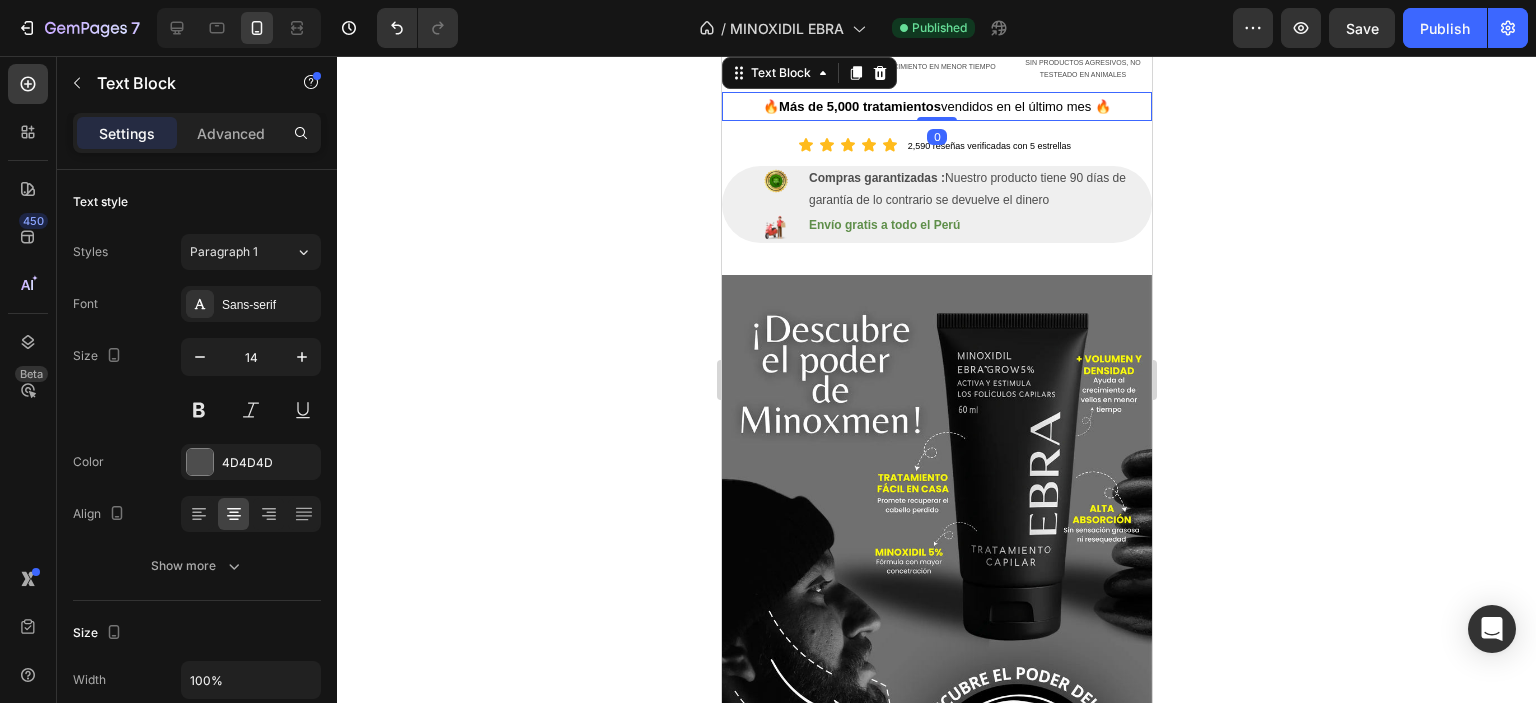 click on "🔥 Más de 5,000 tratamientos  vendidos en el último mes 🔥" at bounding box center [936, 106] 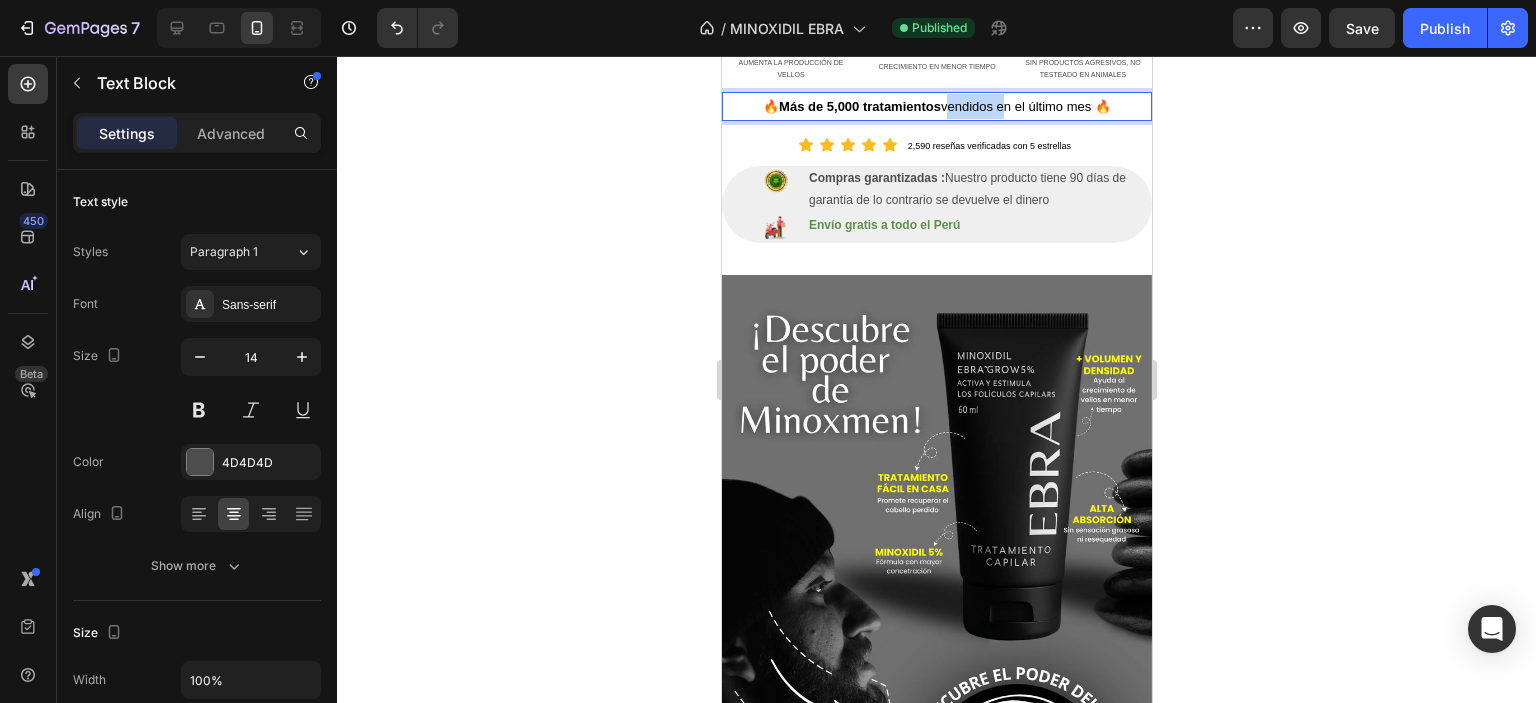 click on "🔥 Más de 5,000 tratamientos  vendidos en el último mes 🔥" at bounding box center [936, 106] 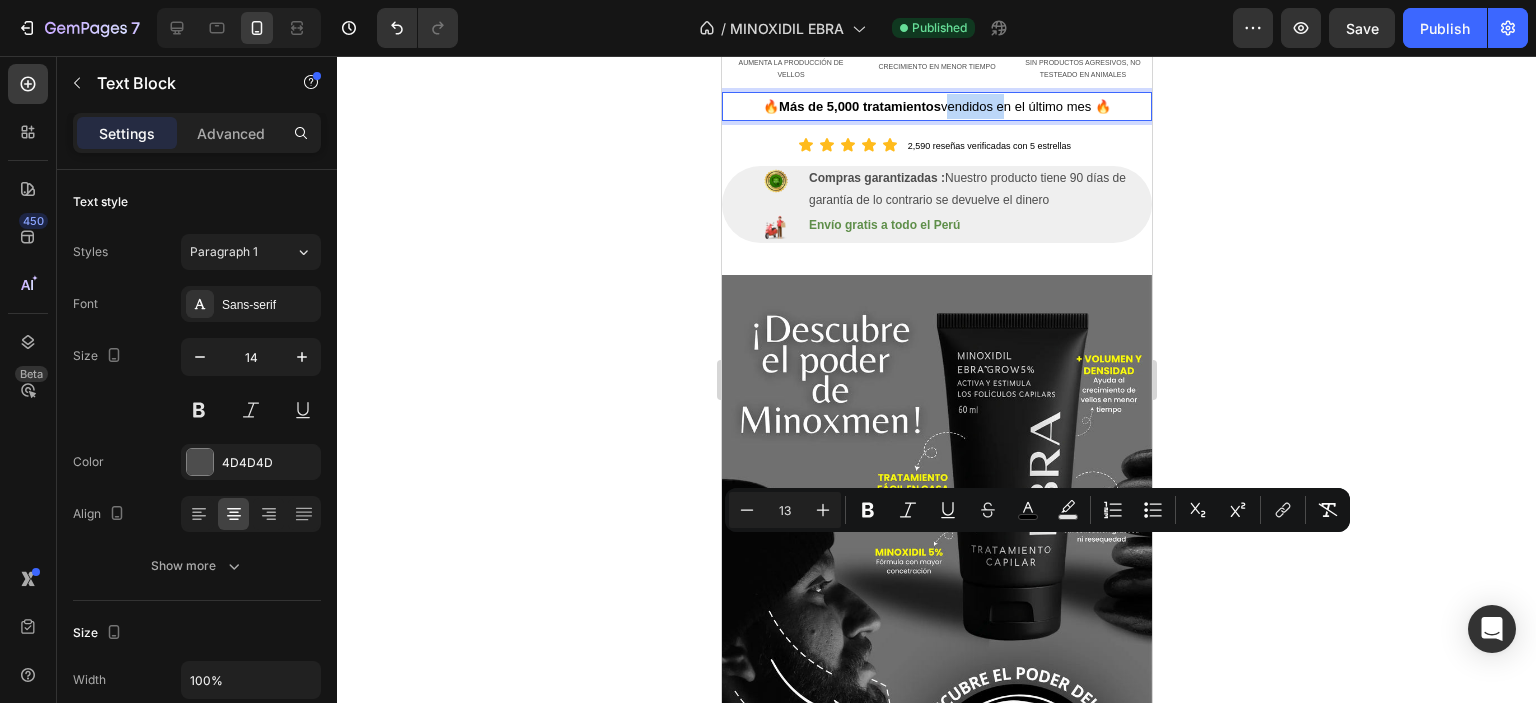 click on "🔥 Más de 5,000 tratamientos  vendidos en el último mes 🔥" at bounding box center [936, 106] 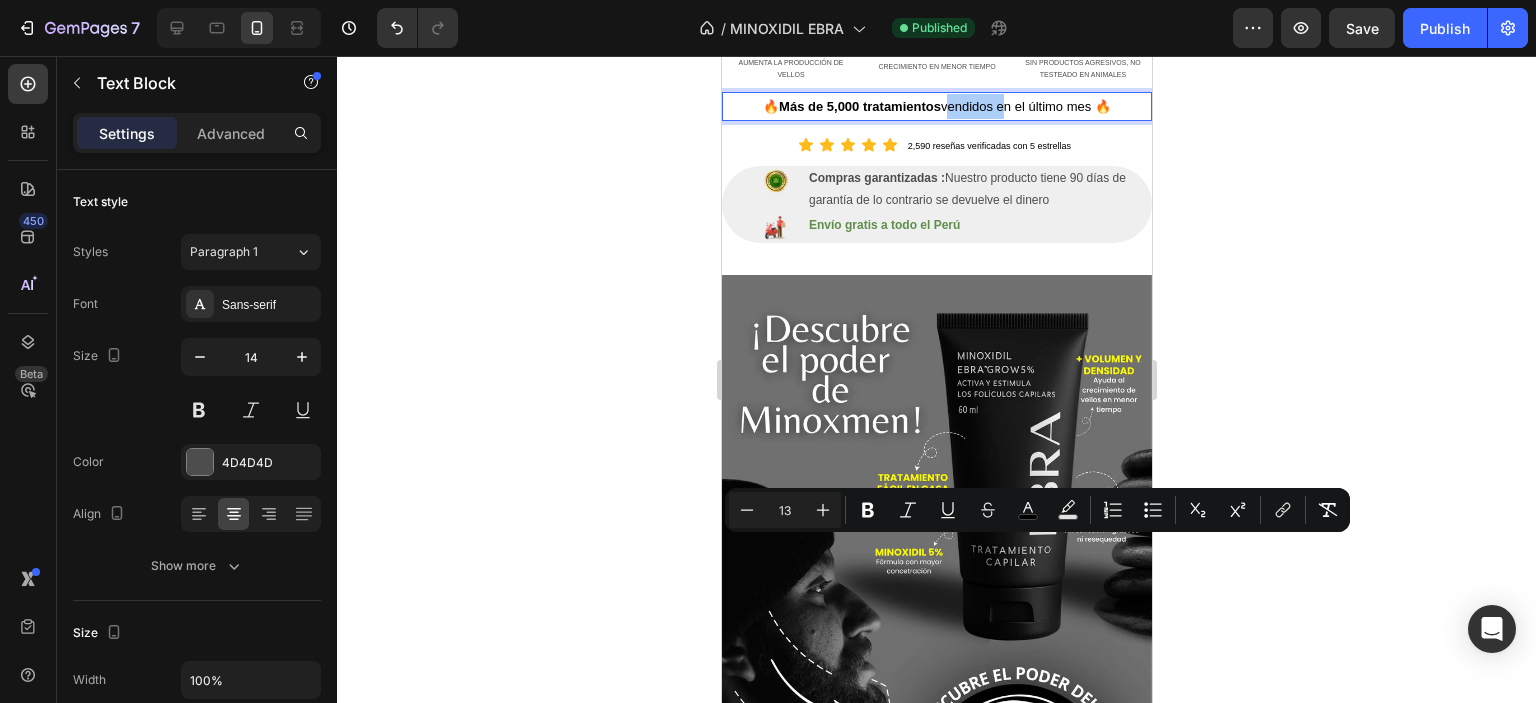 click 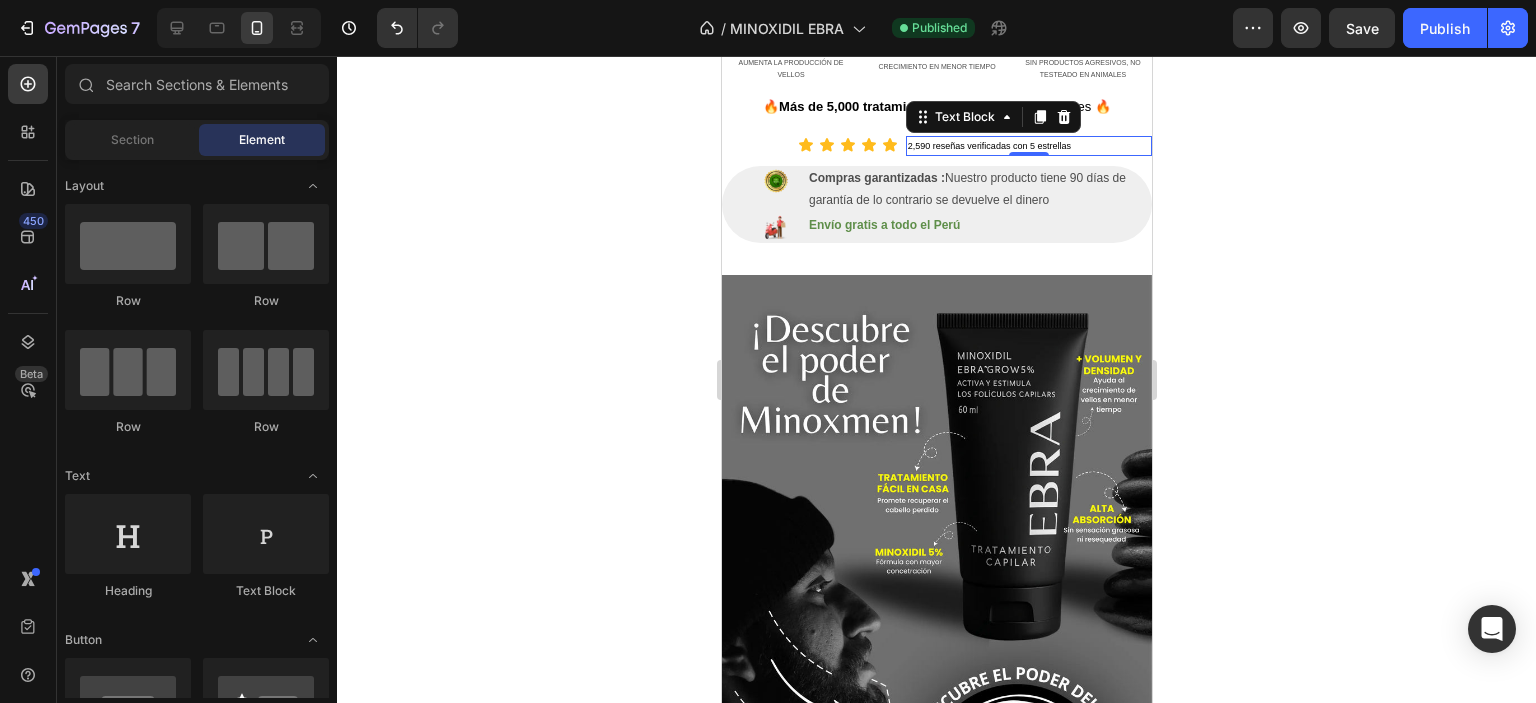 click on "2,590 reseñas verificadas con 5 estrellas" at bounding box center [1028, 146] 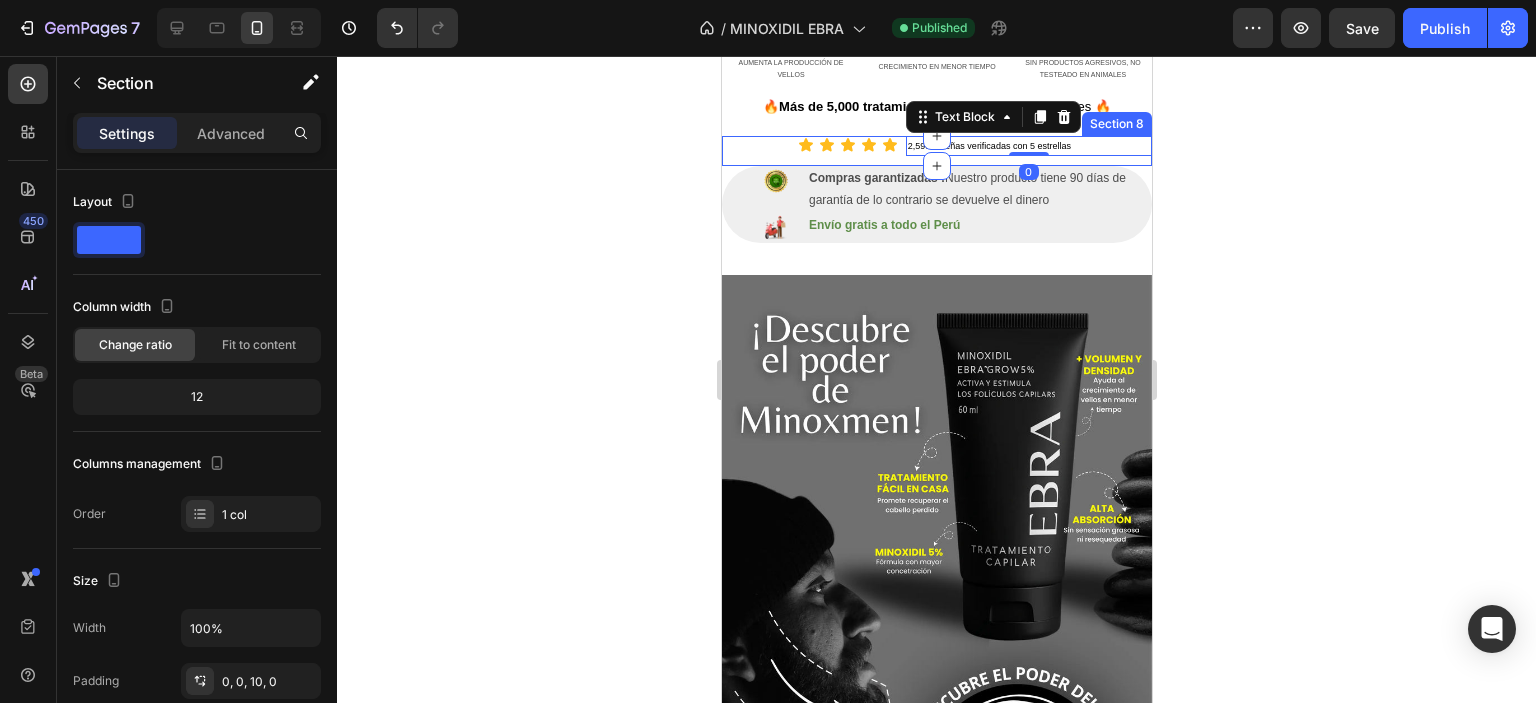 click on "Icon Icon Icon Icon Icon Icon List 2,590 reseñas verificadas con 5 estrellas Text Block   0 Row Section 8" at bounding box center (936, 151) 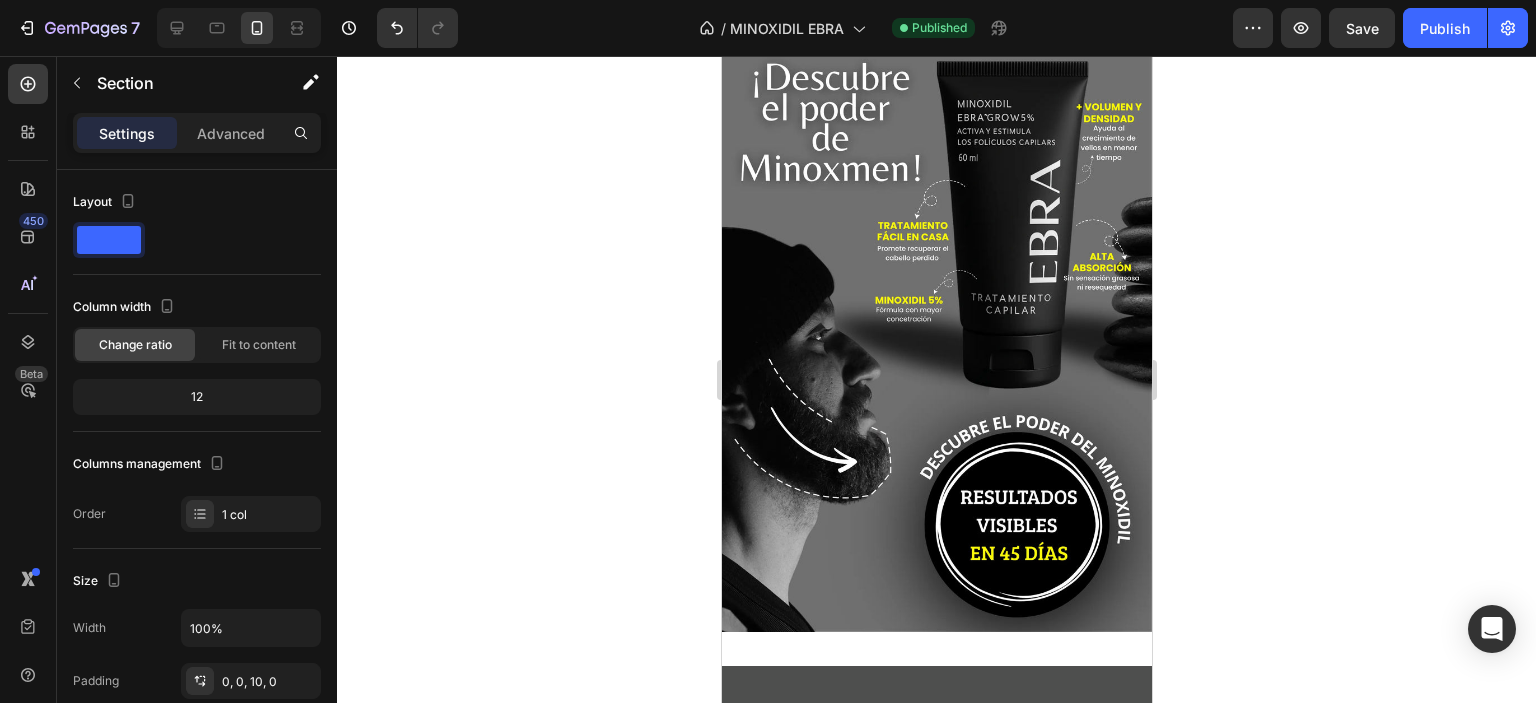 scroll, scrollTop: 712, scrollLeft: 0, axis: vertical 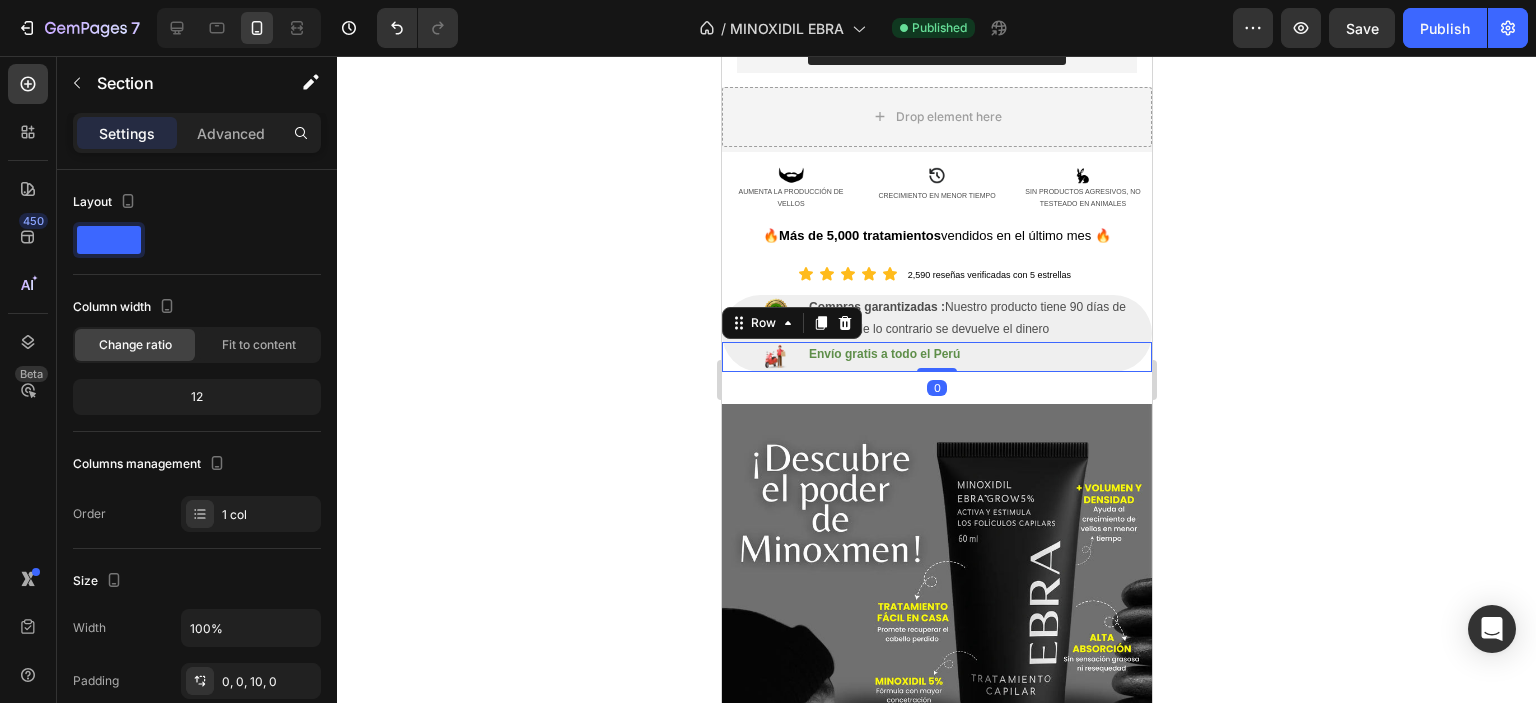 click on "Envío gratis a todo el Perú Text Block" at bounding box center [978, 357] 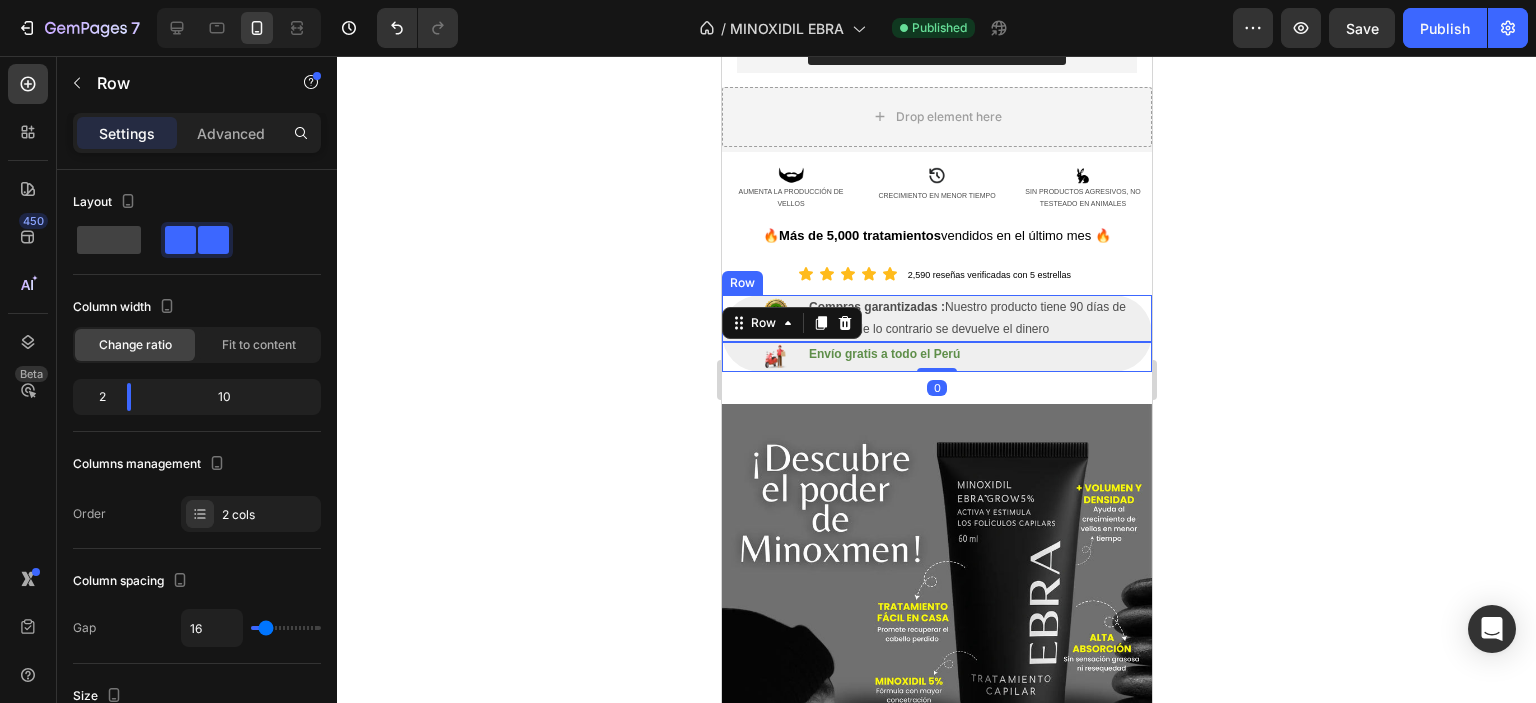 click on "Compras garantizadas :  Nuestro producto tiene 90 días de garantía de lo contrario se devuelve el dinero Text Block" at bounding box center [978, 318] 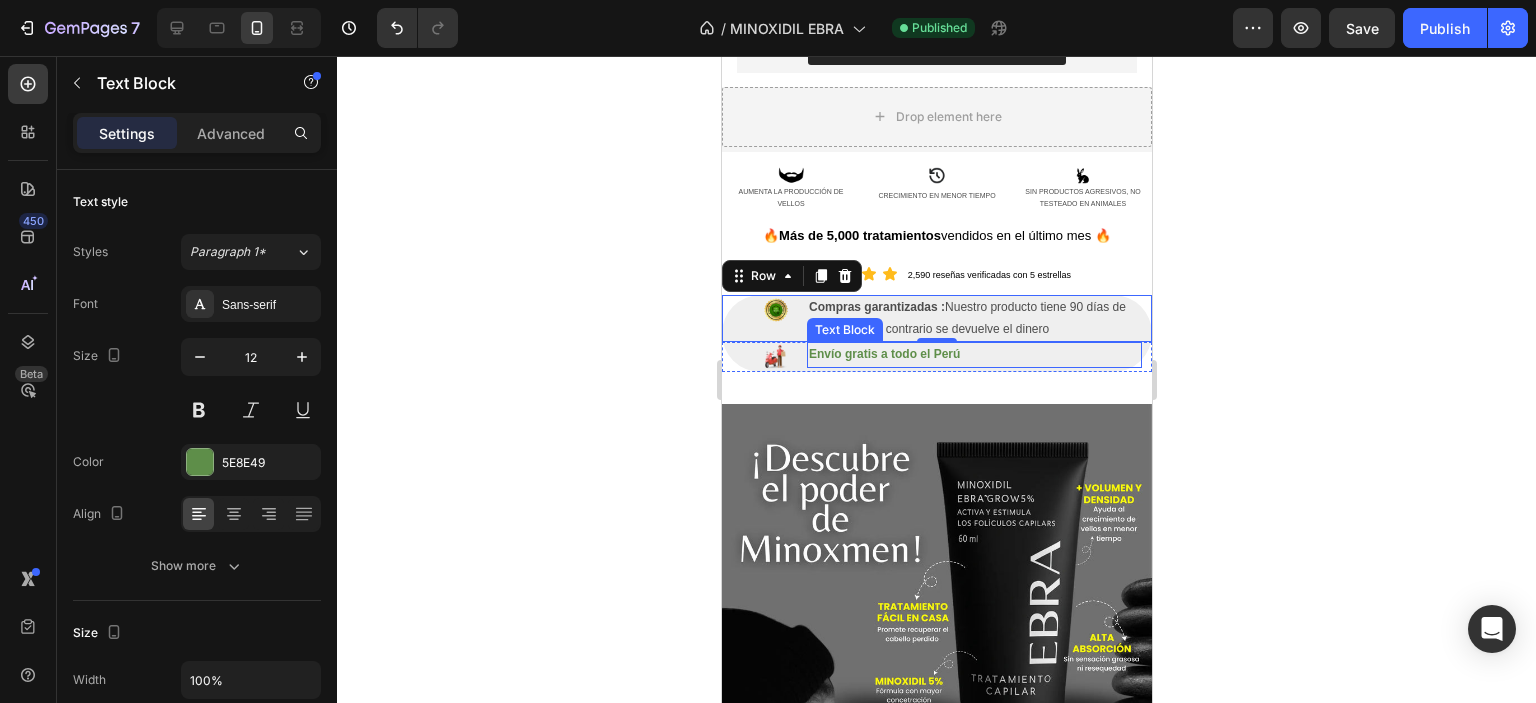 click on "Envío gratis a todo el Perú" at bounding box center [968, 355] 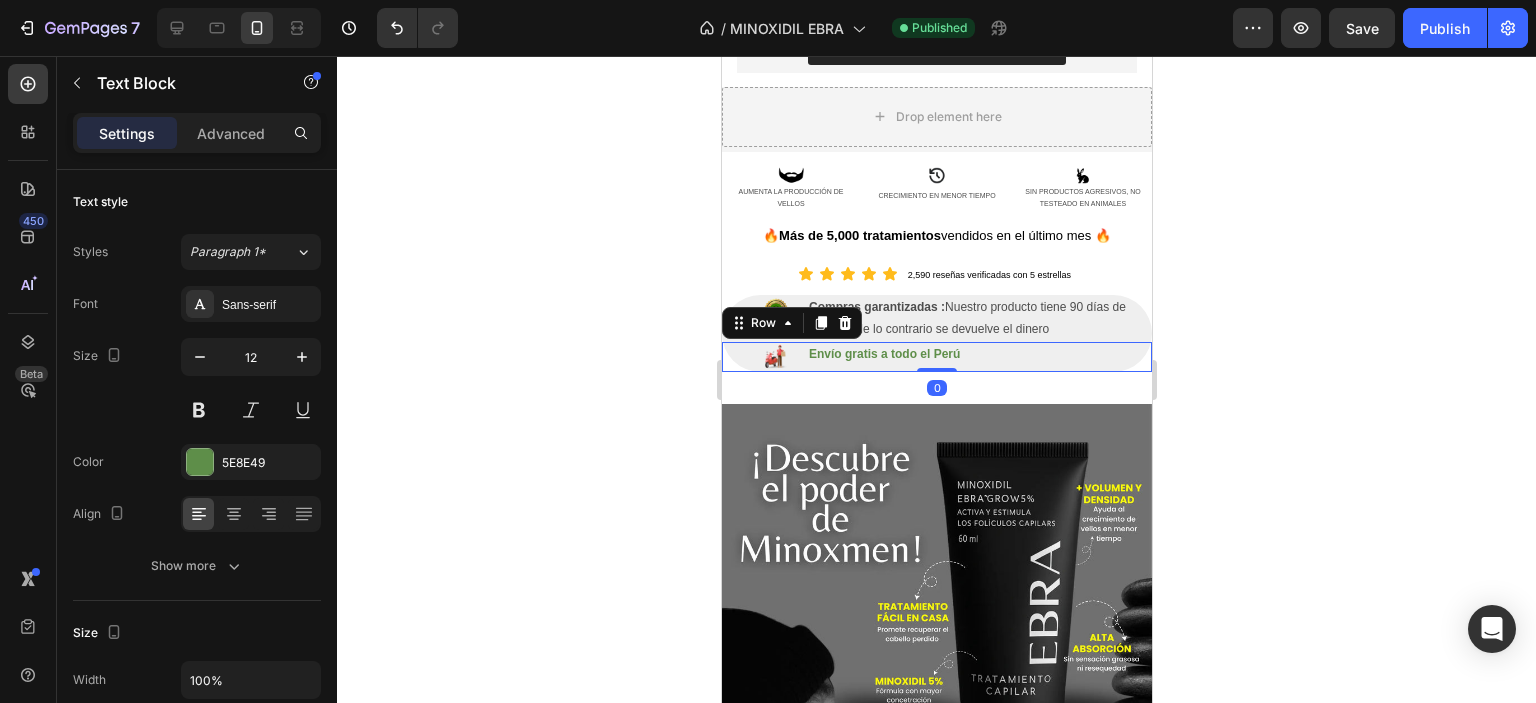 click on "Envío gratis a todo el Perú Text Block" at bounding box center [978, 357] 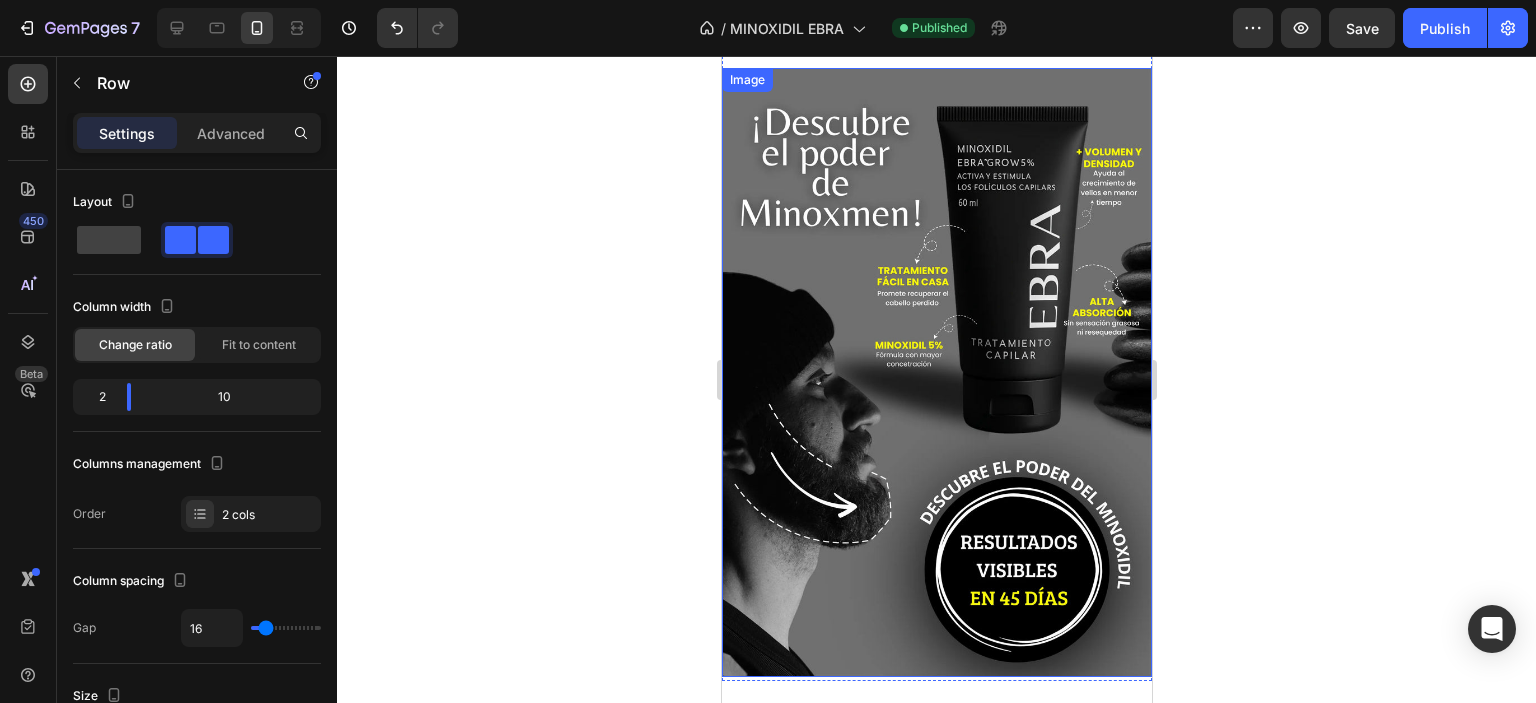 scroll, scrollTop: 1500, scrollLeft: 0, axis: vertical 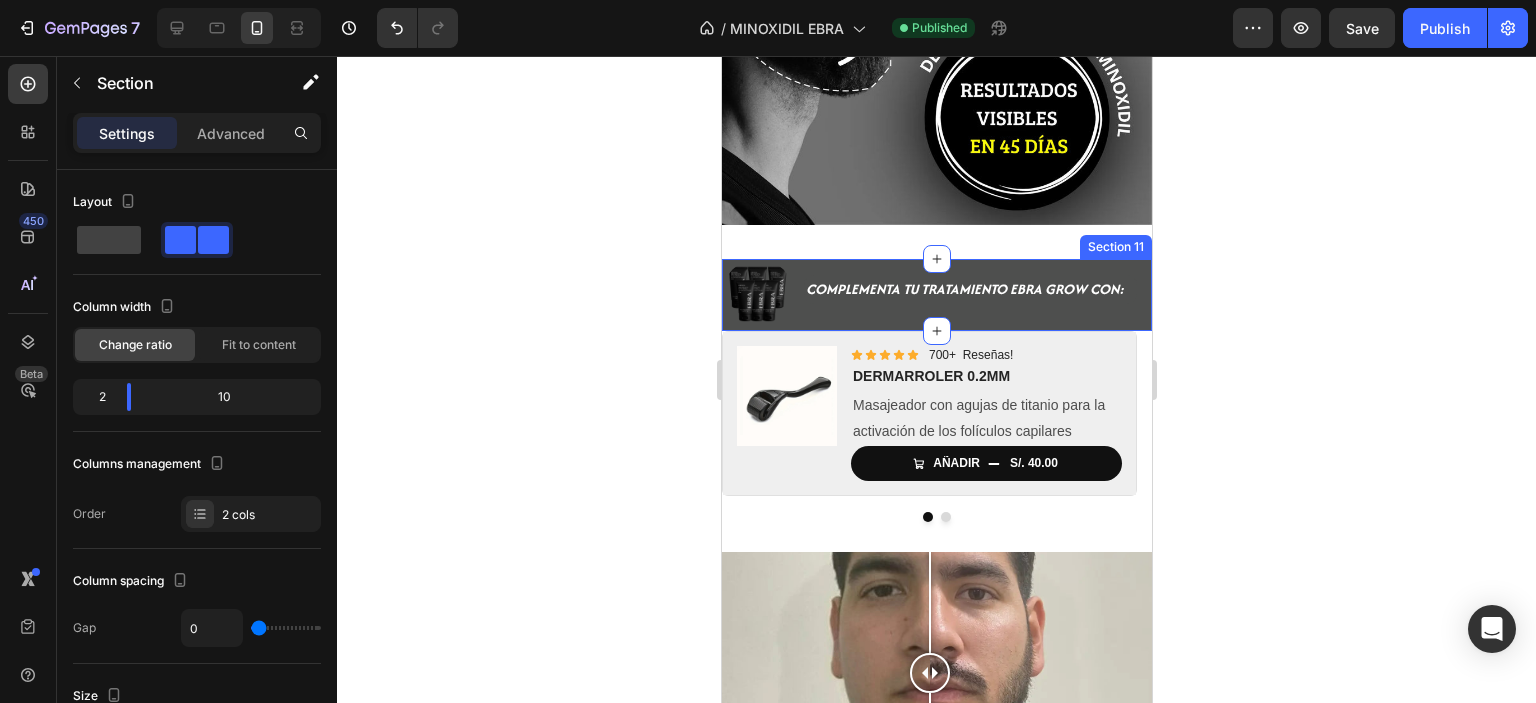 click on "COMPLEMENTA TU TRATAMIENTO EBRA GROW CON: Text Block" at bounding box center (972, 295) 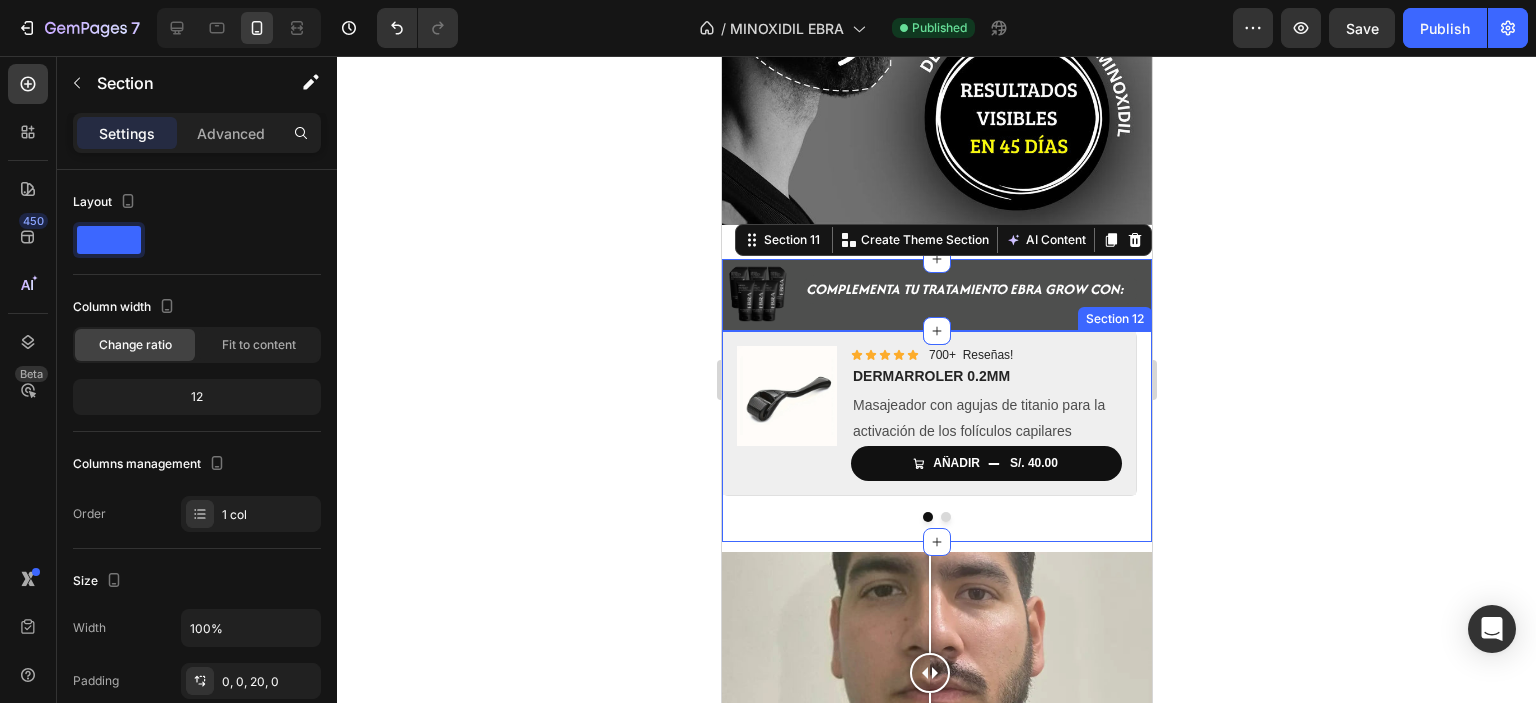 click on "Product Images Icon Icon Icon Icon Icon Icon List 700+  Reseñas! Text Block Row DERMARROLER 0.2MM Product Title Masajeador con agujas de titanio para la activación de los folículos capilares Text Block
AÑADIR
S/. 40.00 Add to Cart Row Product Product Images Icon Icon Icon Icon Icon Icon List 500+  Reseñas! Text Block Row SHAMPOO ANTICAIDA Product Title Shampoo anticaida, fortalece e hidrata el cabello  Text Block
AÑADIR
S/. 45.00 Add to Cart Row Product Carousel Section 12" at bounding box center (936, 437) 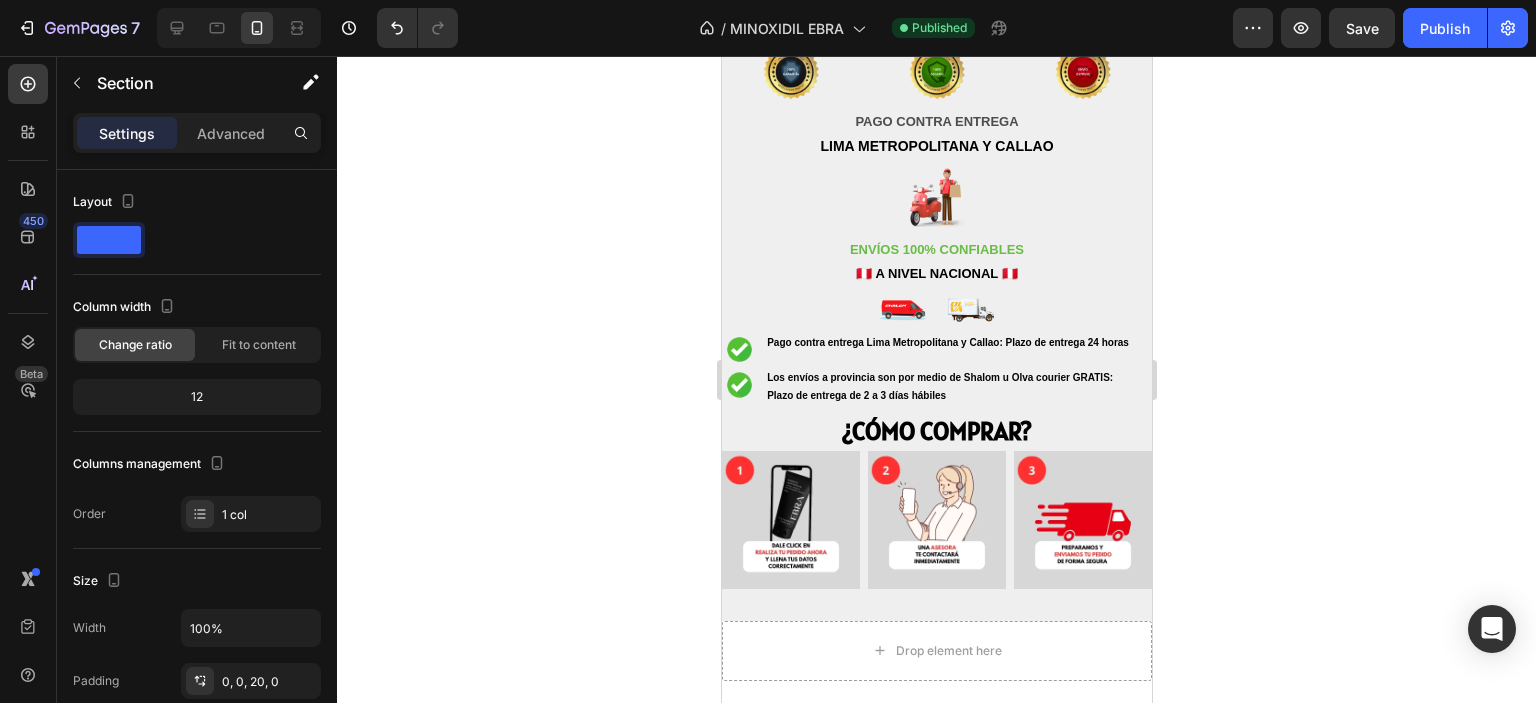 scroll, scrollTop: 2740, scrollLeft: 0, axis: vertical 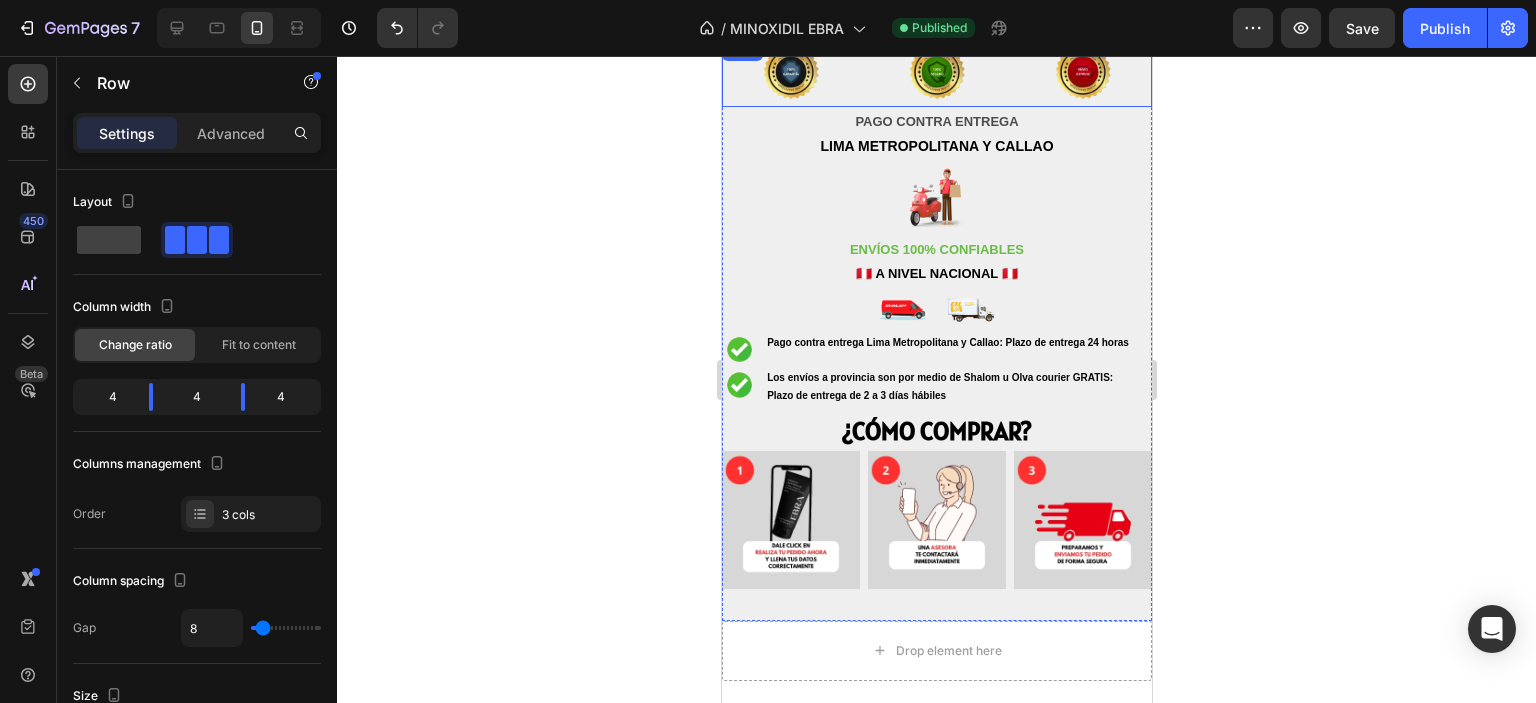 click on "Image Image Image Row" at bounding box center [936, 72] 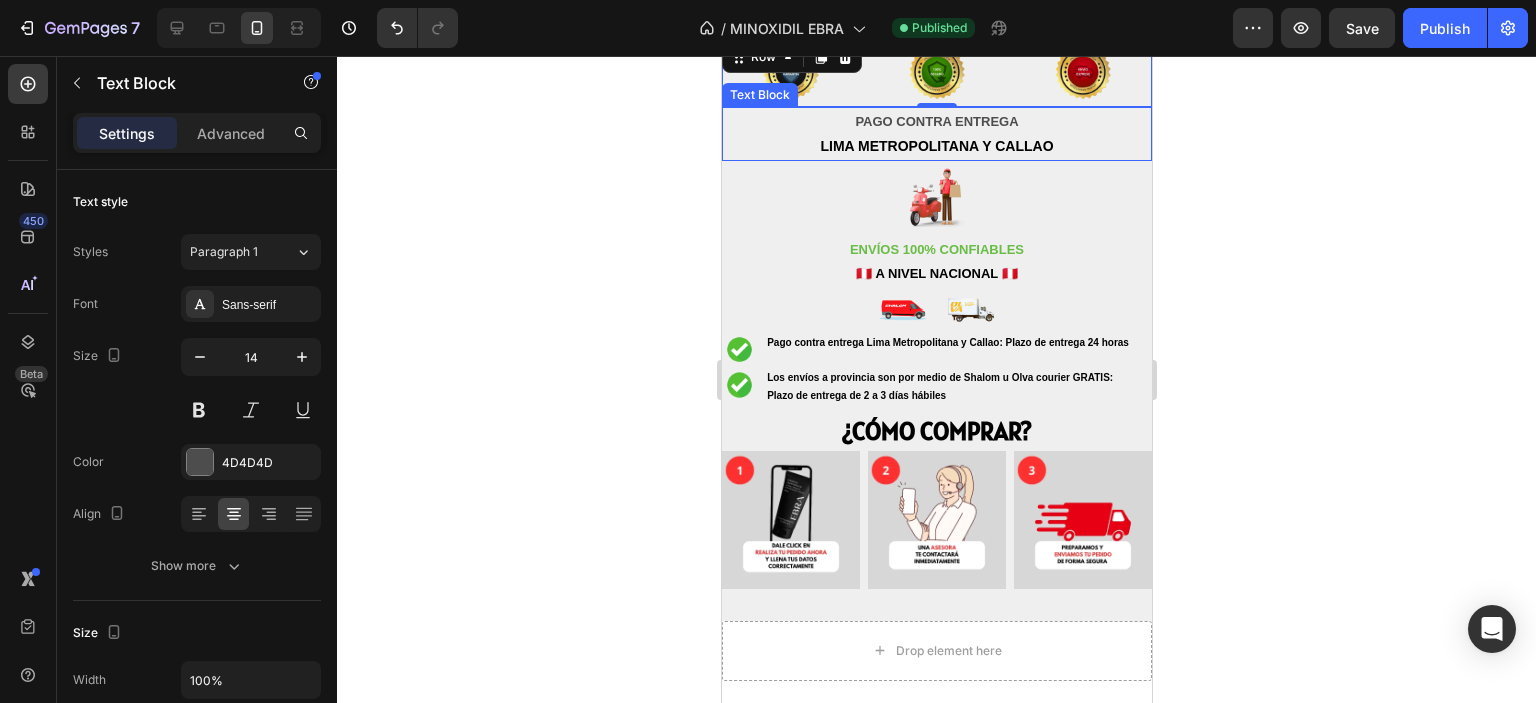 click on "PAGO CONTRA ENTREGA" at bounding box center (936, 121) 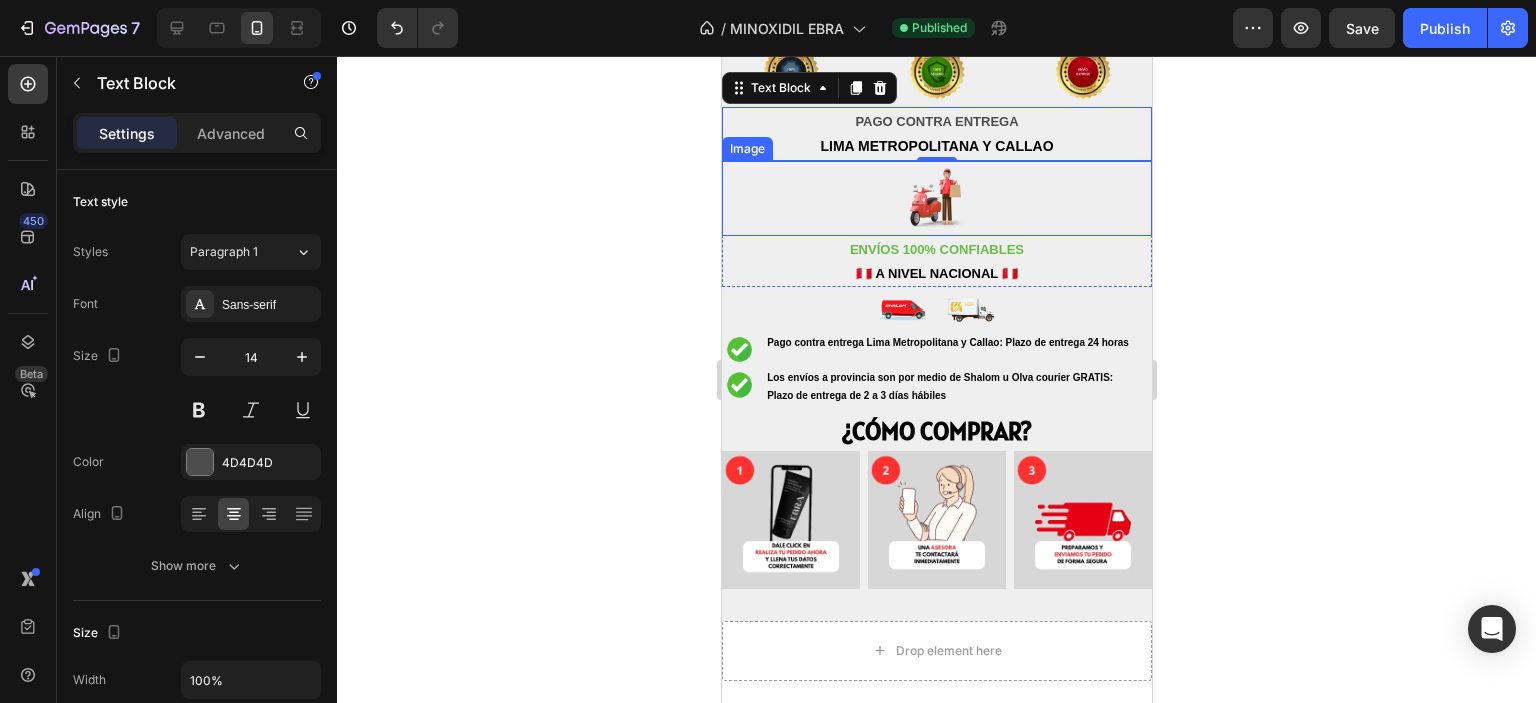 click at bounding box center (936, 198) 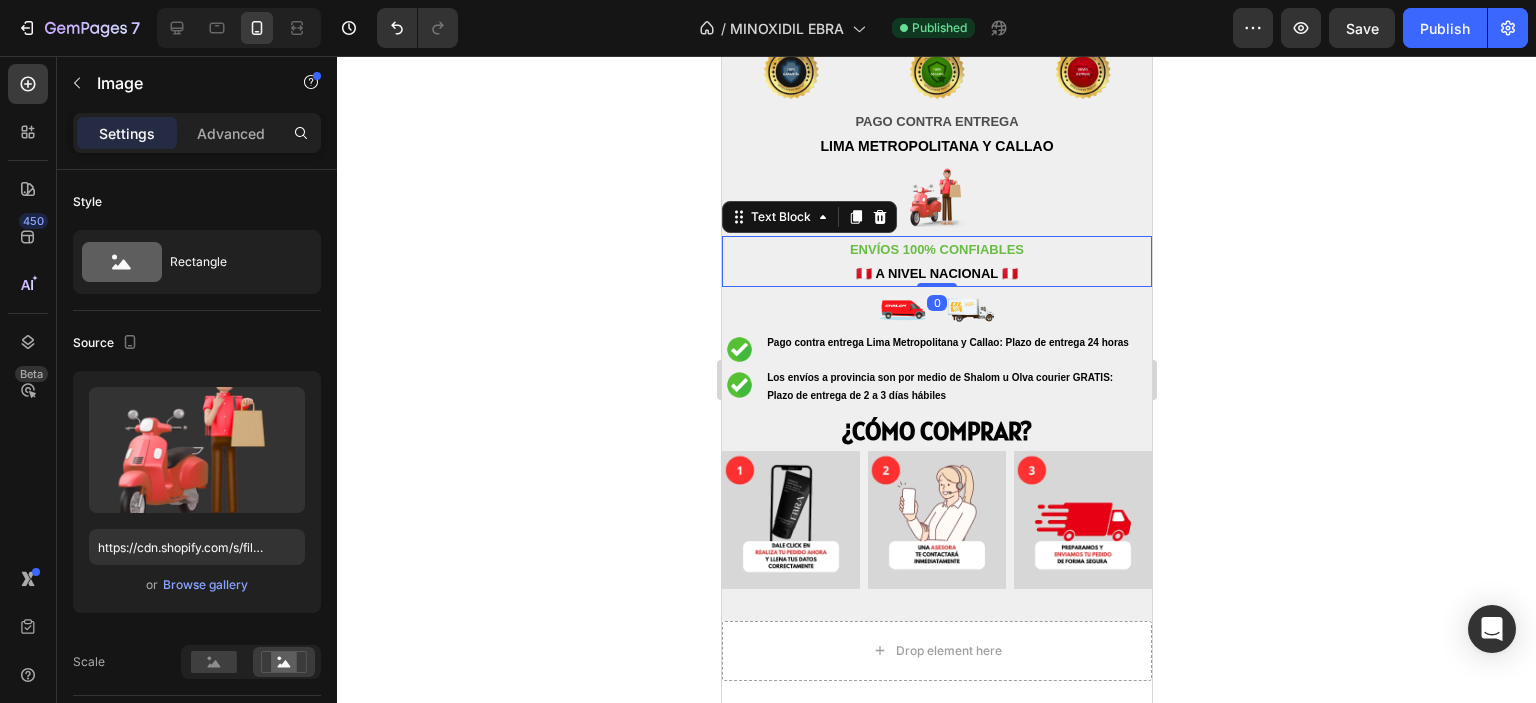 click on "🇵🇪 A NIVEL NACIONAL 🇵🇪" at bounding box center [936, 273] 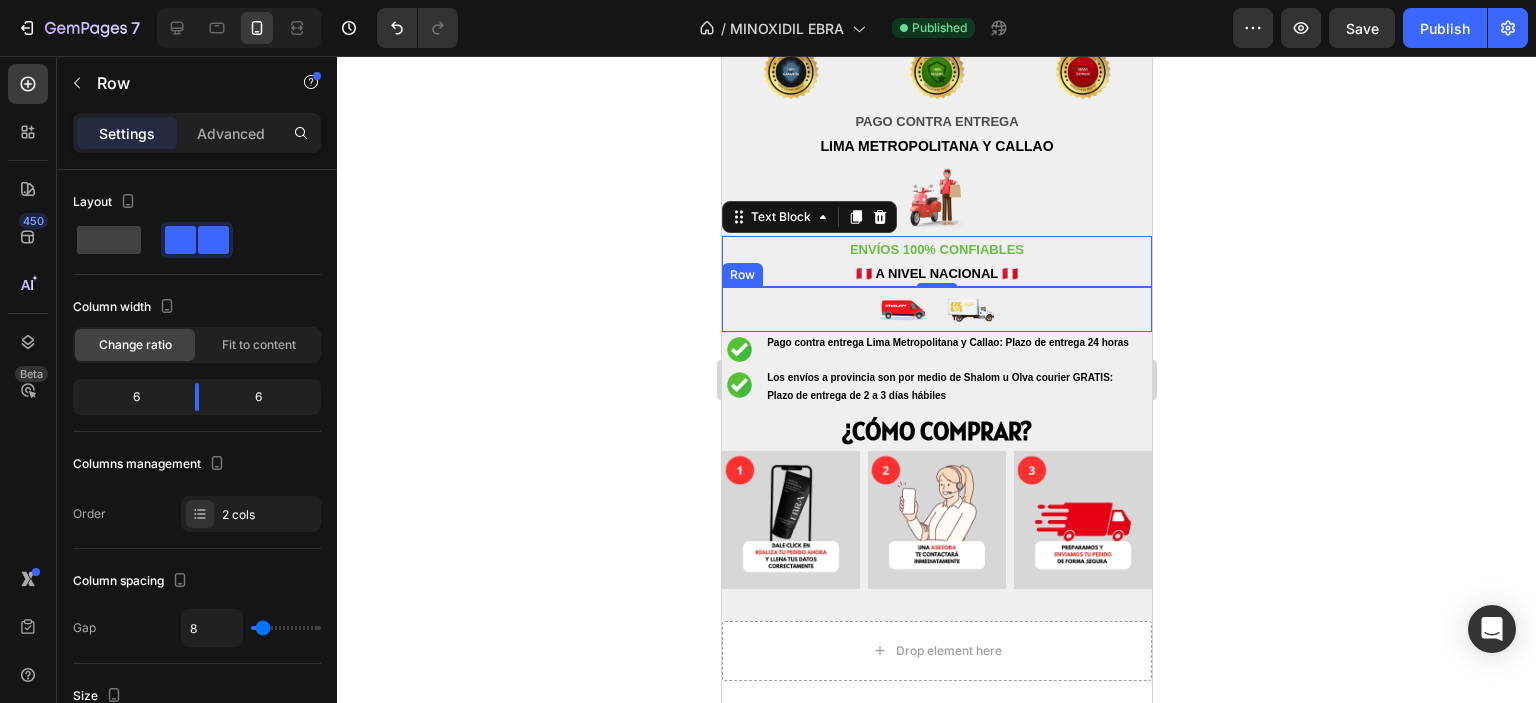 click on "Image Image Row" at bounding box center (936, 309) 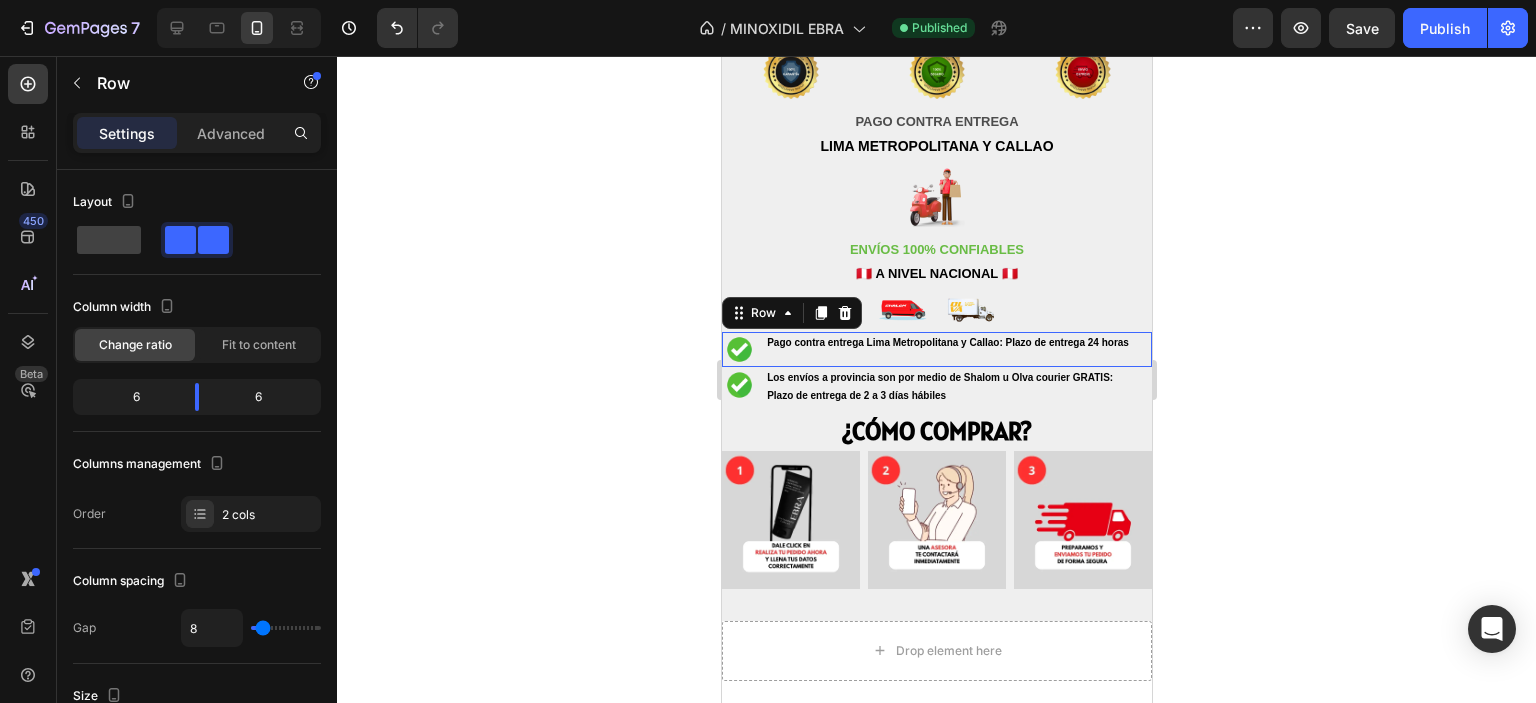 click on "Pago contra entrega Lima Metropolitana y Callao: Plazo de entrega 24 horas Text Block" at bounding box center [957, 349] 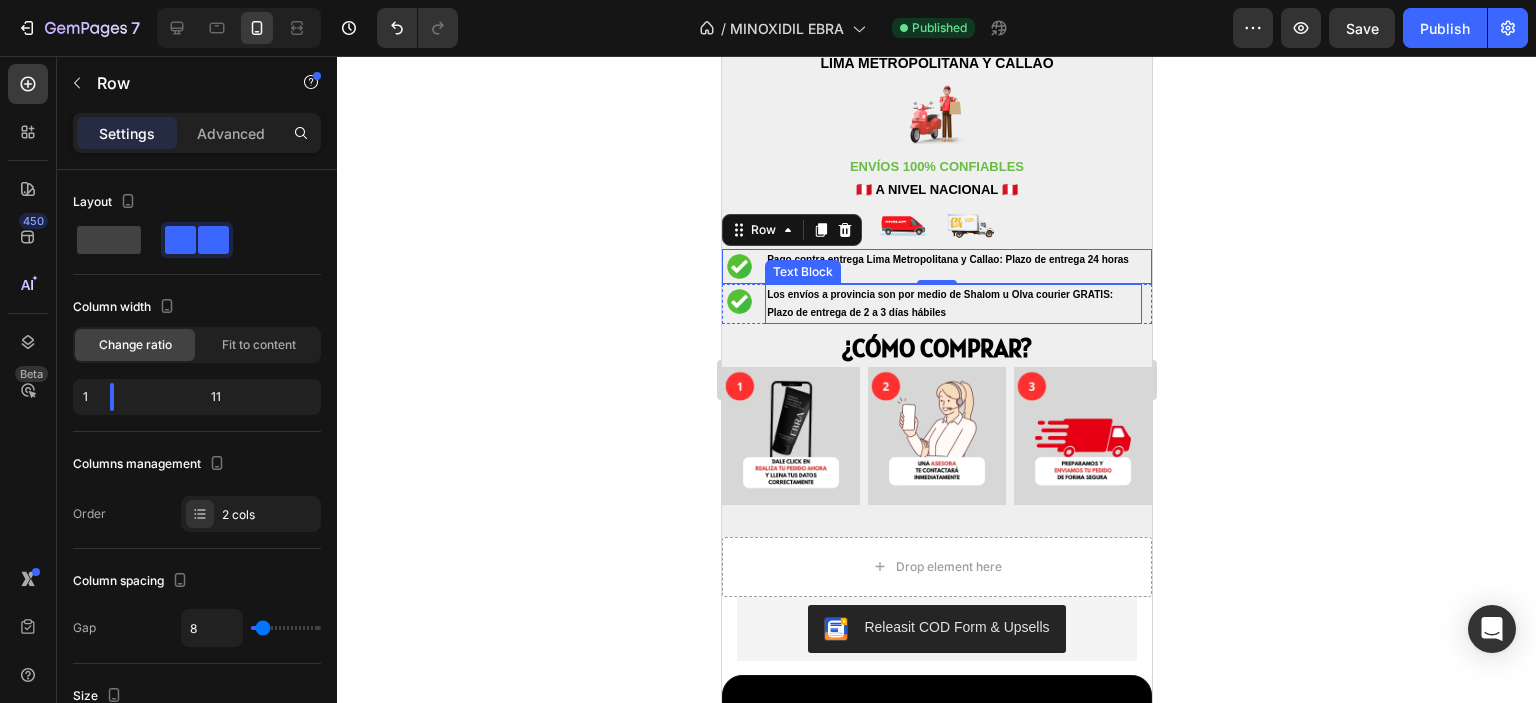 scroll, scrollTop: 2872, scrollLeft: 0, axis: vertical 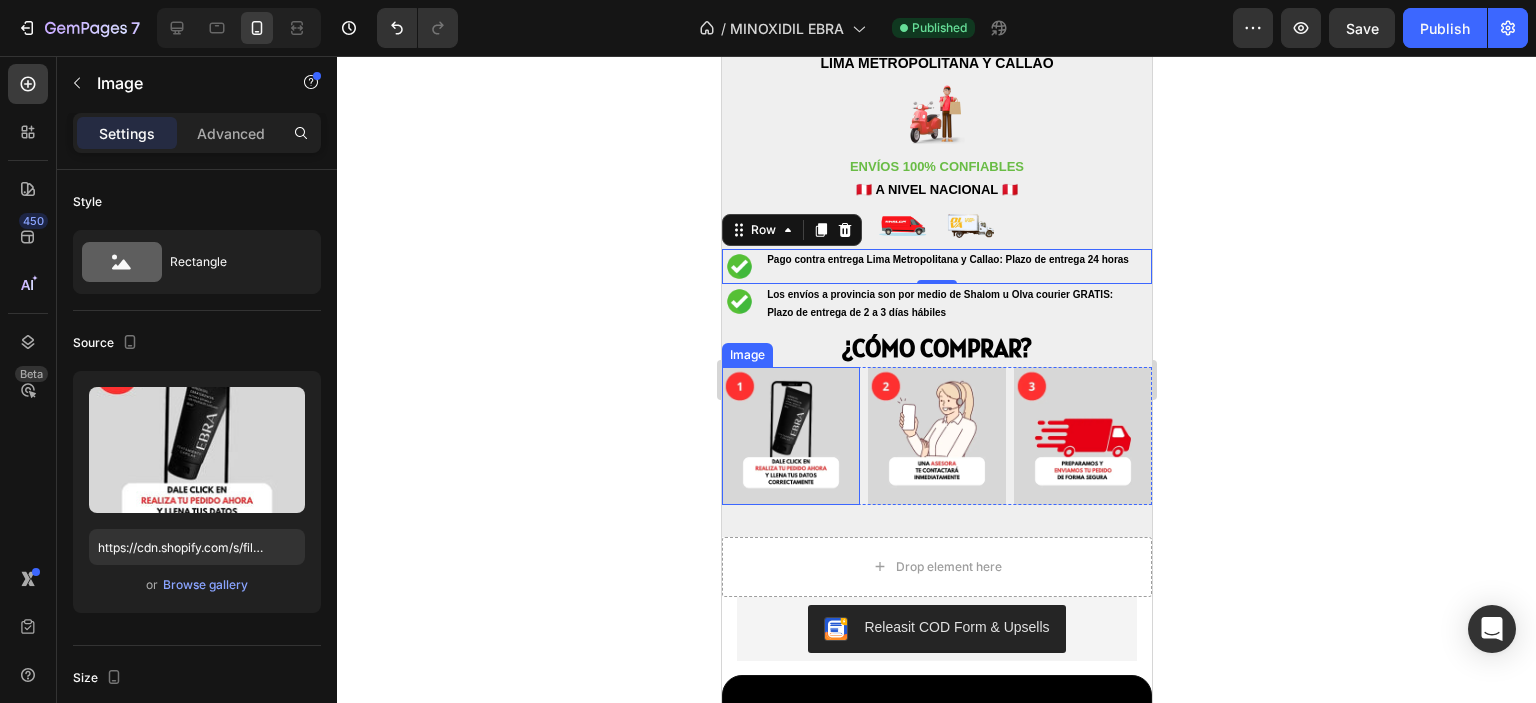 click at bounding box center [790, 436] 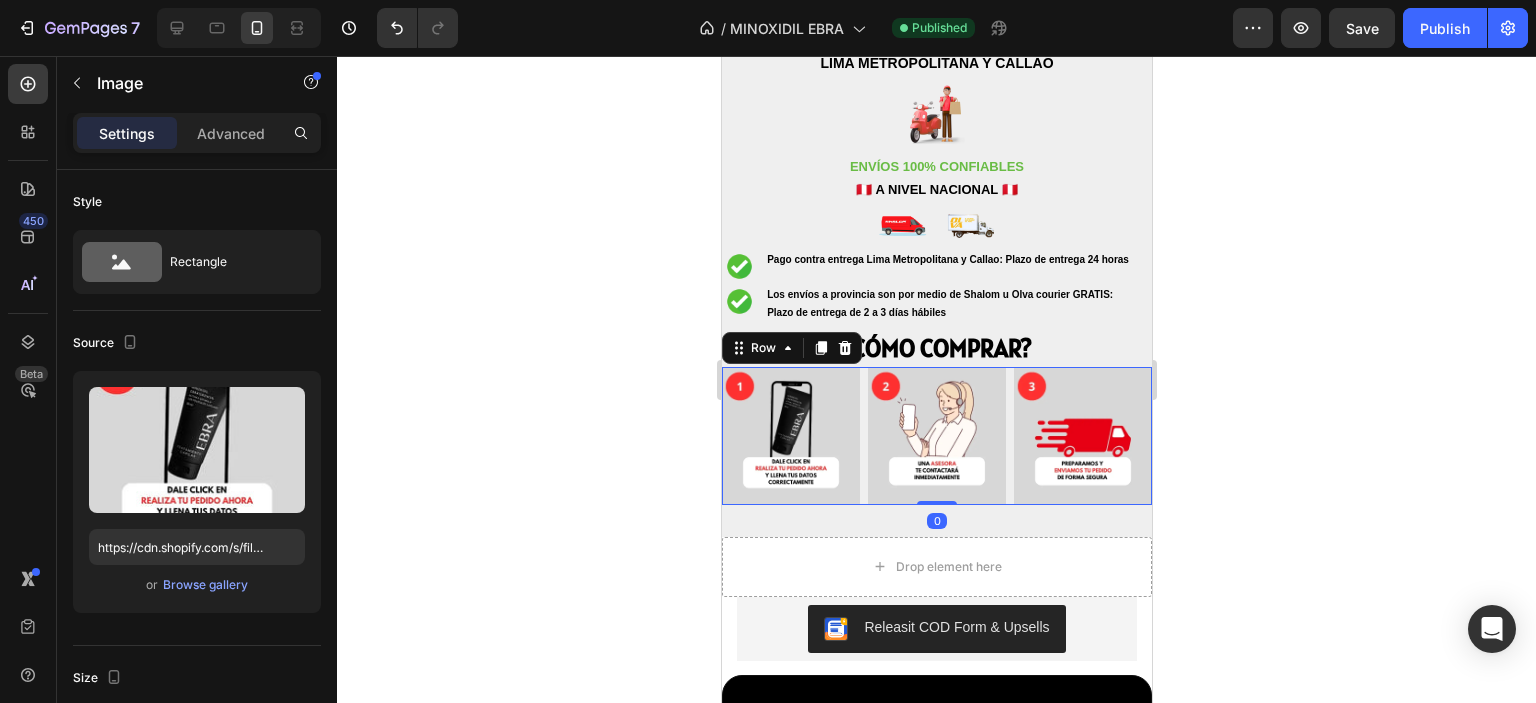 click on "Image Image Image Row   0" at bounding box center (936, 436) 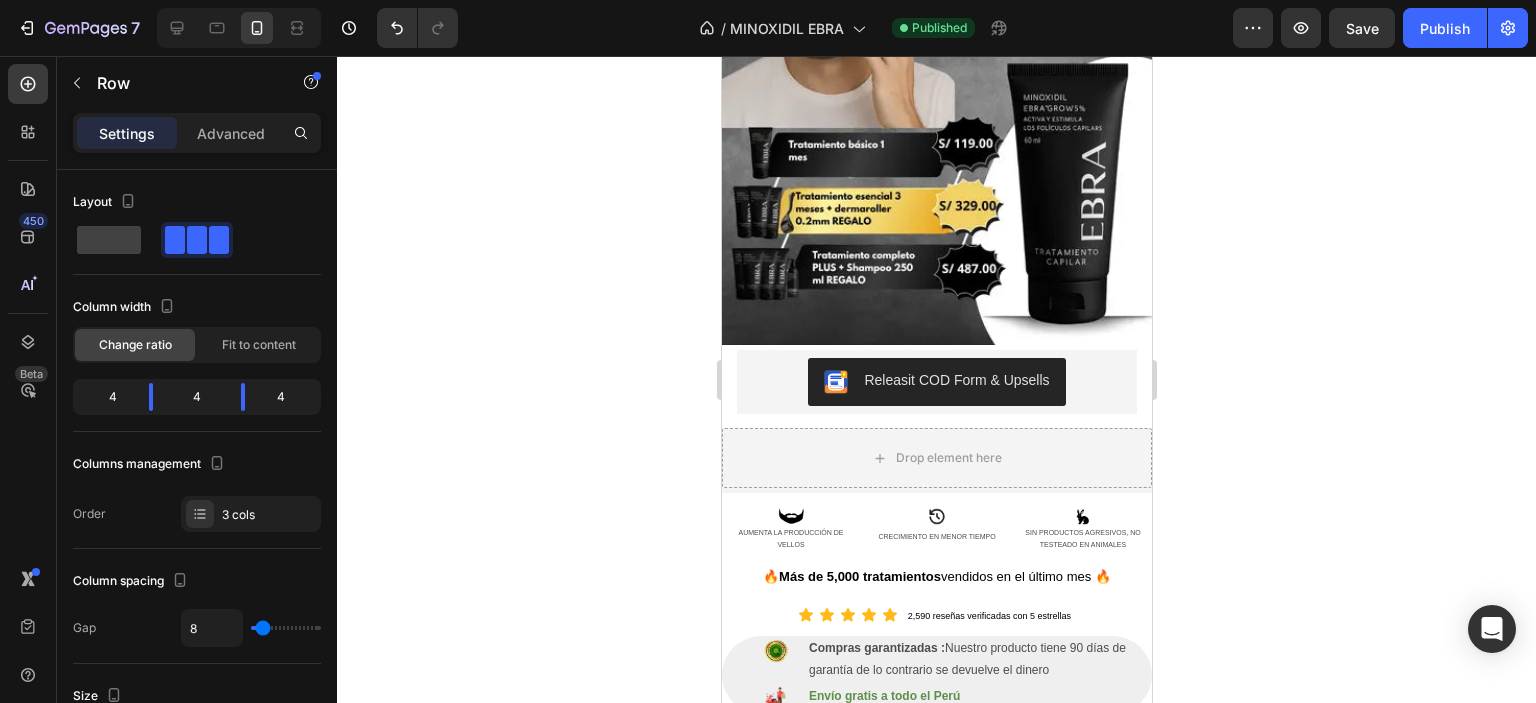 scroll, scrollTop: 387, scrollLeft: 0, axis: vertical 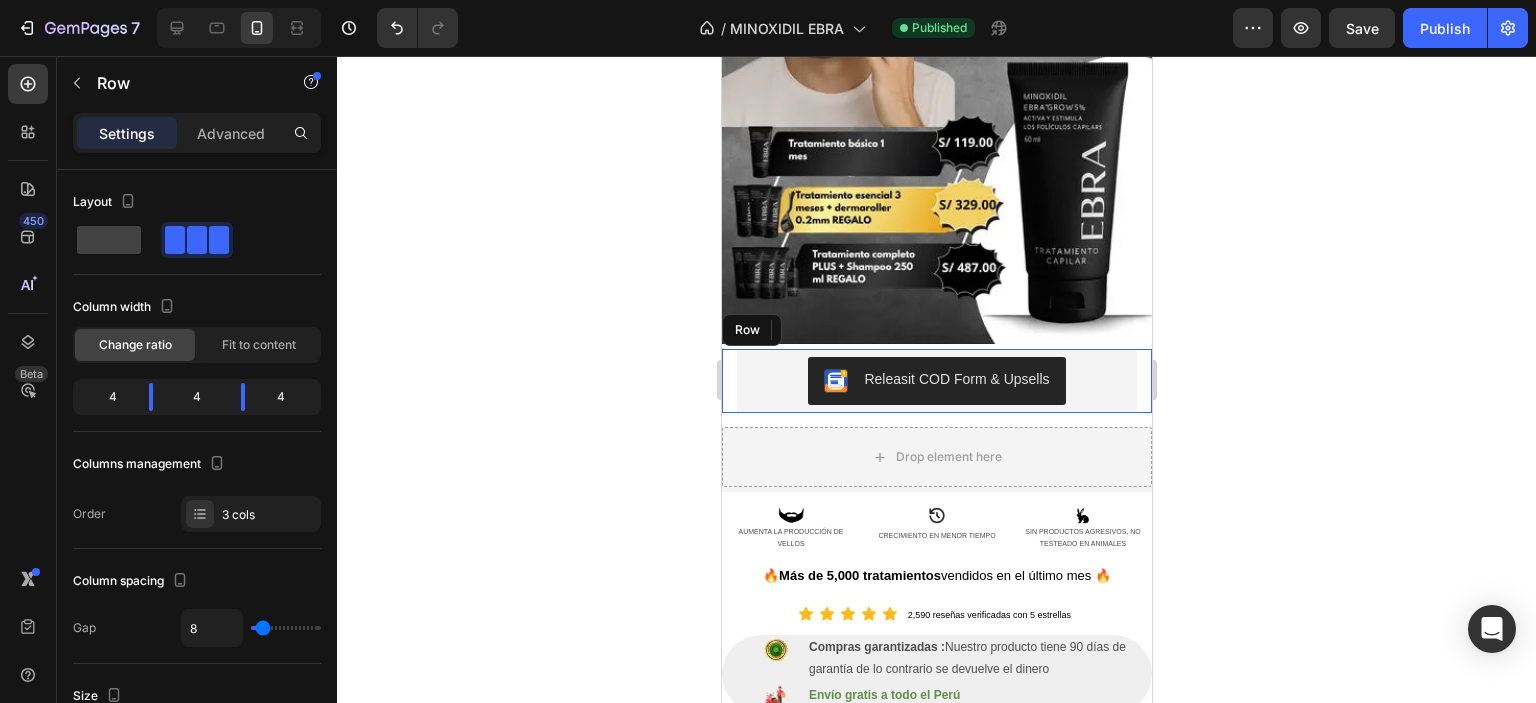 click on "Releasit COD Form & Upsells Releasit COD Form & Upsells Row Row" at bounding box center [936, 381] 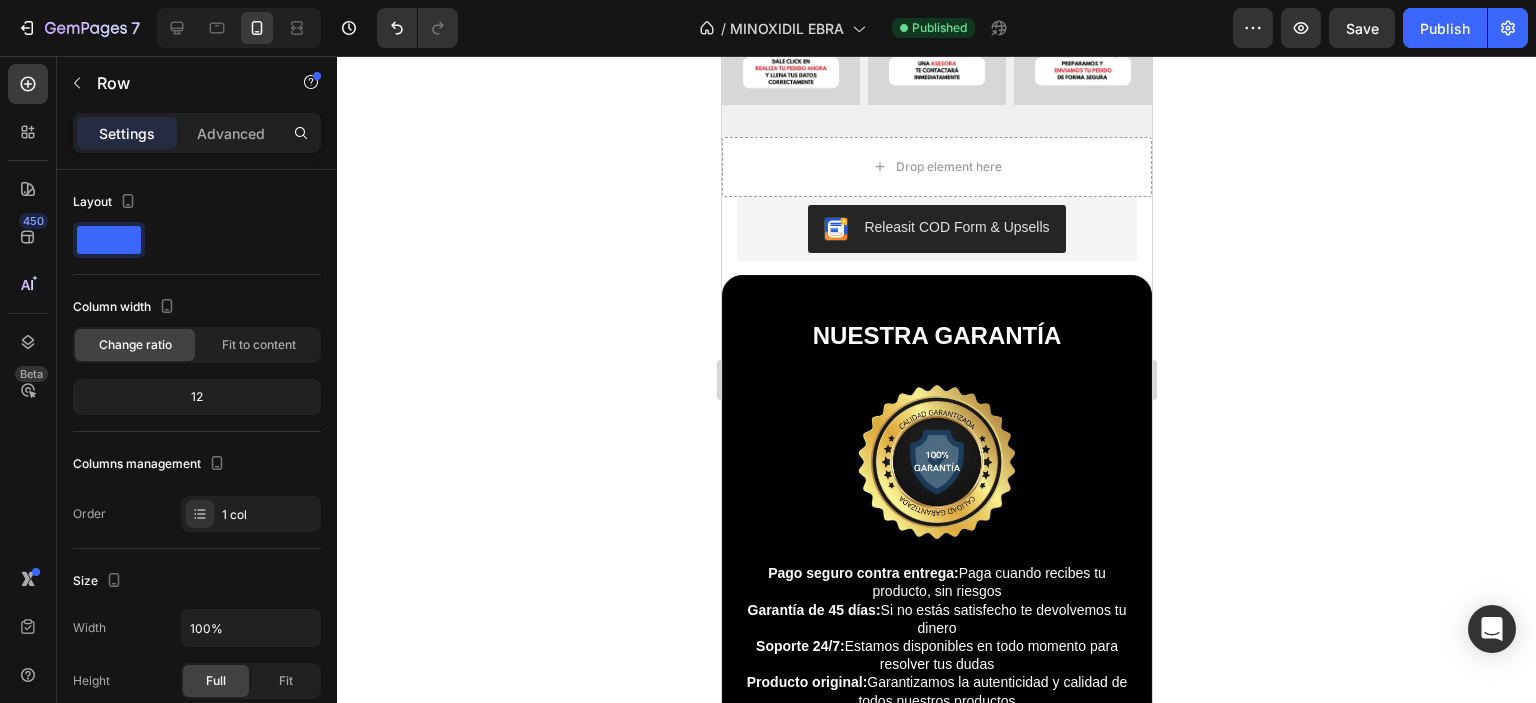 scroll, scrollTop: 3170, scrollLeft: 0, axis: vertical 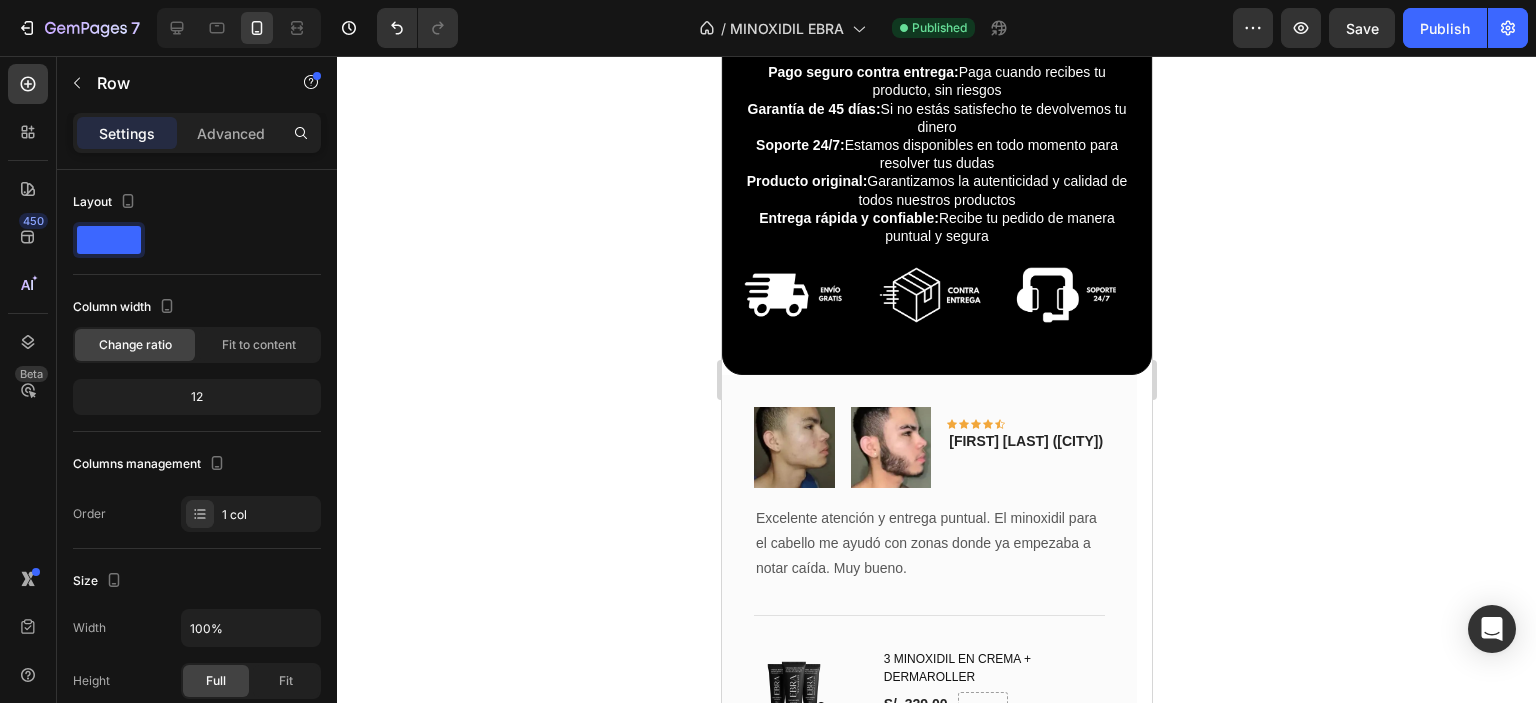 click 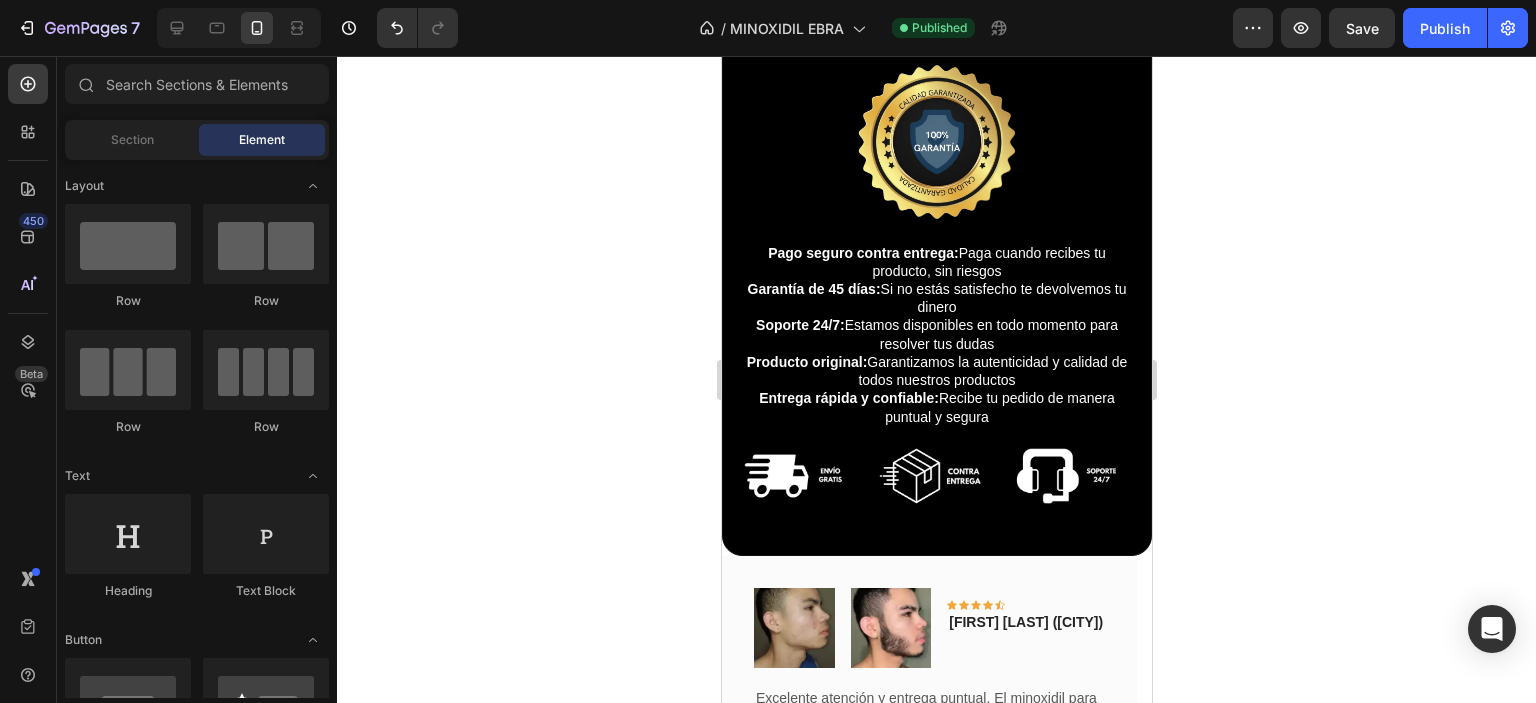 scroll, scrollTop: 4052, scrollLeft: 0, axis: vertical 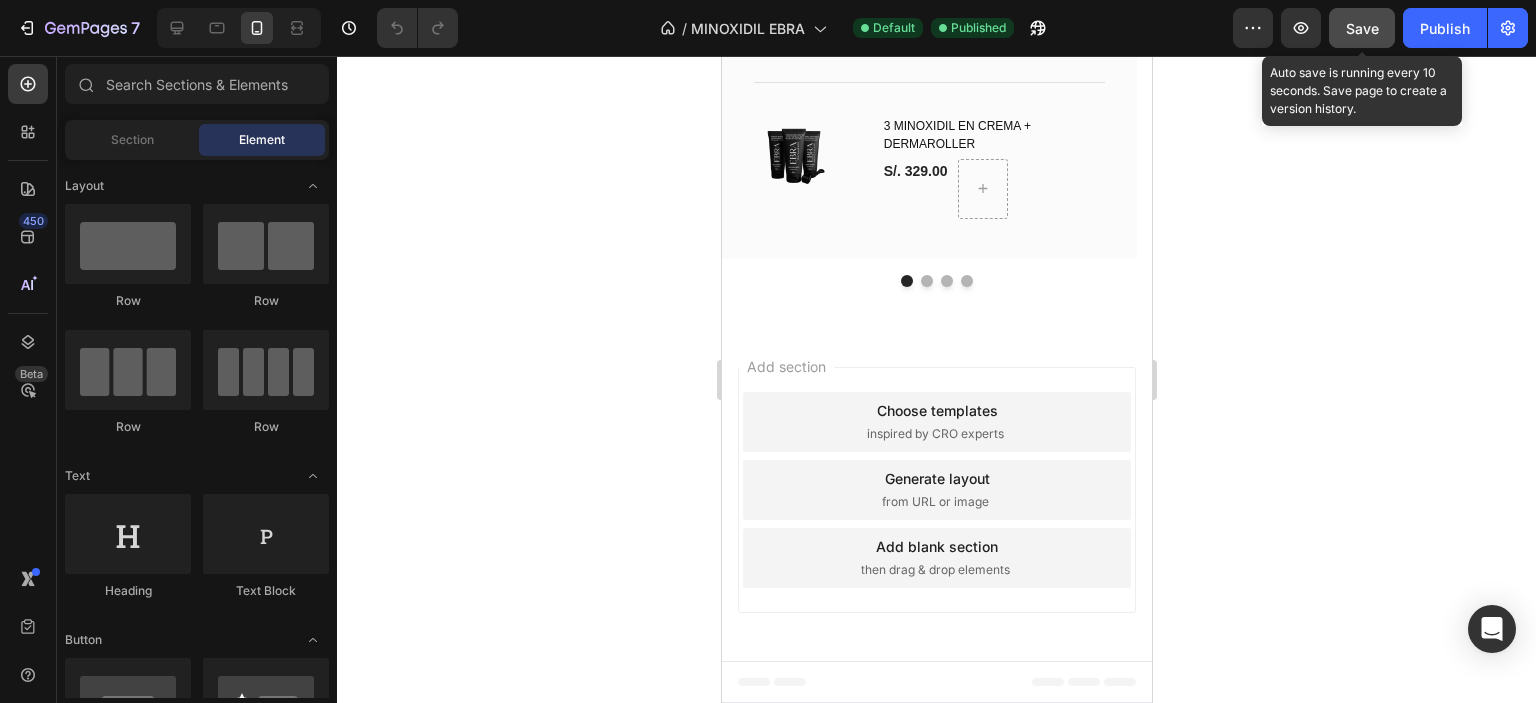 click on "Save" at bounding box center (1362, 28) 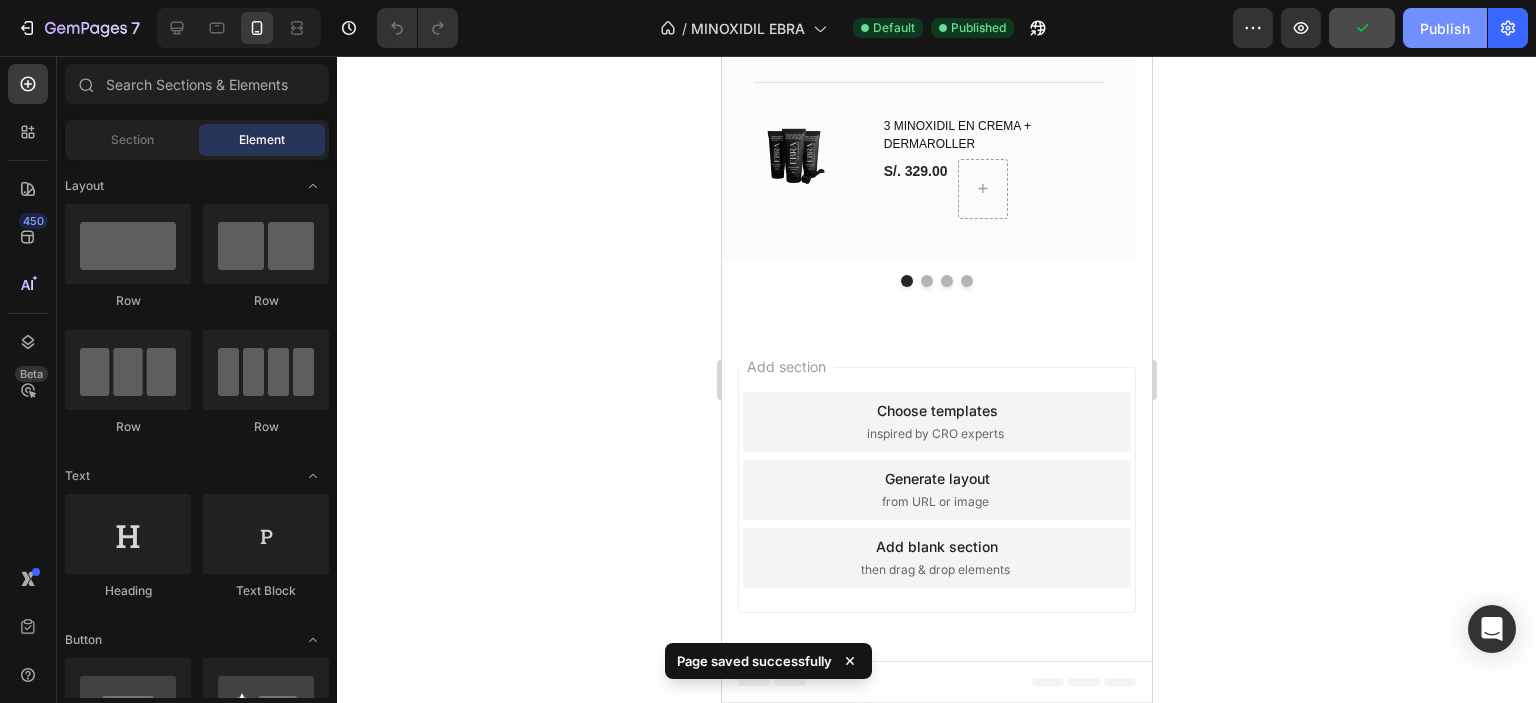 click on "Publish" at bounding box center (1445, 28) 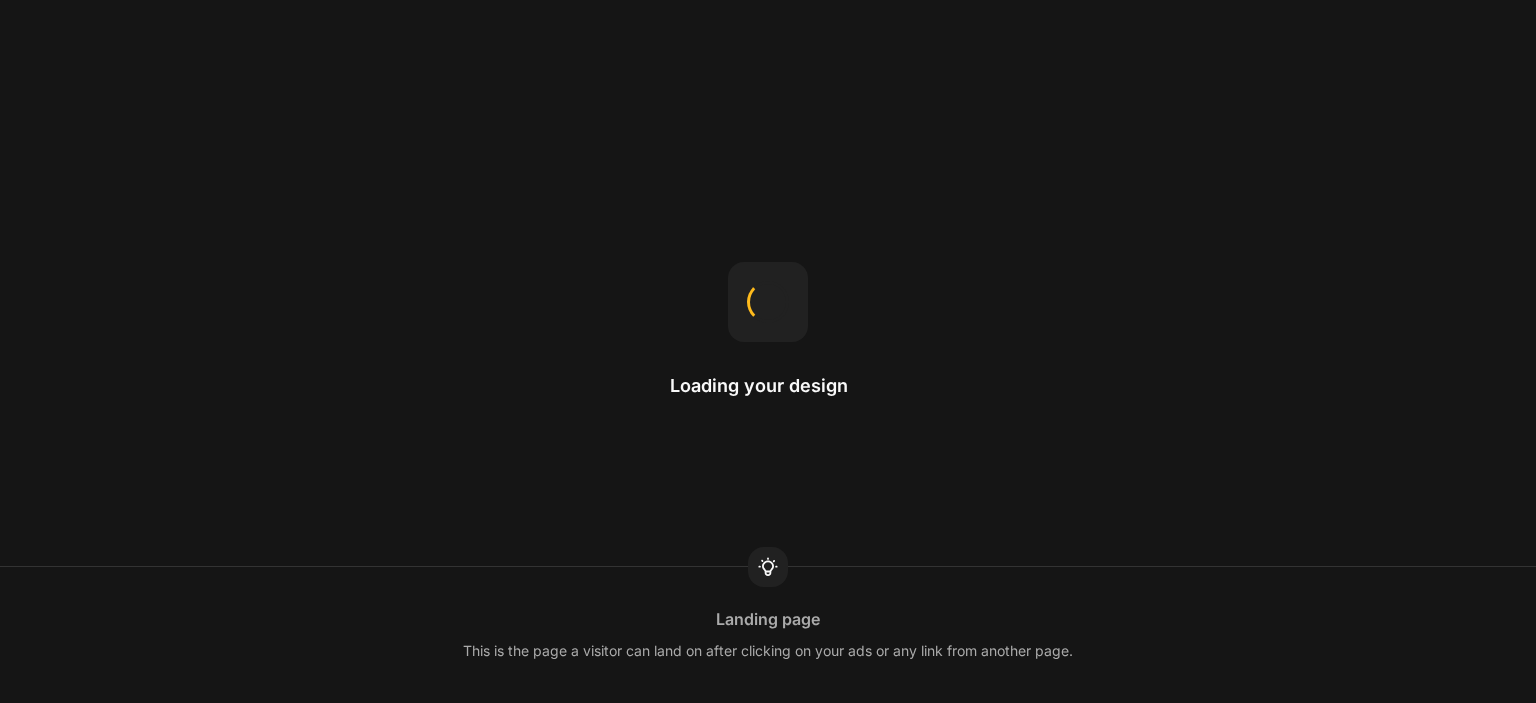 scroll, scrollTop: 0, scrollLeft: 0, axis: both 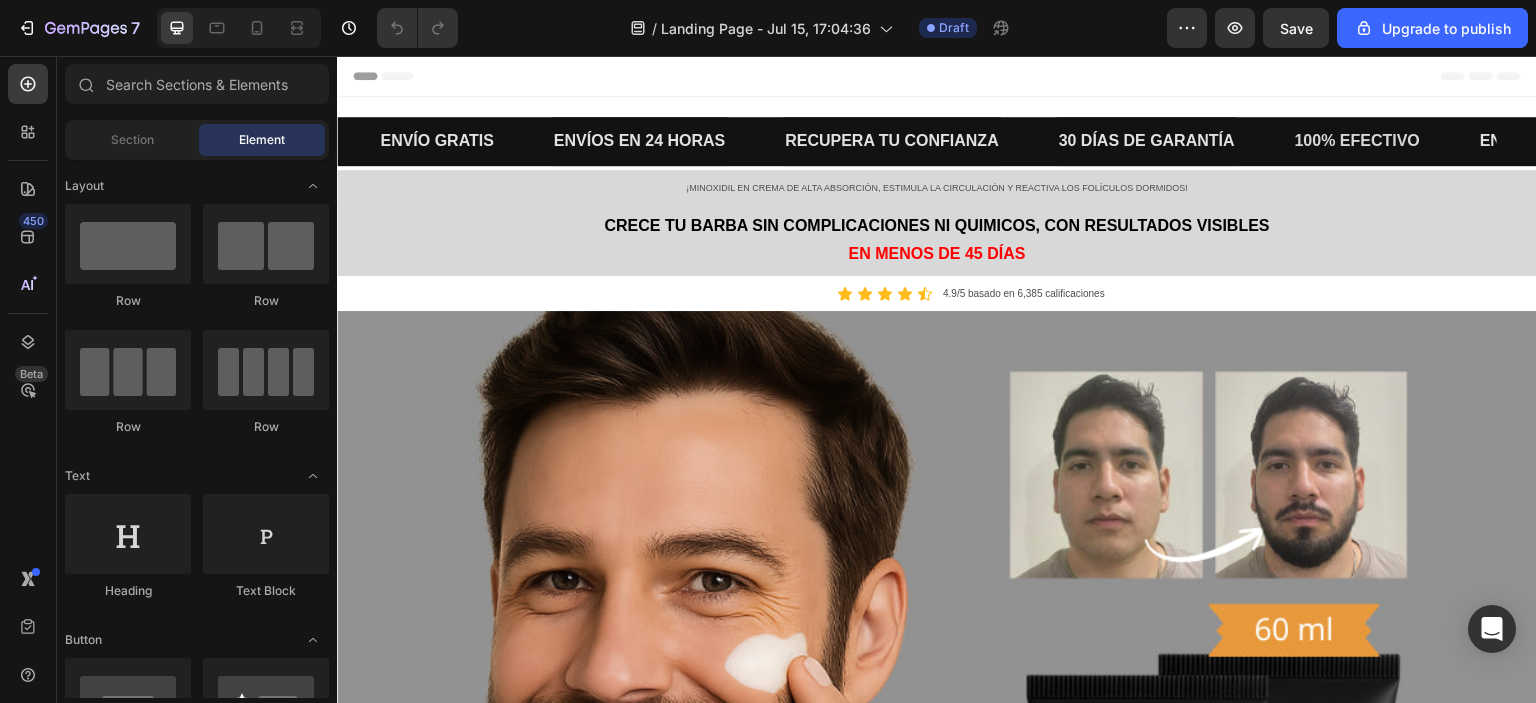 click at bounding box center (239, 28) 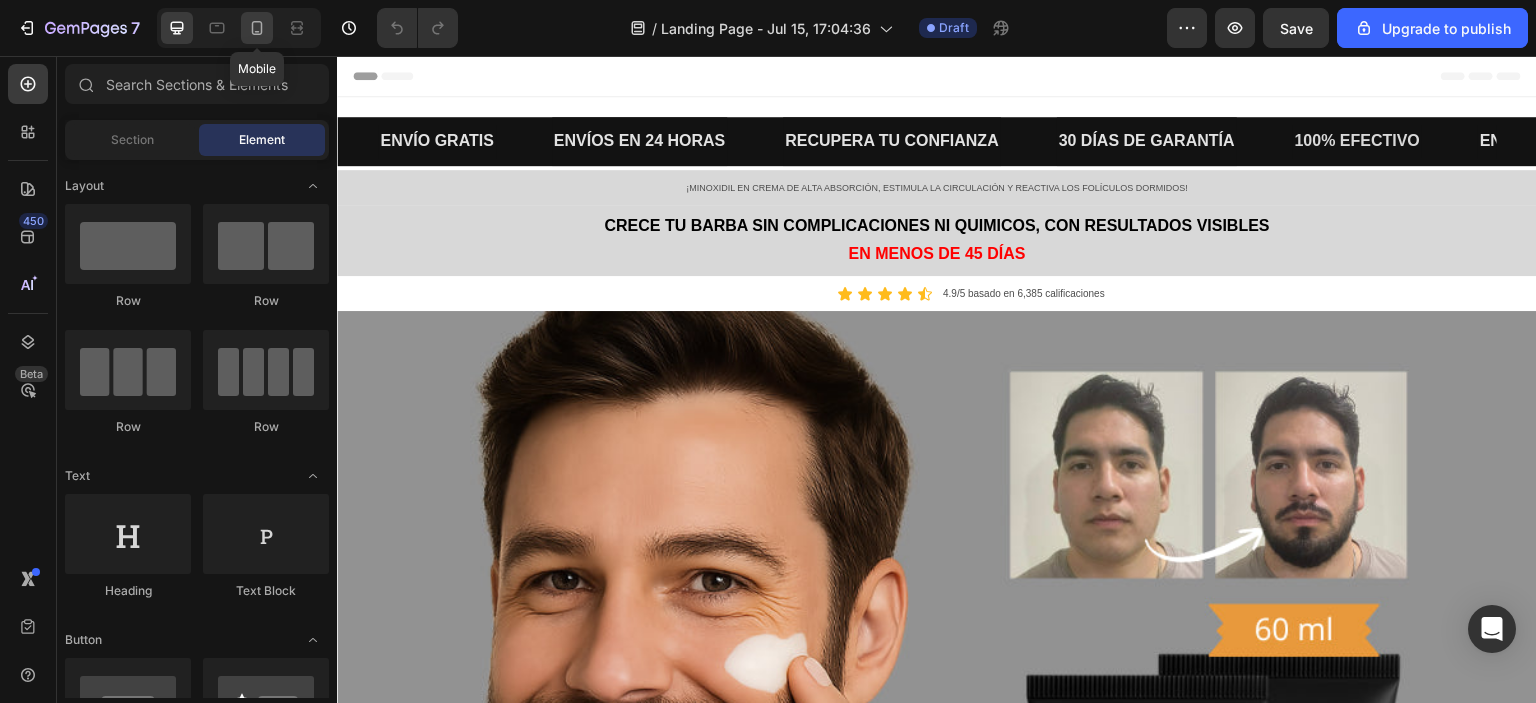 click 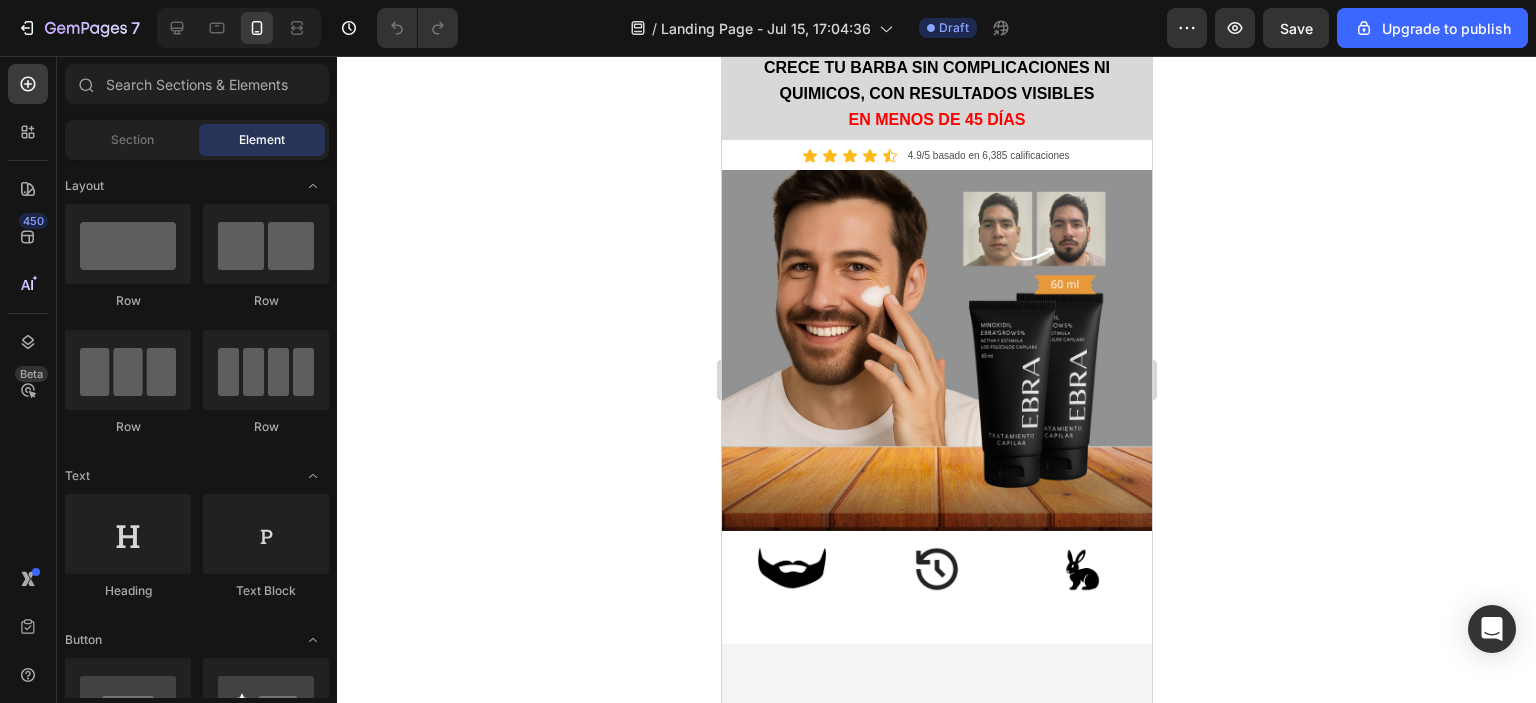 scroll, scrollTop: 0, scrollLeft: 0, axis: both 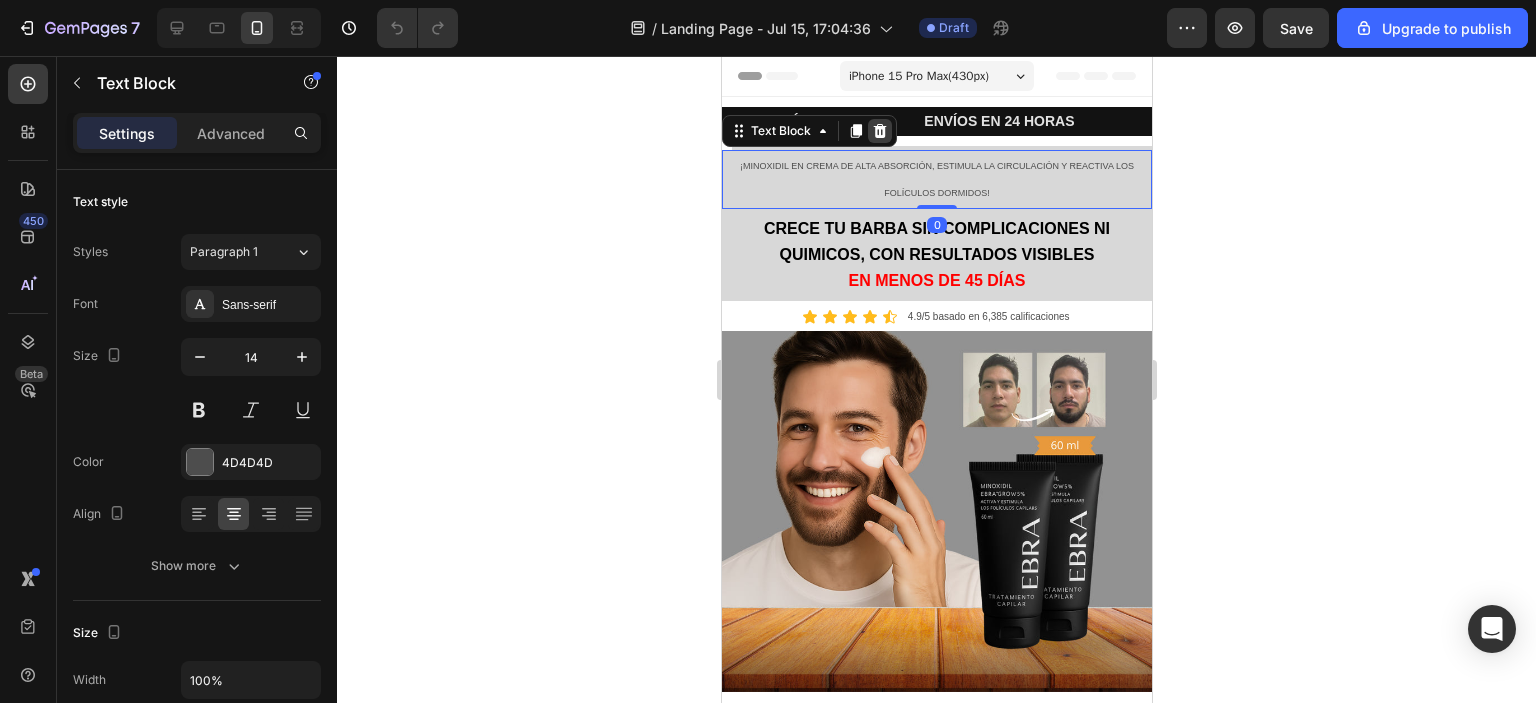 click 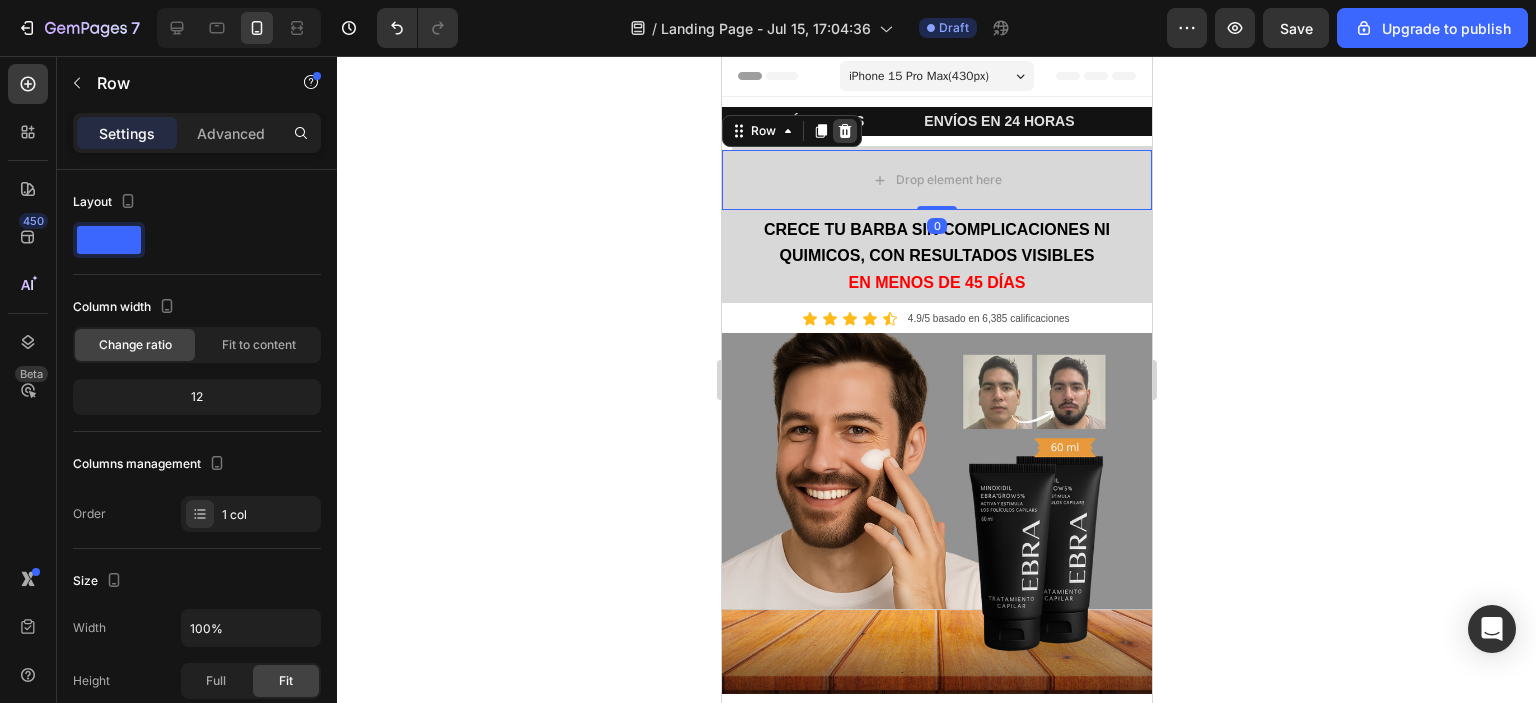click 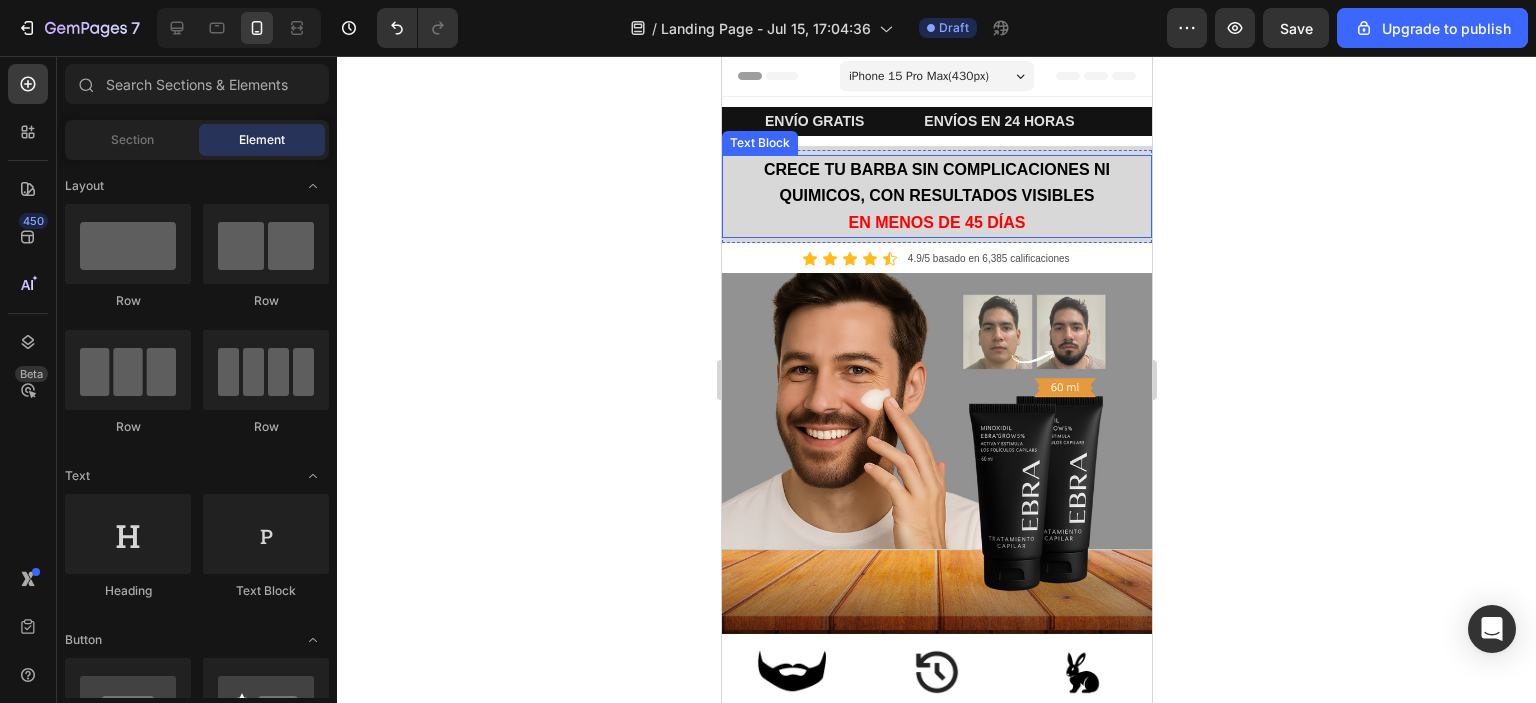click 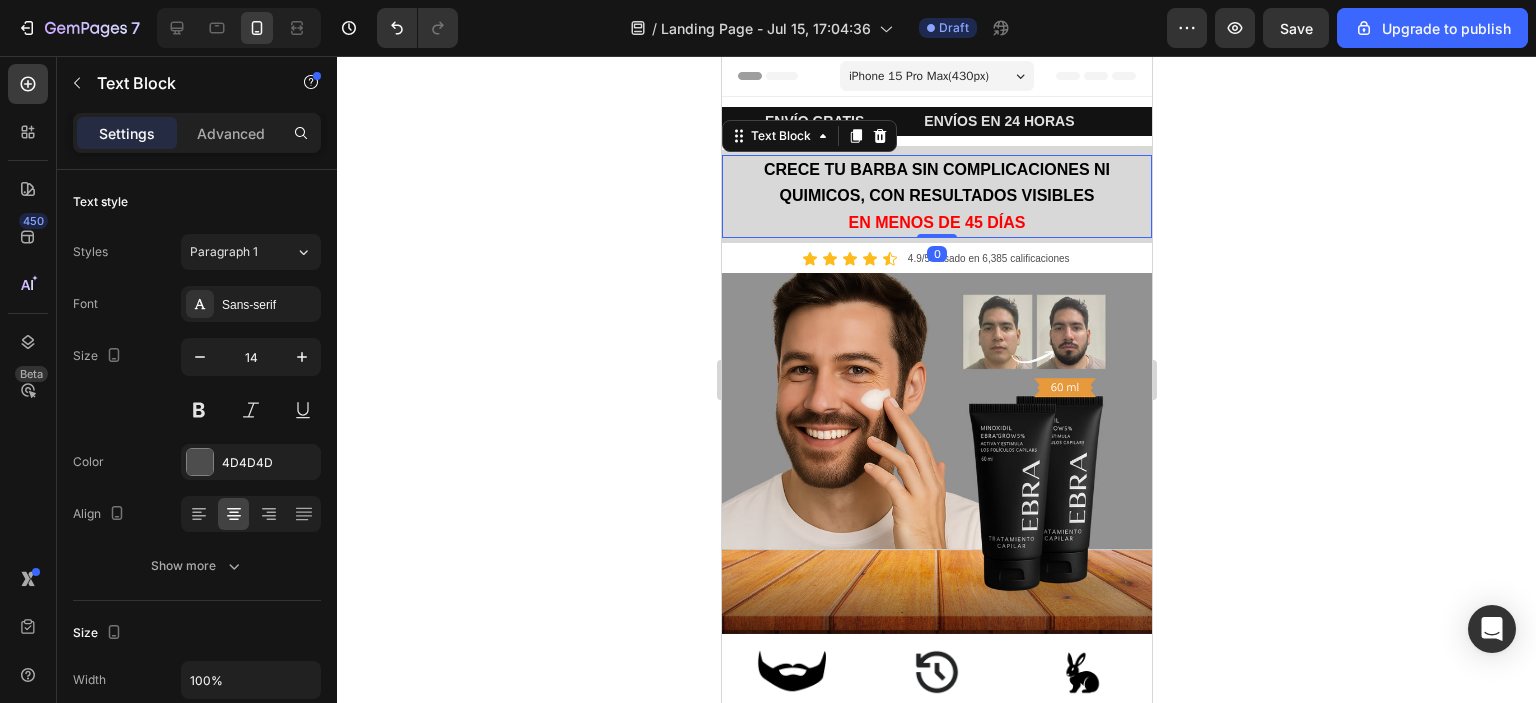 click on "EN MENOS DE 45 DÍAS" at bounding box center [936, 222] 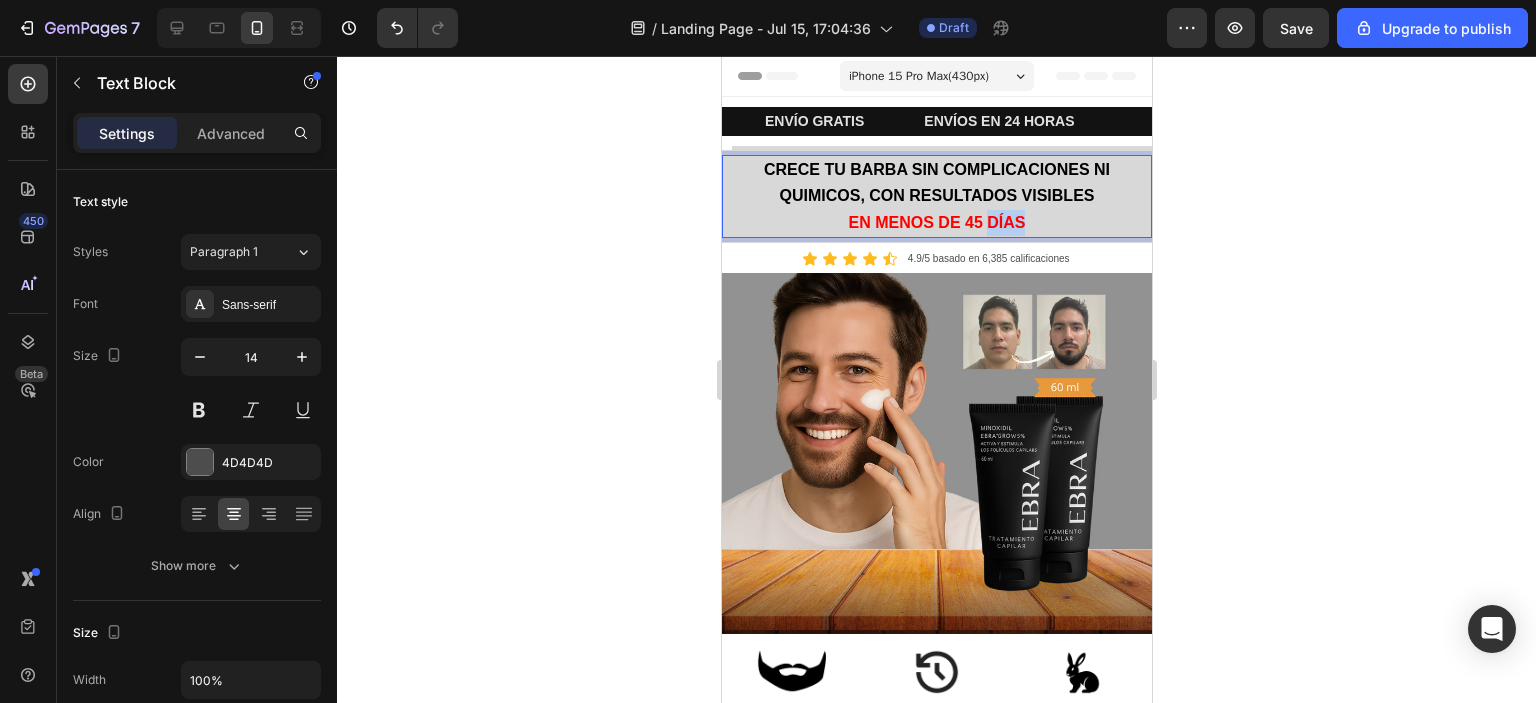 click on "EN MENOS DE 45 DÍAS" at bounding box center [936, 222] 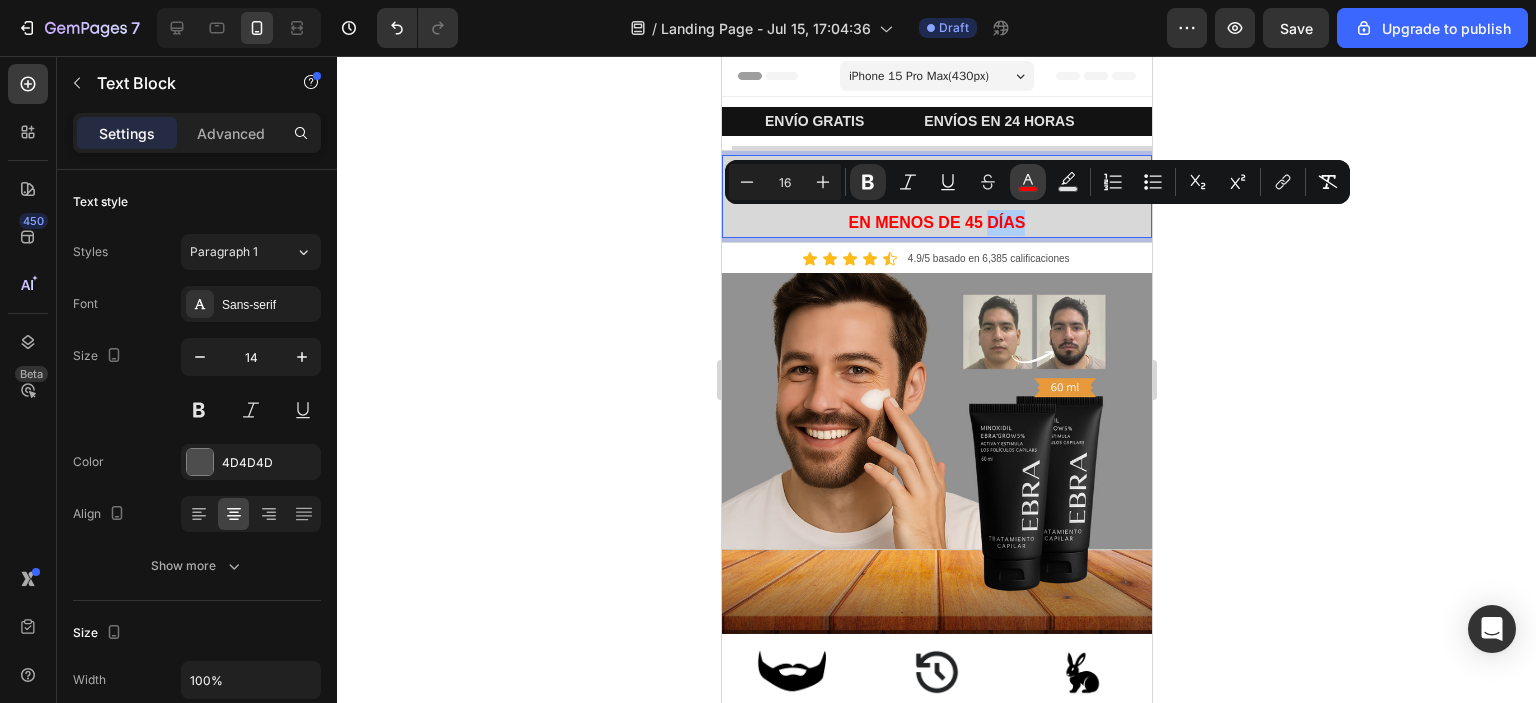 click 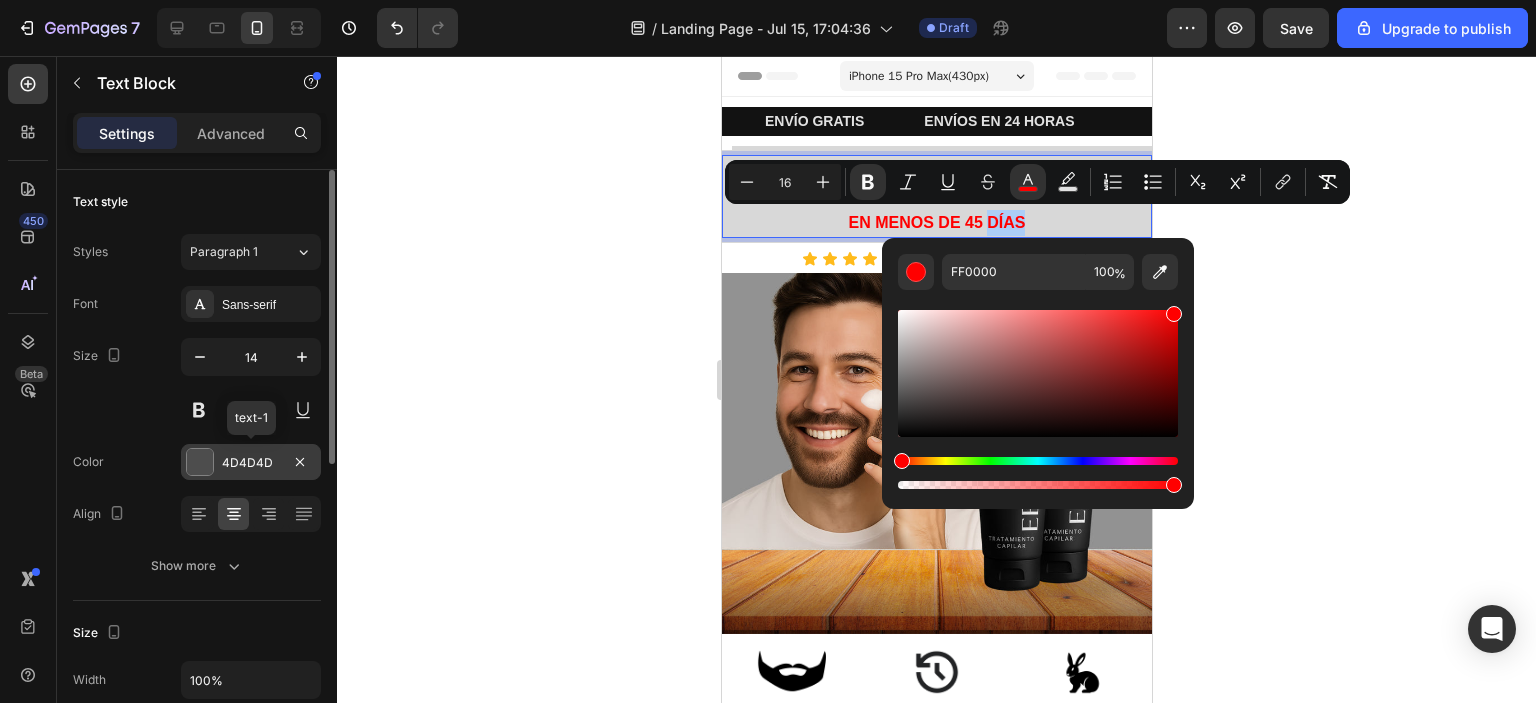 click at bounding box center (200, 462) 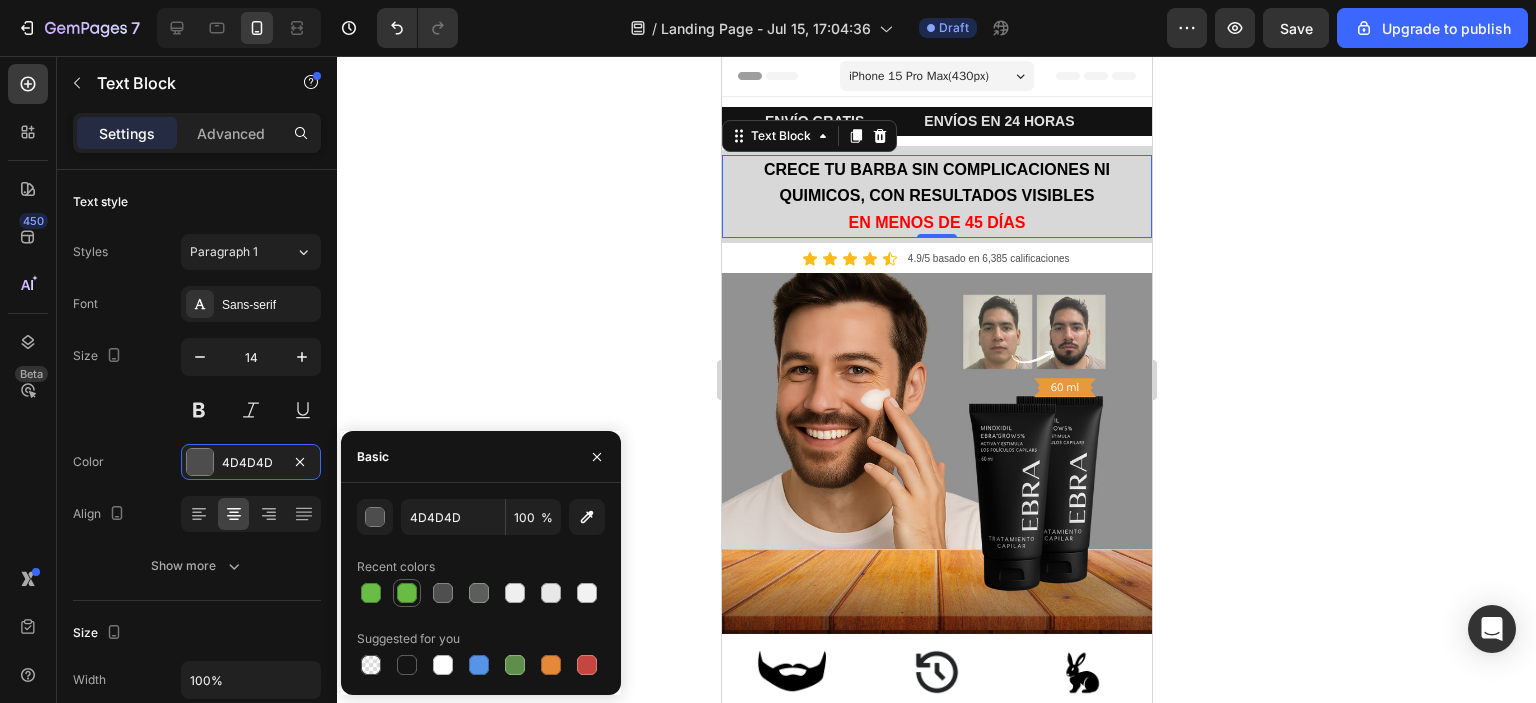 click at bounding box center (407, 593) 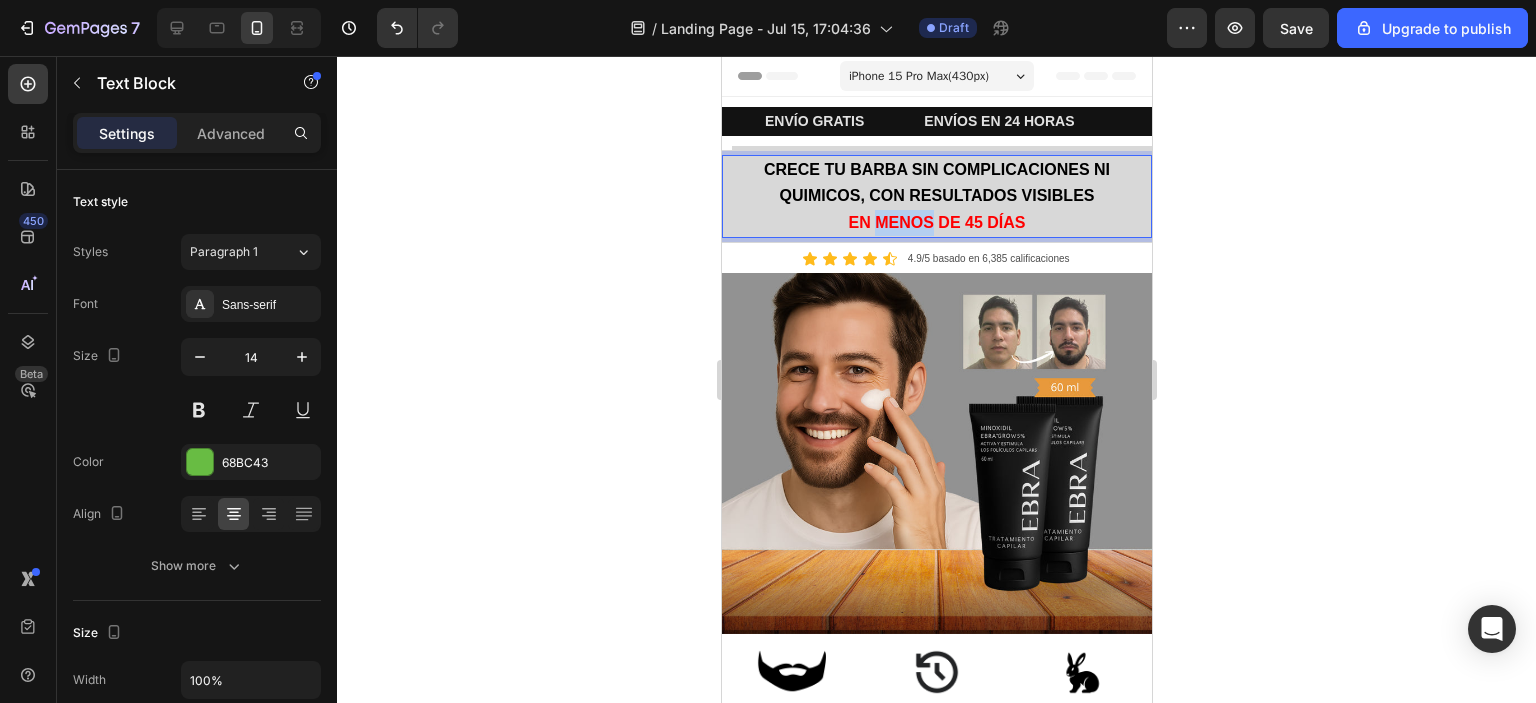 click on "EN MENOS DE 45 DÍAS" at bounding box center (936, 222) 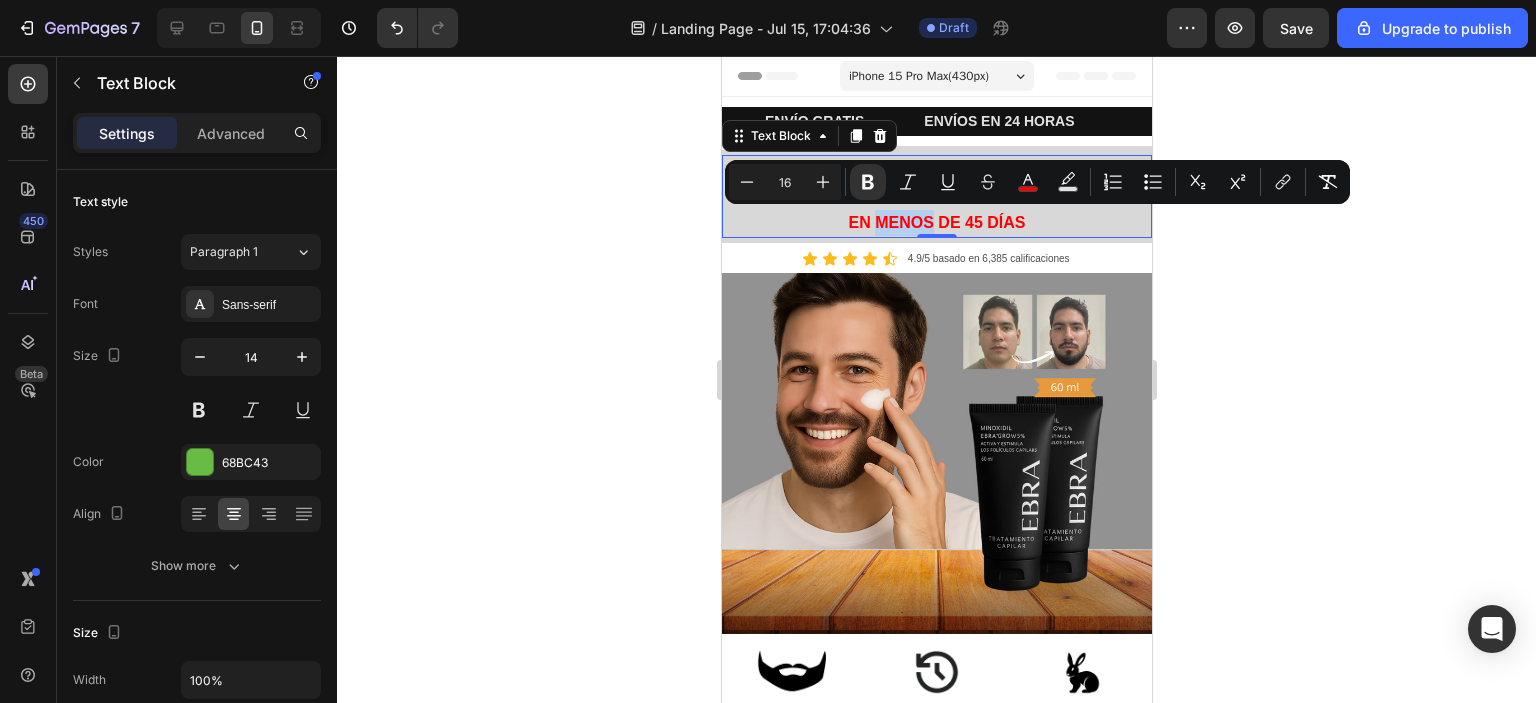 click on "EN MENOS DE 45 DÍAS" at bounding box center [936, 222] 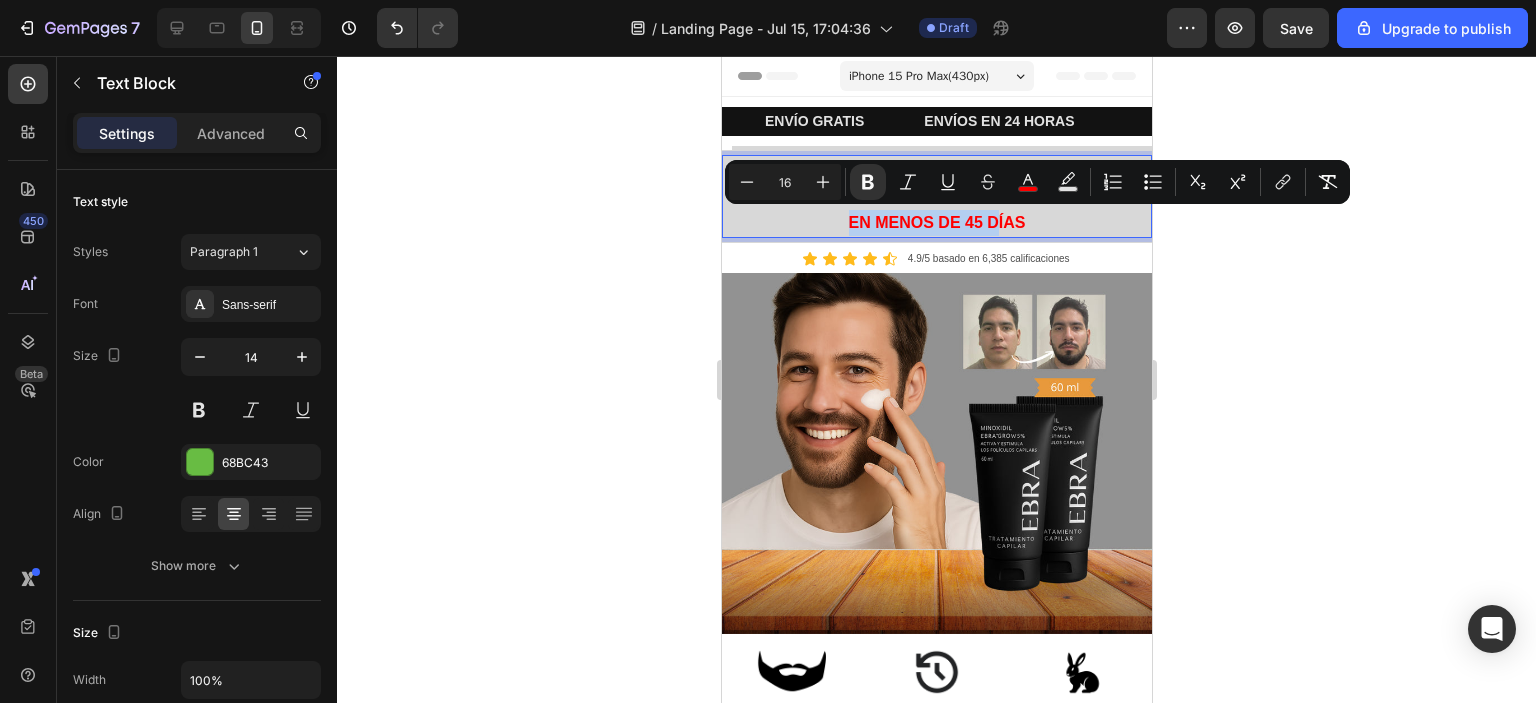 click on "EN MENOS DE 45 DÍAS" at bounding box center (936, 222) 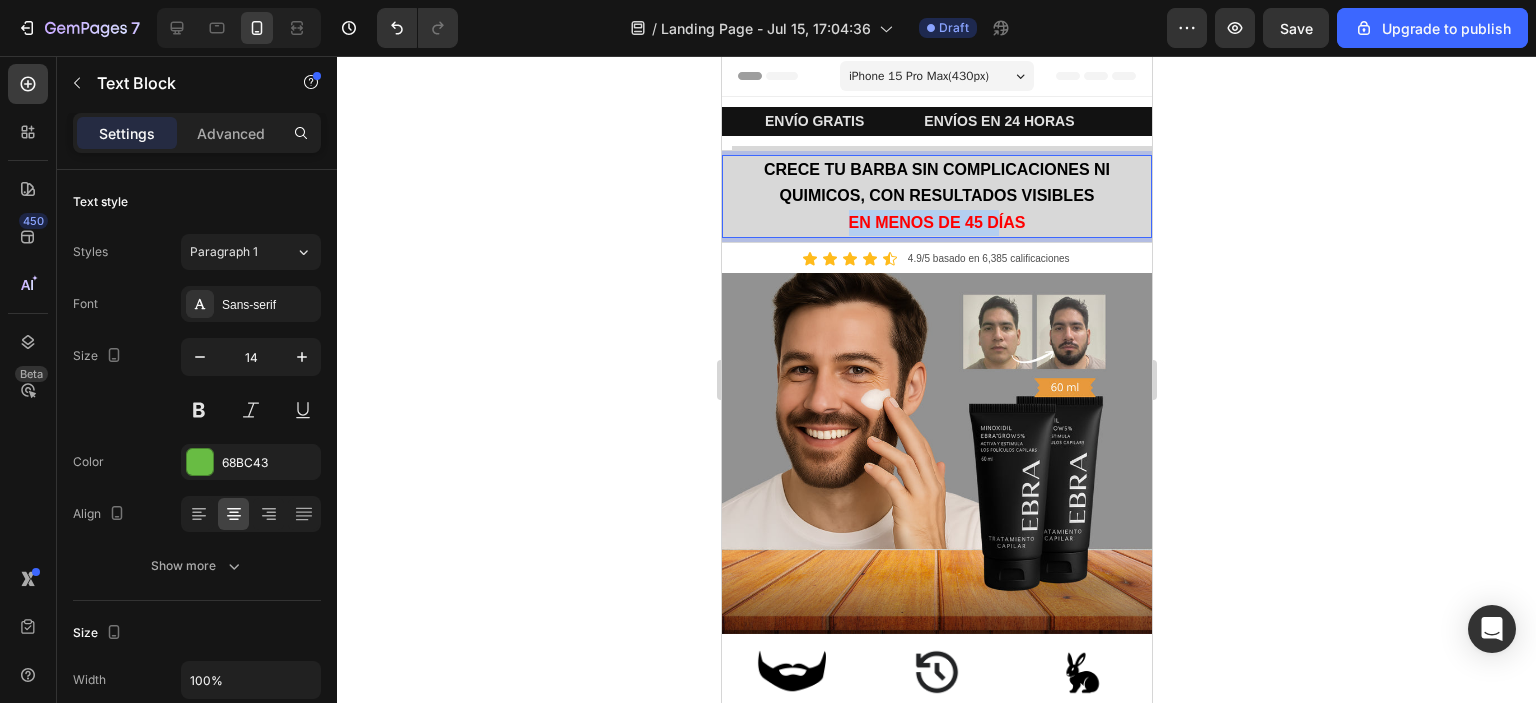 click on "EN MENOS DE 45 DÍAS" at bounding box center (936, 222) 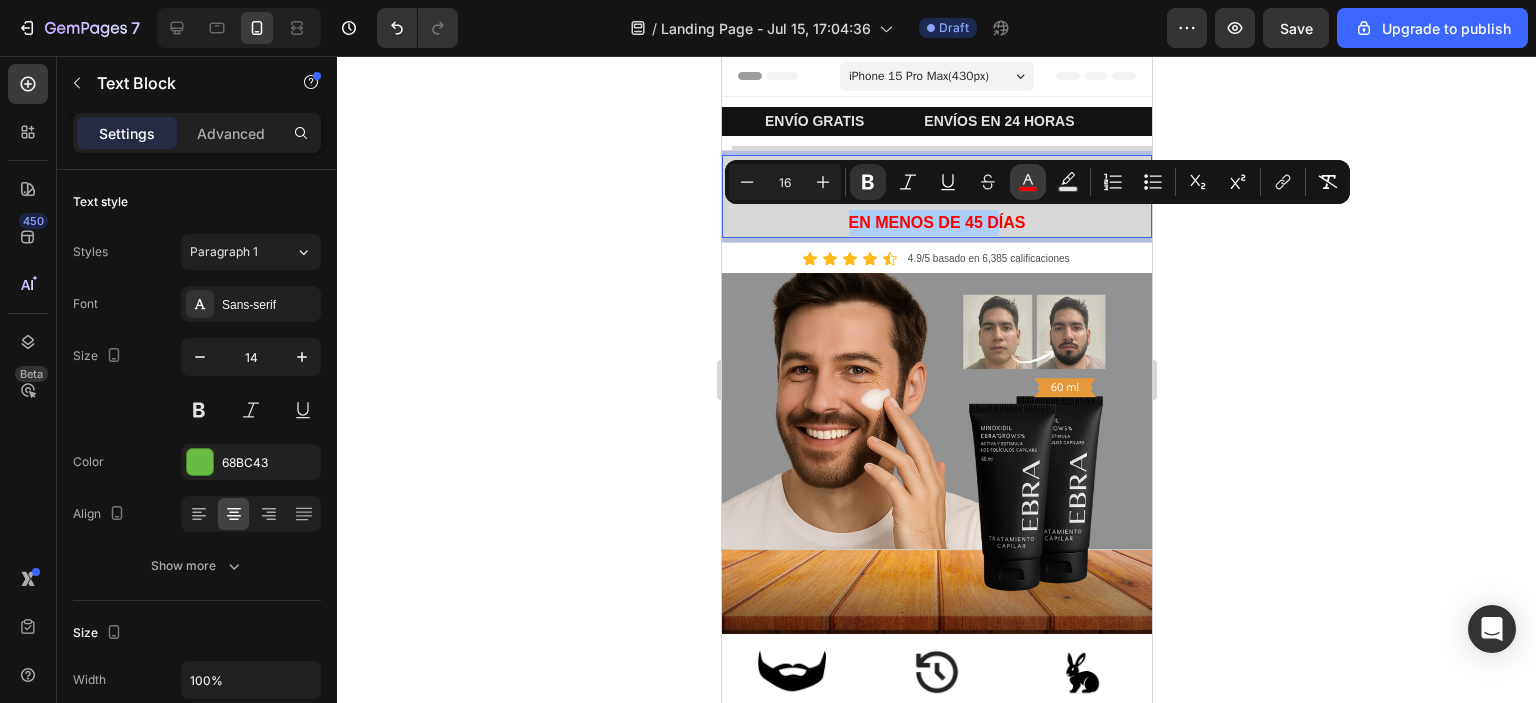click 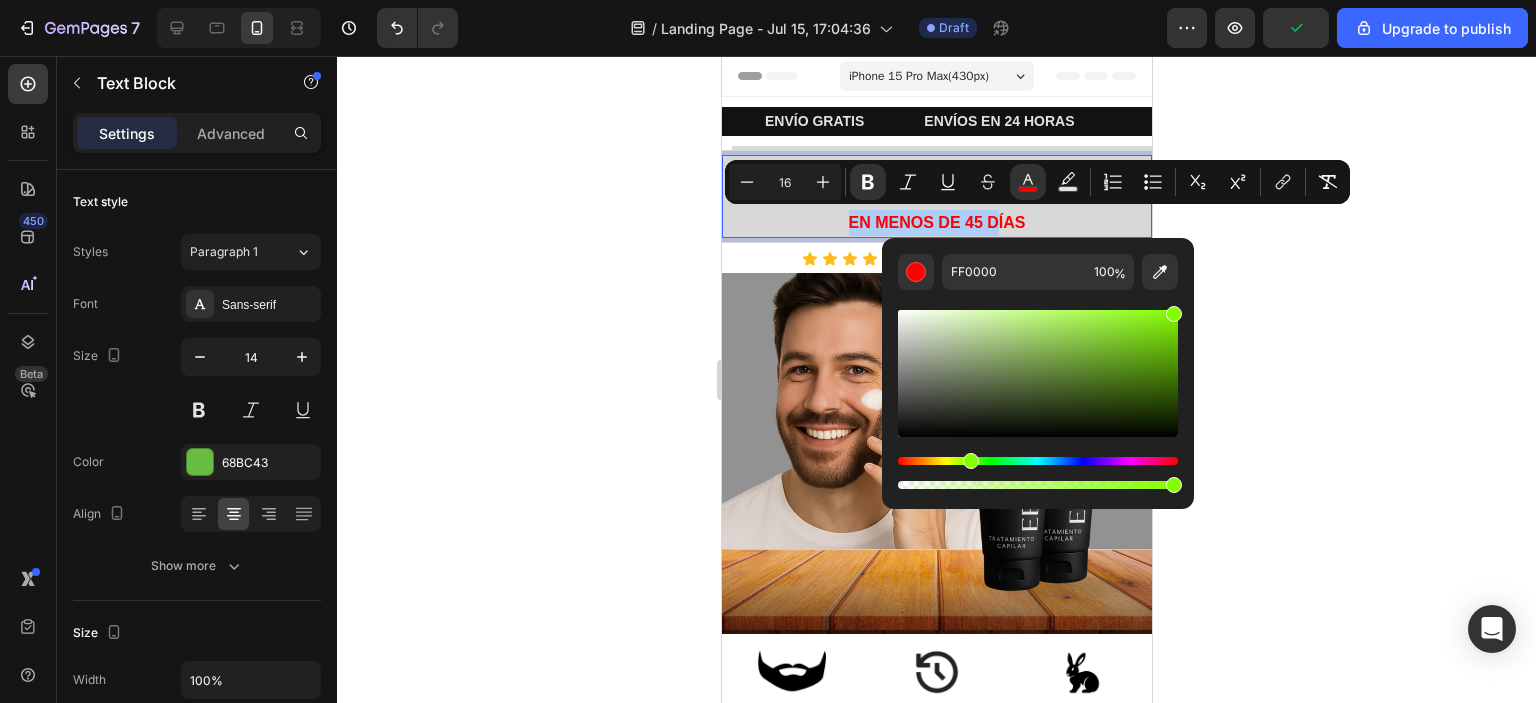 click at bounding box center (1038, 461) 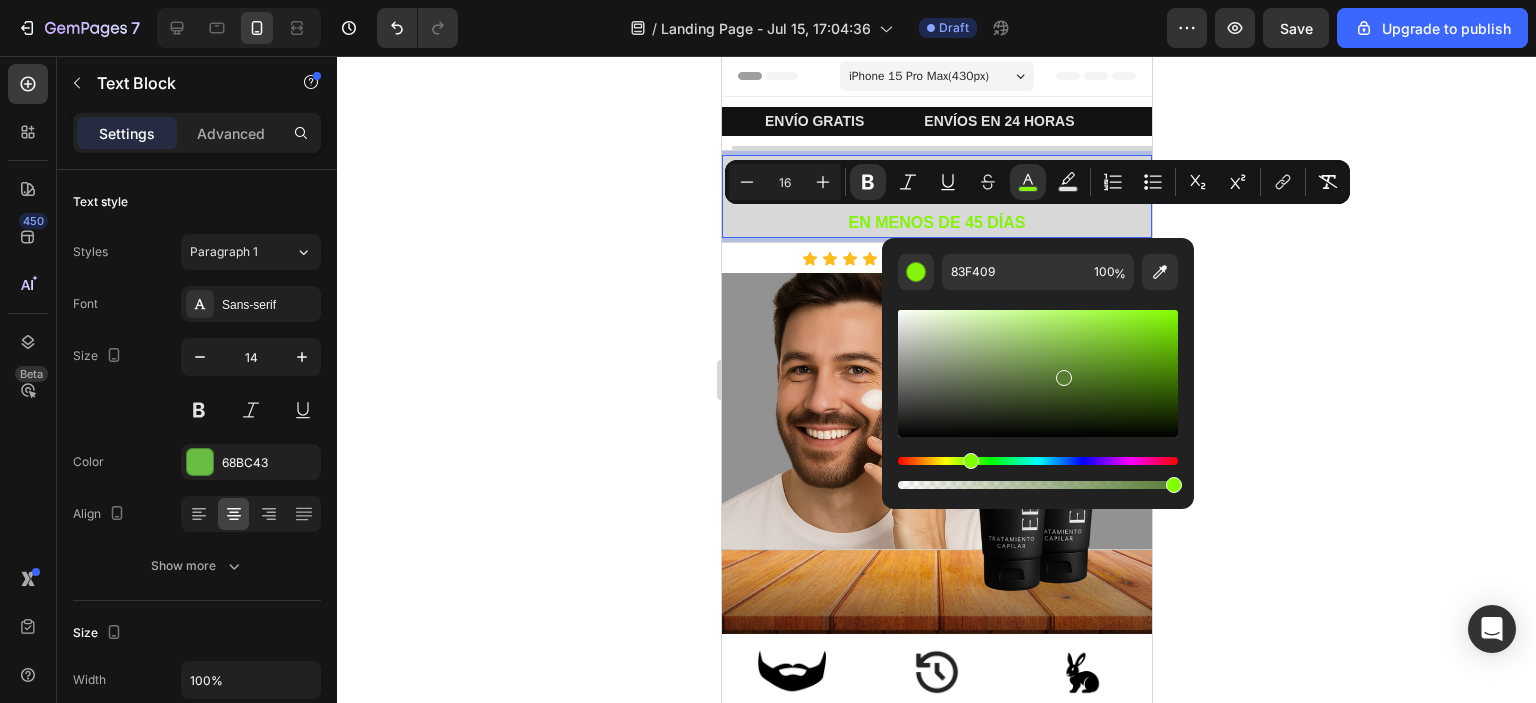 drag, startPoint x: 1167, startPoint y: 314, endPoint x: 1059, endPoint y: 376, distance: 124.53112 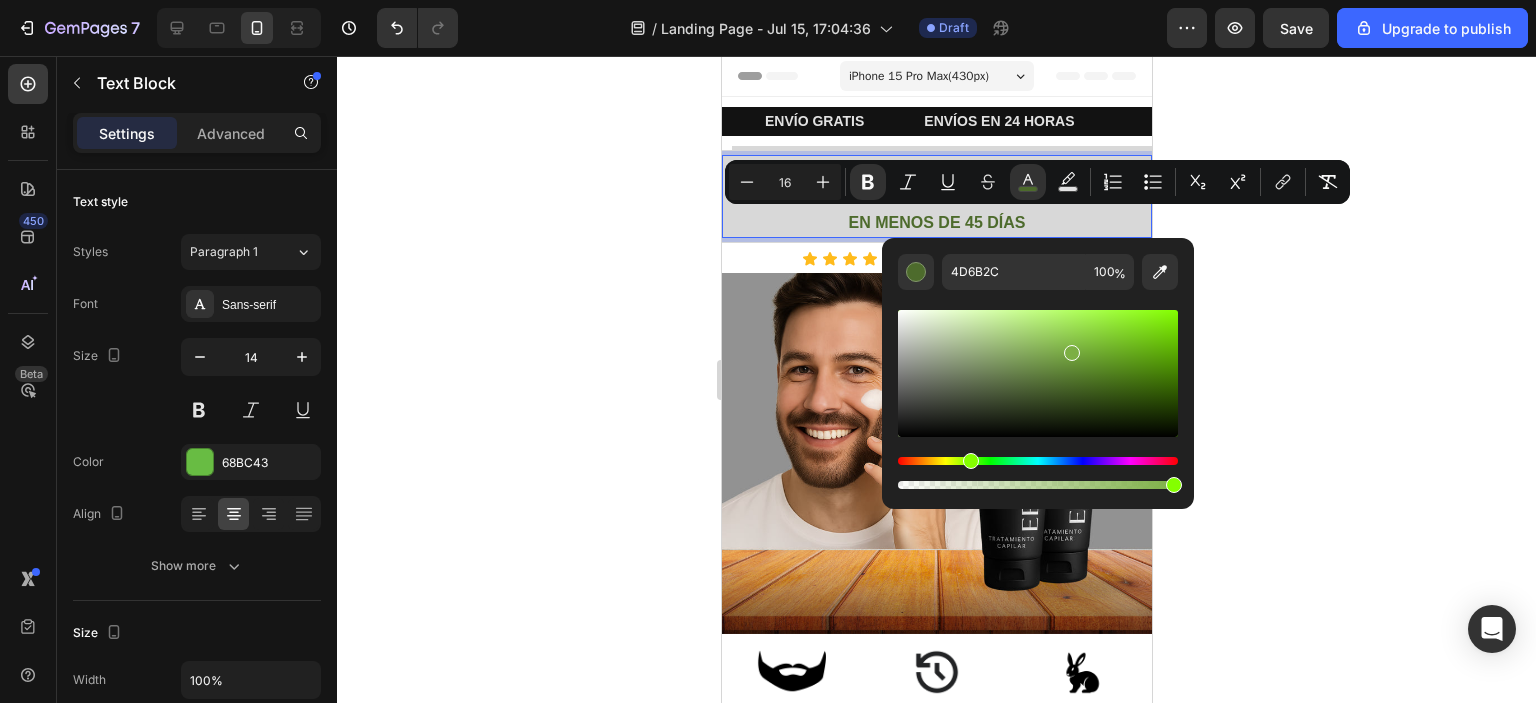 drag, startPoint x: 1060, startPoint y: 383, endPoint x: 1071, endPoint y: 348, distance: 36.687874 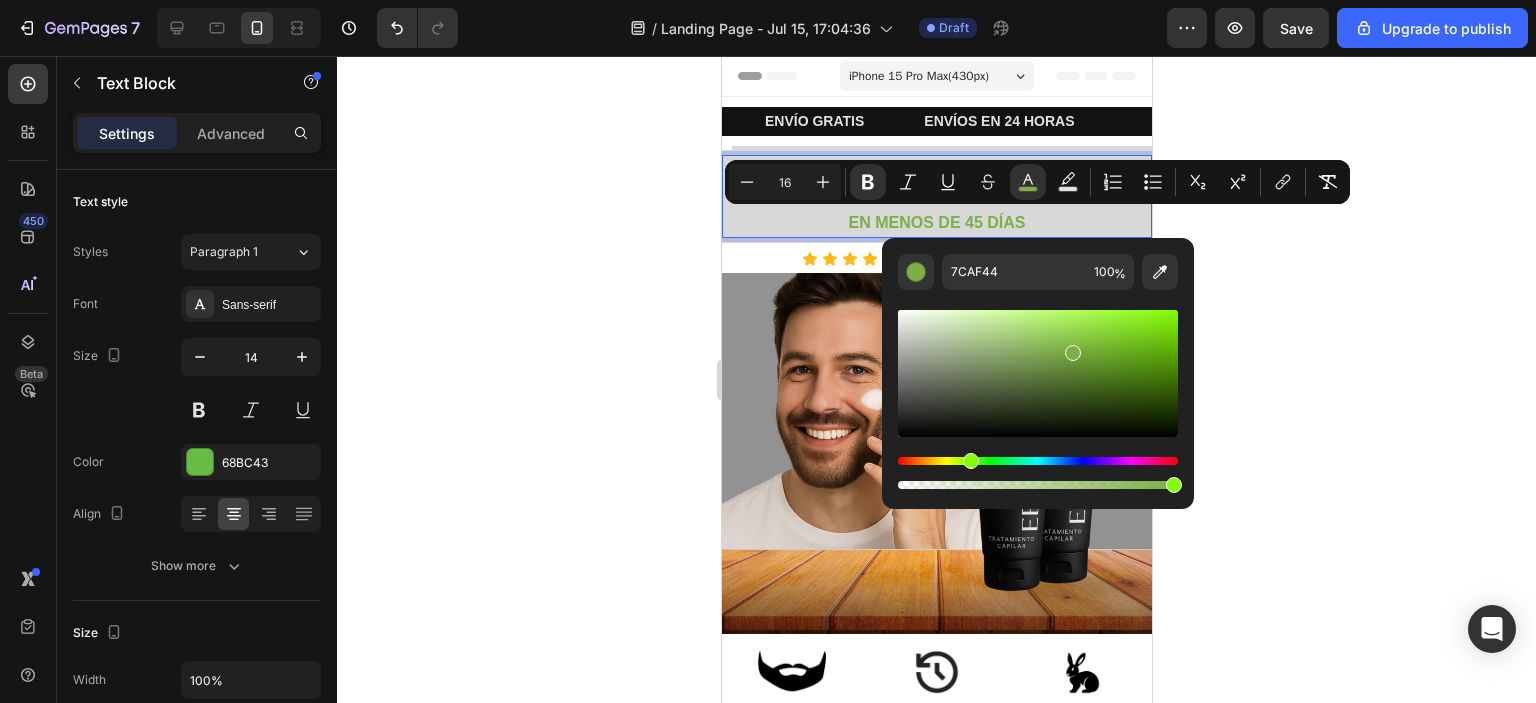 click 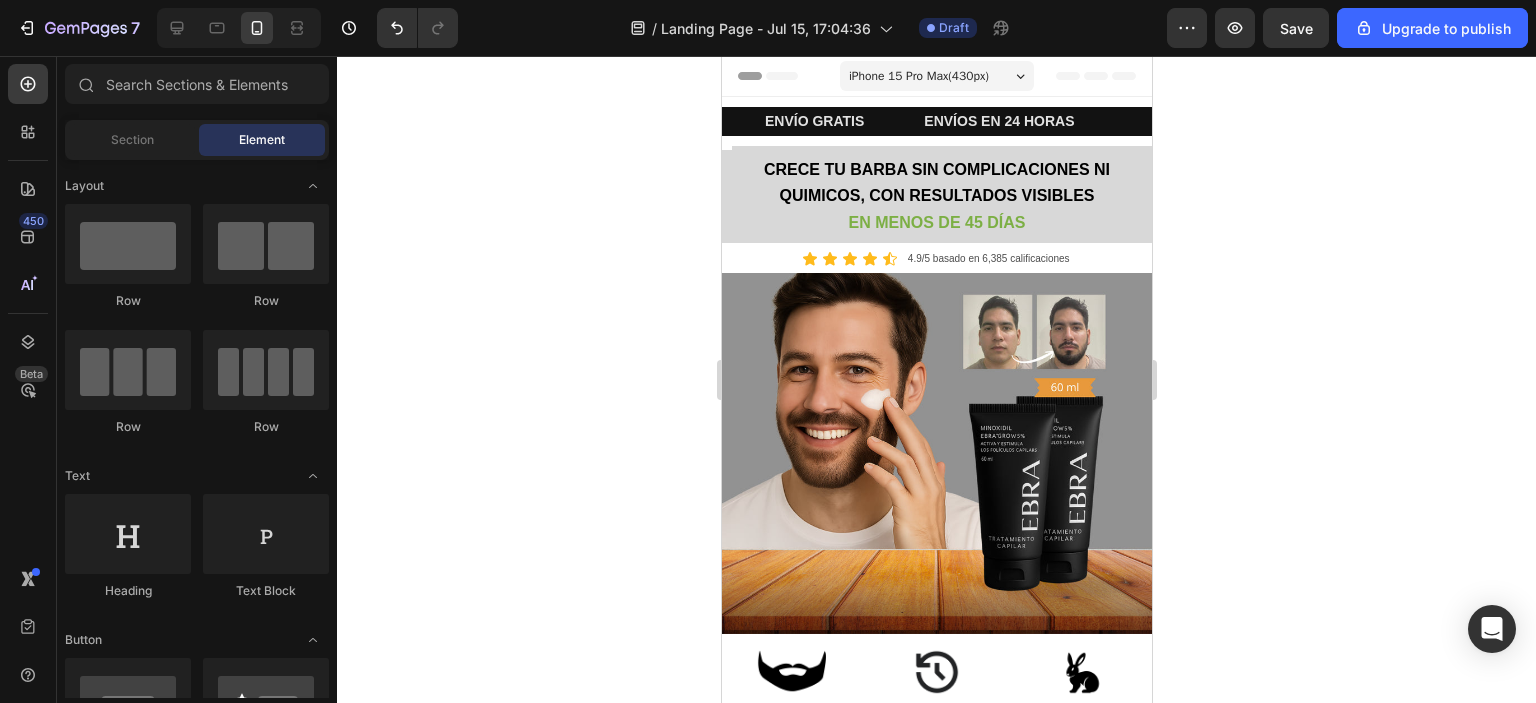 click 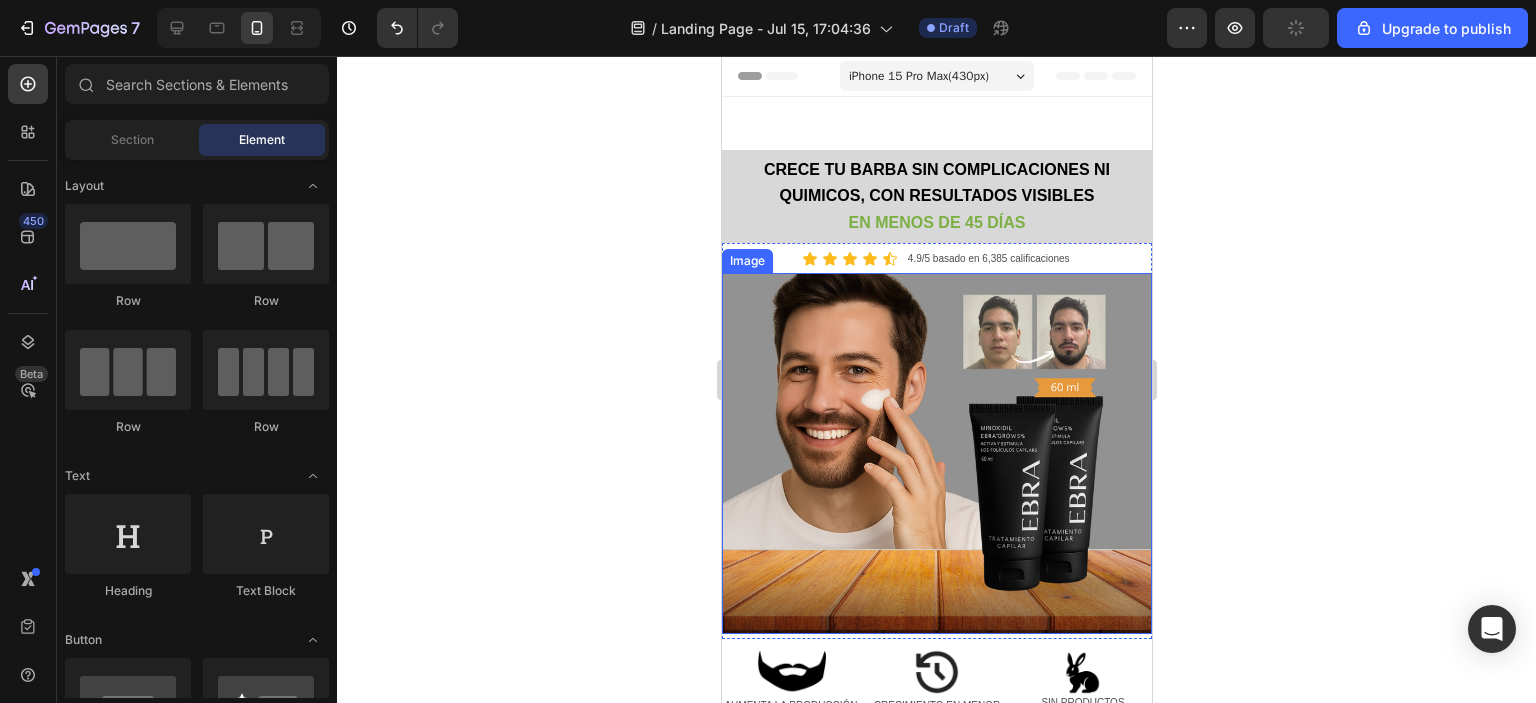 scroll, scrollTop: 152, scrollLeft: 0, axis: vertical 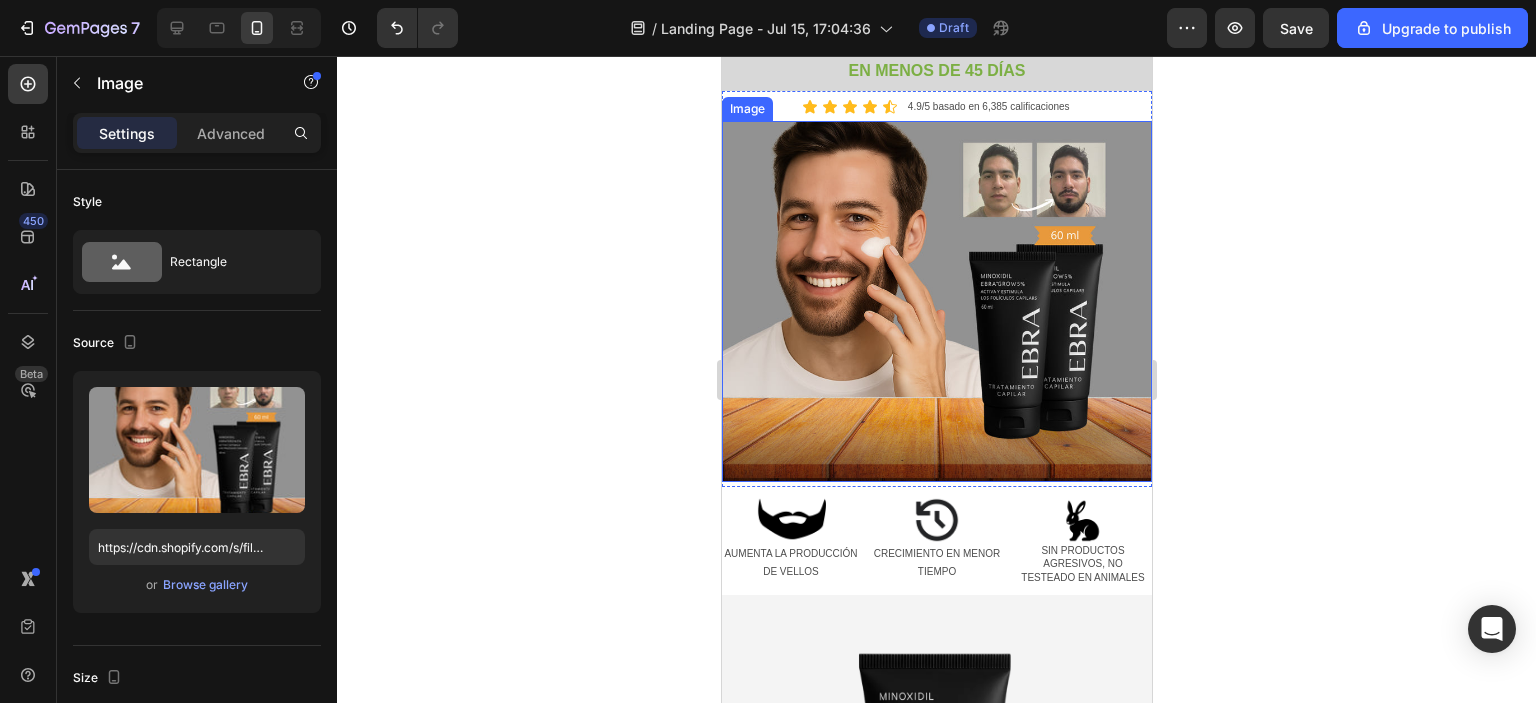 click at bounding box center (936, 301) 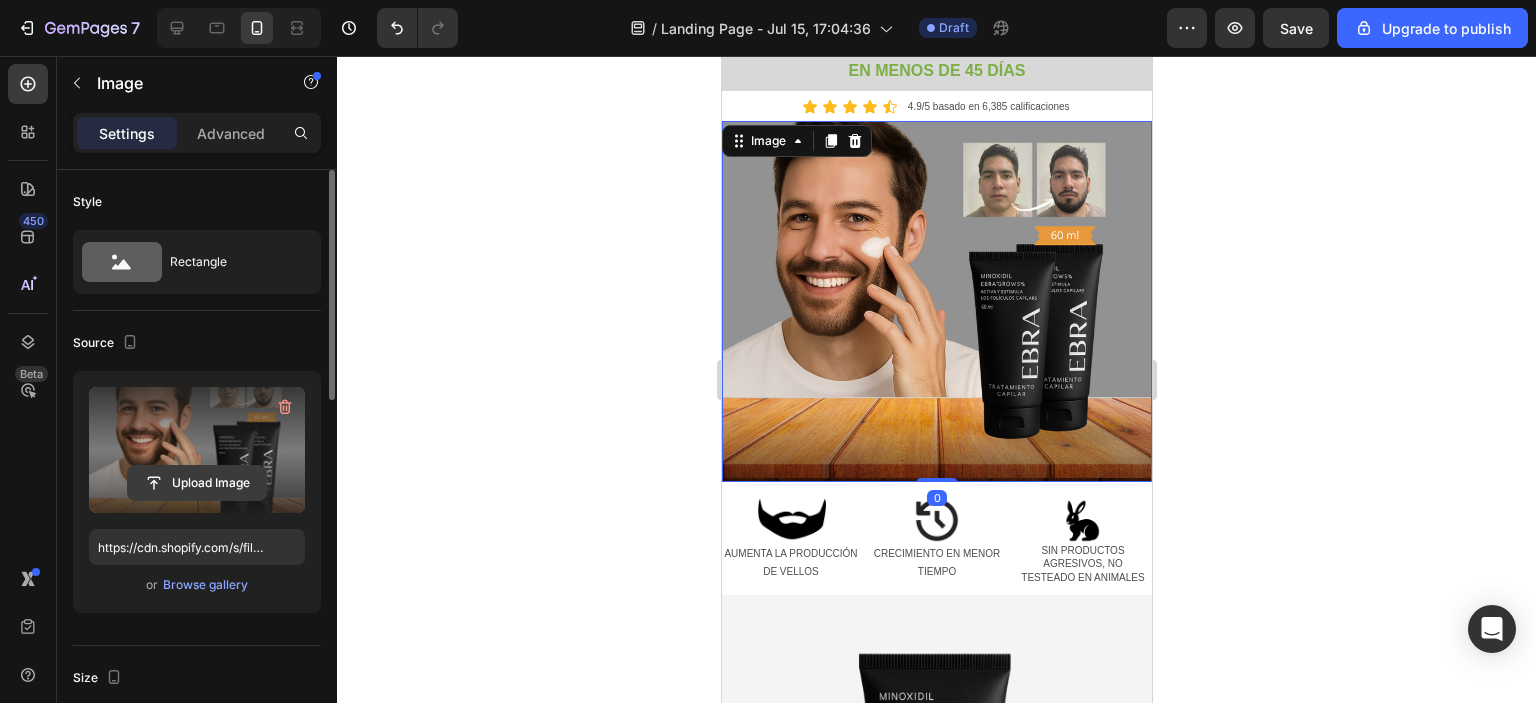 click 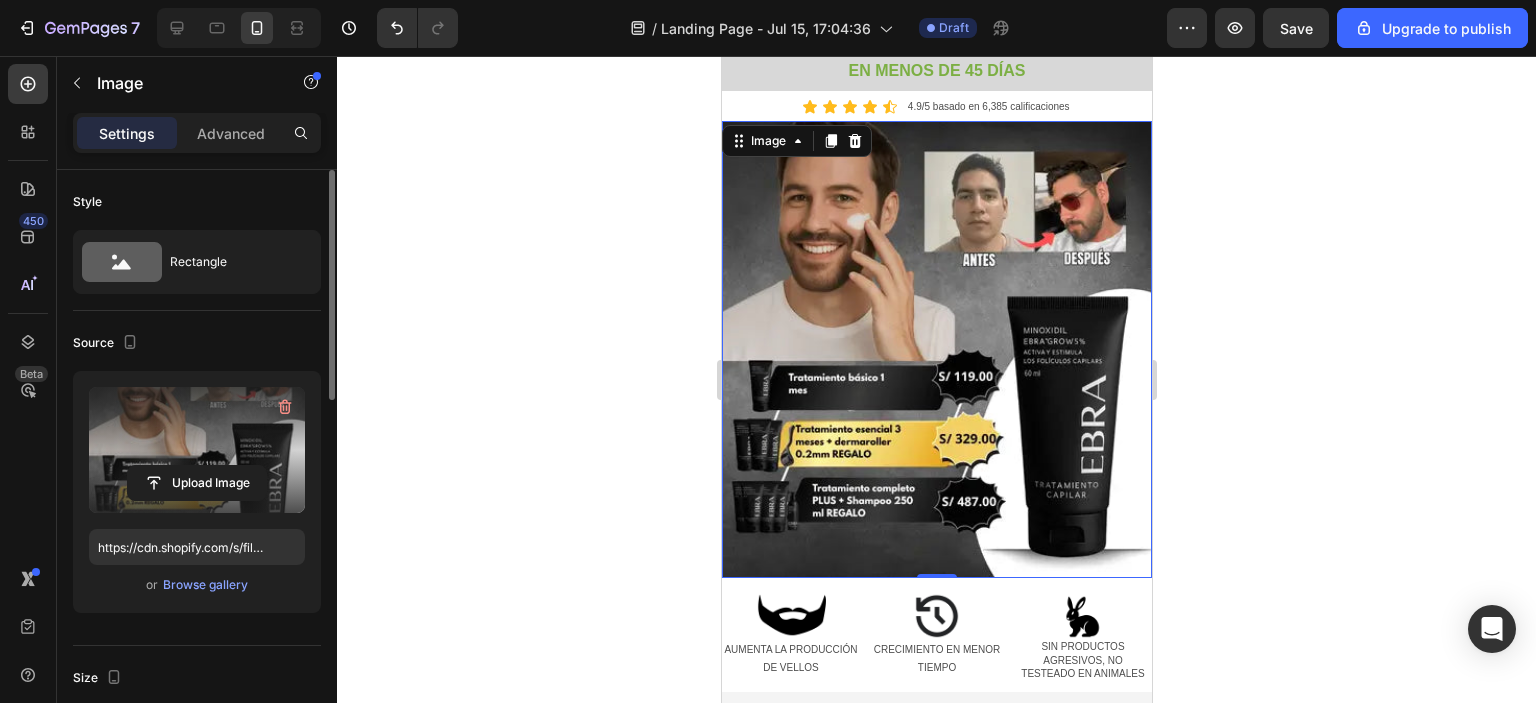 click at bounding box center (936, 349) 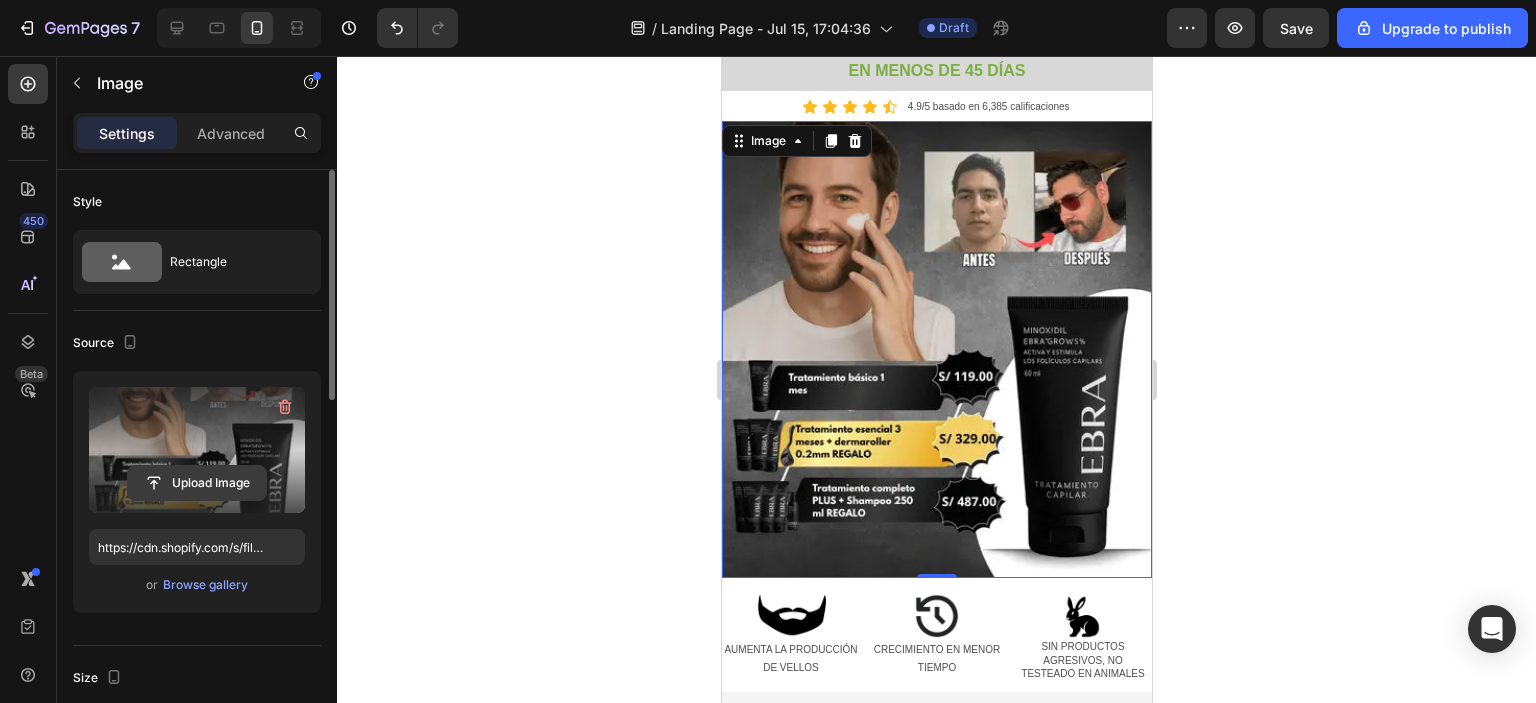 click 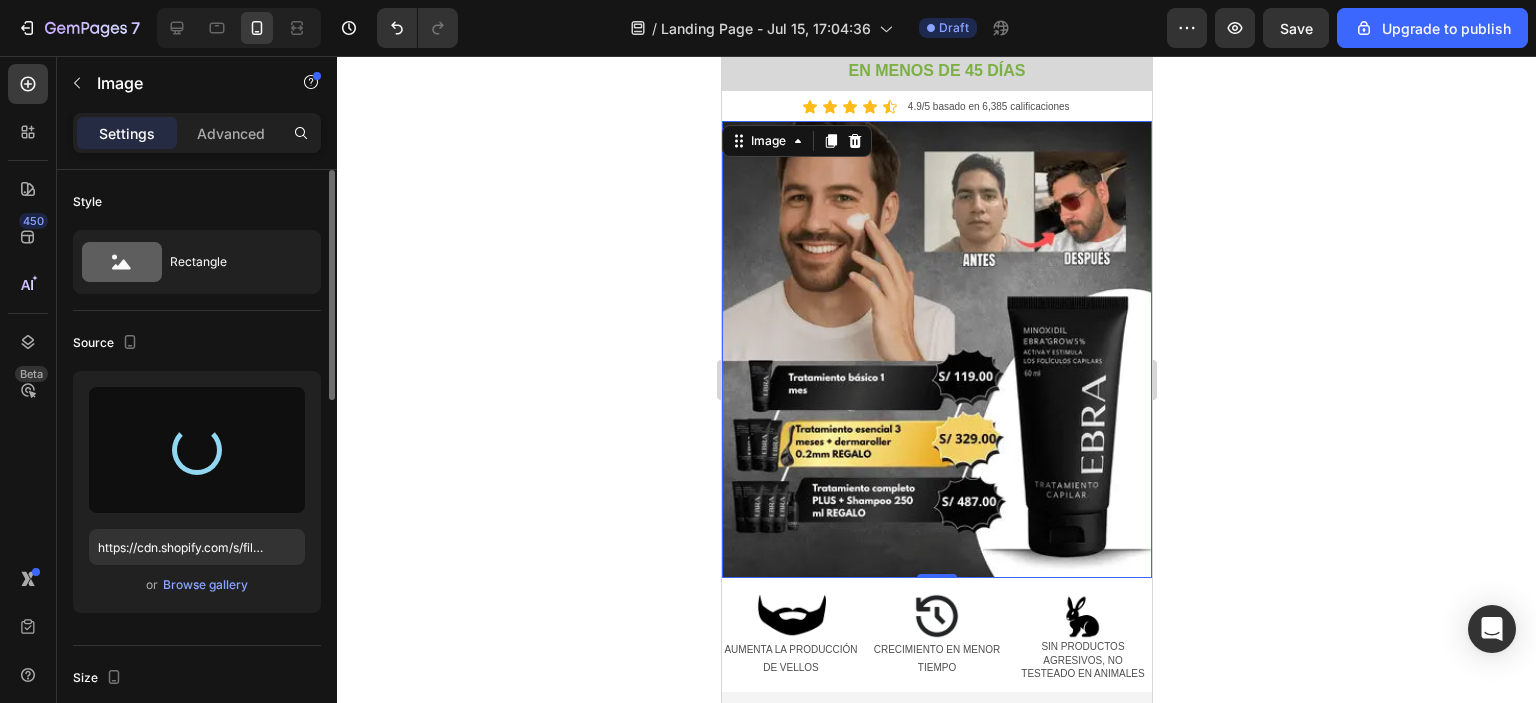 type on "https://cdn.shopify.com/s/files/1/0658/0220/7347/files/gempages_575605111837950538-3238b372-1c11-44d8-81eb-1984c83db534.webp" 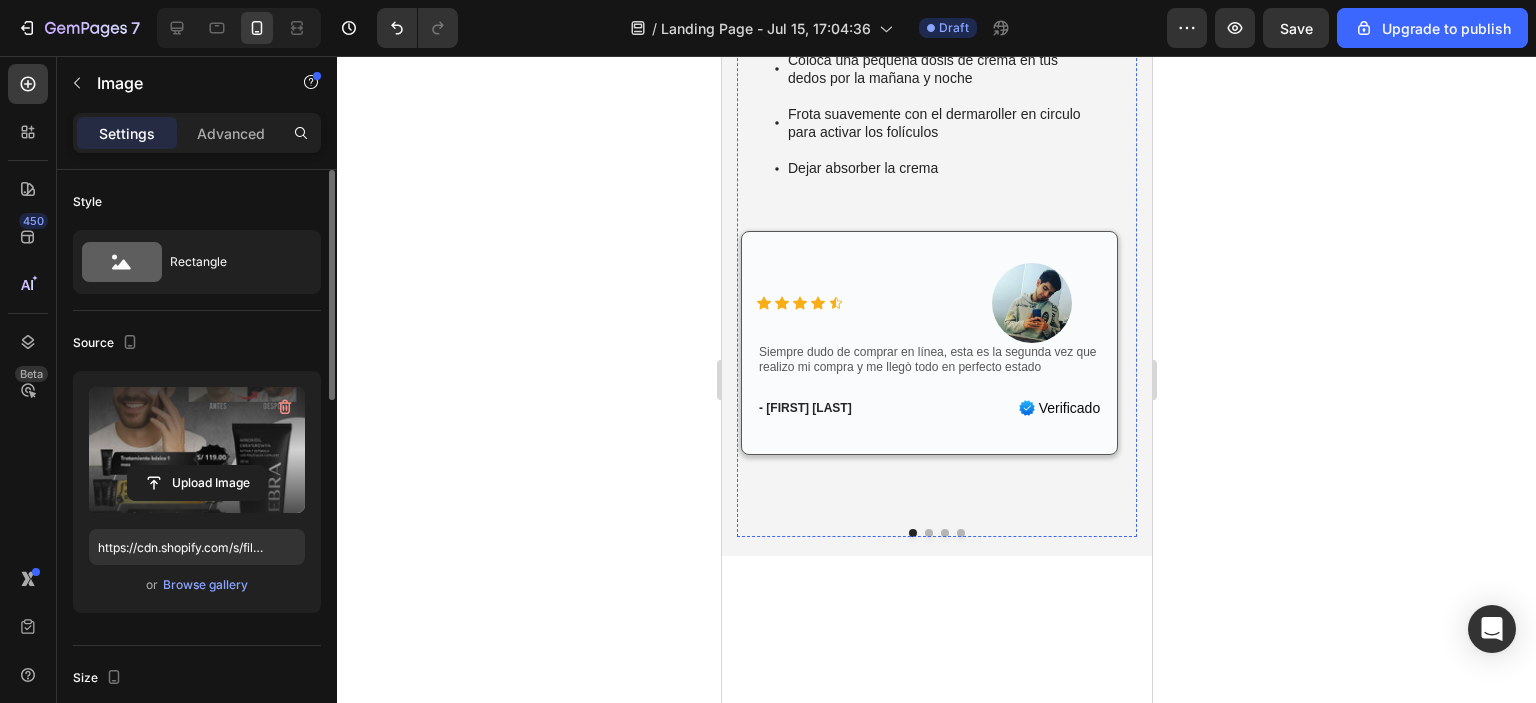 scroll, scrollTop: 1584, scrollLeft: 0, axis: vertical 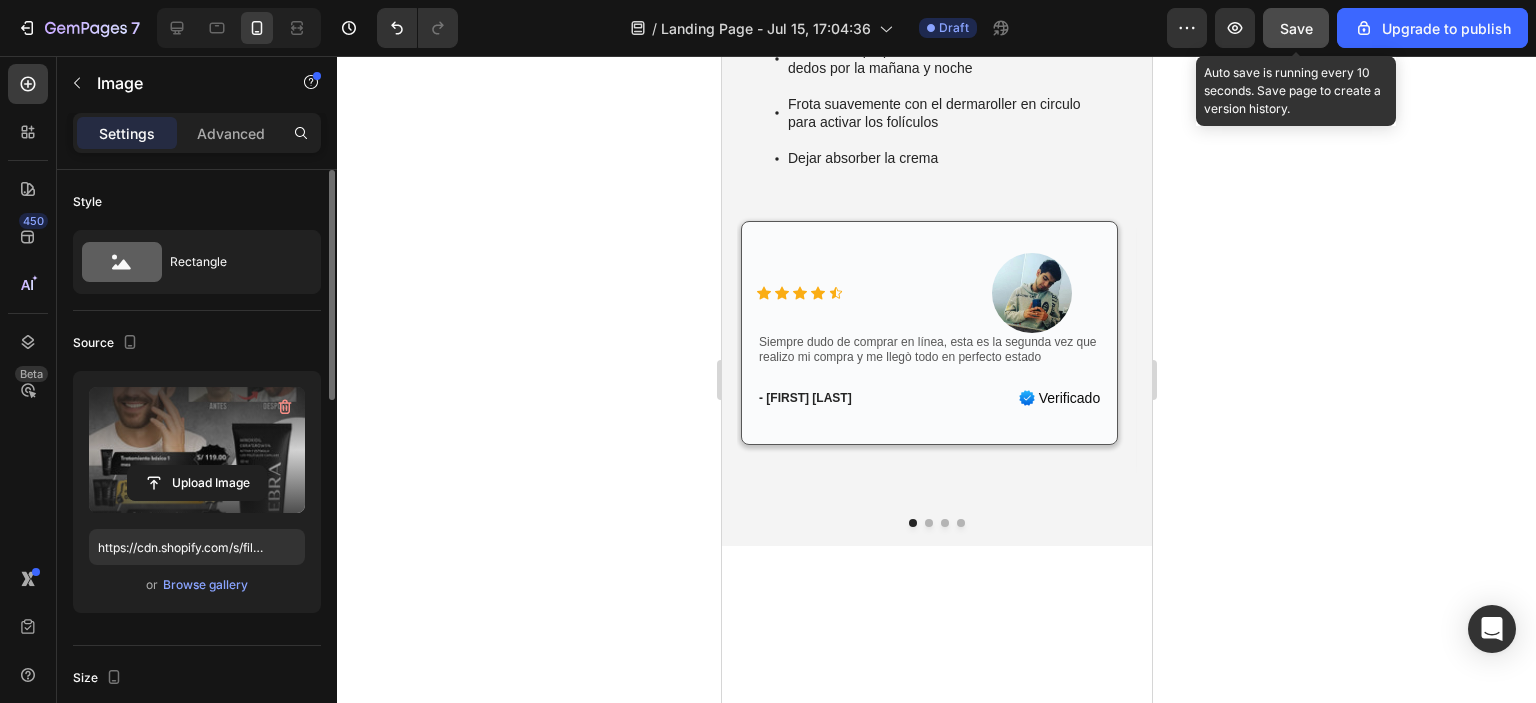 click on "Save" at bounding box center (1296, 28) 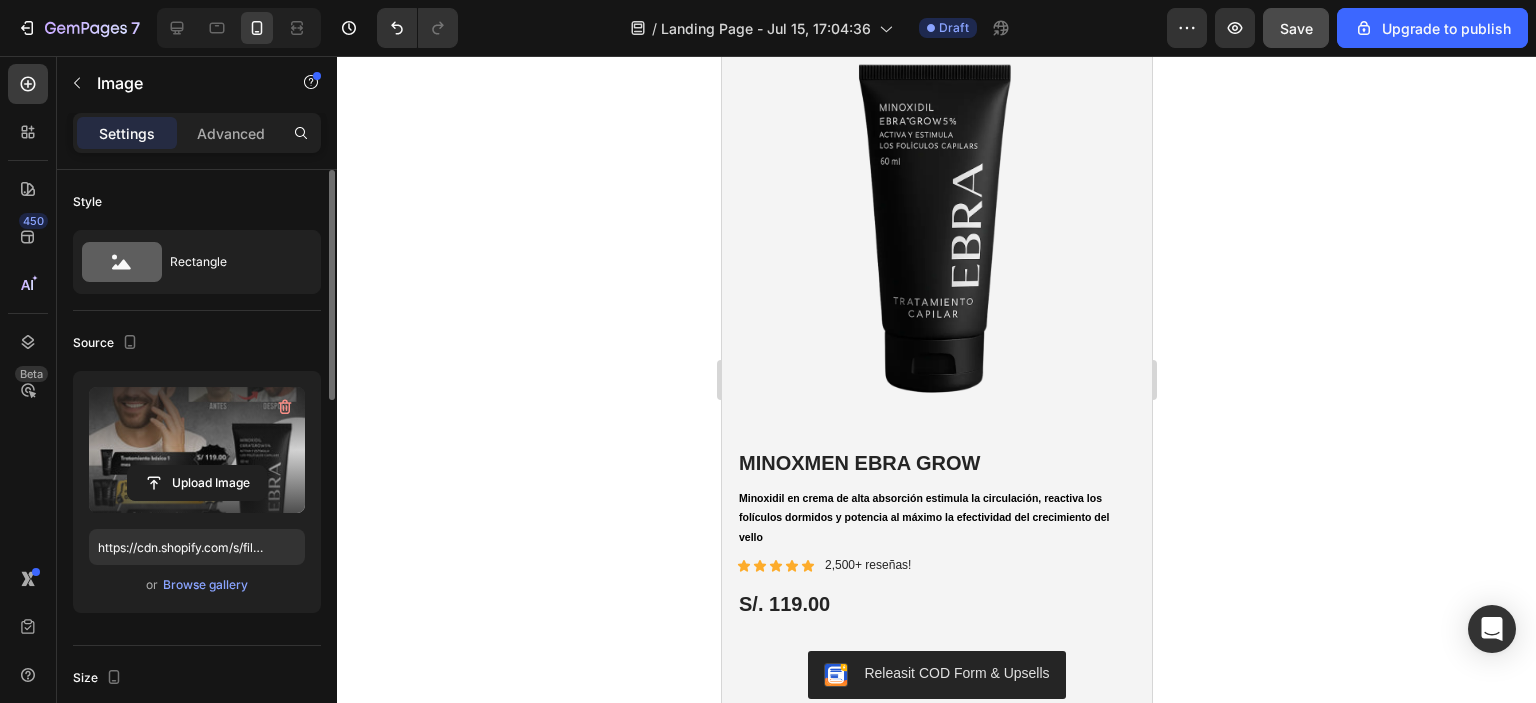 scroll, scrollTop: 380, scrollLeft: 0, axis: vertical 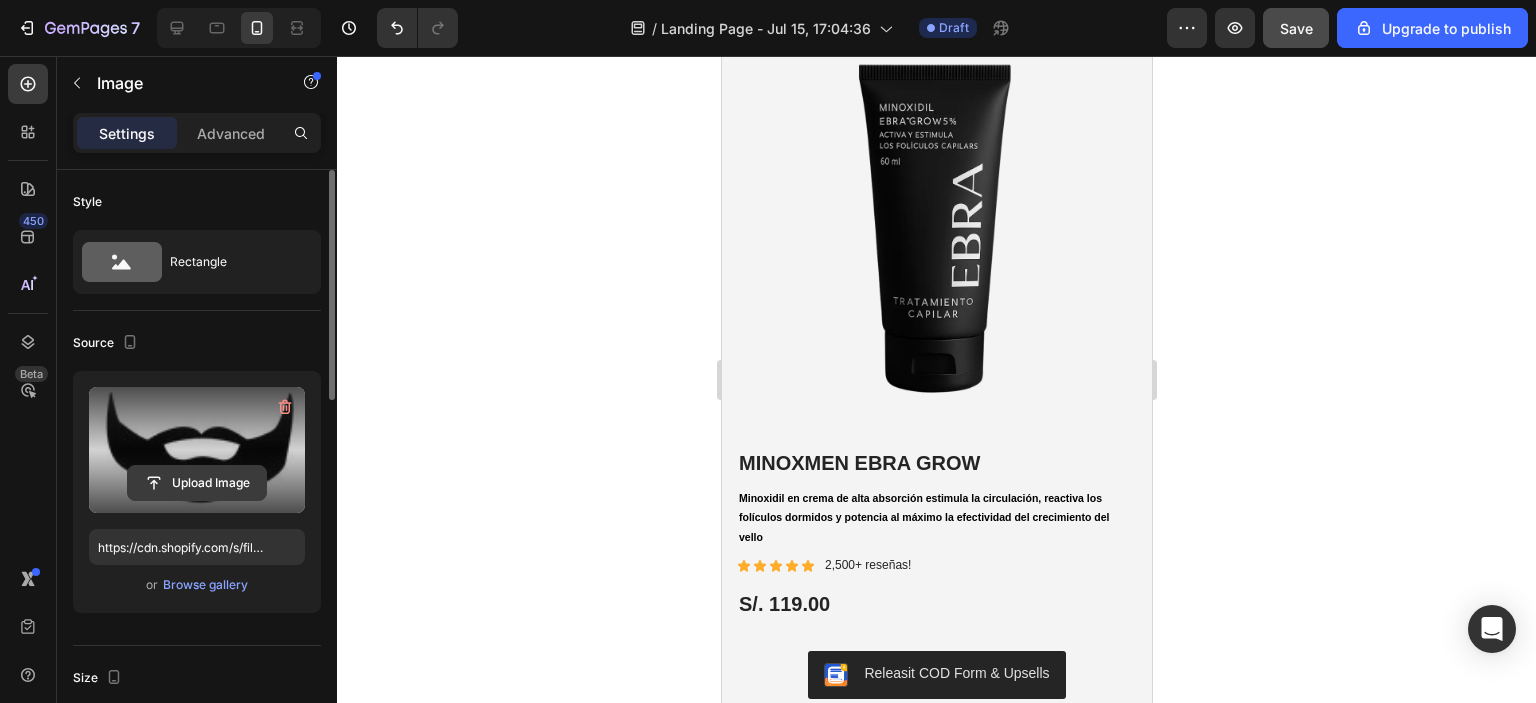 click 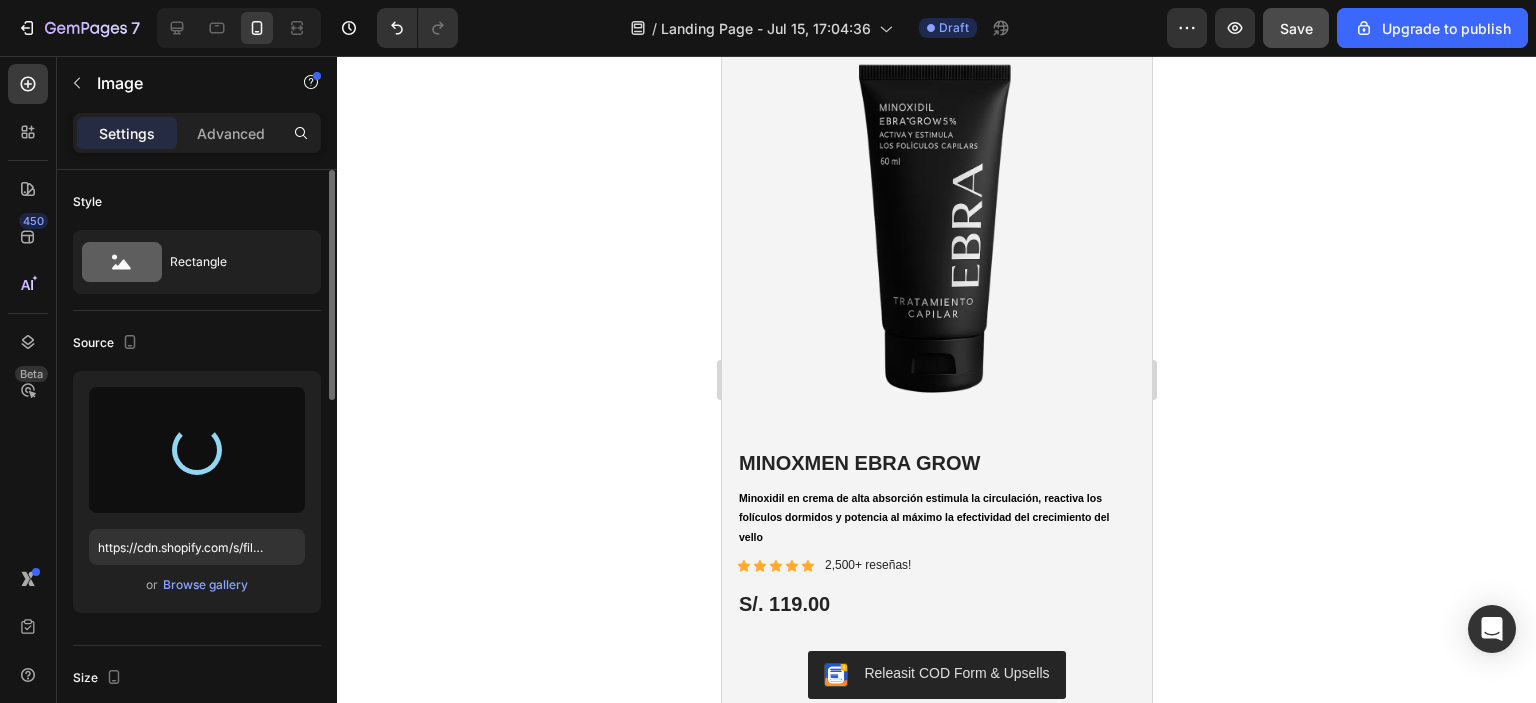 type on "https://cdn.shopify.com/s/files/1/0658/0220/7347/files/gempages_575605111837950538-71824820-7be4-4613-a3aa-68eea5de95d2.webp" 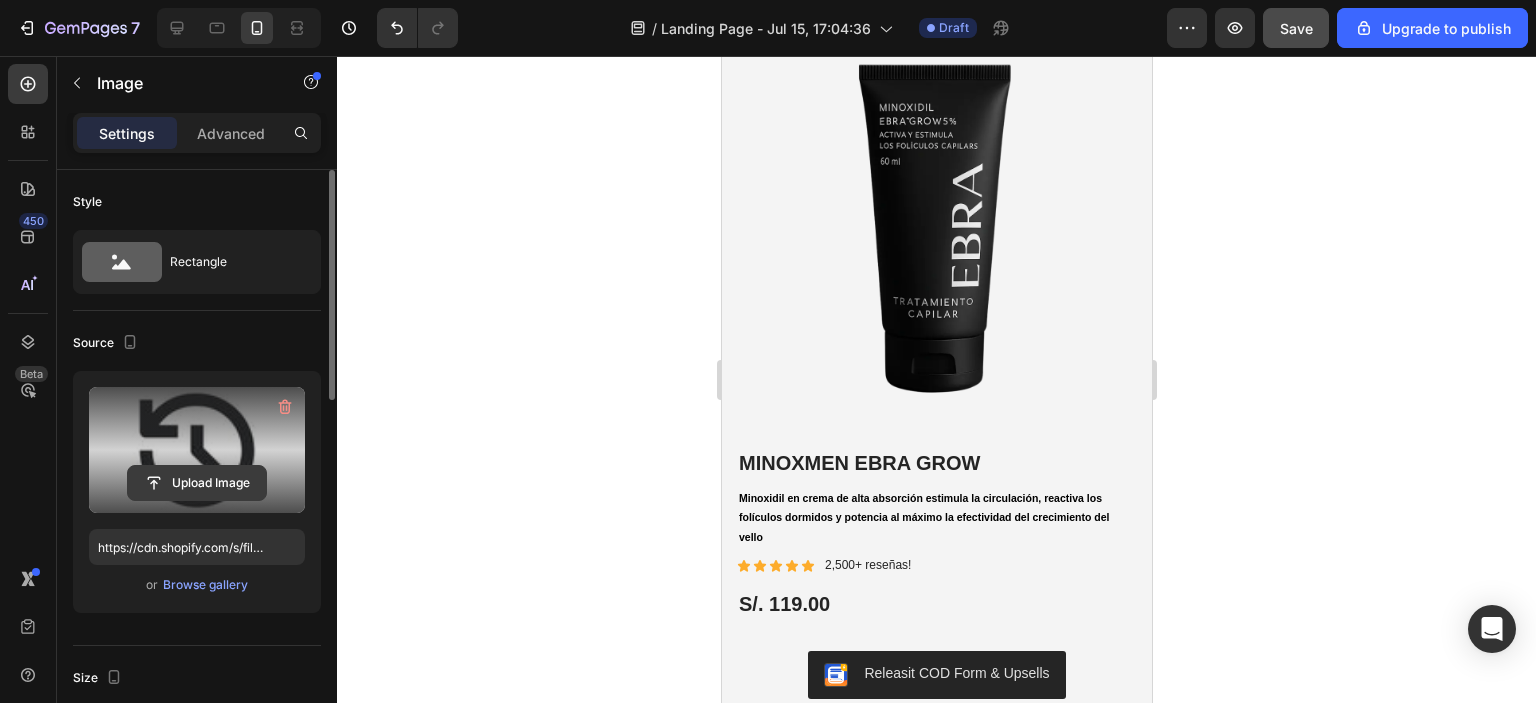 click 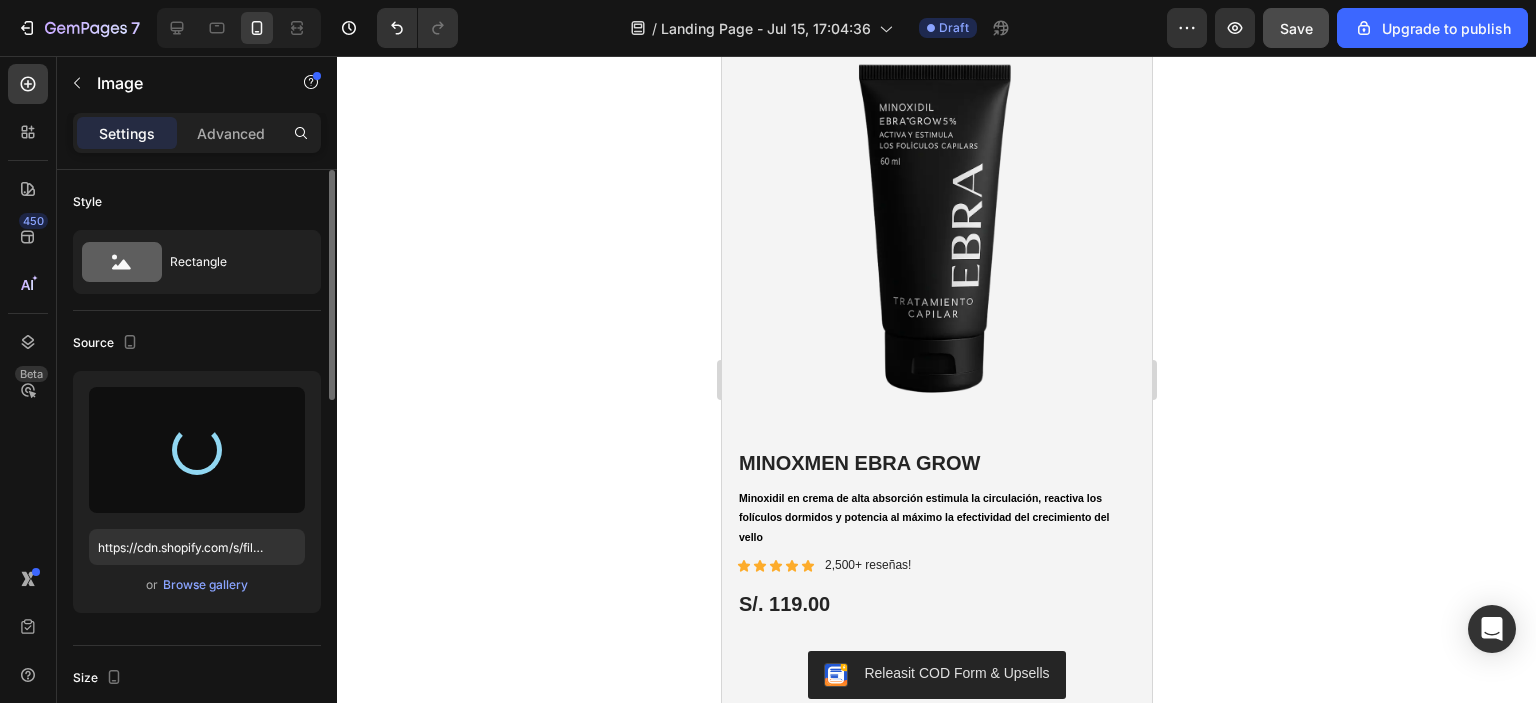 type on "https://cdn.shopify.com/s/files/1/0658/0220/7347/files/gempages_575605111837950538-40fa9001-c1af-4362-a5b9-b427a74f8c5d.webp" 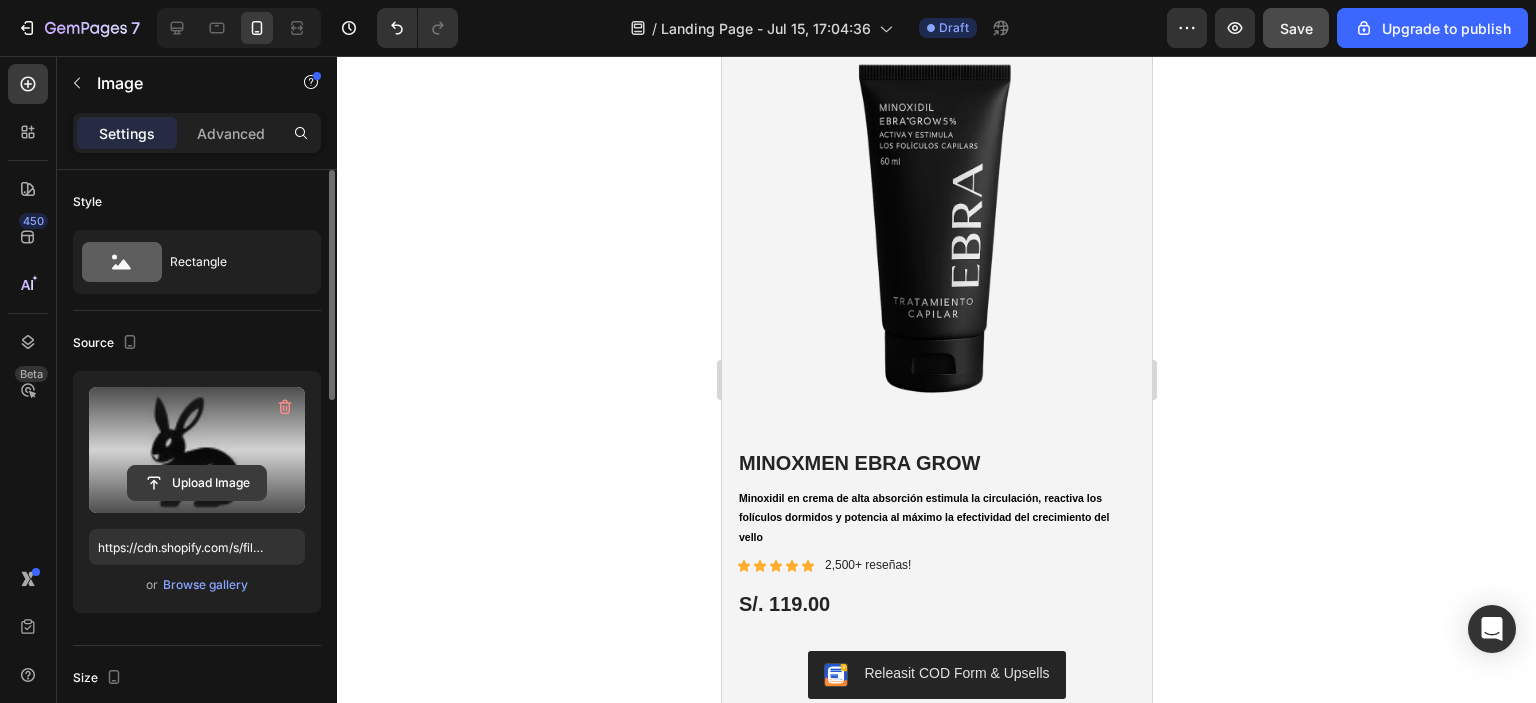 click 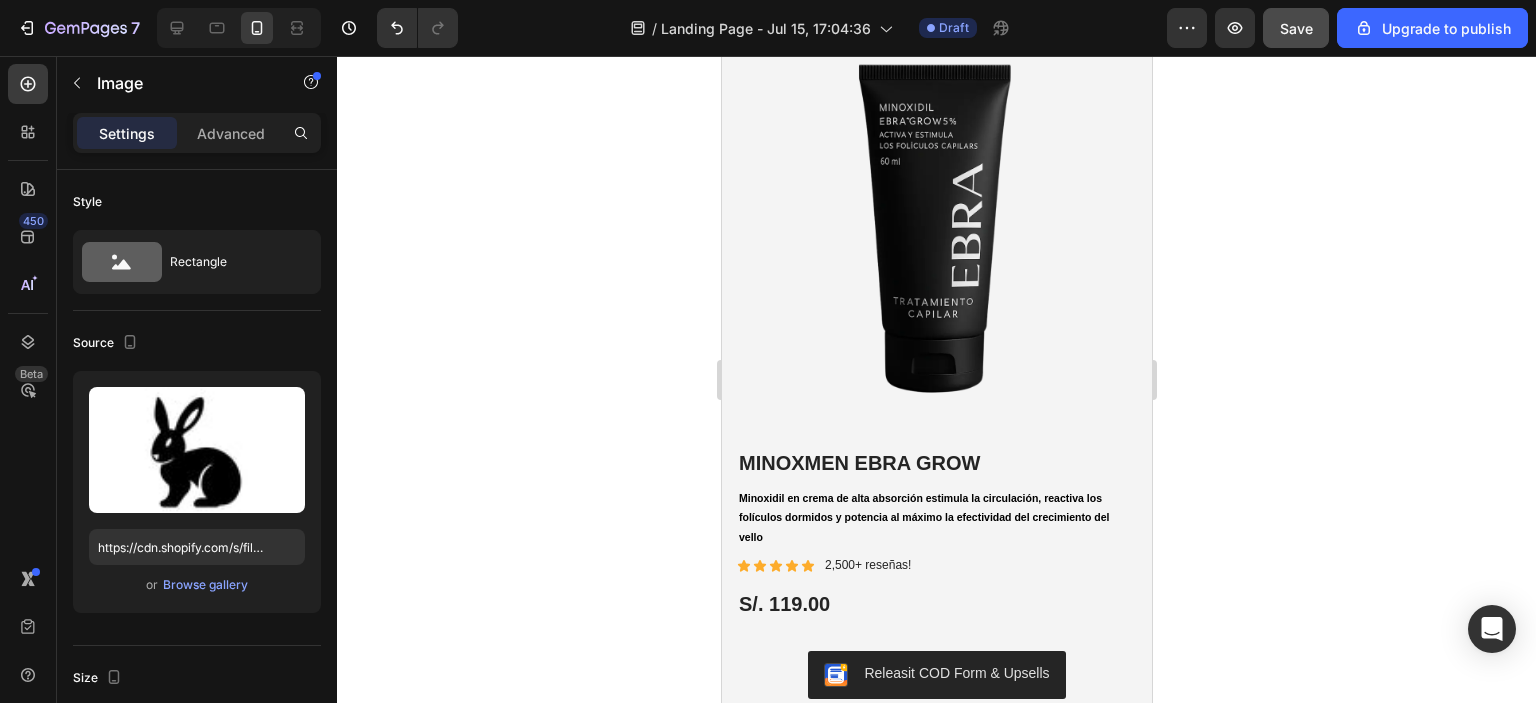 type on "https://cdn.shopify.com/s/files/1/0658/0220/7347/files/gempages_575605111837950538-7b936b82-072c-45d5-ad03-f275f913dc1b.webp" 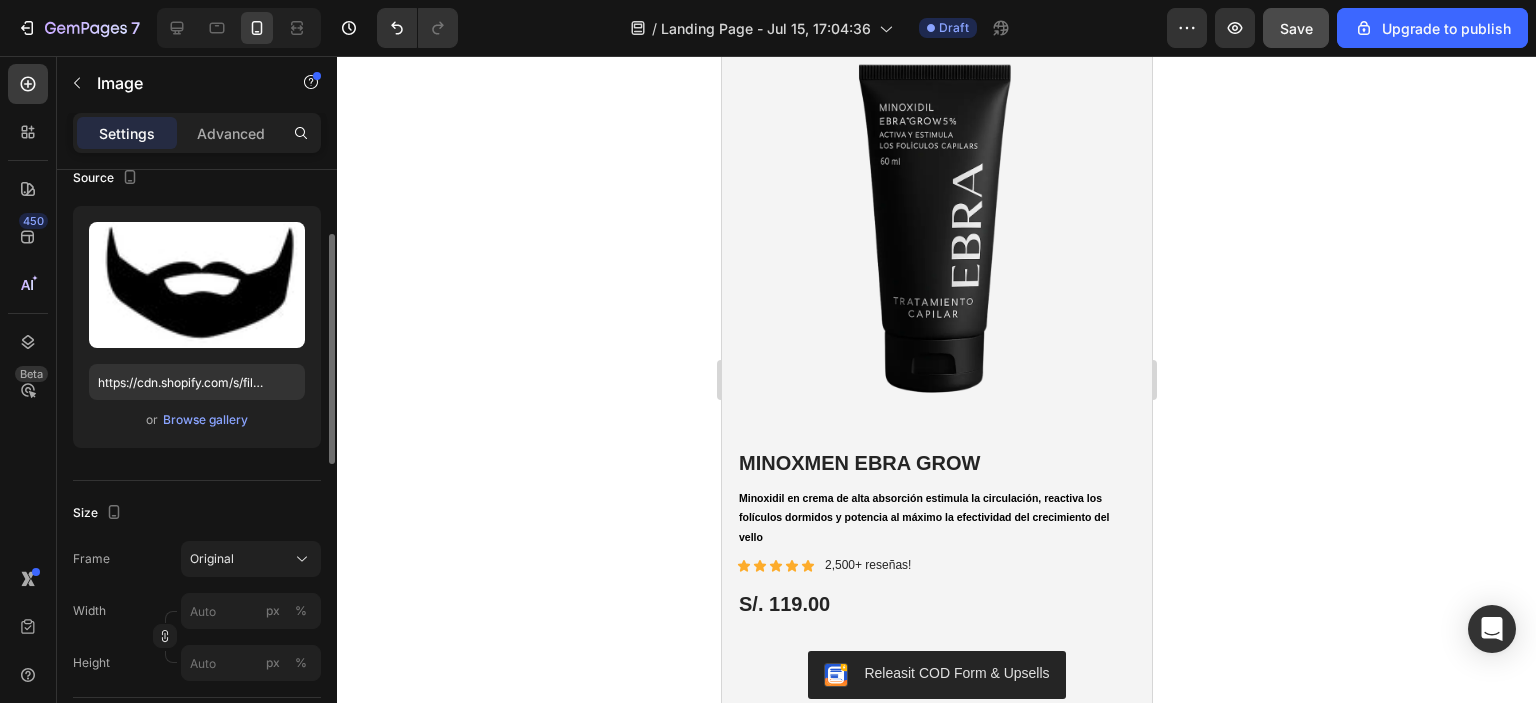 scroll, scrollTop: 274, scrollLeft: 0, axis: vertical 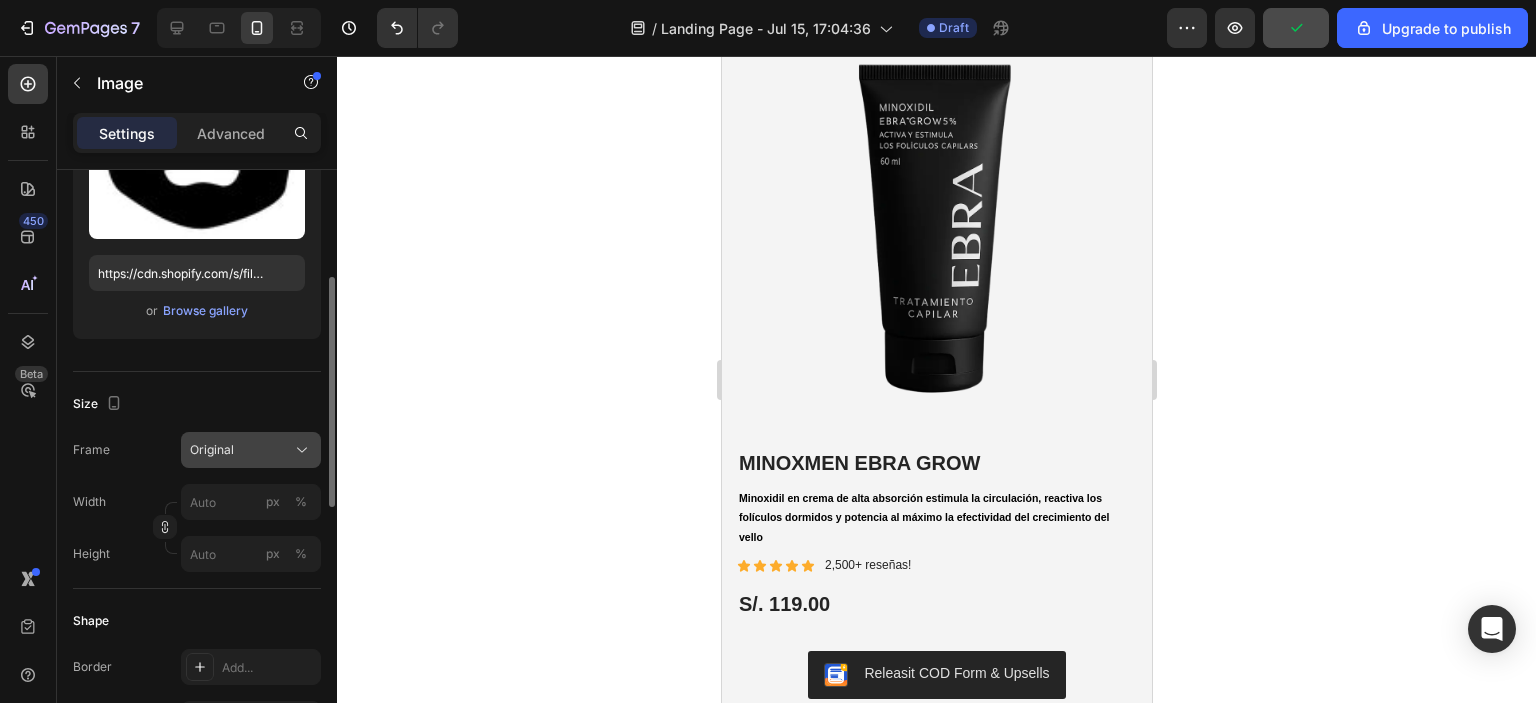 click on "Original" at bounding box center (251, 450) 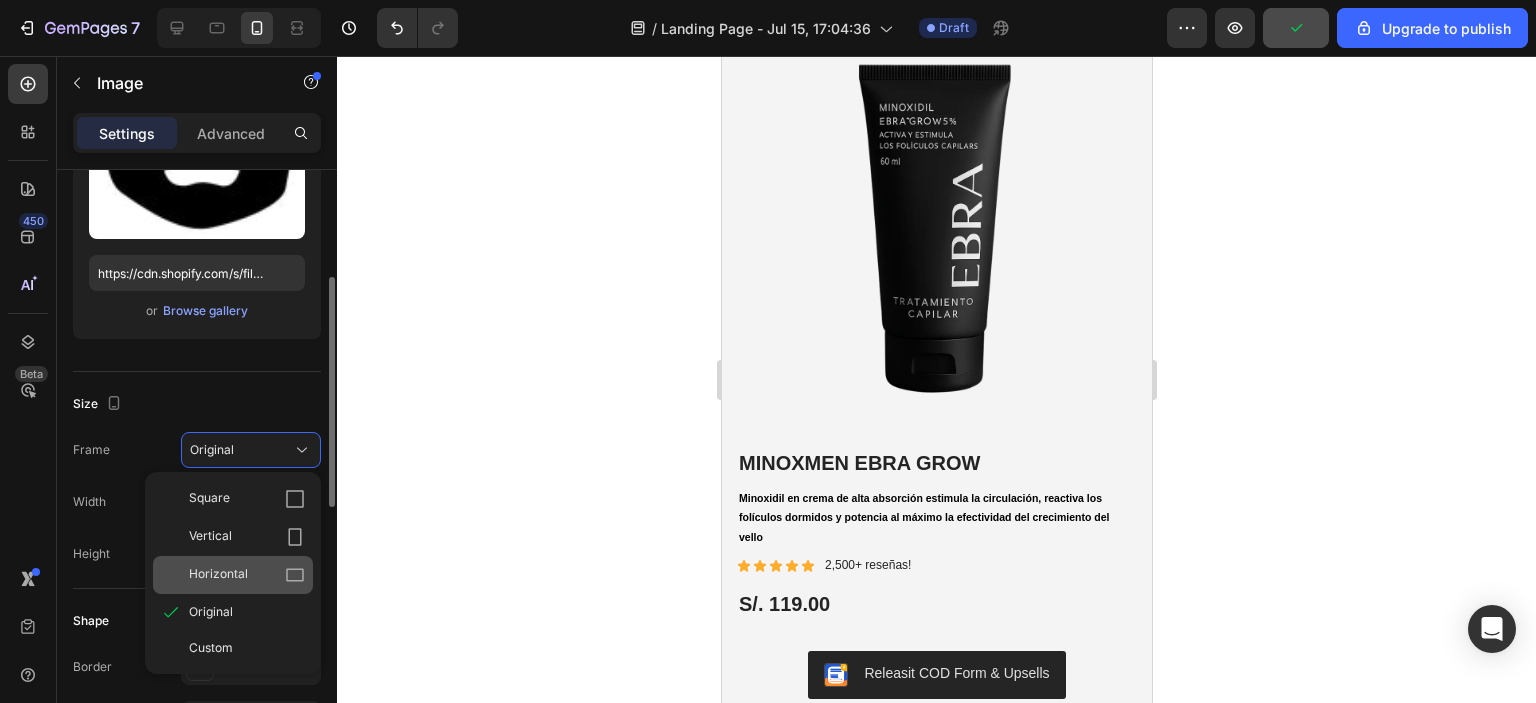 click on "Horizontal" at bounding box center (218, 575) 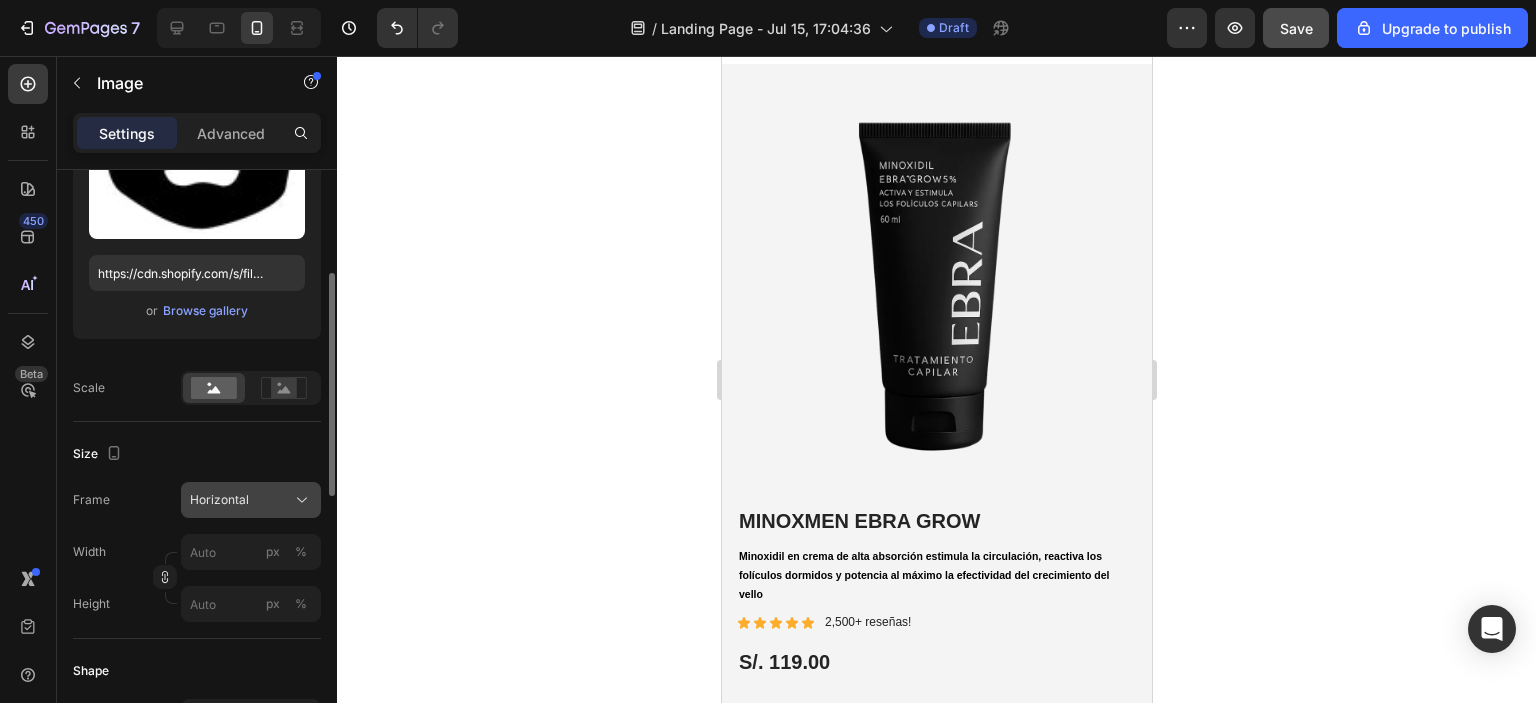 click on "Horizontal" at bounding box center [251, 500] 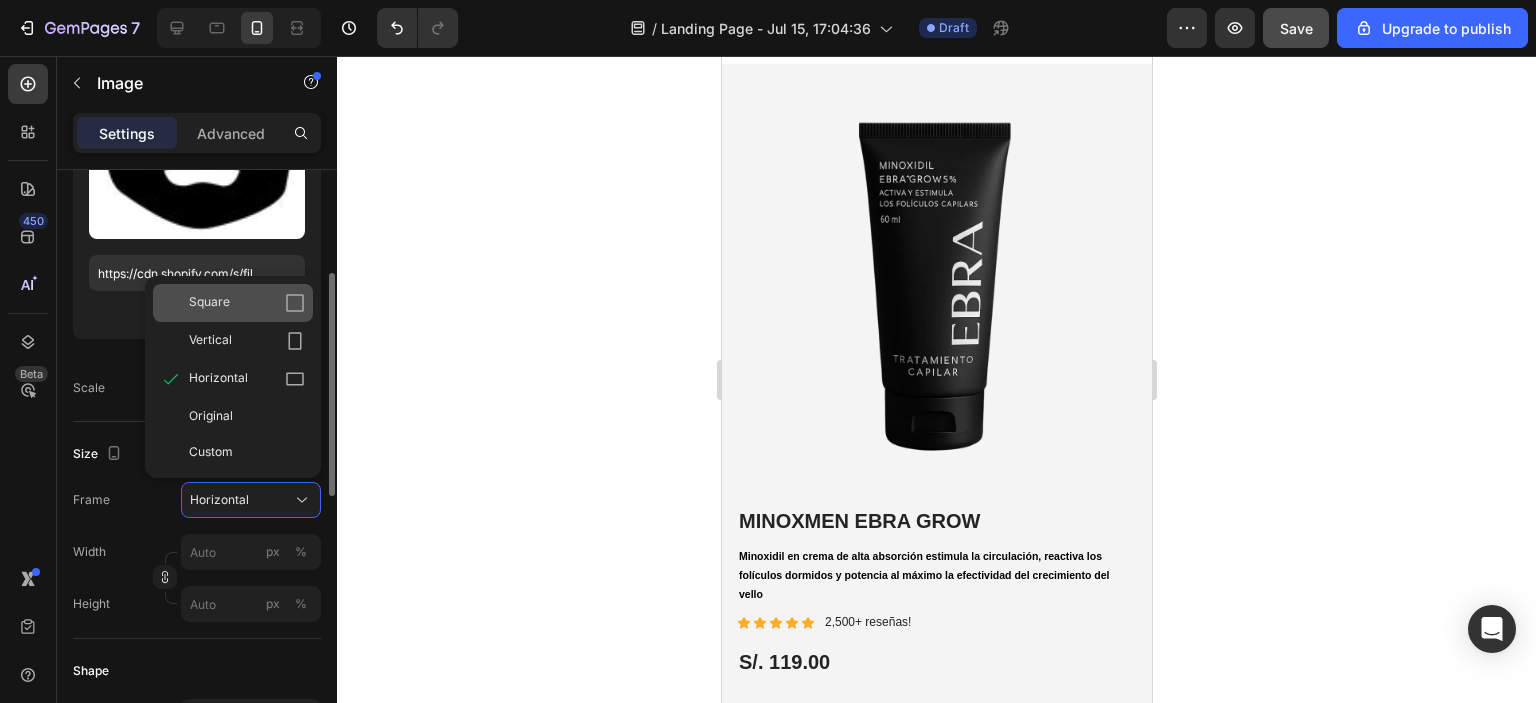 click on "Square" at bounding box center (247, 303) 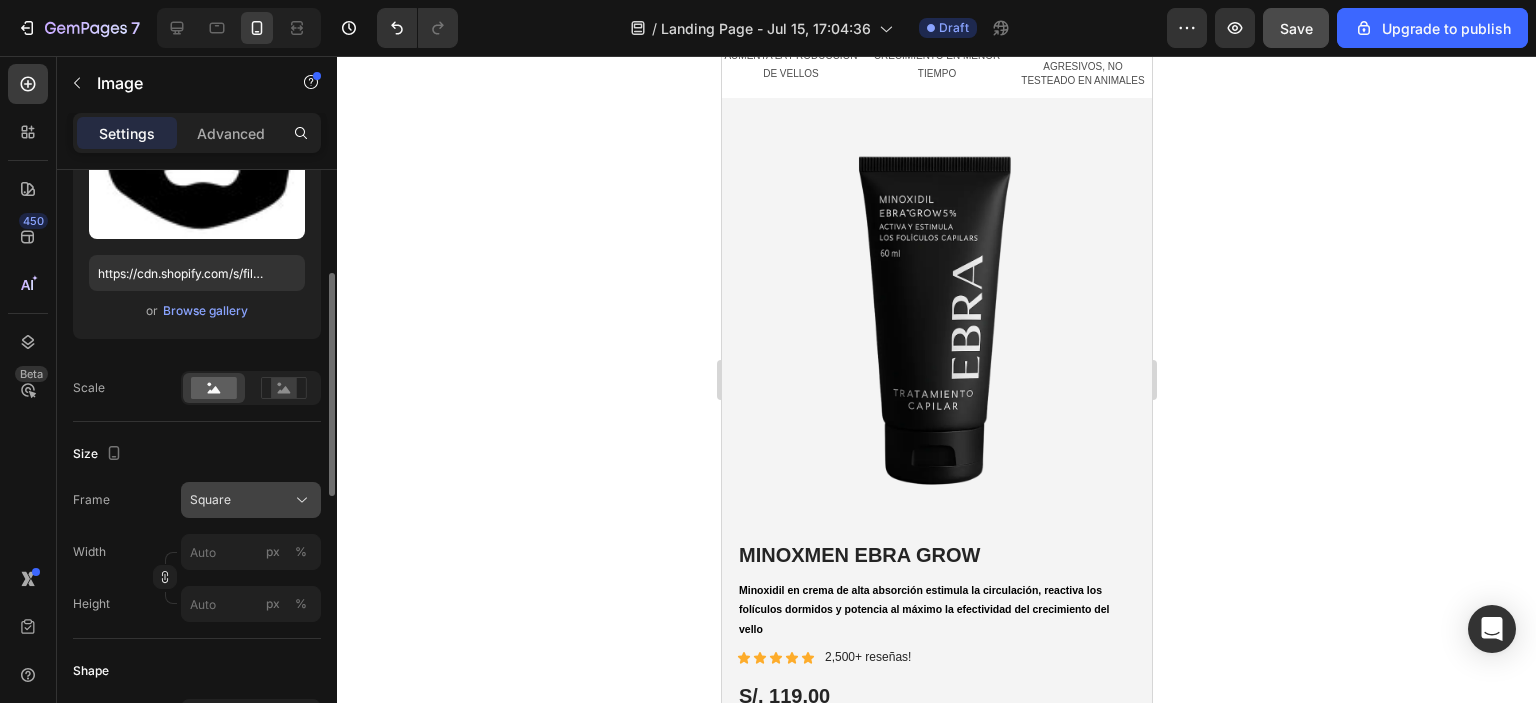click on "Square" 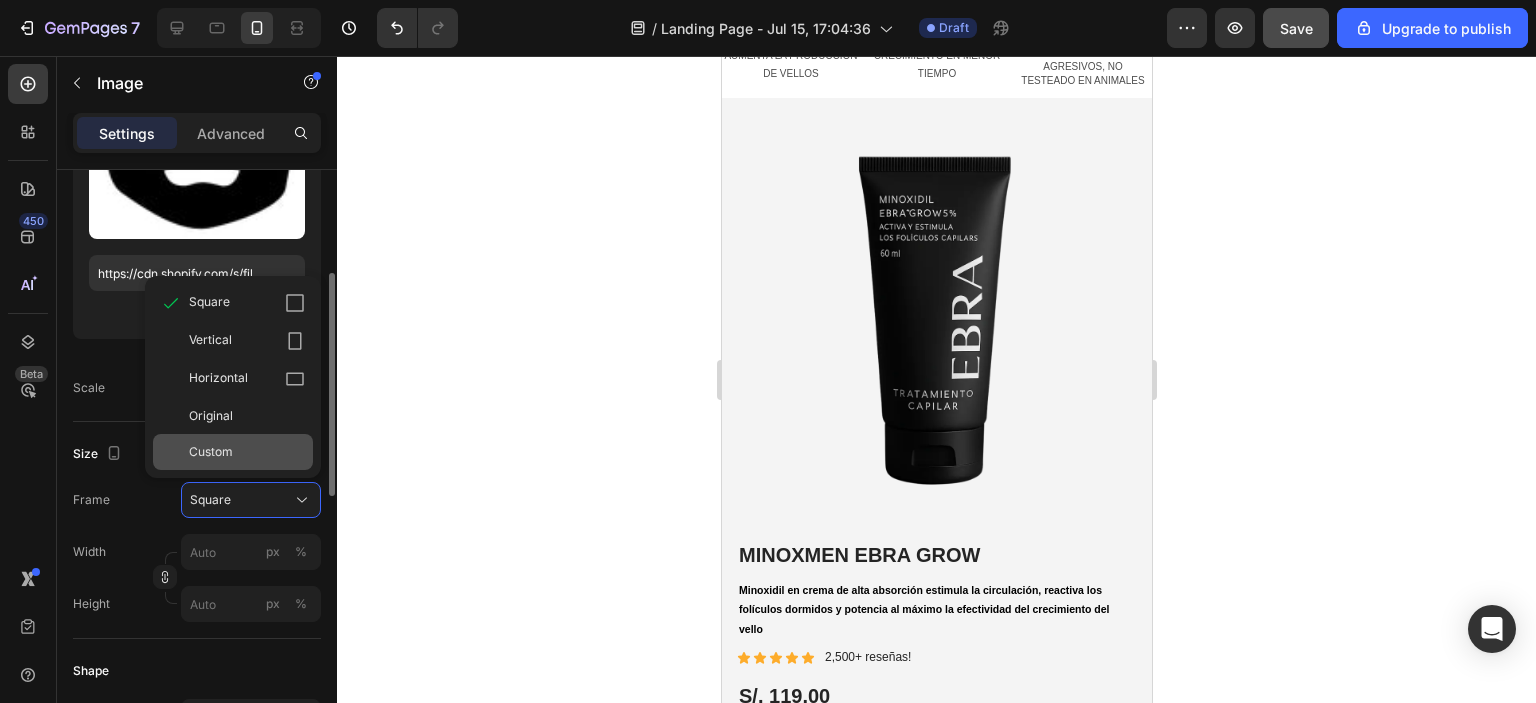 click on "Custom" 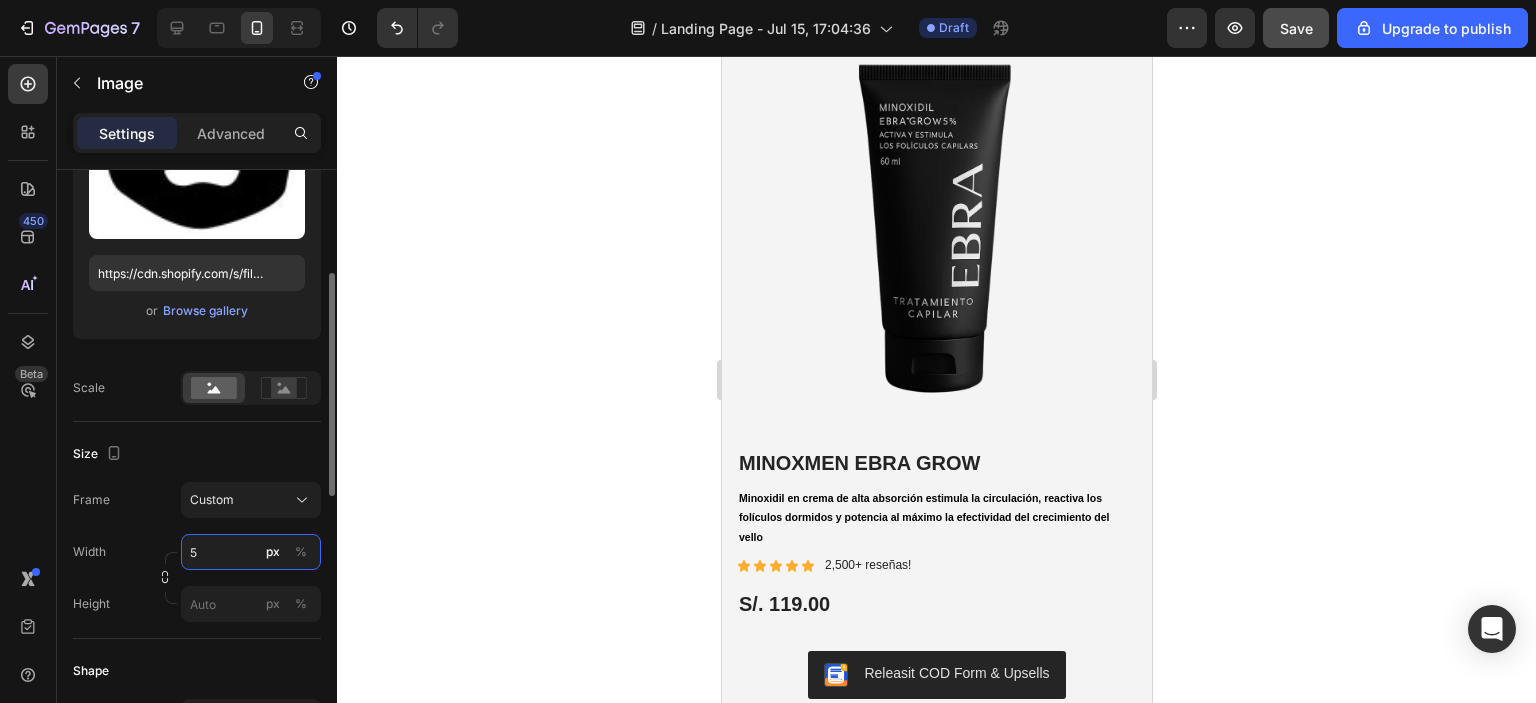 type on "50" 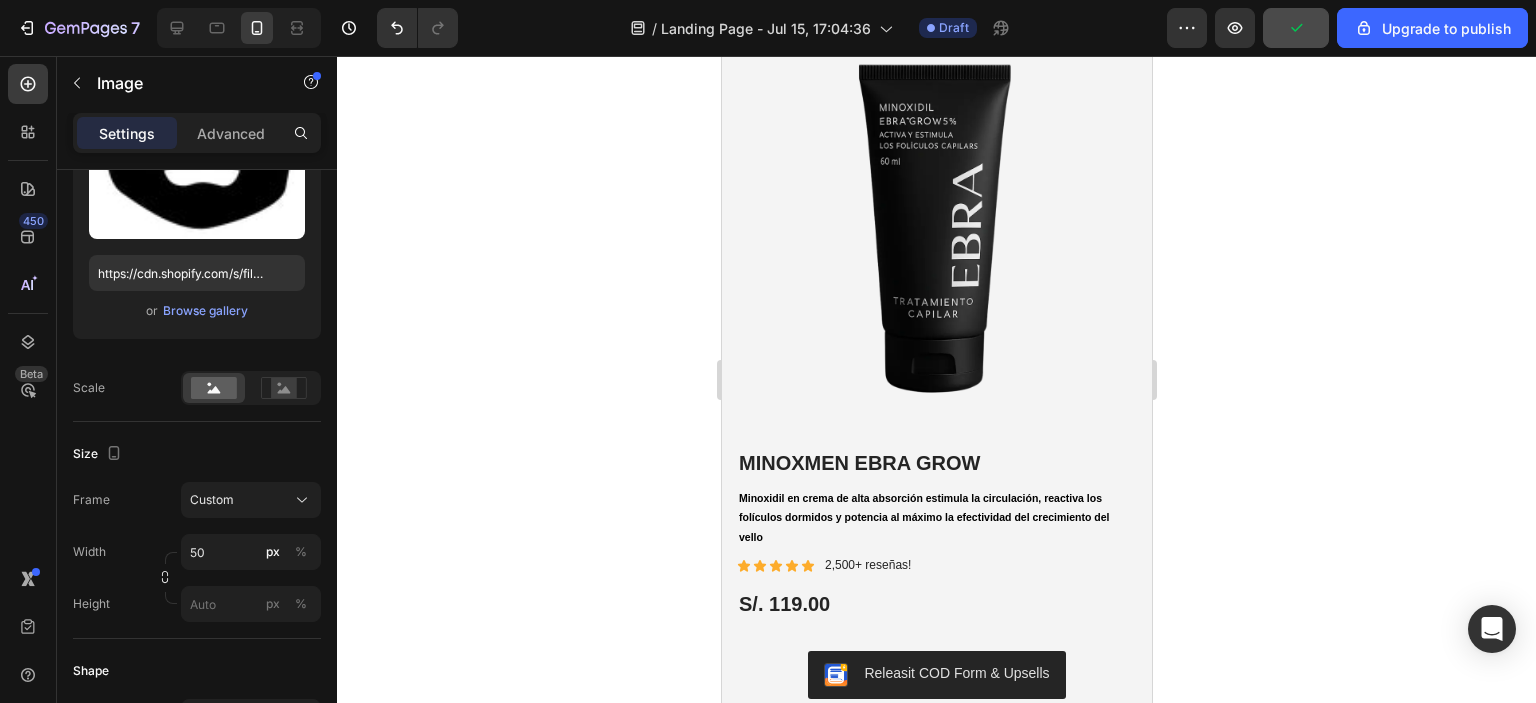click at bounding box center (936, -70) 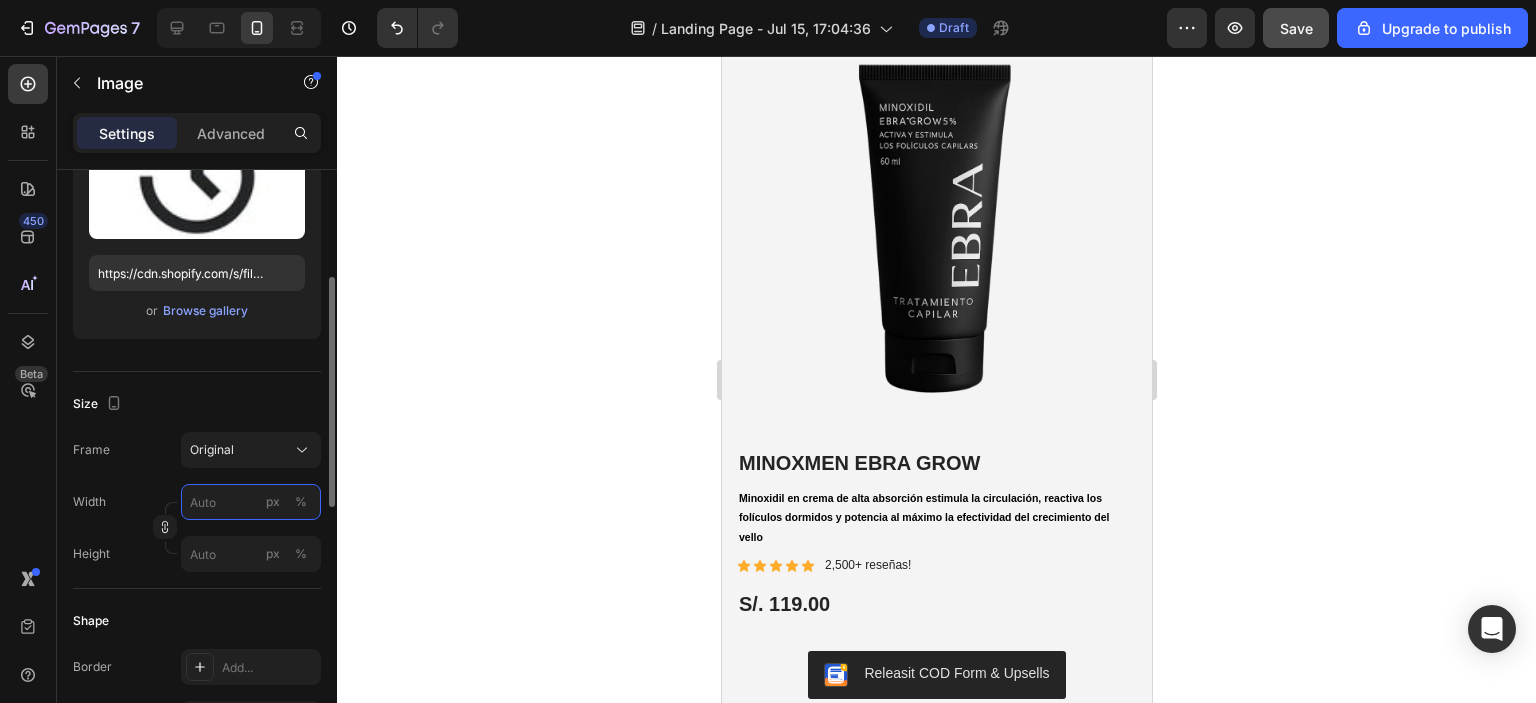 click on "px %" at bounding box center (251, 502) 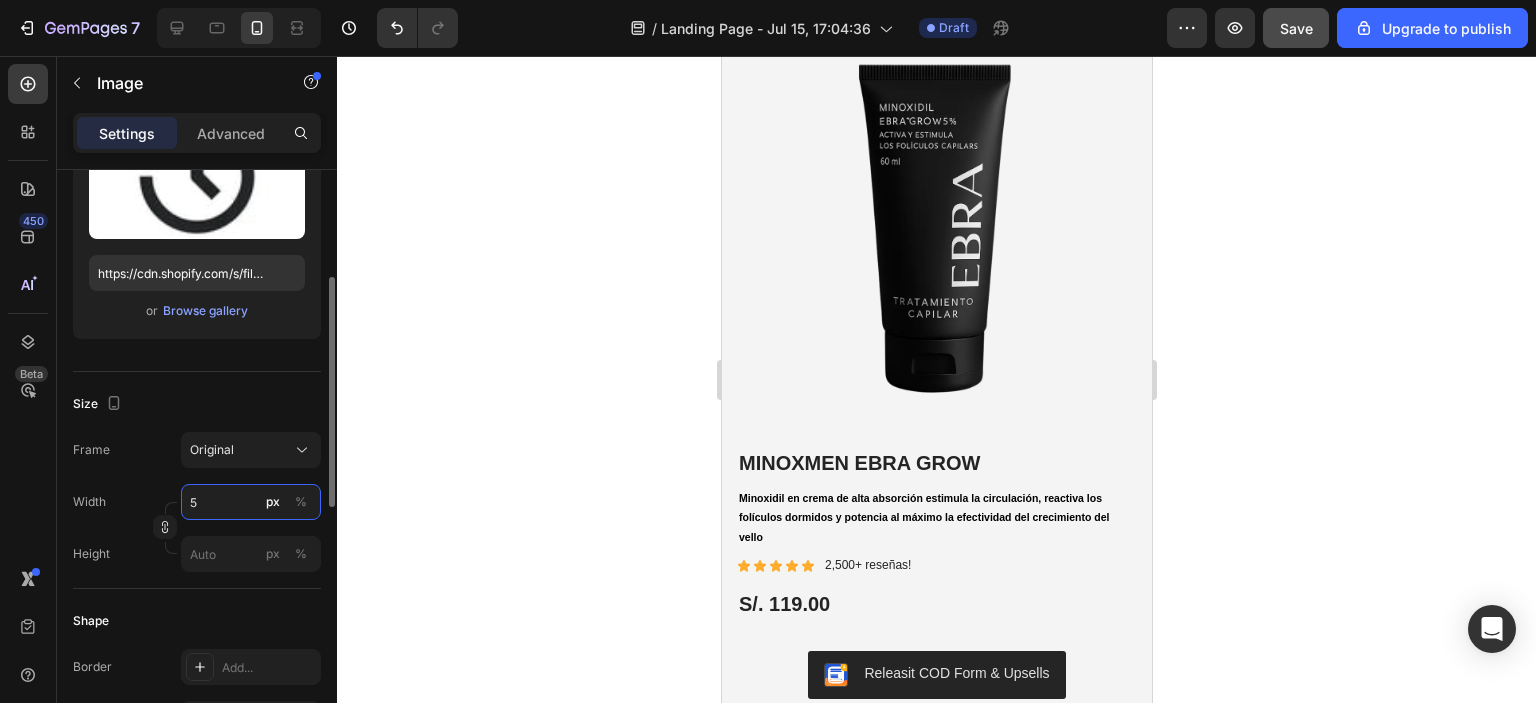 type on "50" 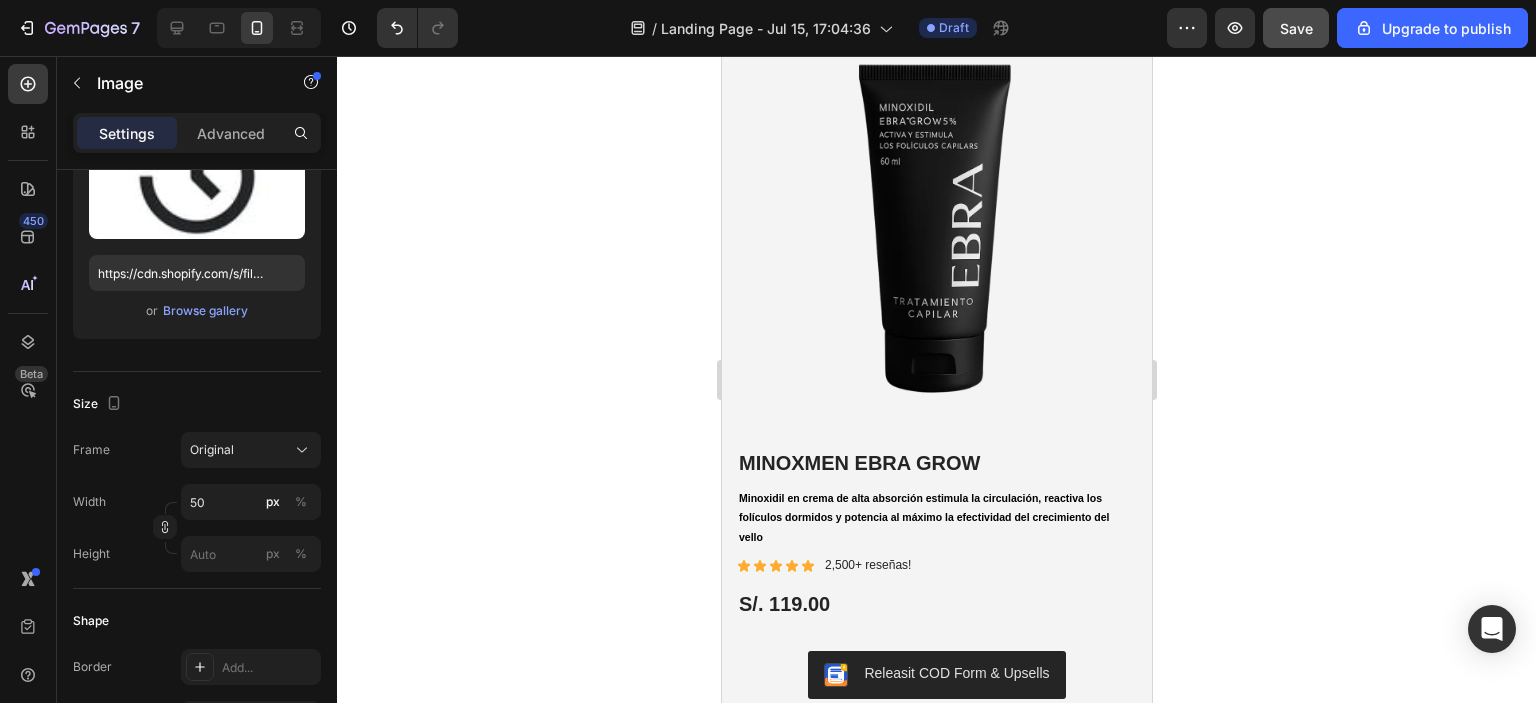 click at bounding box center [1082, -70] 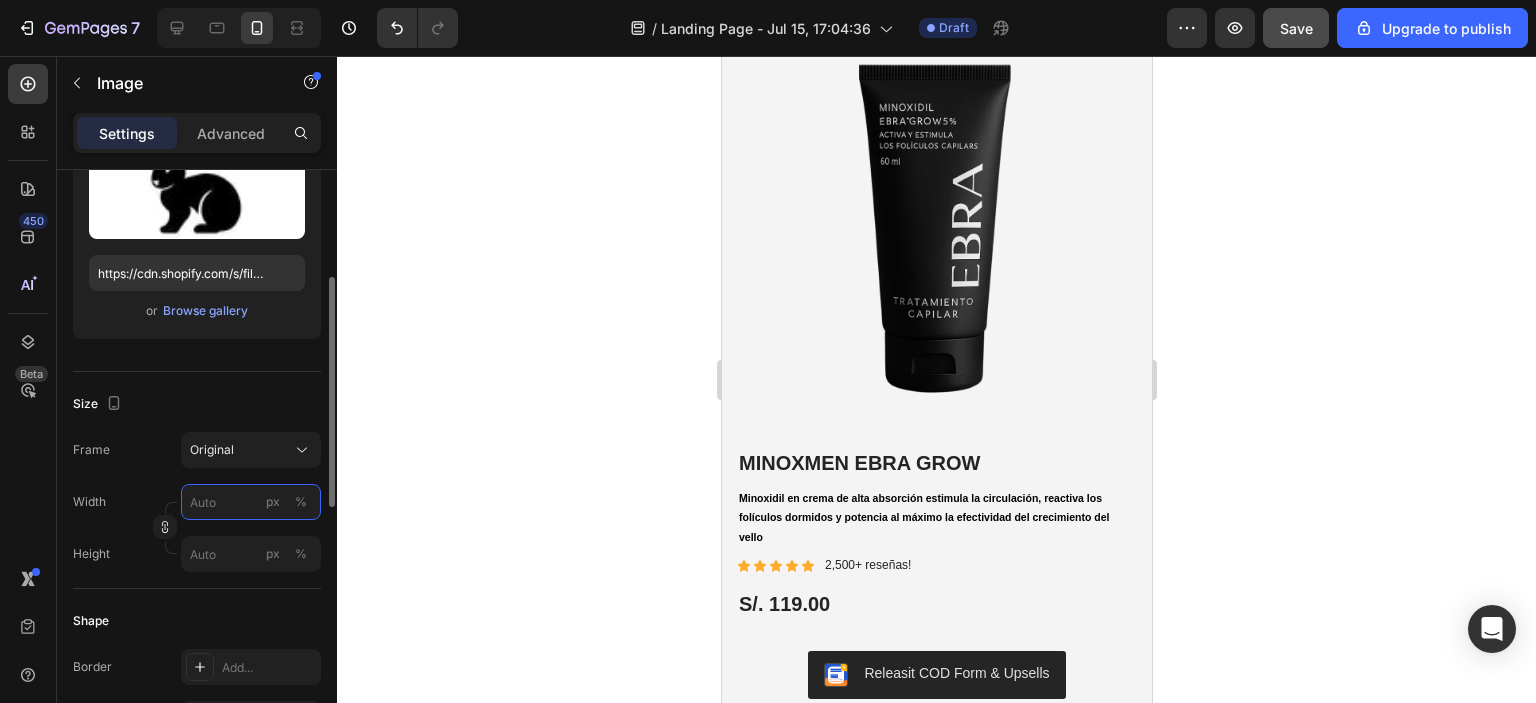 click on "px %" at bounding box center (251, 502) 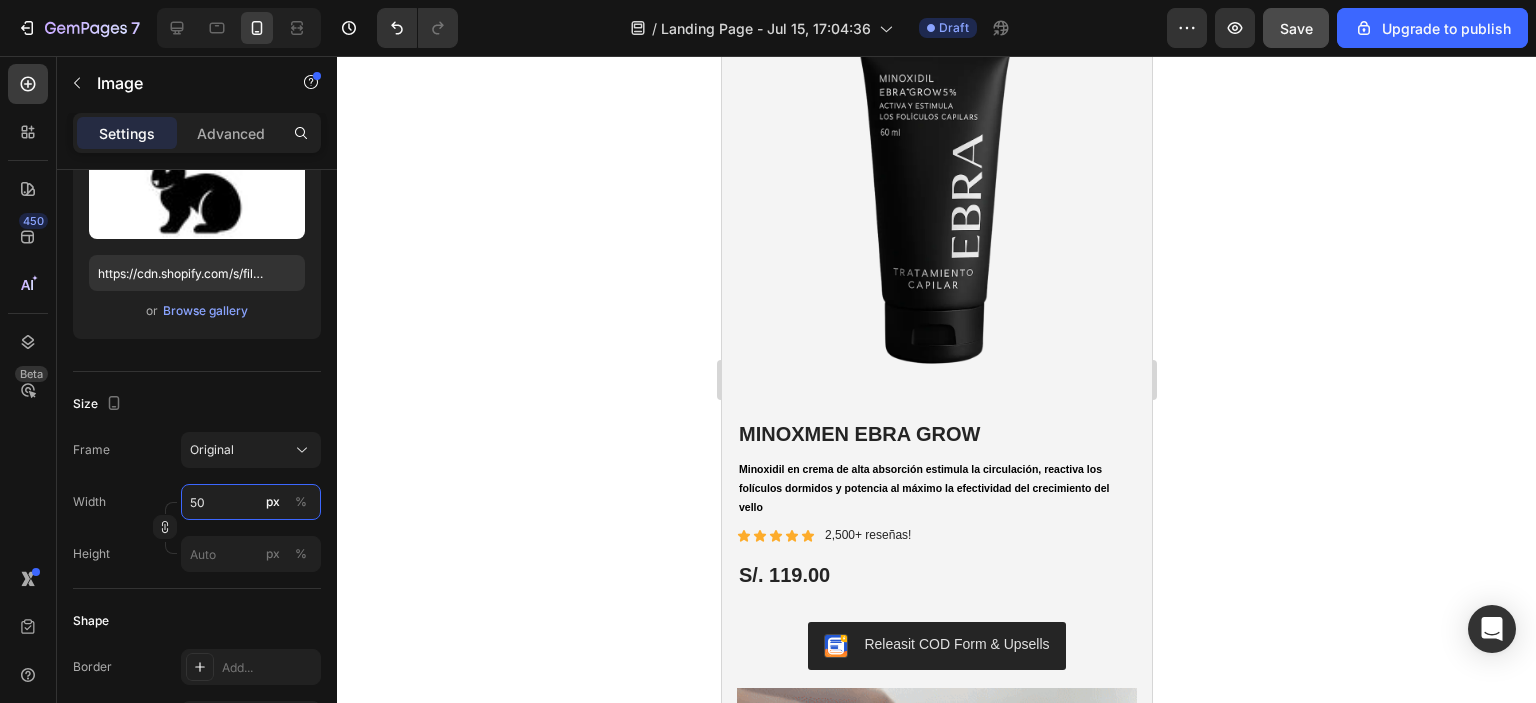 type on "50" 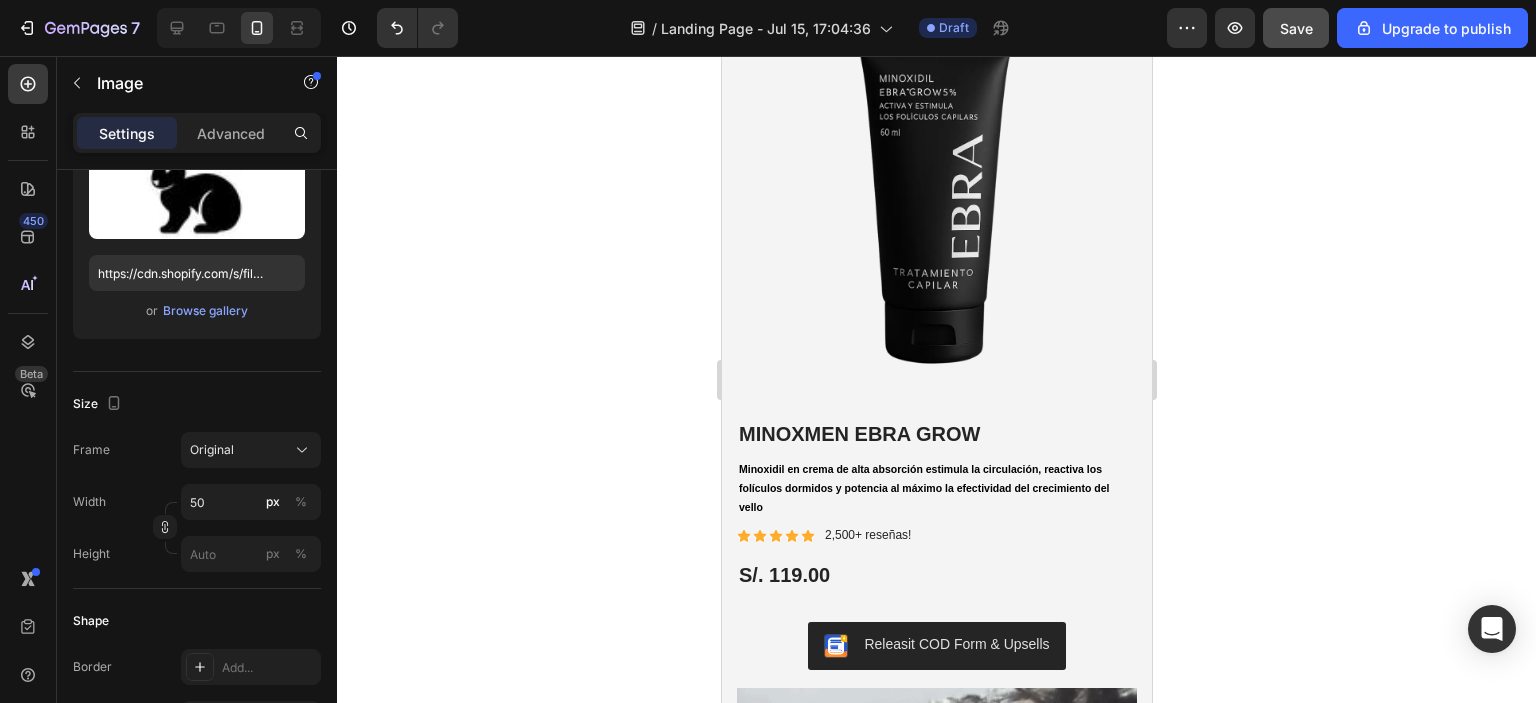 click 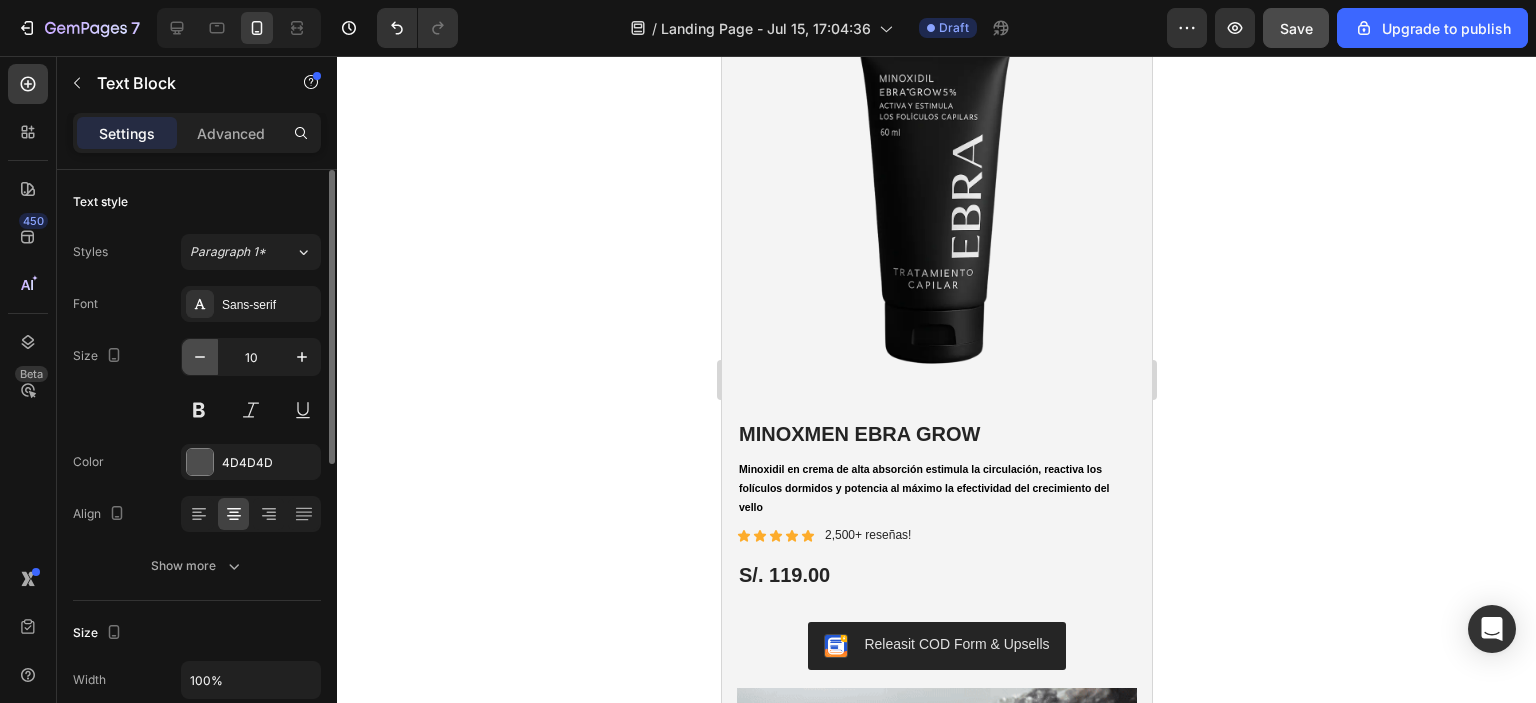 click at bounding box center (200, 357) 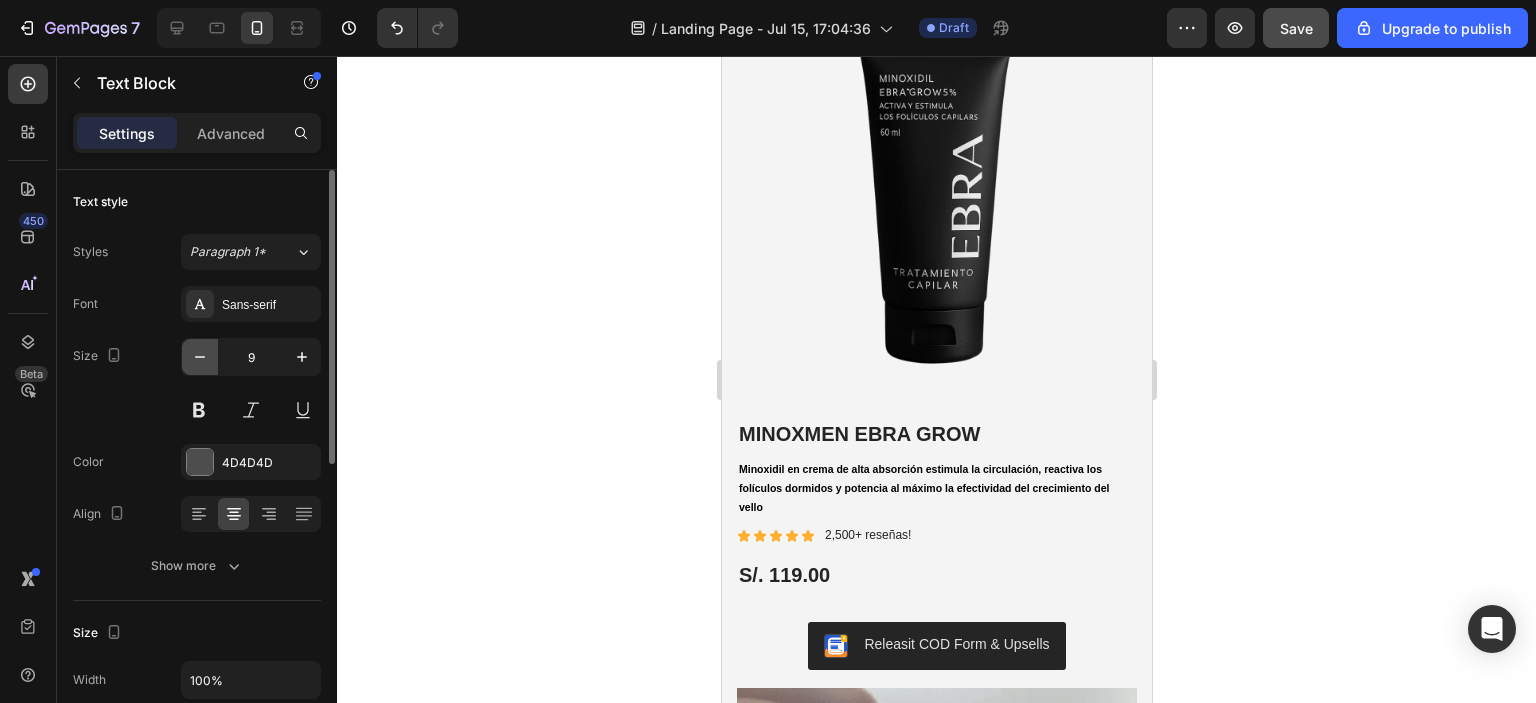 click at bounding box center [200, 357] 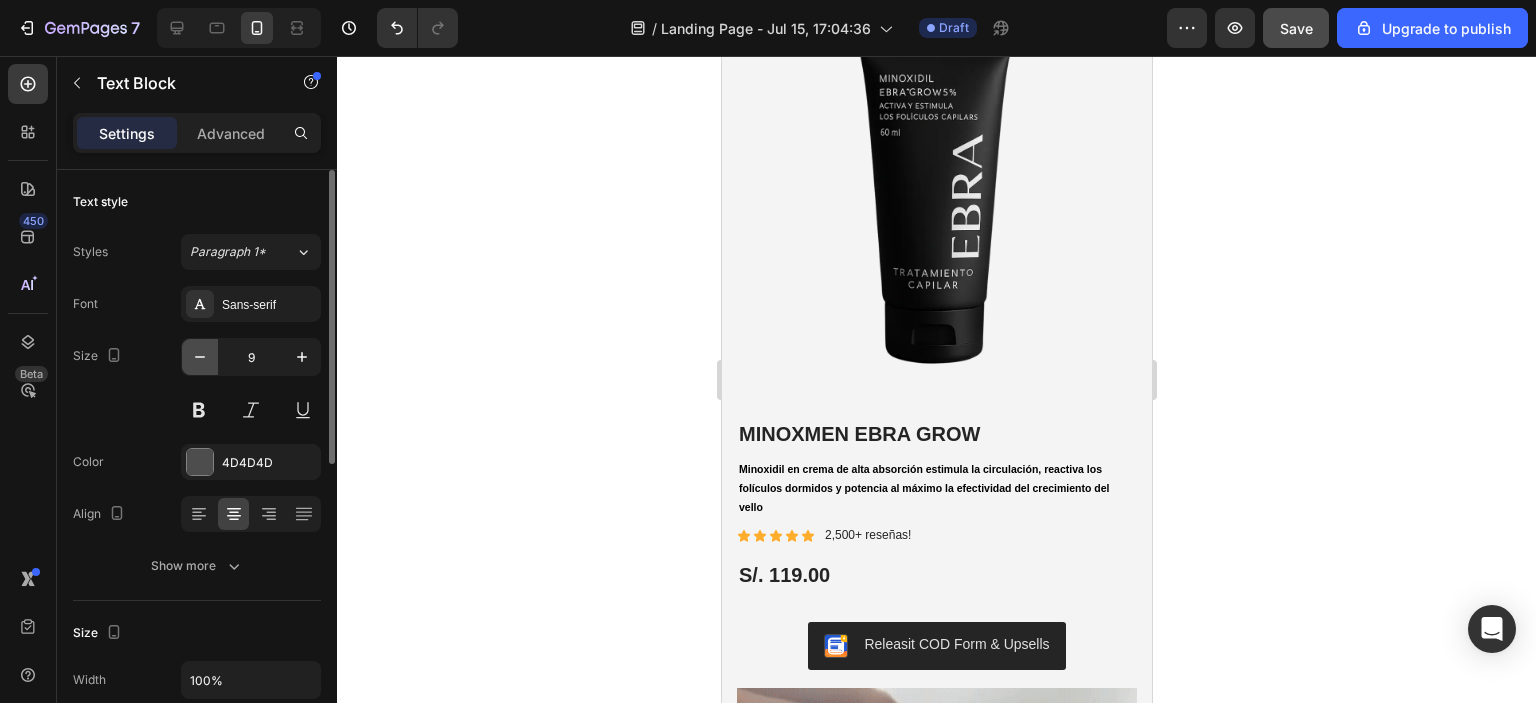 type on "8" 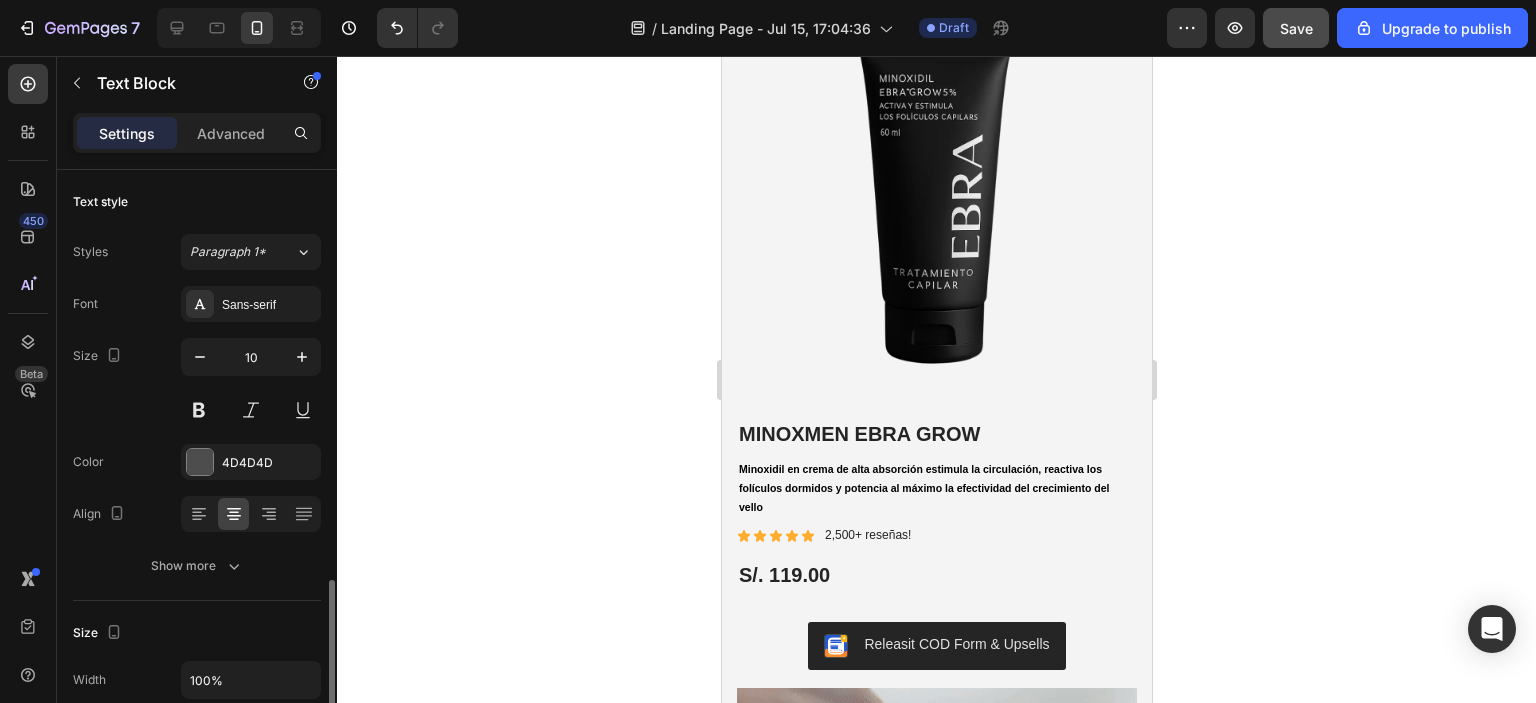 scroll, scrollTop: 274, scrollLeft: 0, axis: vertical 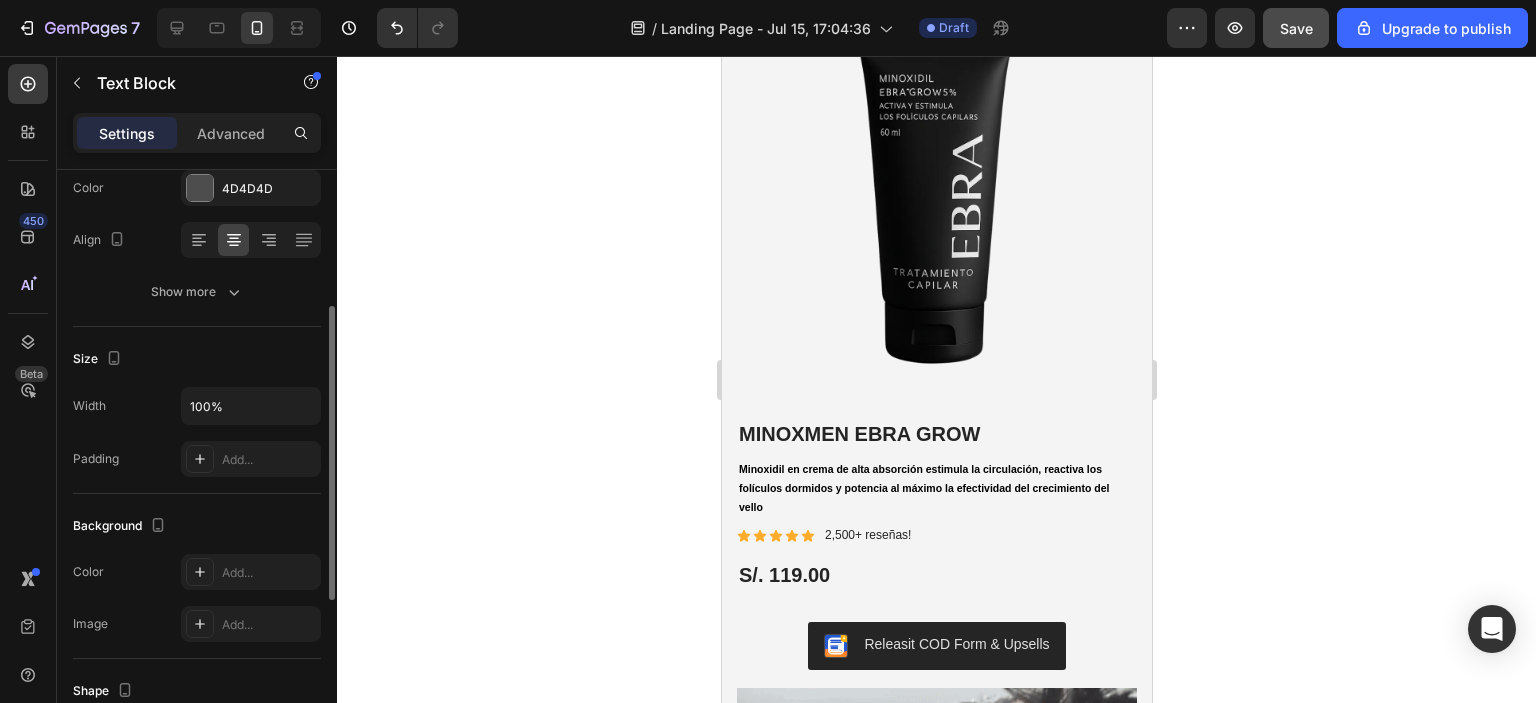click on "CRECIMIENTO EN MENOR TIEMPO" at bounding box center [936, -56] 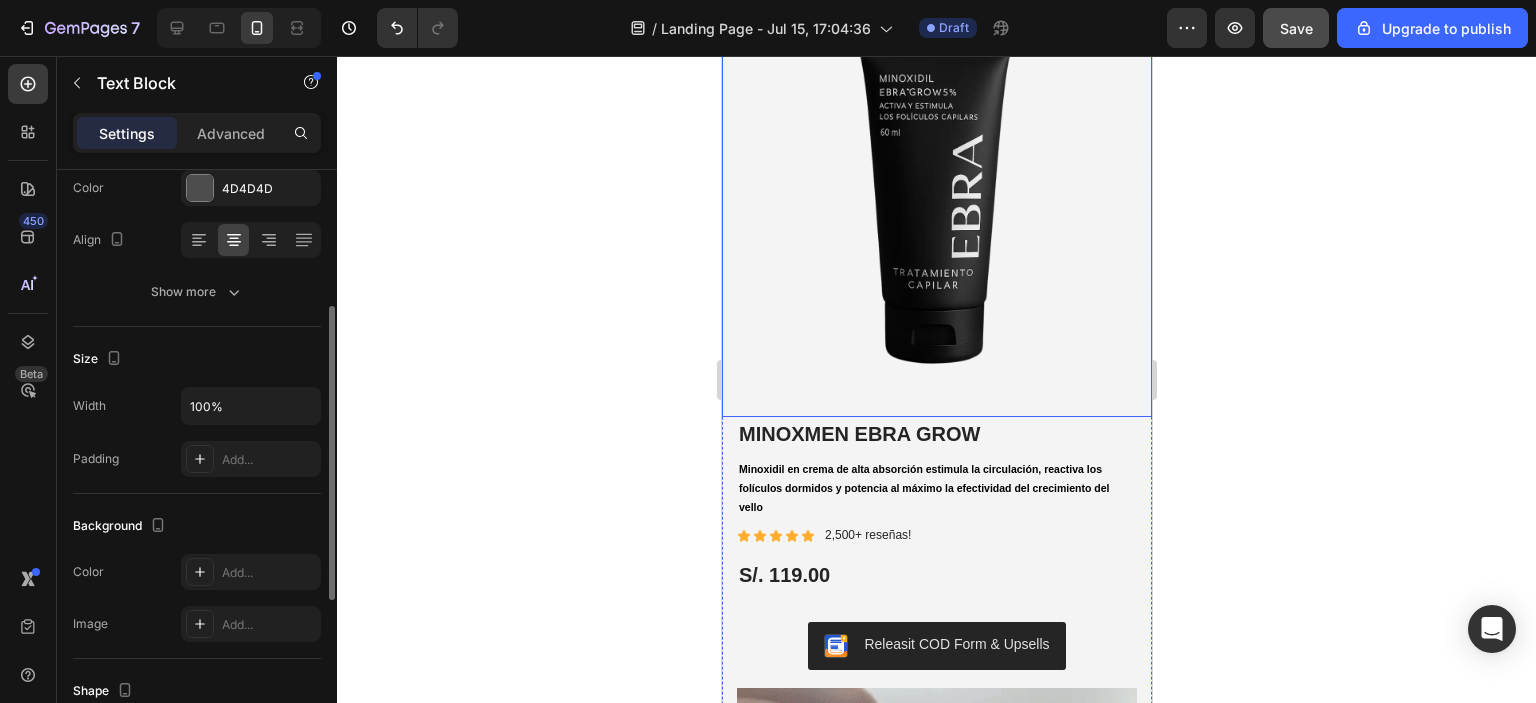 click 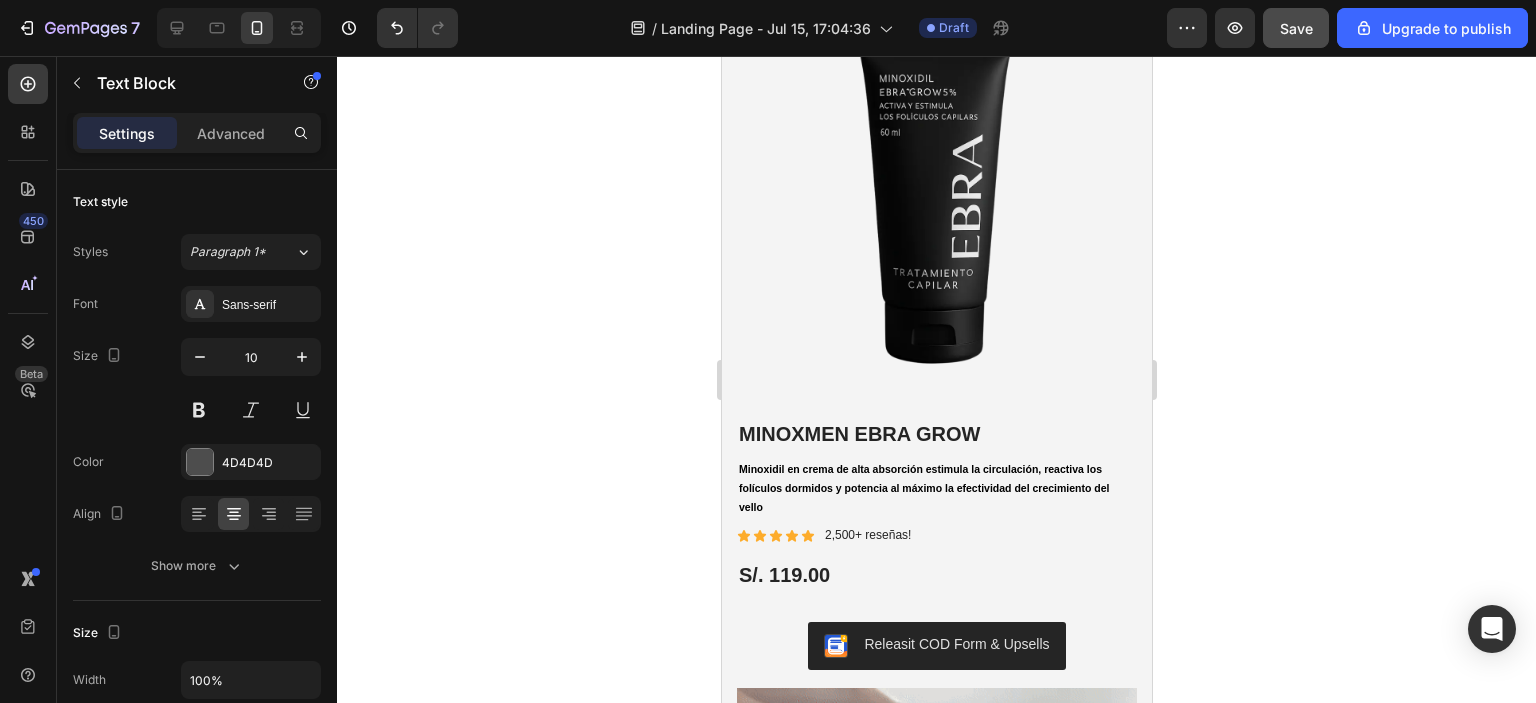 click on "CRECIMIENTO EN MENOR TIEMPO" at bounding box center (936, -56) 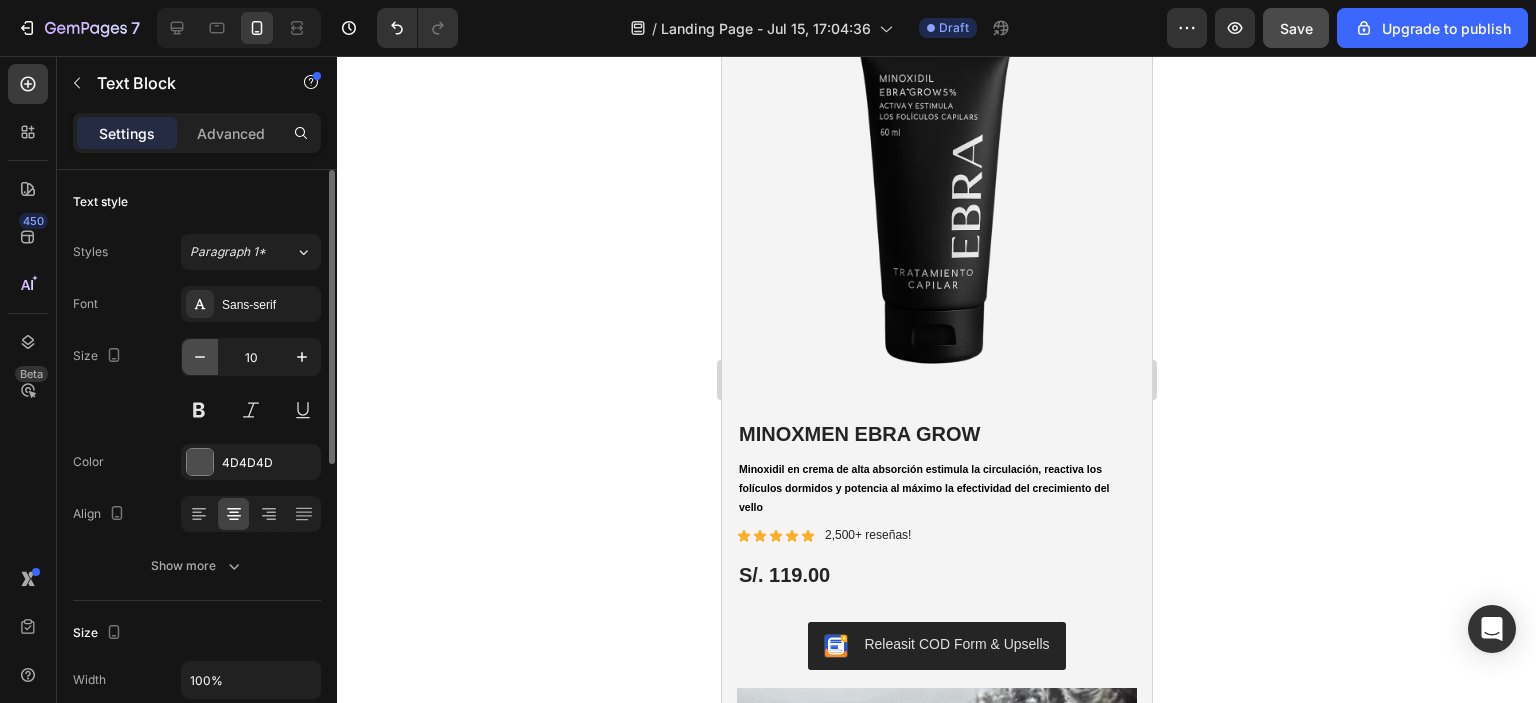 click 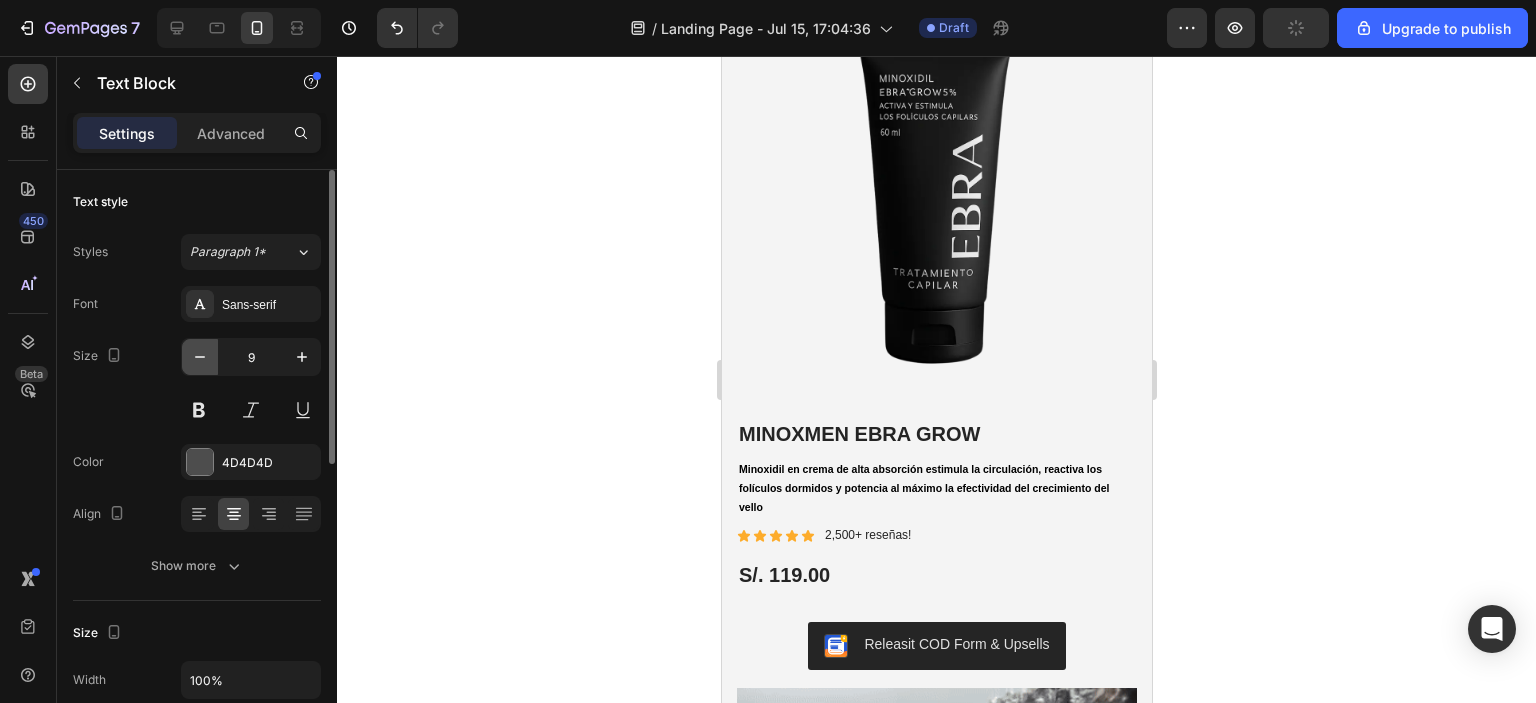 click 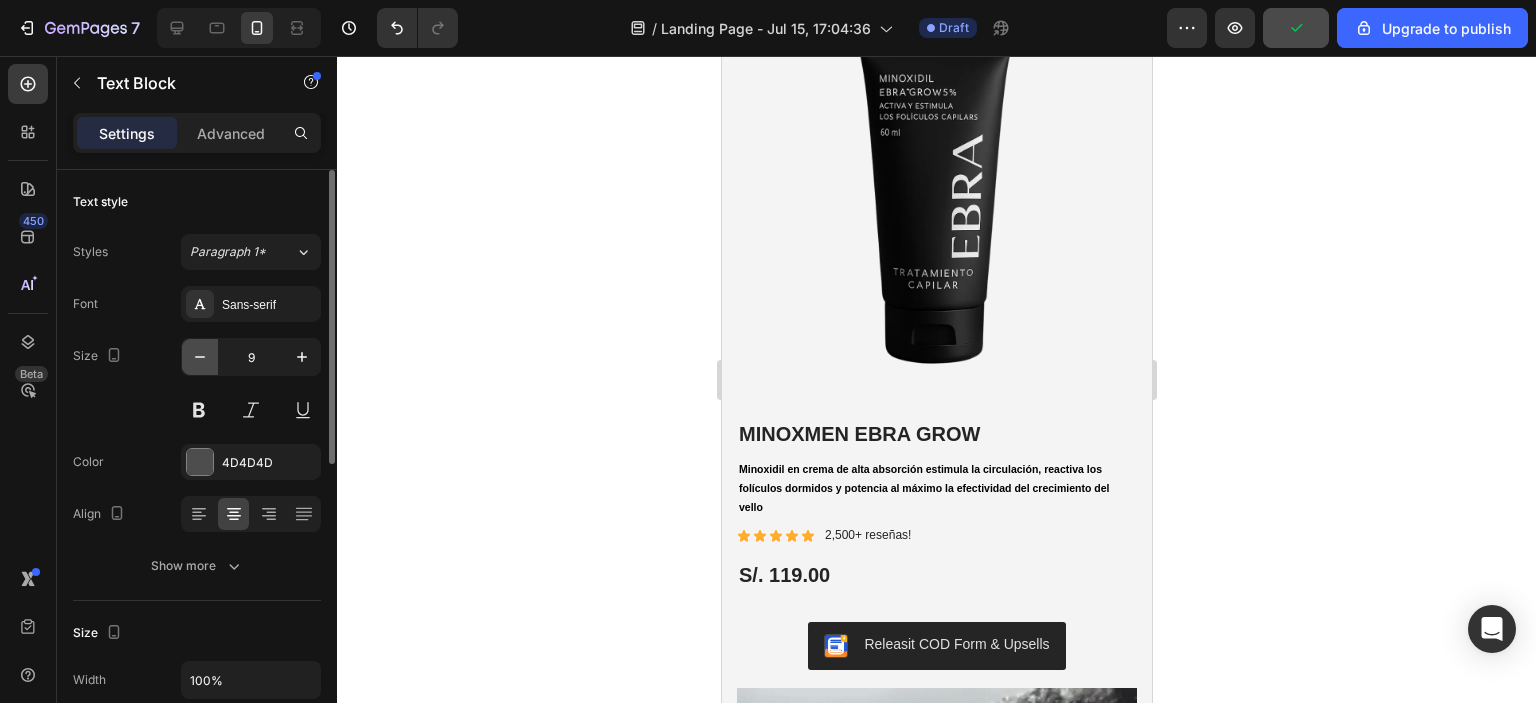 type on "8" 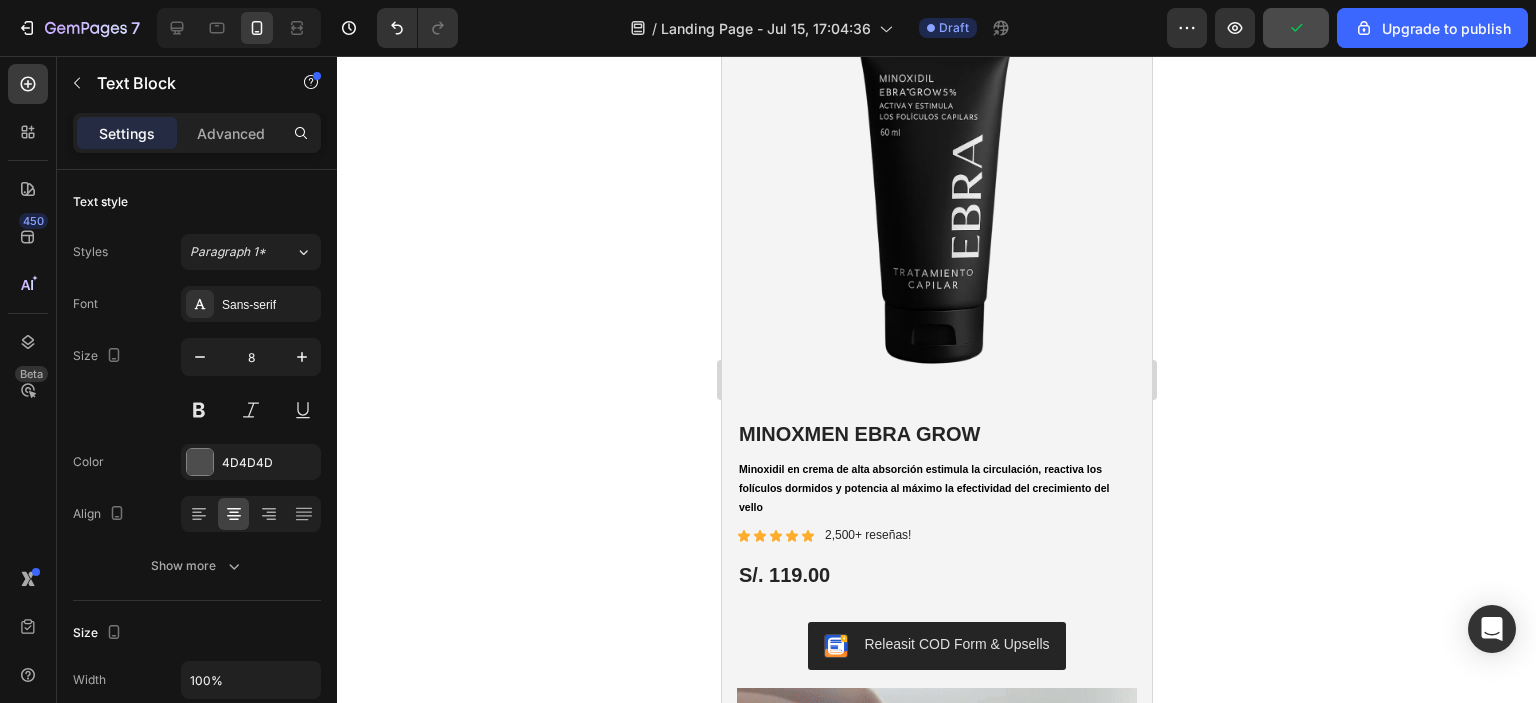 scroll, scrollTop: 274, scrollLeft: 0, axis: vertical 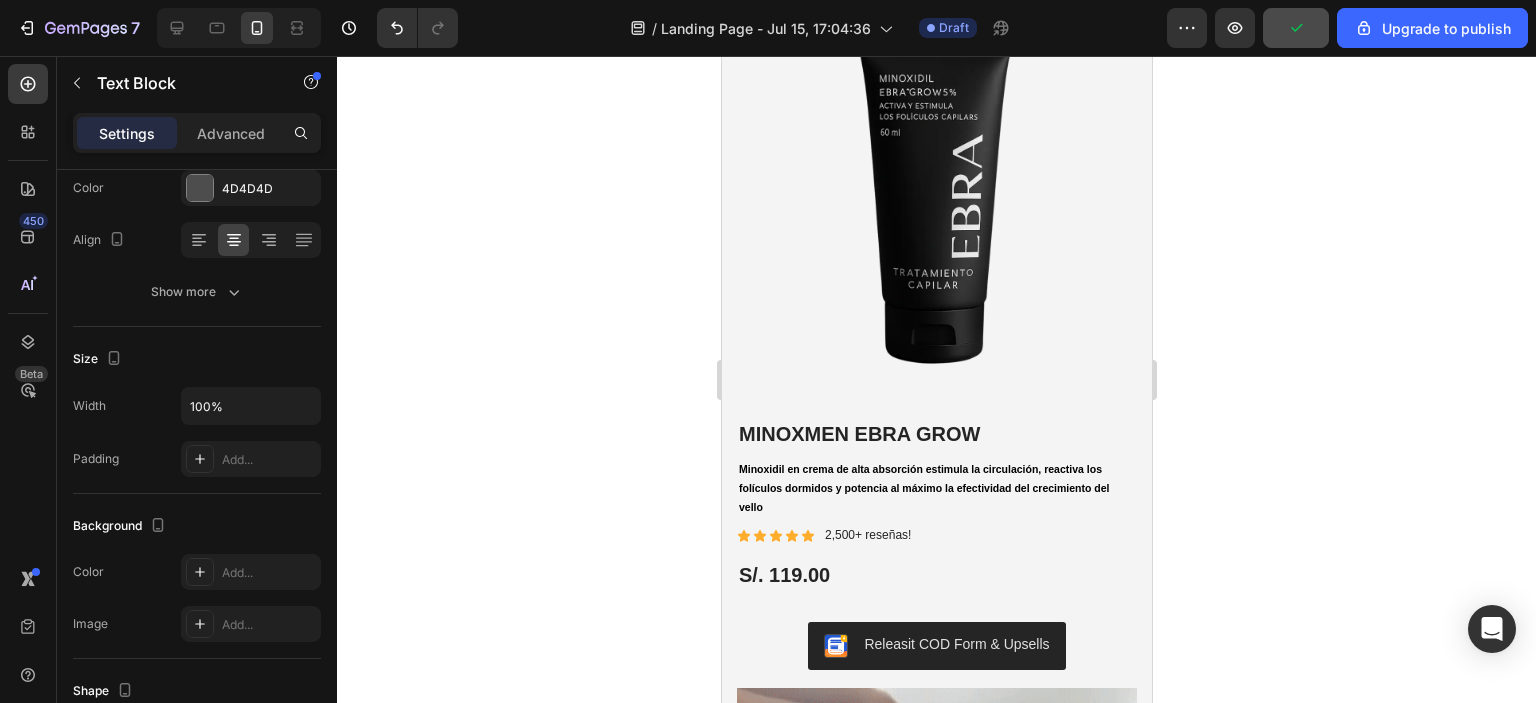 click on "SIN PRODUCTOS AGRESIVOS, NO TESTEADO EN ANIMALES" at bounding box center [1081, -55] 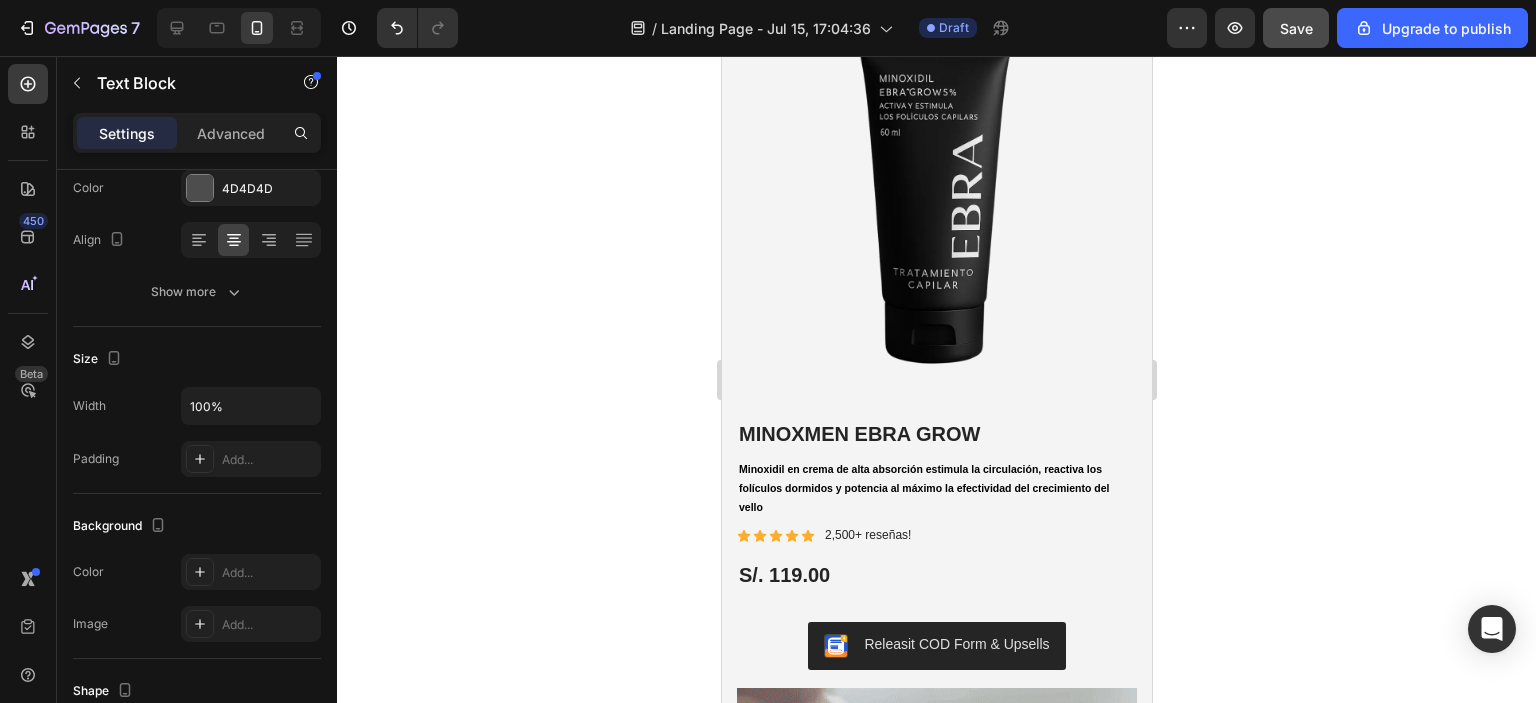 click 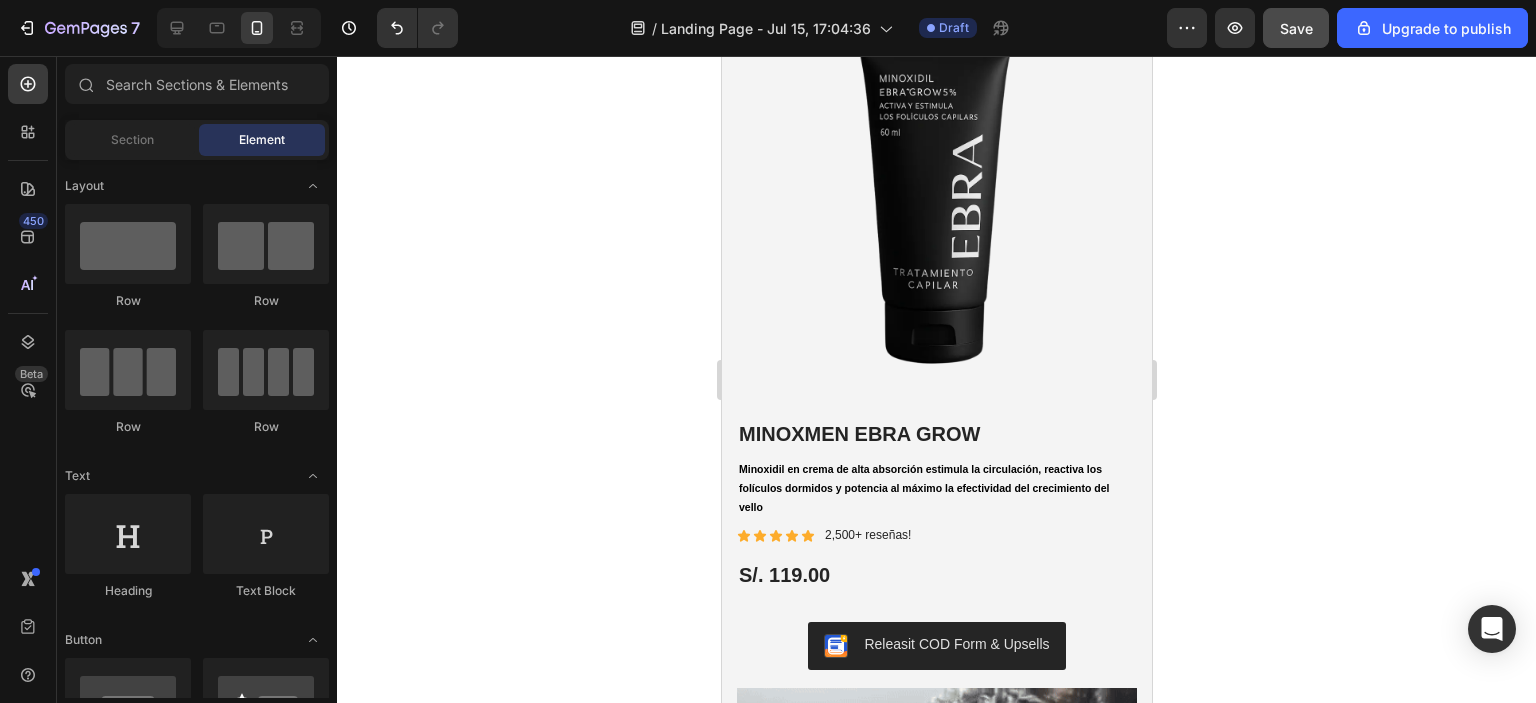 click on "SIN PRODUCTOS AGRESIVOS, NO TESTEADO EN ANIMALES" at bounding box center [1081, -55] 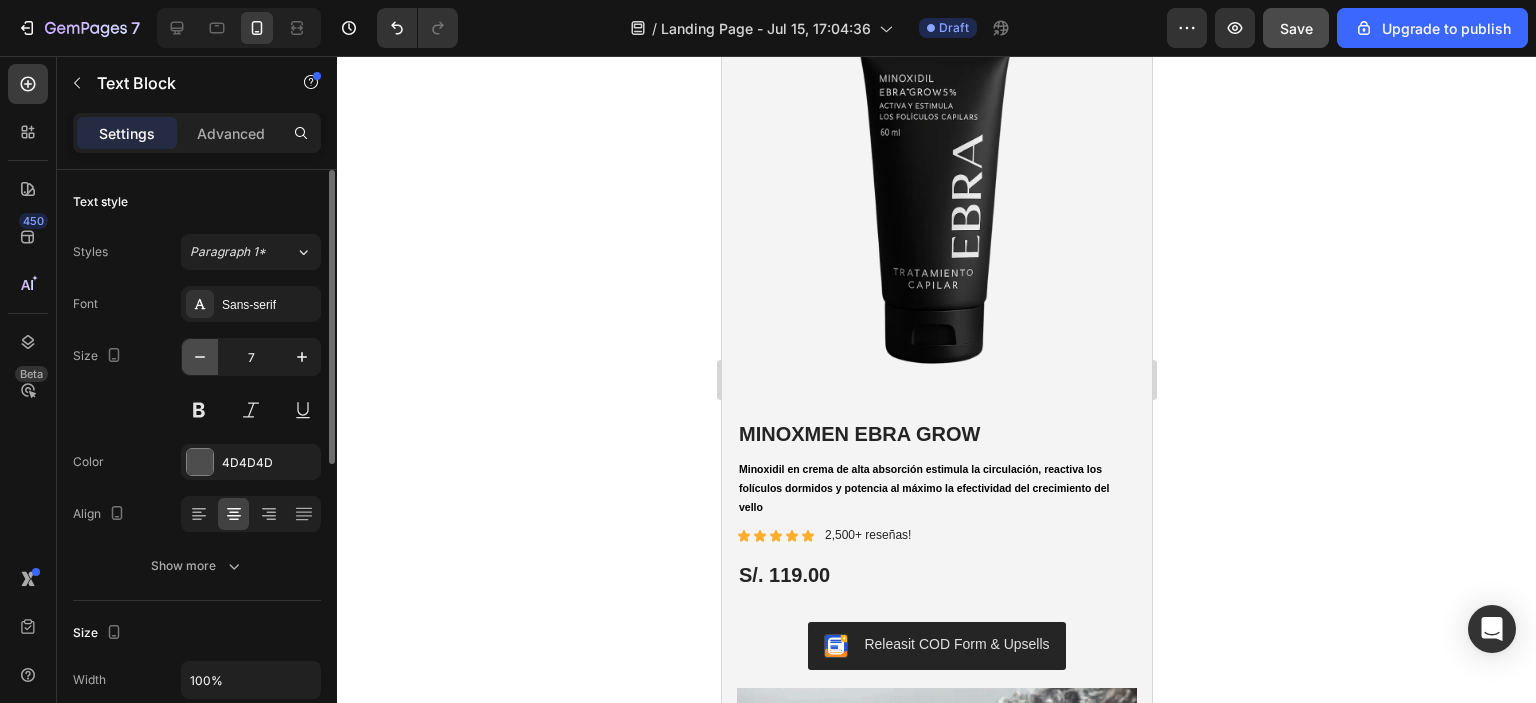 click 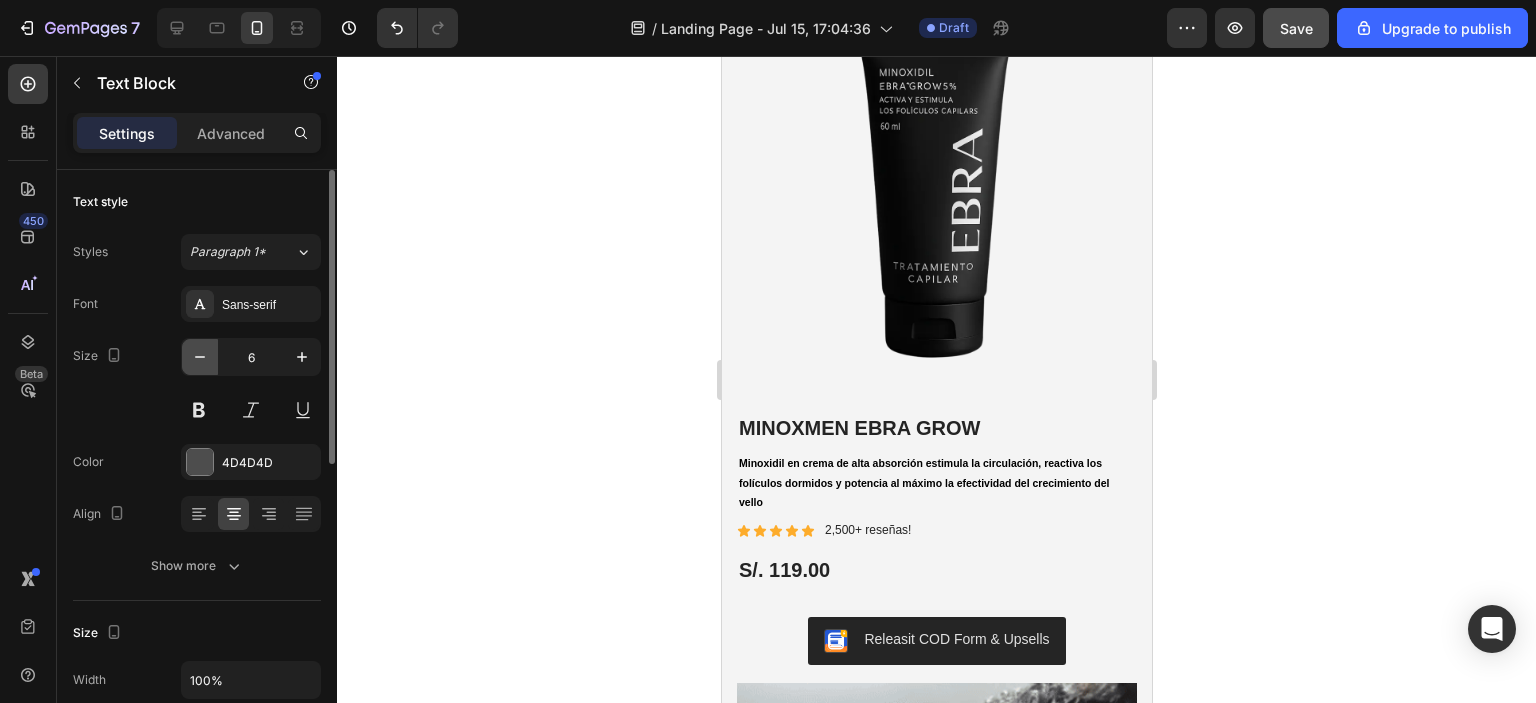 click 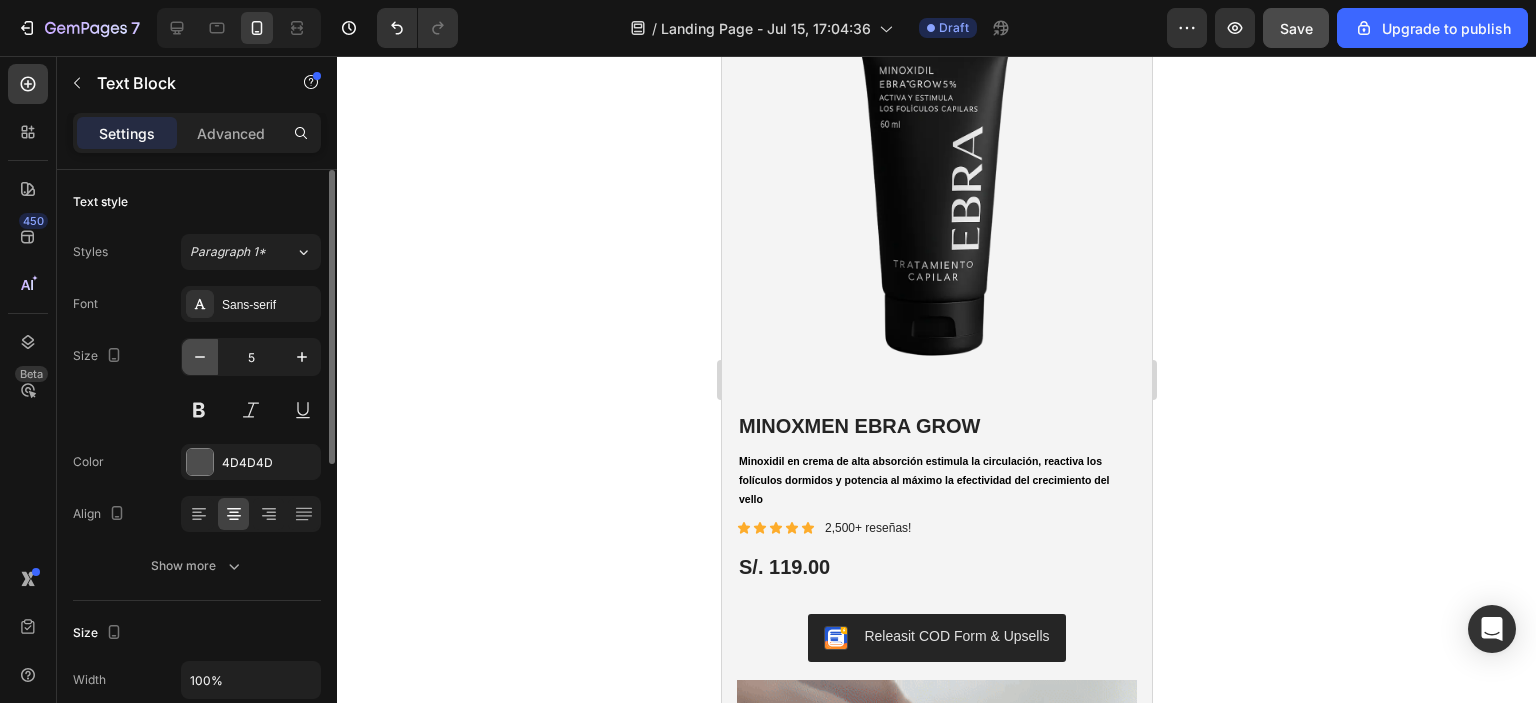 click 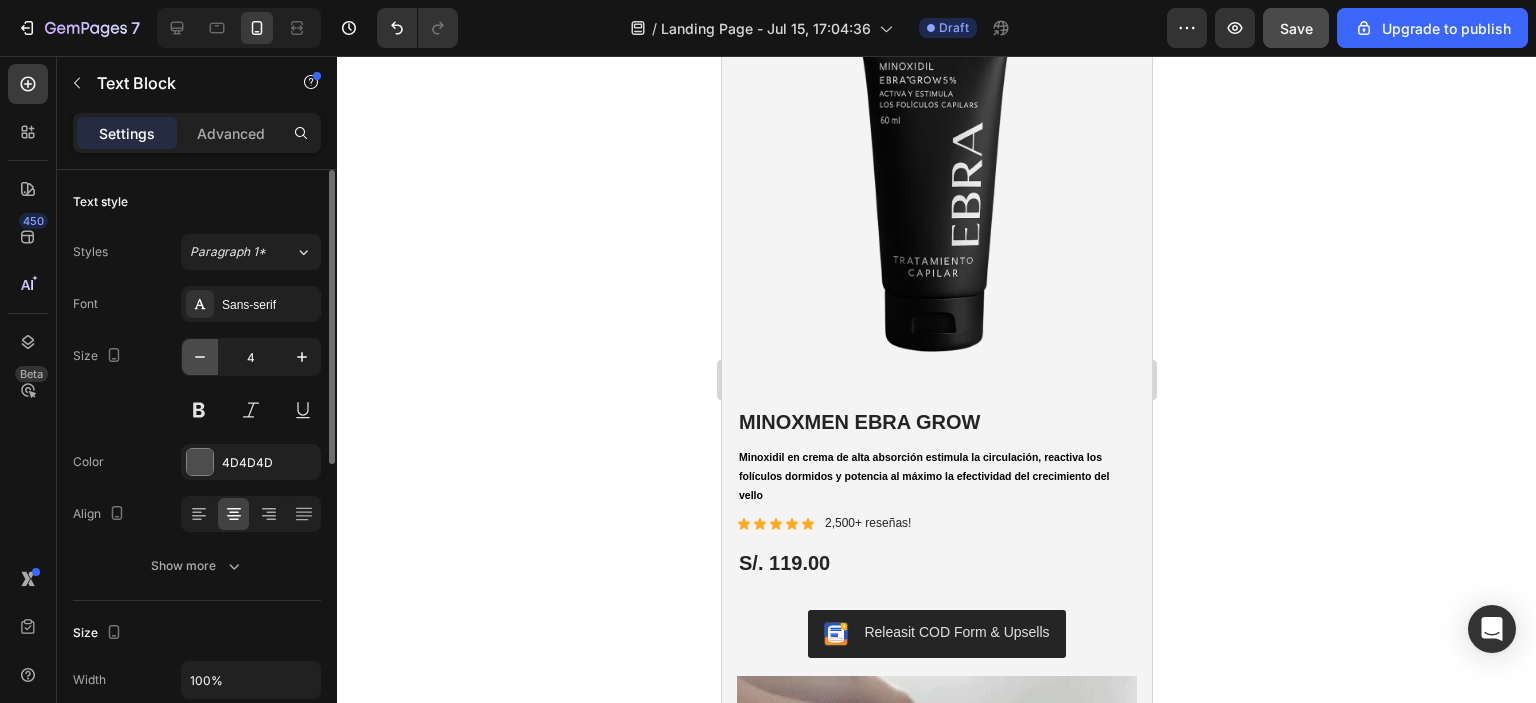 click 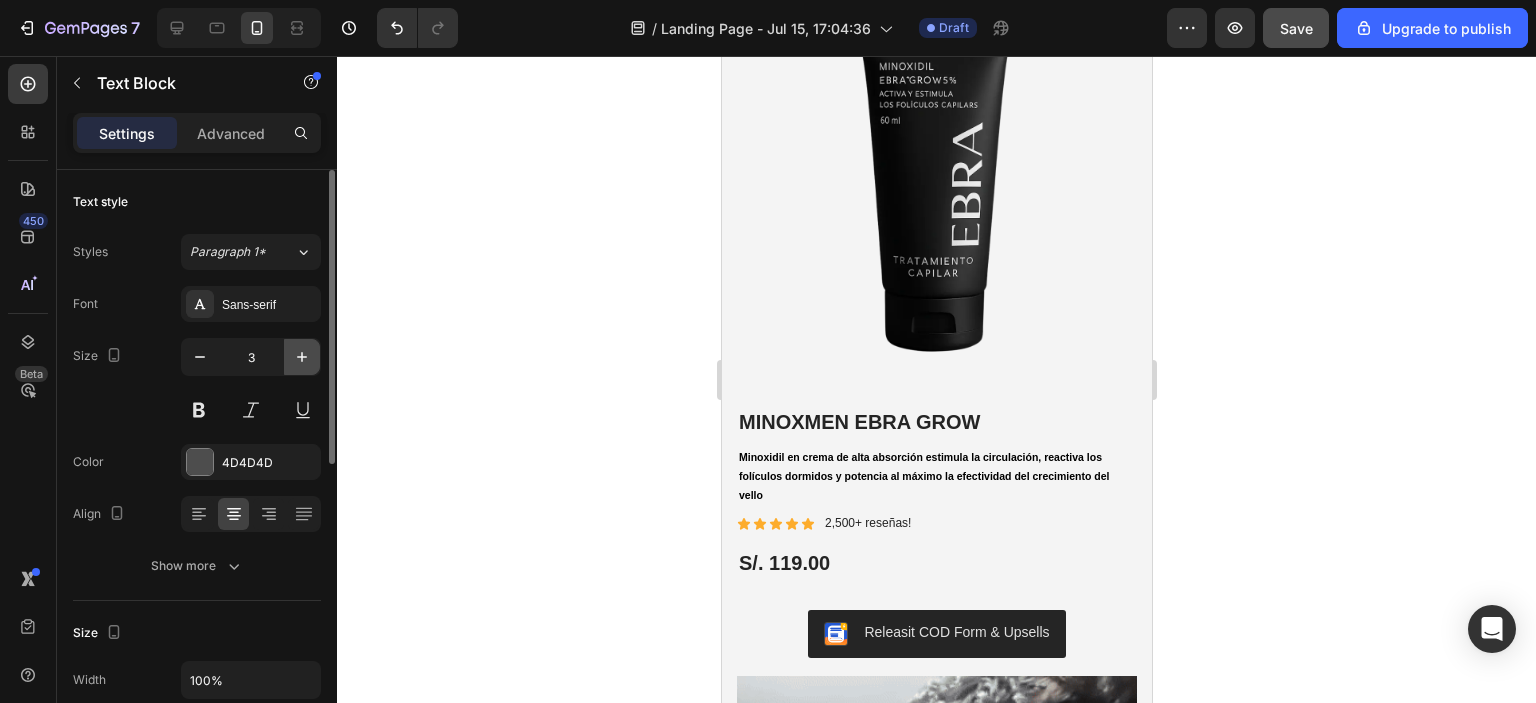 click at bounding box center [302, 357] 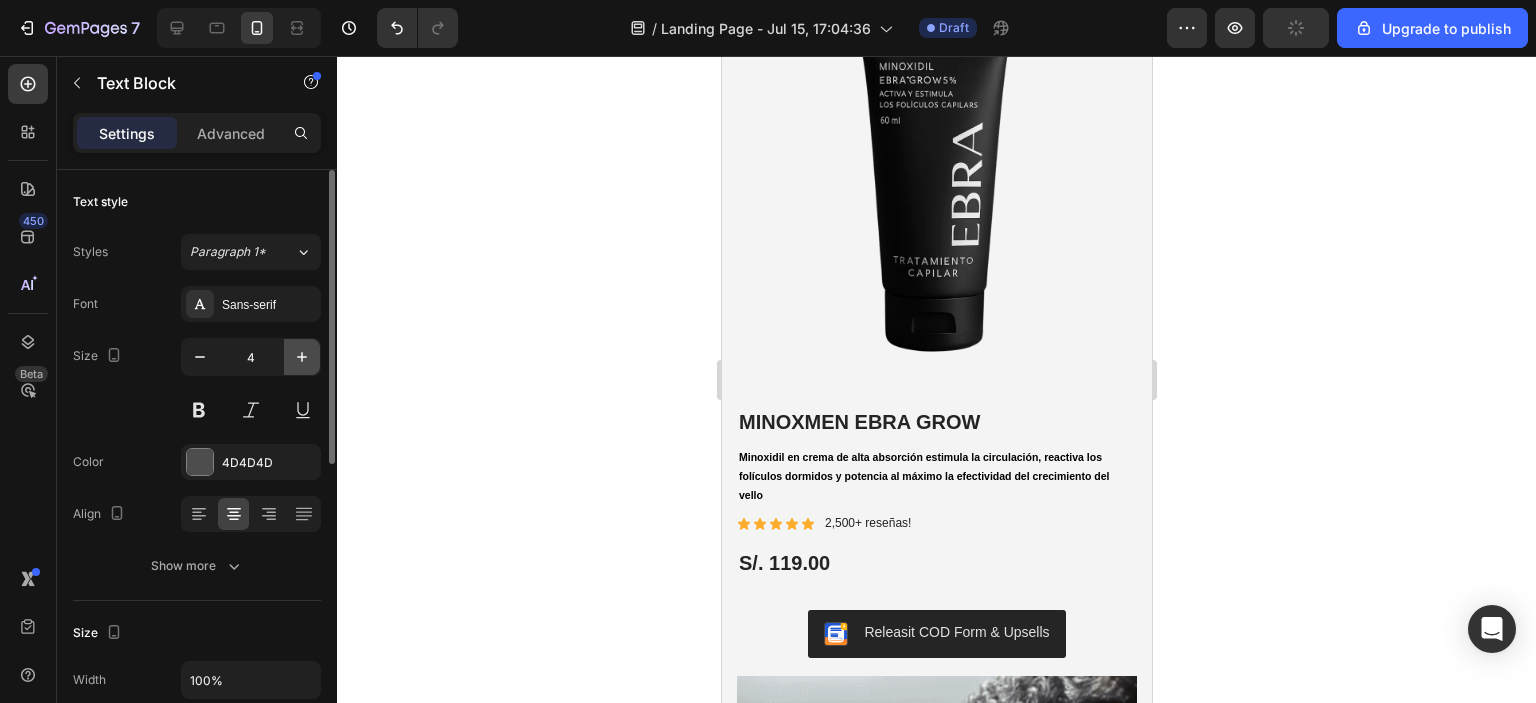 click at bounding box center (302, 357) 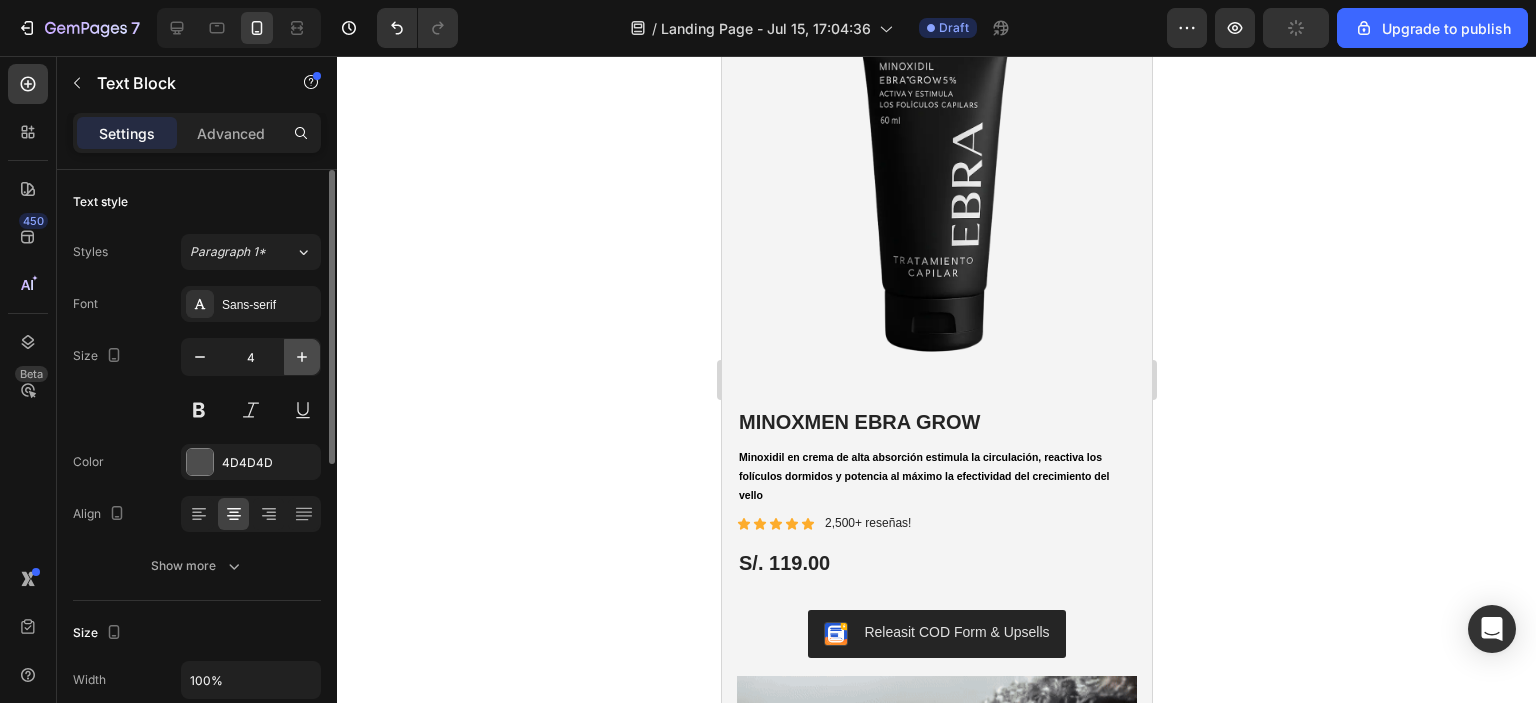 type on "5" 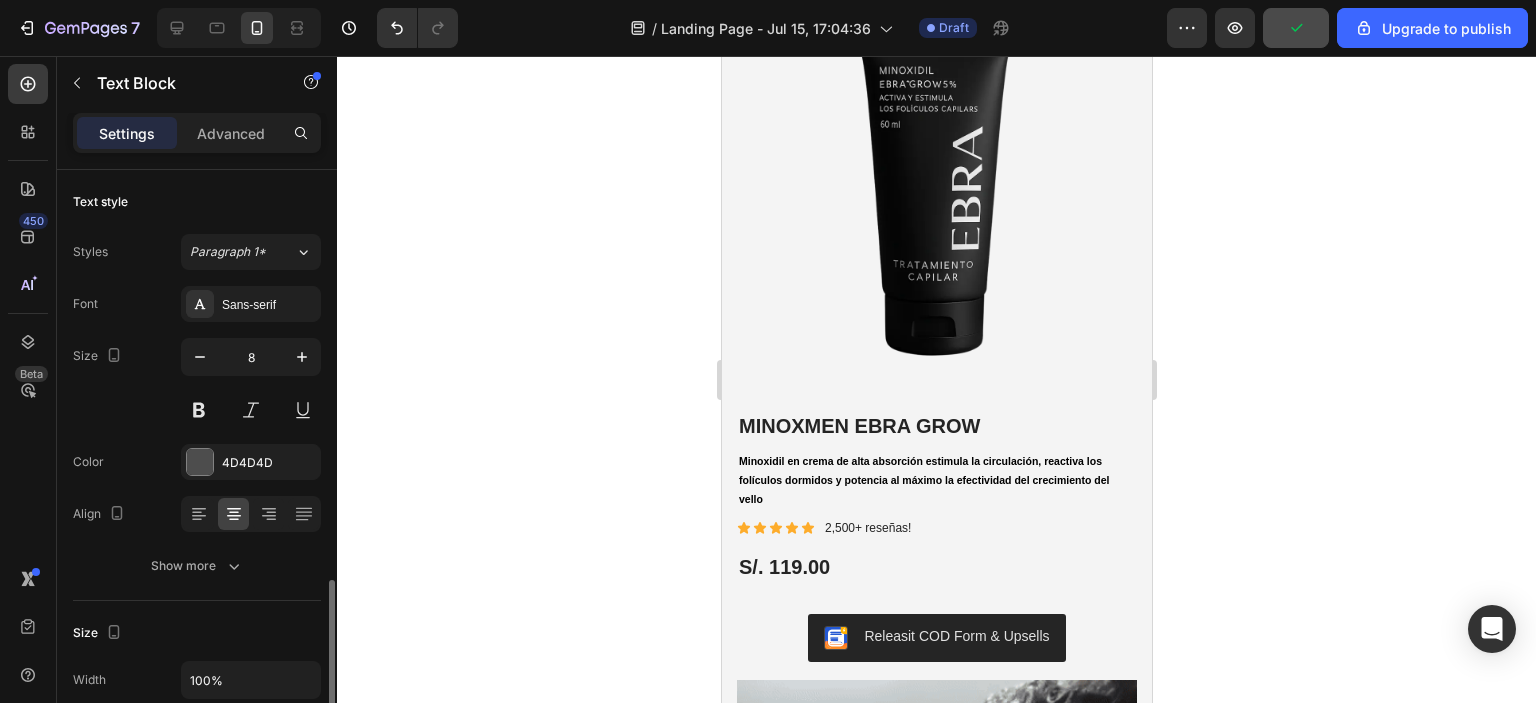 click on "CRECIMIENTO EN MENOR TIEMPO" at bounding box center (936, -67) 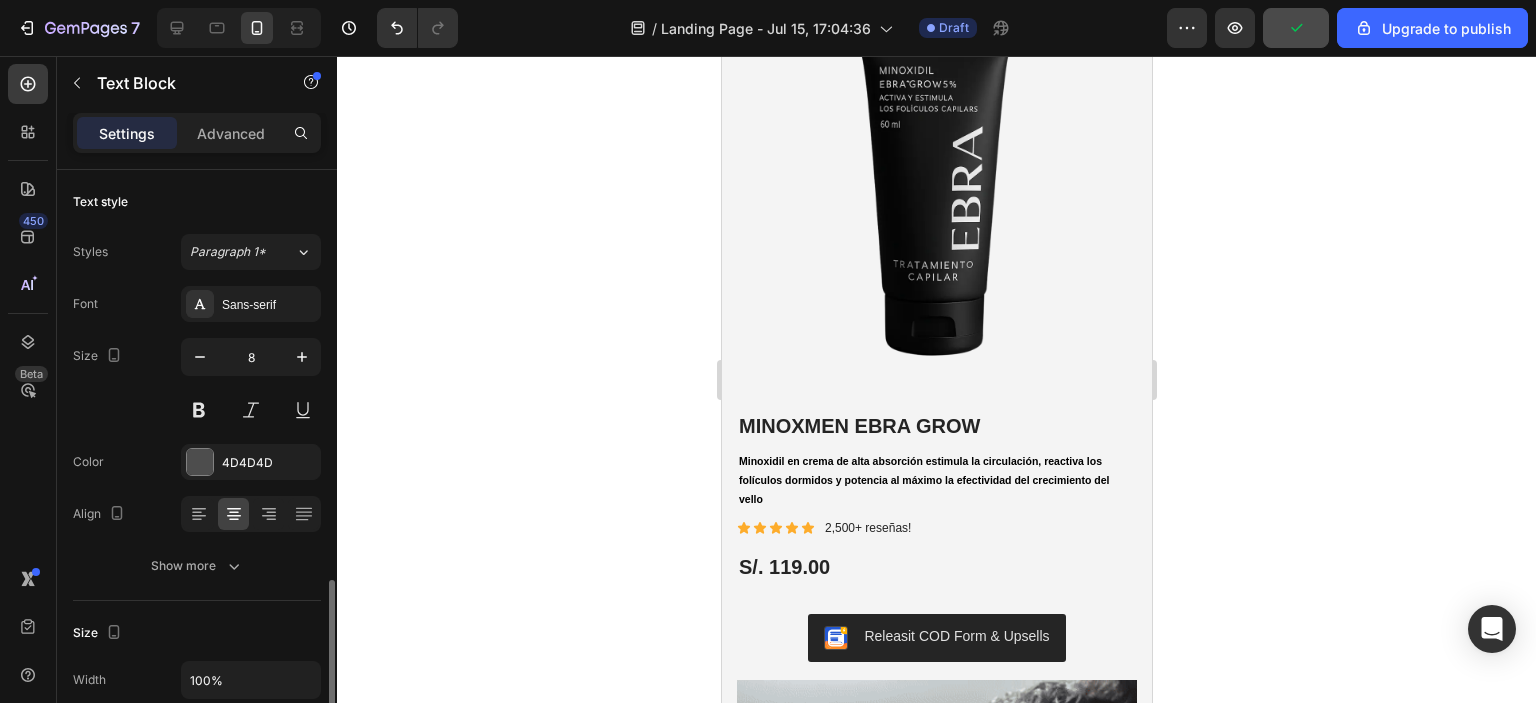 scroll, scrollTop: 274, scrollLeft: 0, axis: vertical 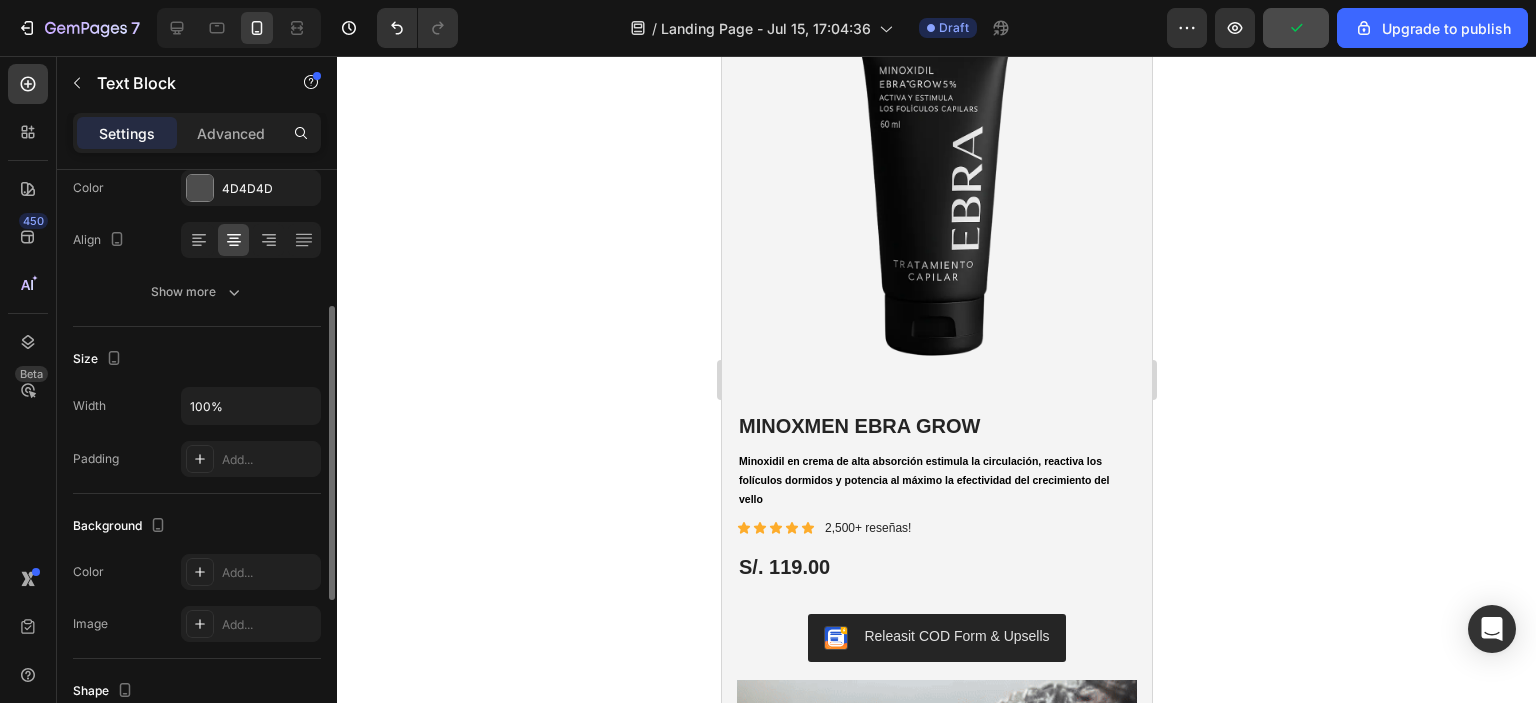 click on "CRECIMIENTO EN MENOR TIEMPO" at bounding box center [936, -67] 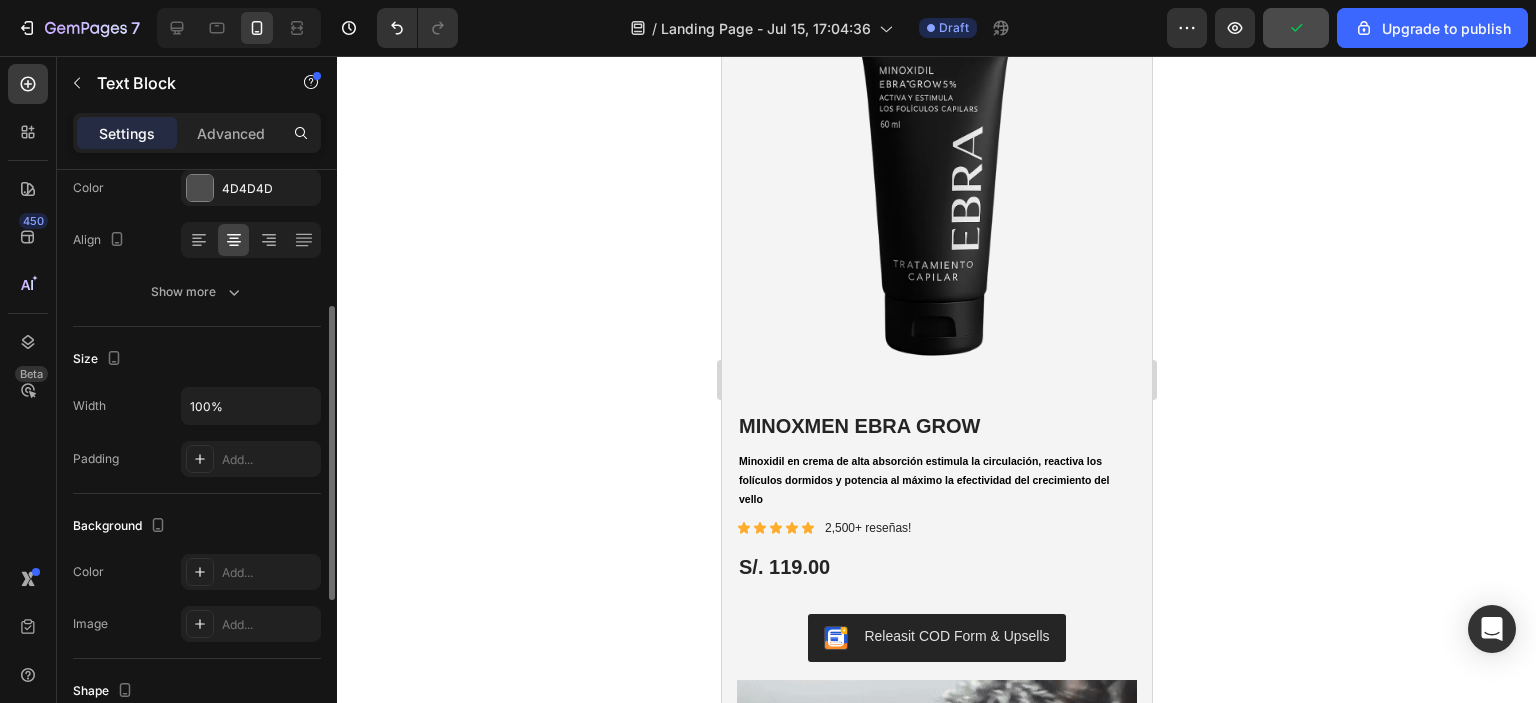 click on "CRECIMIENTO EN MENOR TIEMPO" at bounding box center [936, -67] 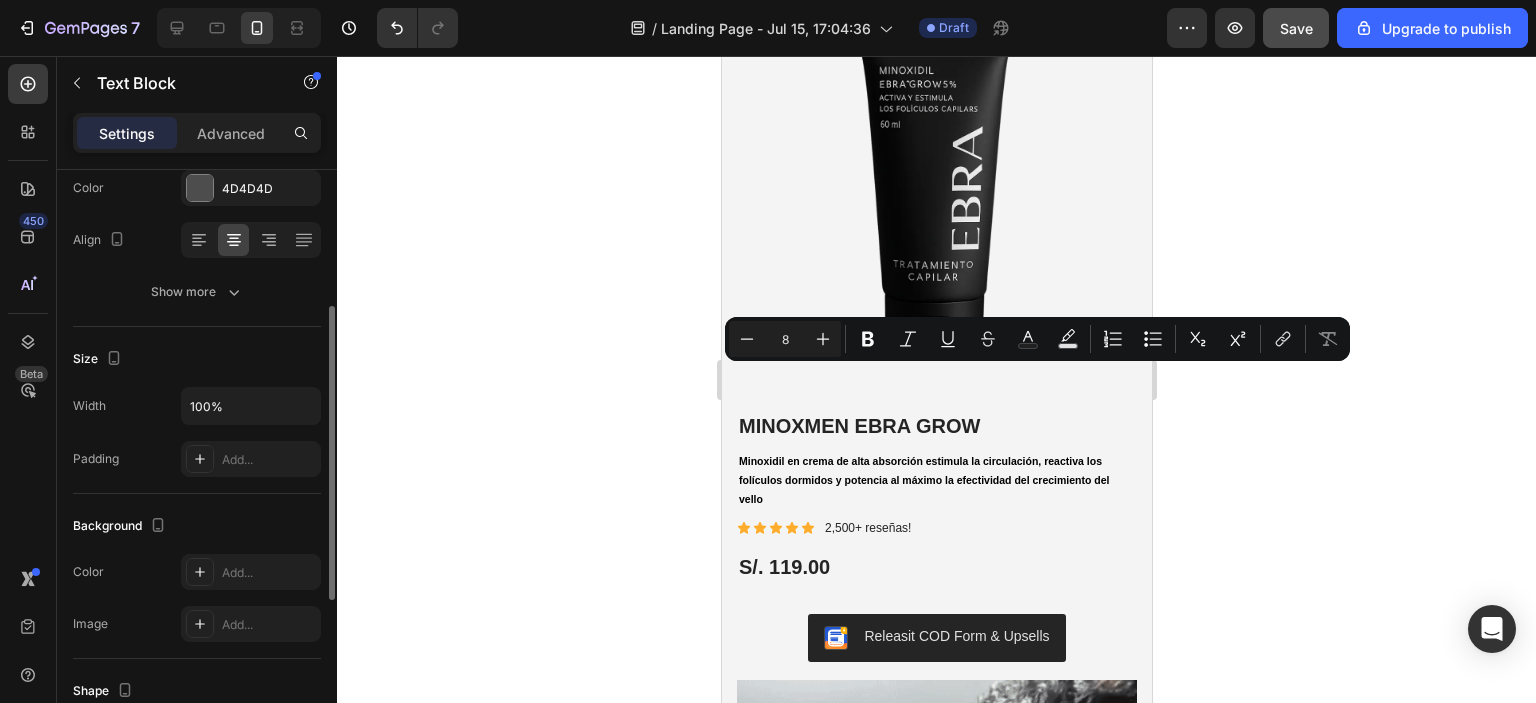 click on "SIN PRODUCTOS AGRESIVOS, NO TESTEADO EN ANIMALES" at bounding box center (1081, -59) 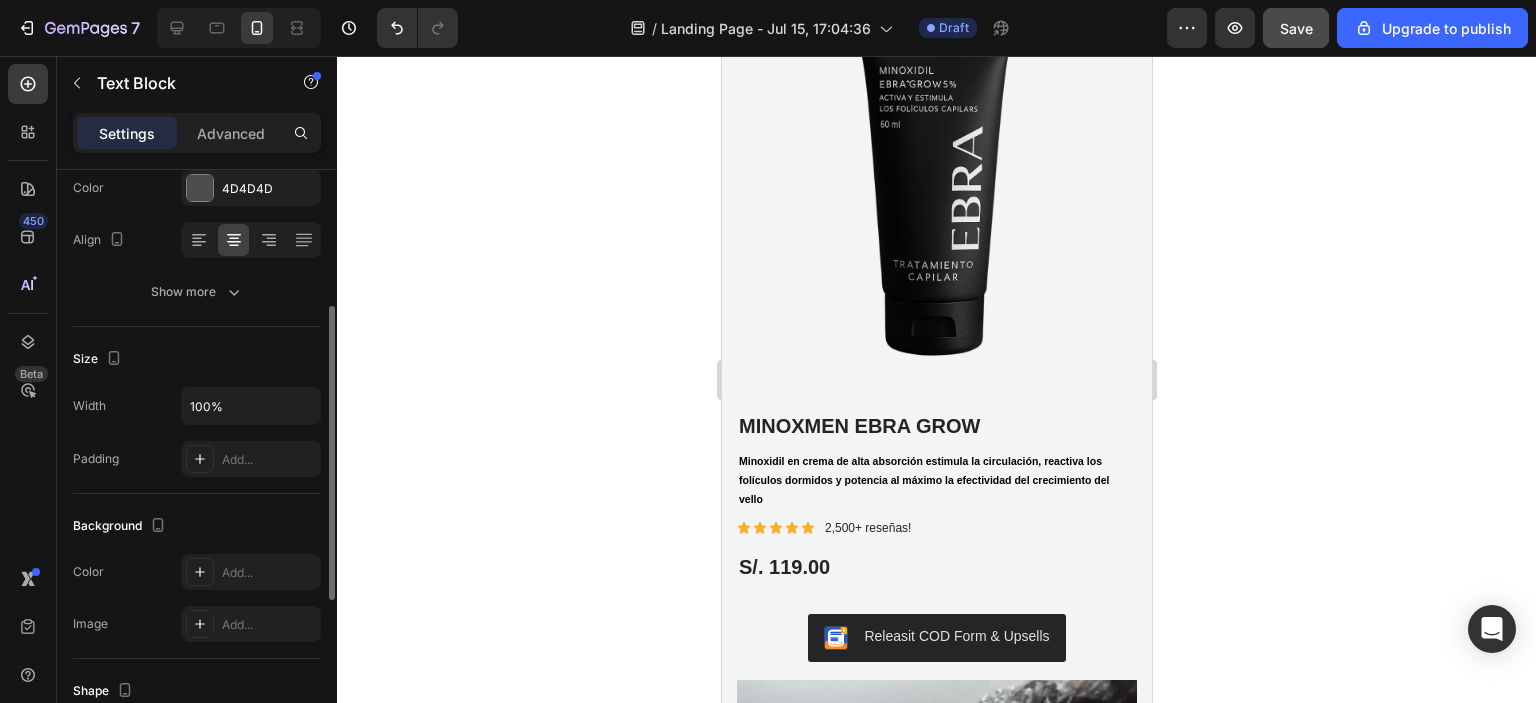 click on "SIN PRODUCTOS AGRESIVOS, NO TESTEADO EN ANIMALES" at bounding box center (1081, -59) 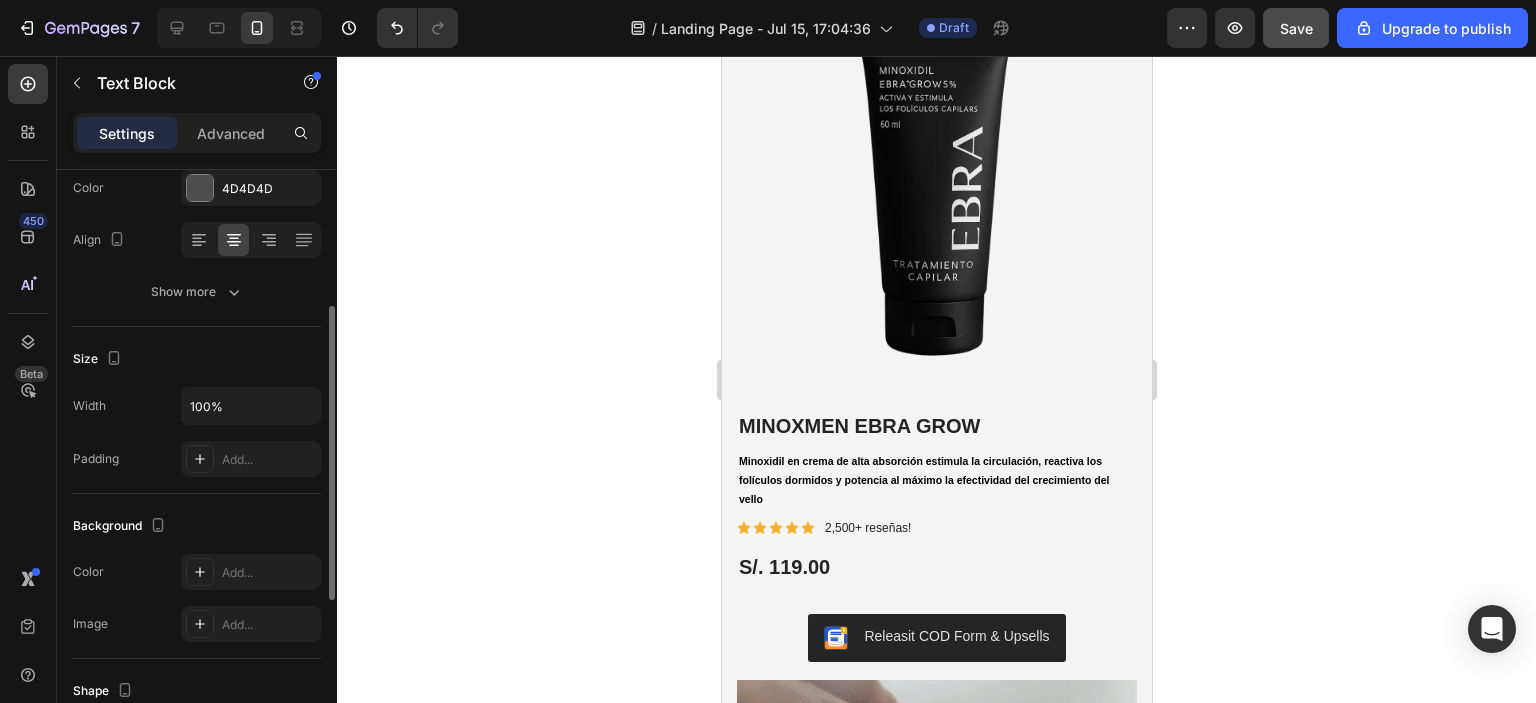 click on "SIN PRODUCTOS AGRESIVOS, NO TESTEADO EN ANIMALES" at bounding box center (1081, -59) 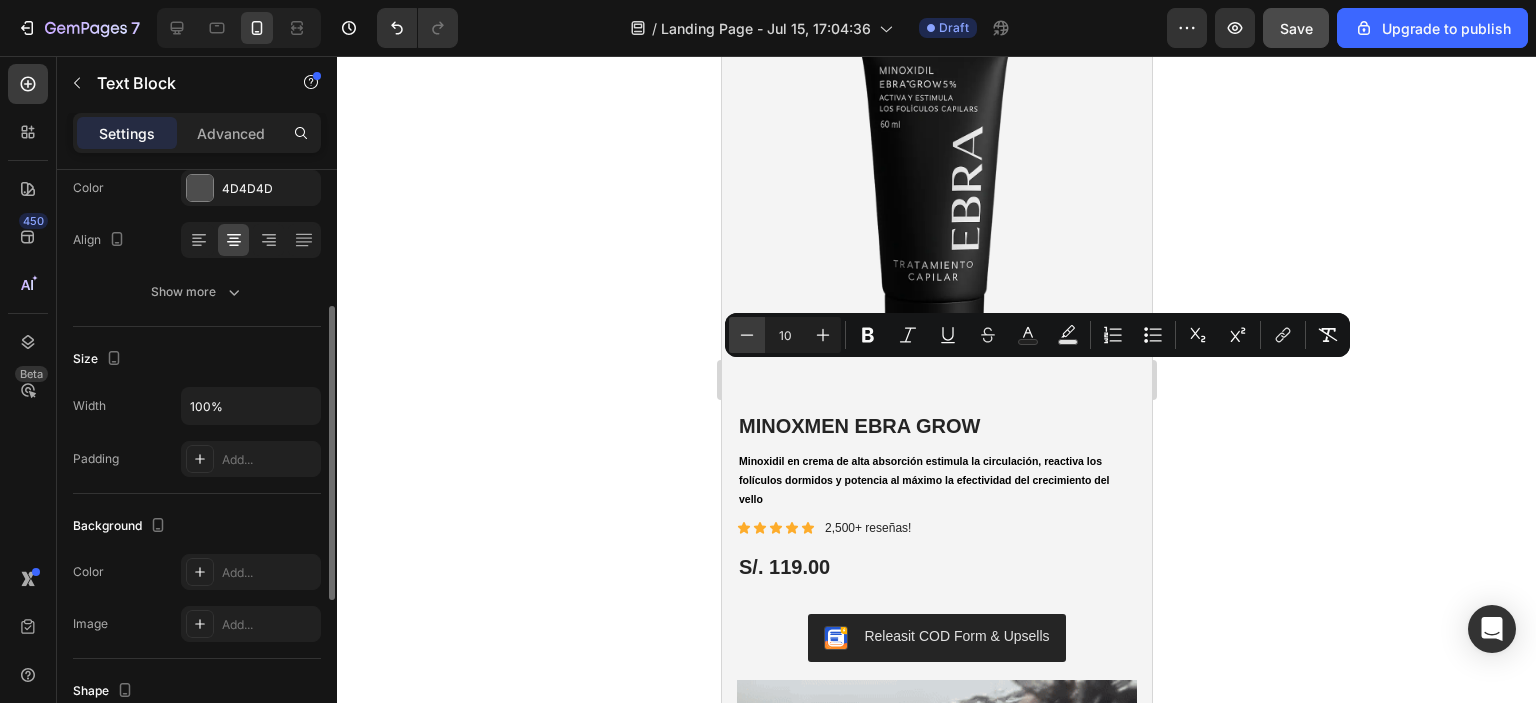 click 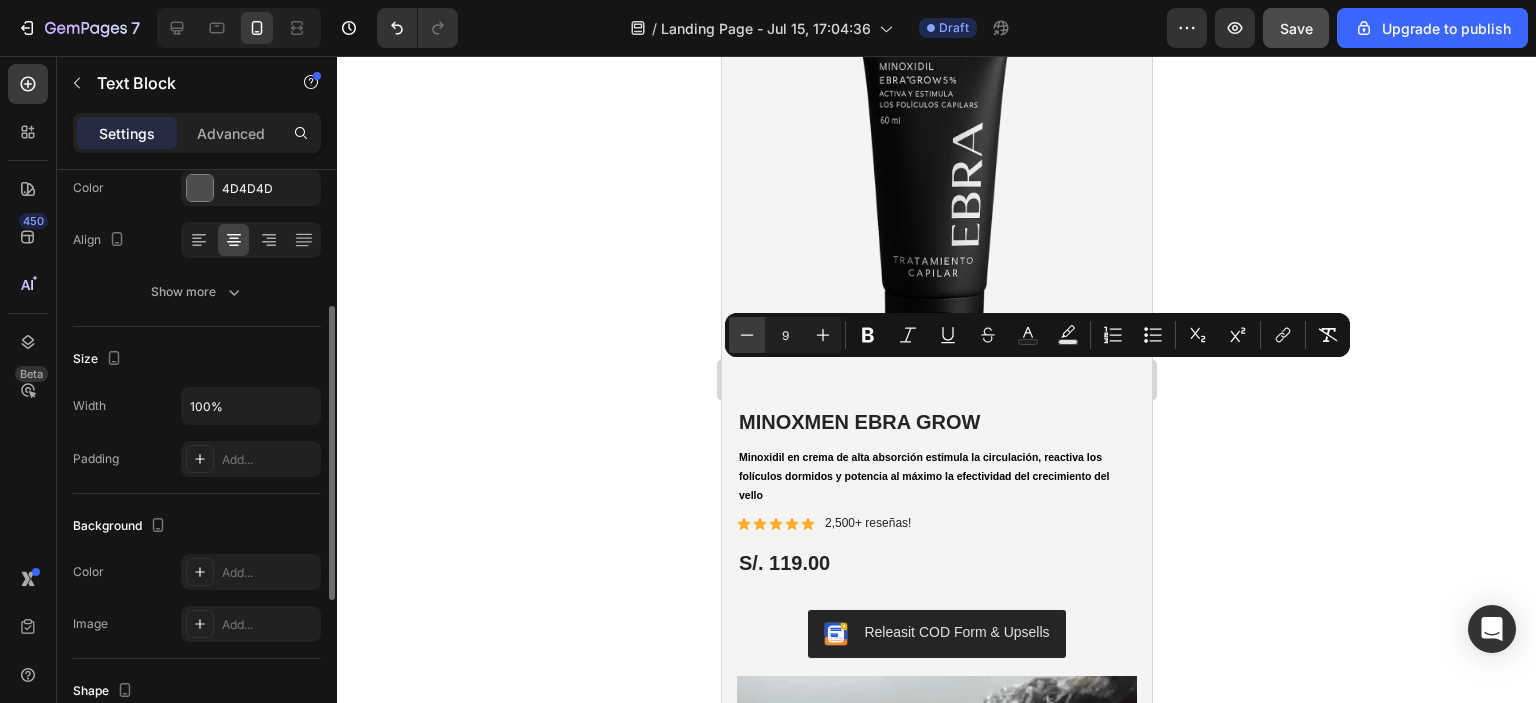 click 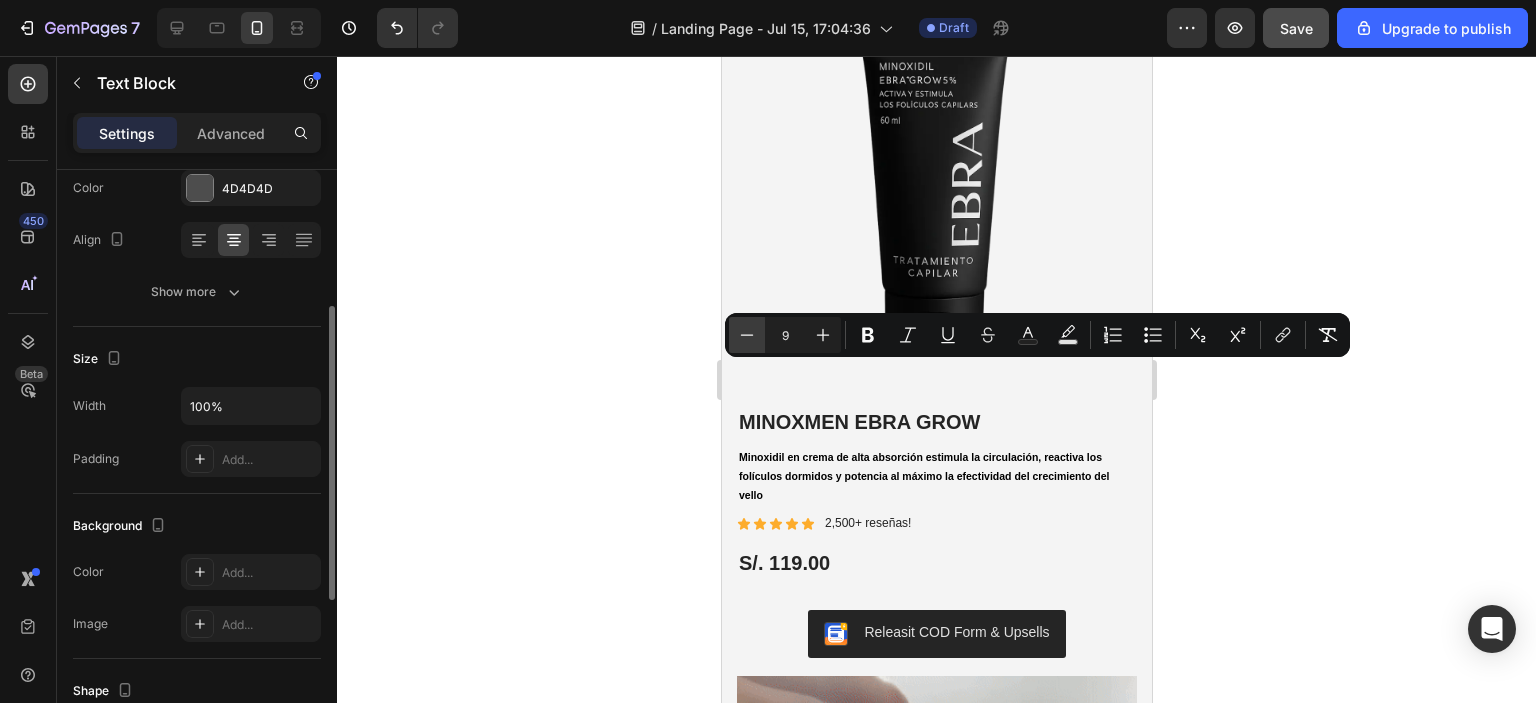 type on "8" 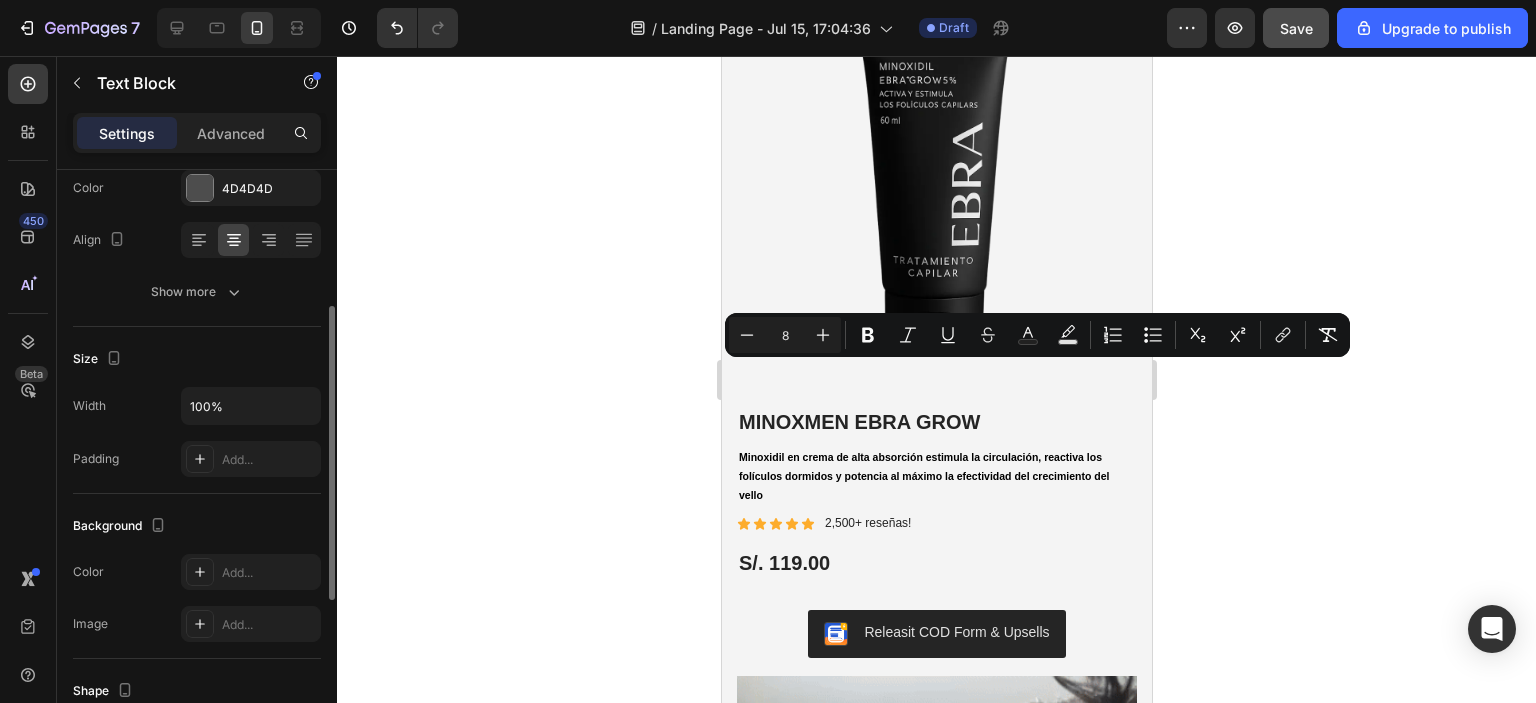 click 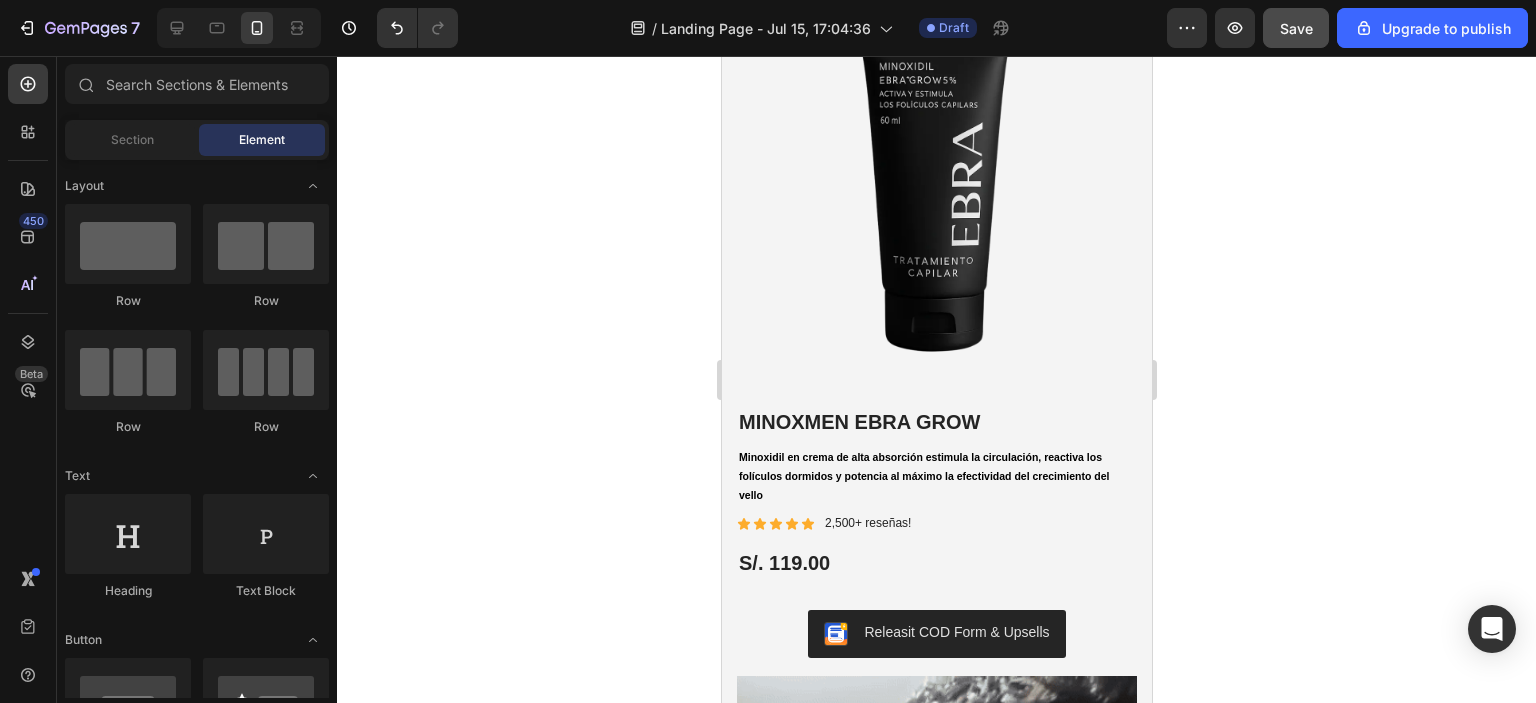 click 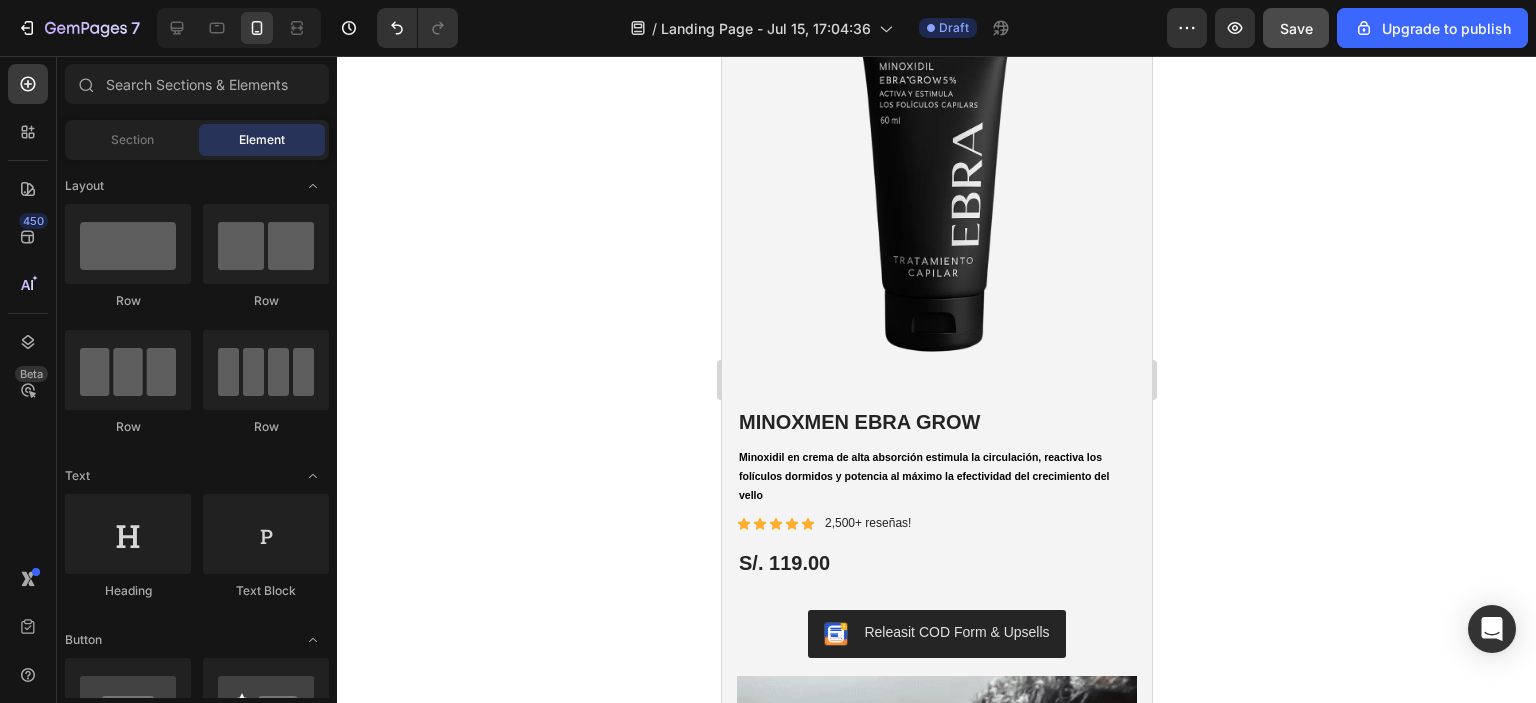 click 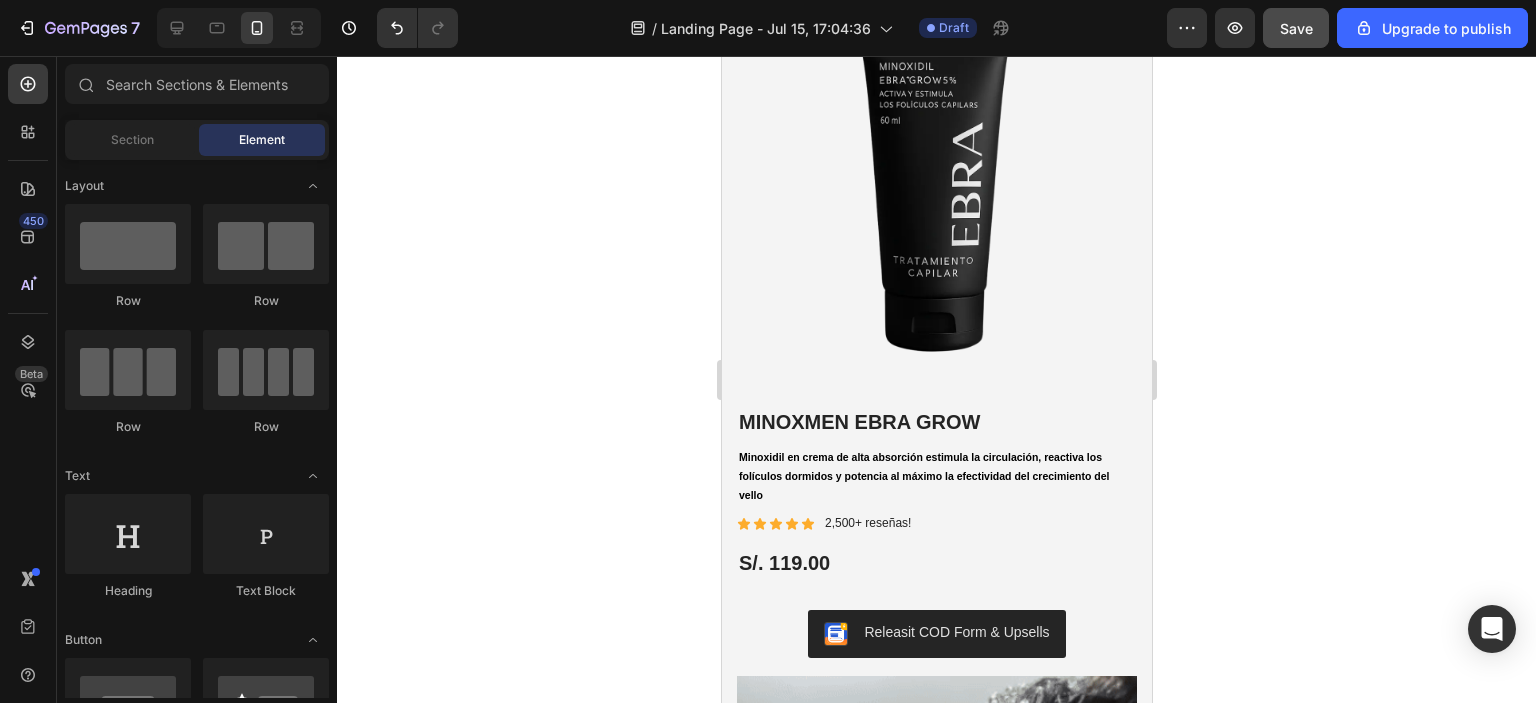 click at bounding box center (936, -108) 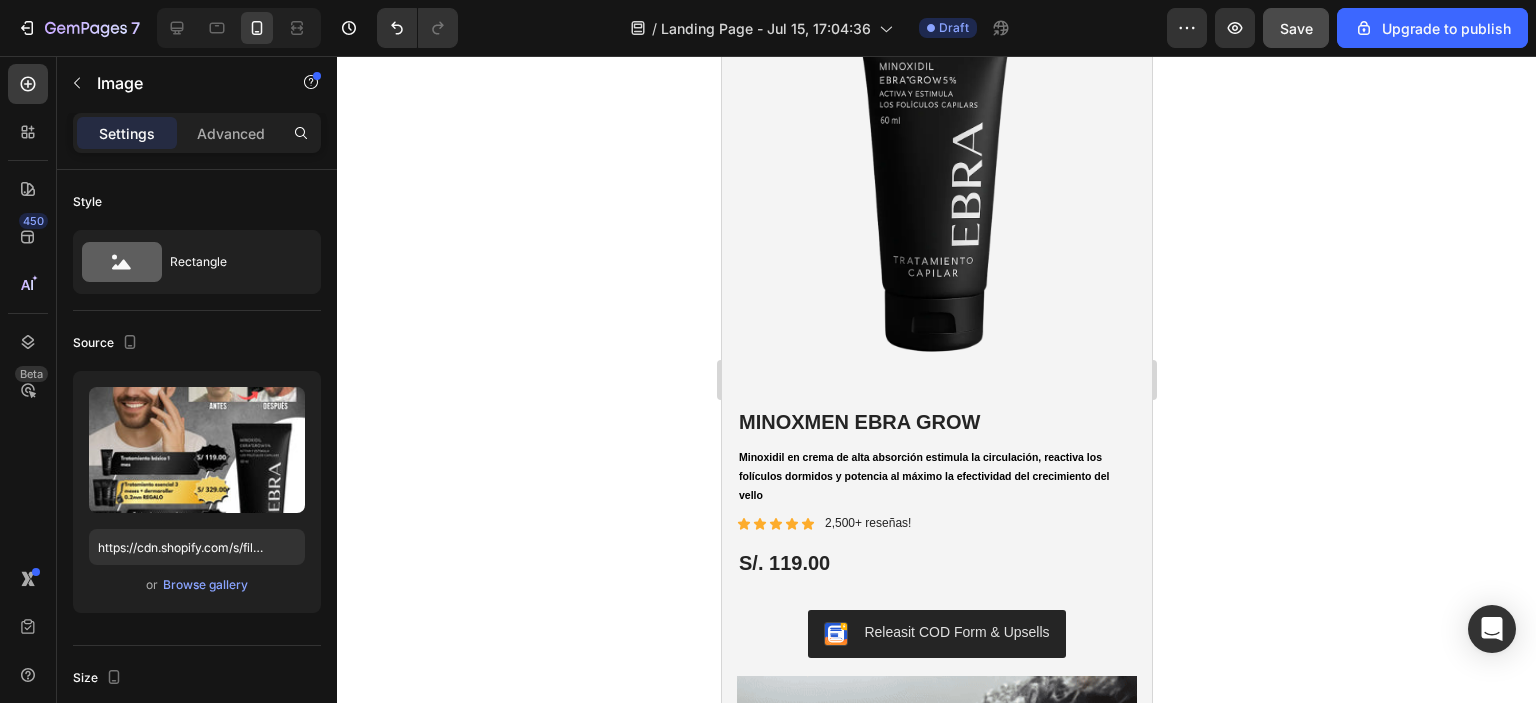 click 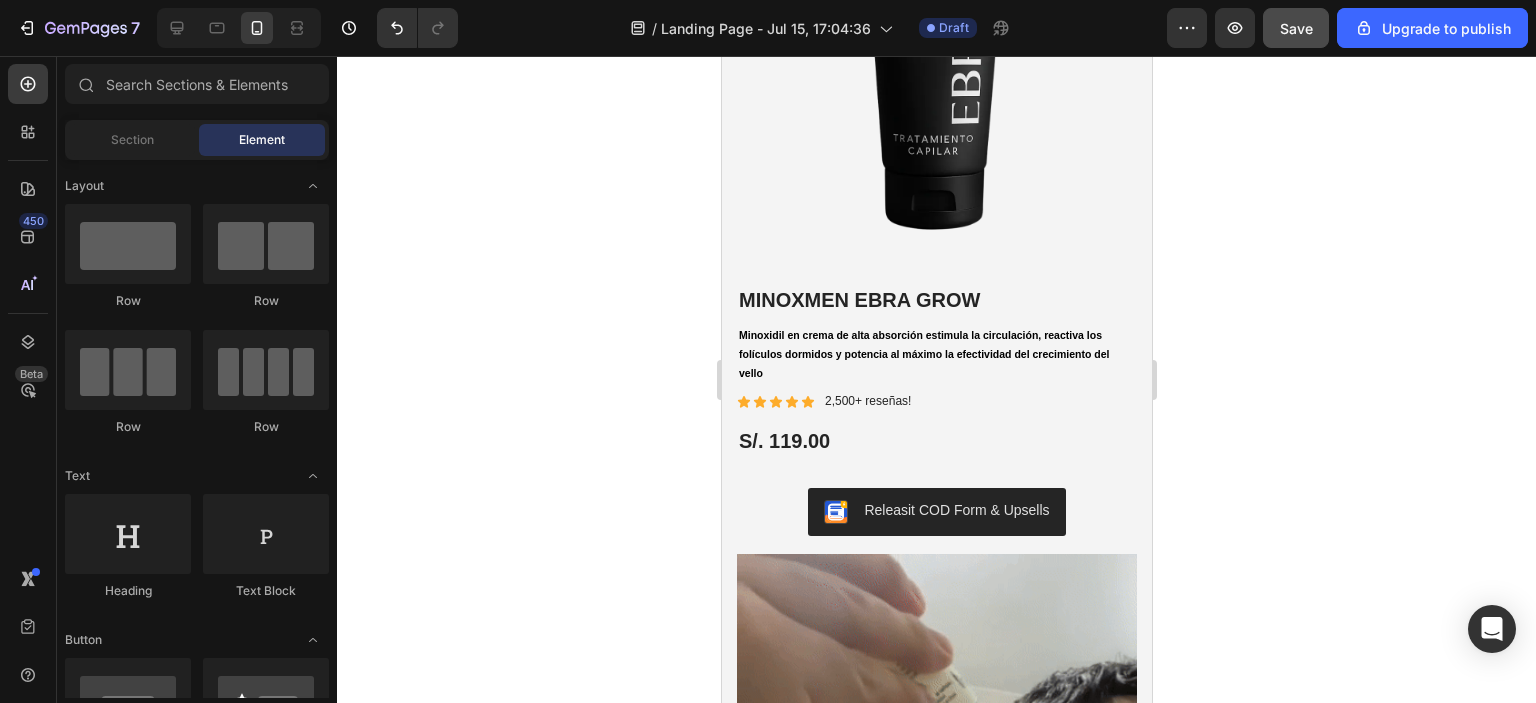 scroll, scrollTop: 504, scrollLeft: 0, axis: vertical 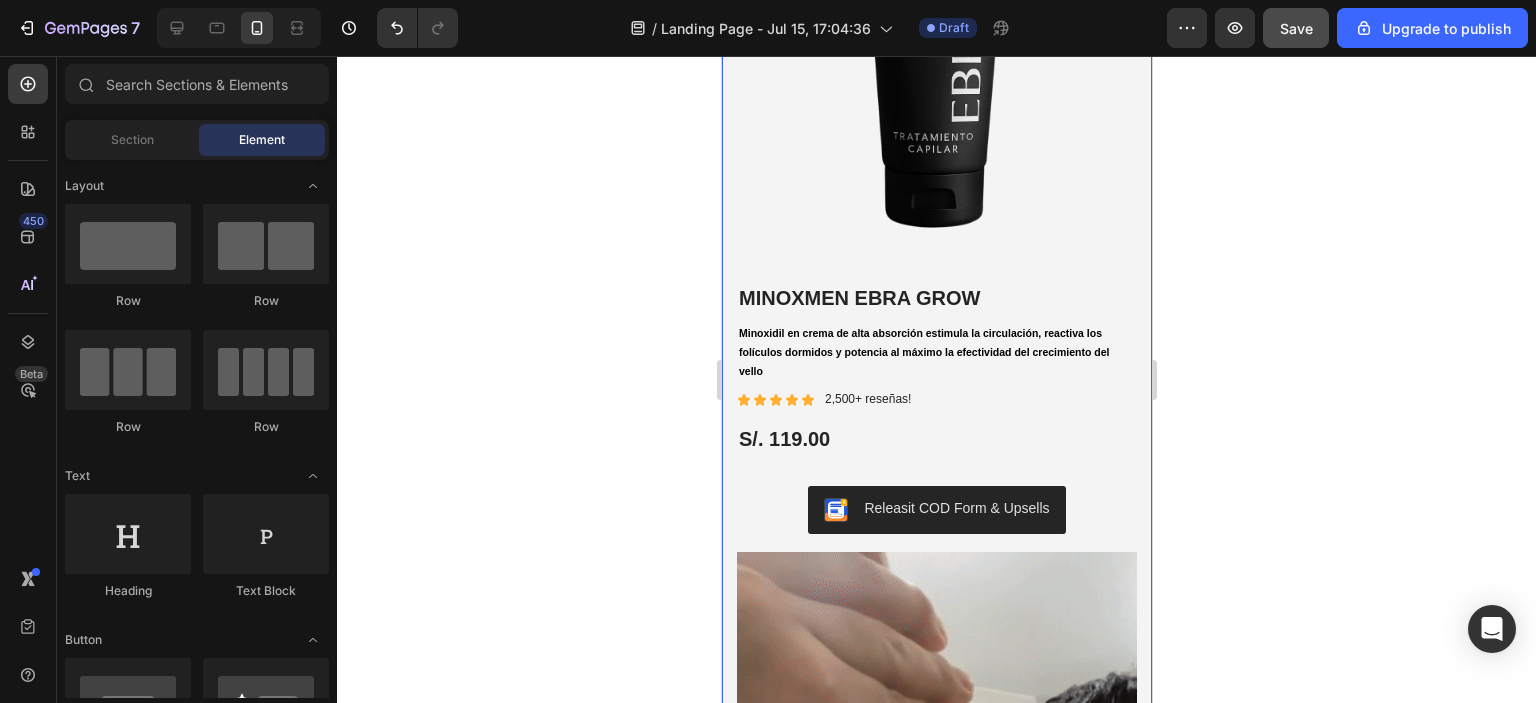 click 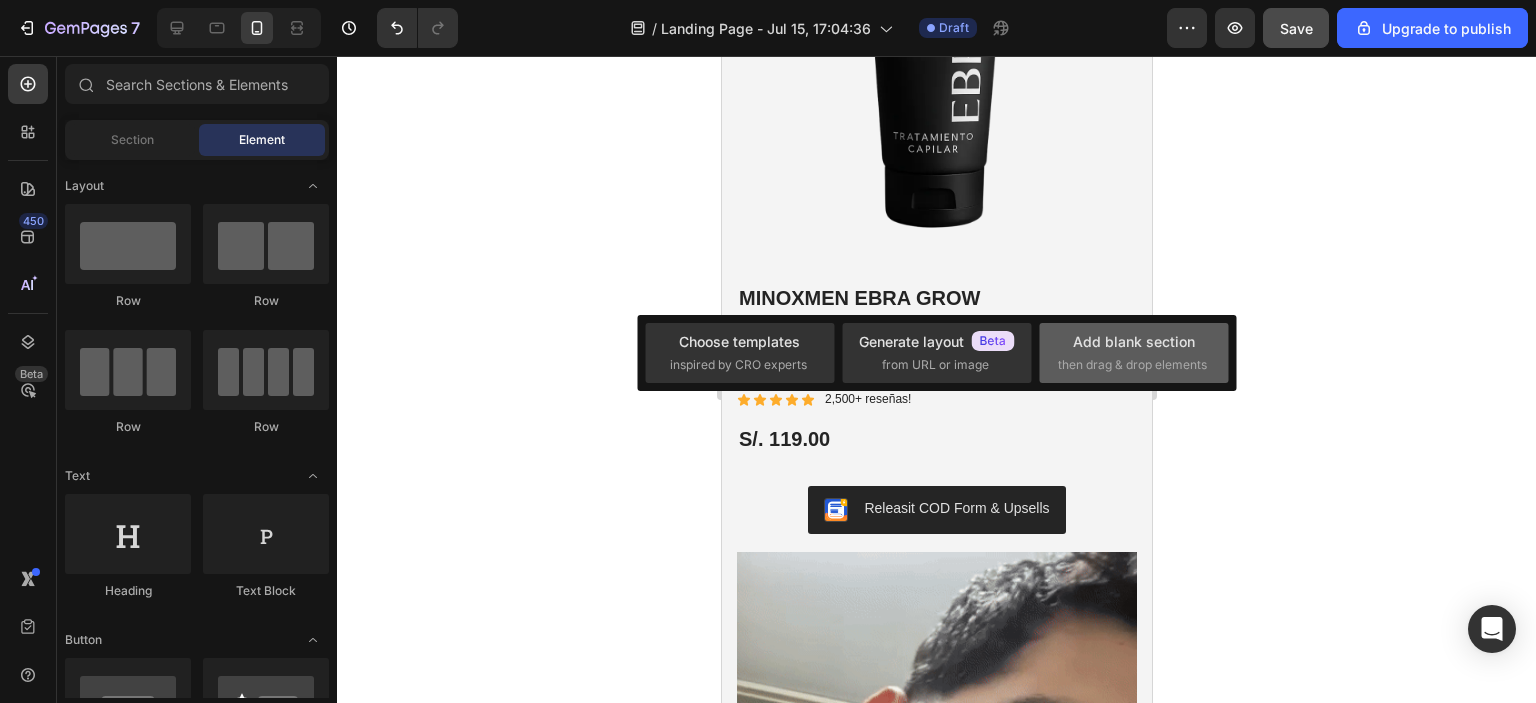 click on "then drag & drop elements" at bounding box center (1132, 365) 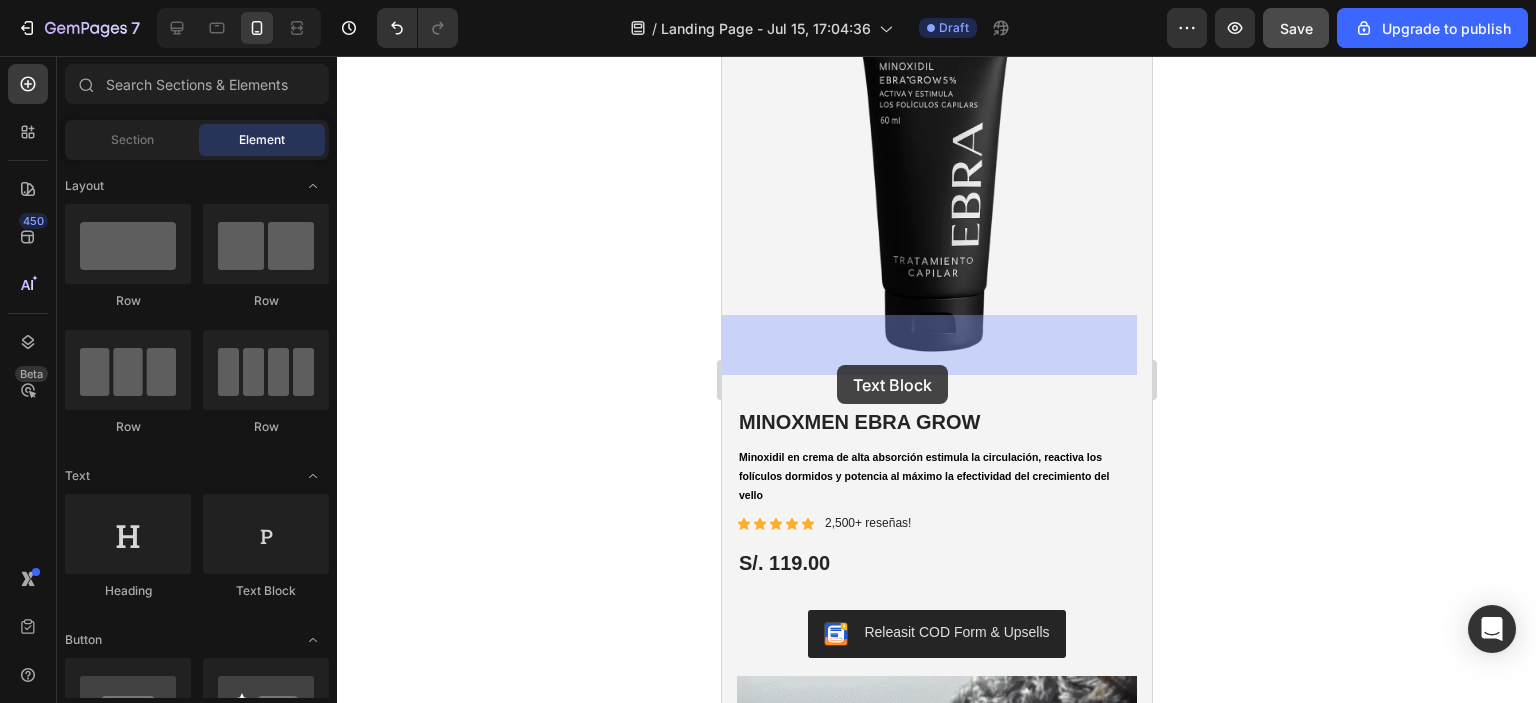 drag, startPoint x: 1130, startPoint y: 551, endPoint x: 842, endPoint y: 360, distance: 345.57922 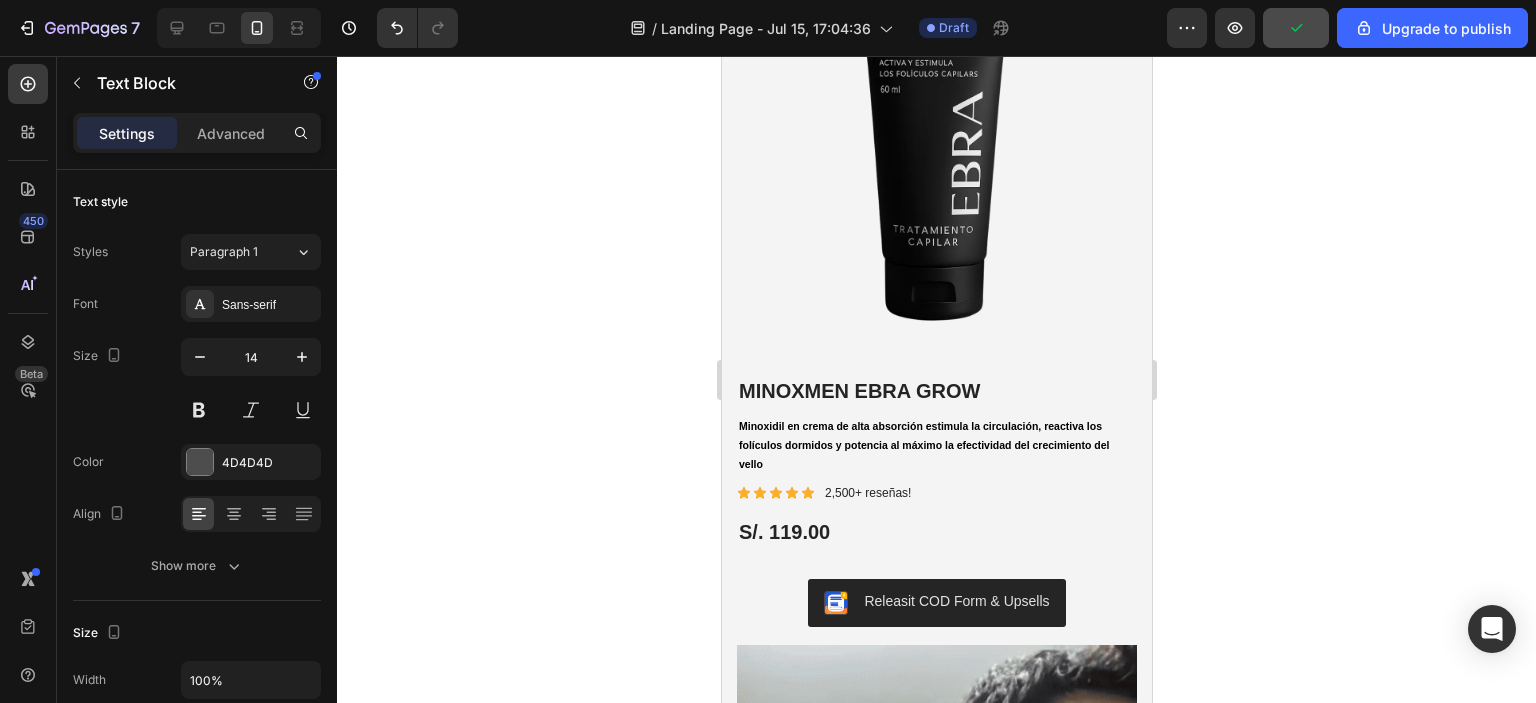 click on "Replace this text with your content" at bounding box center (936, -113) 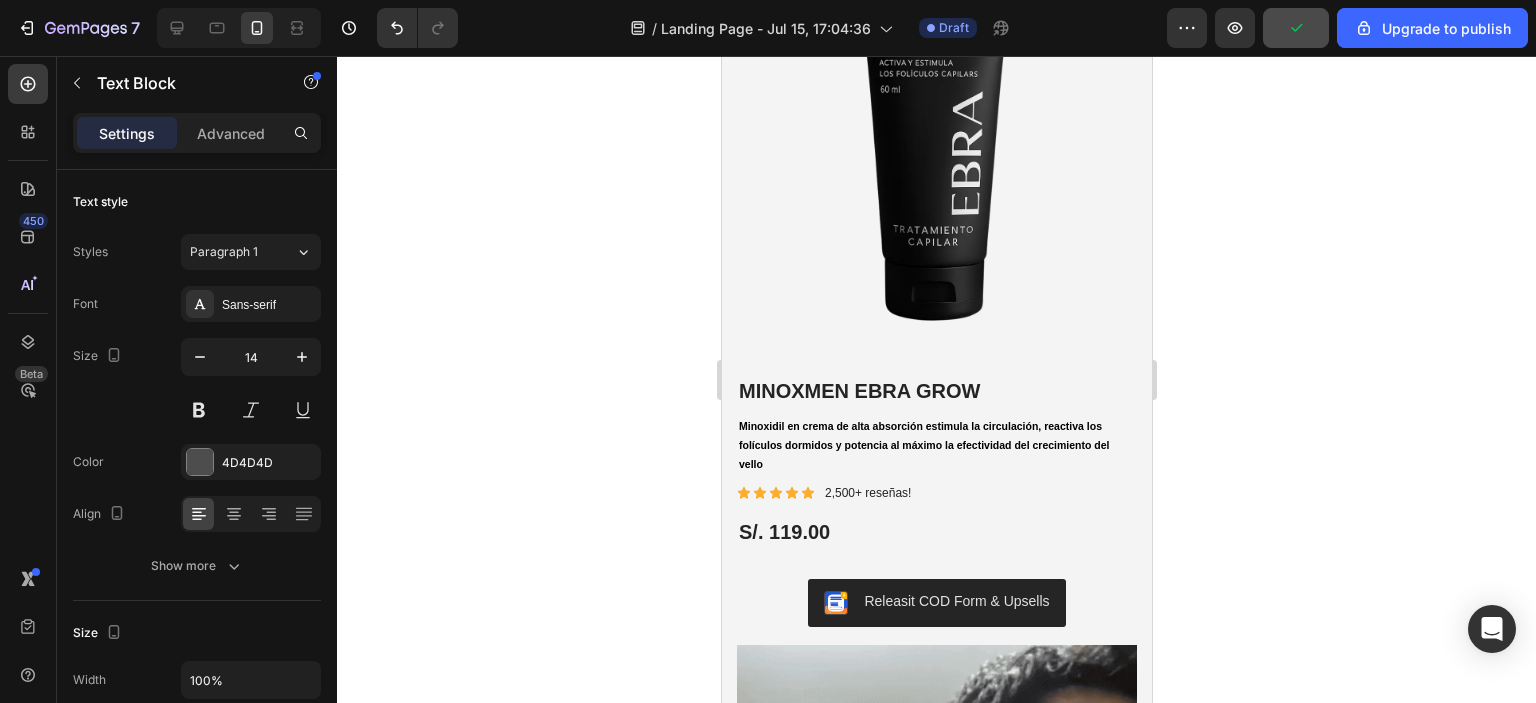 click on "Replace this text with your content" at bounding box center [936, -113] 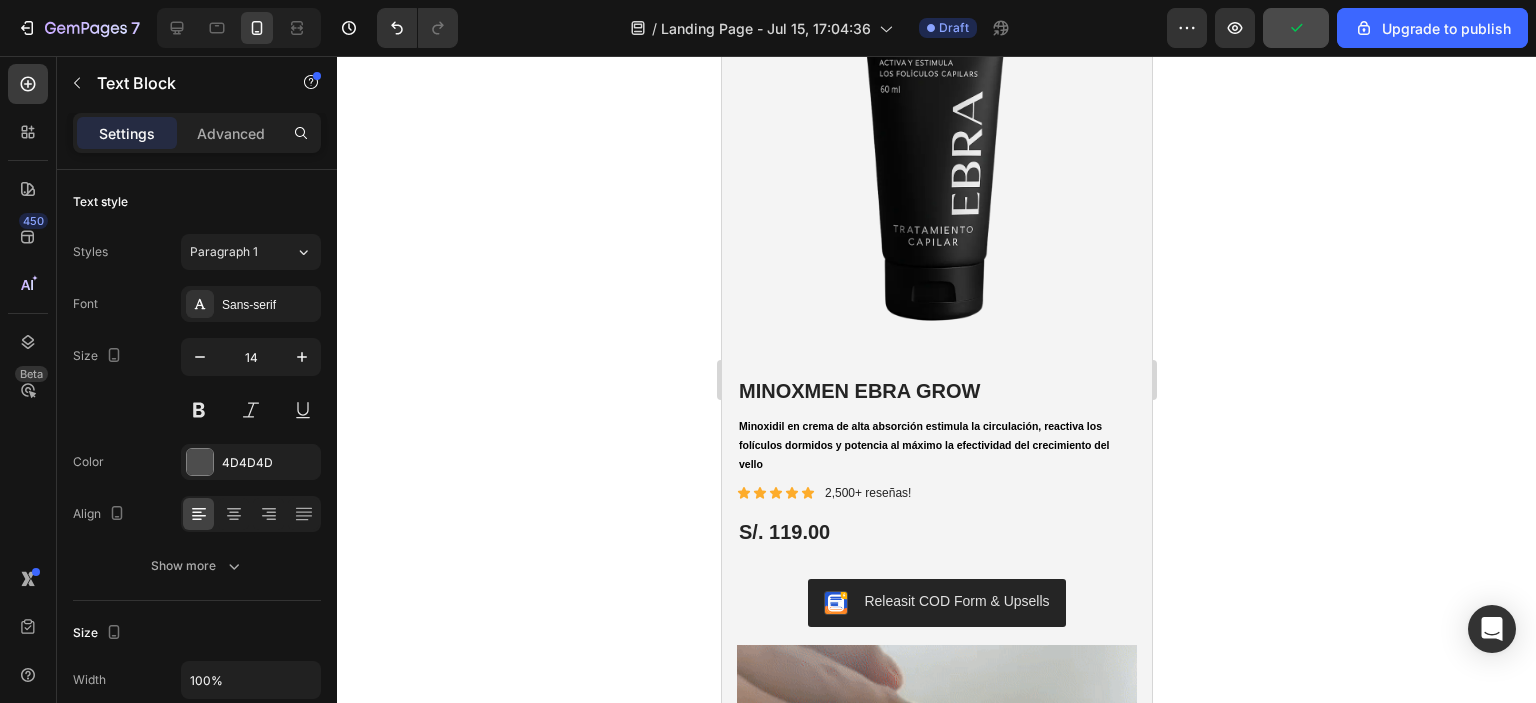 click on "Replace this text with your content" at bounding box center (936, -113) 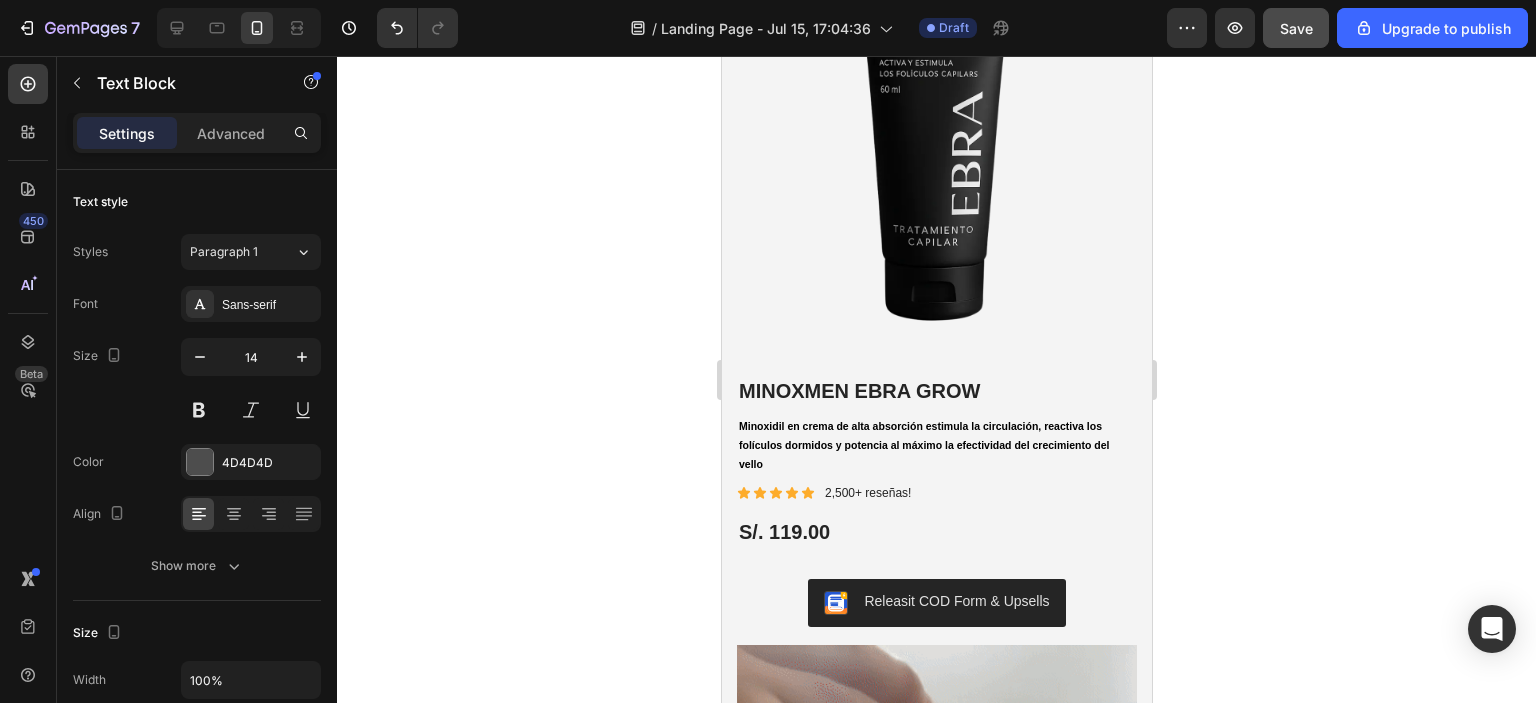 click on "Más de 5,000 tratamientos" at bounding box center [820, -113] 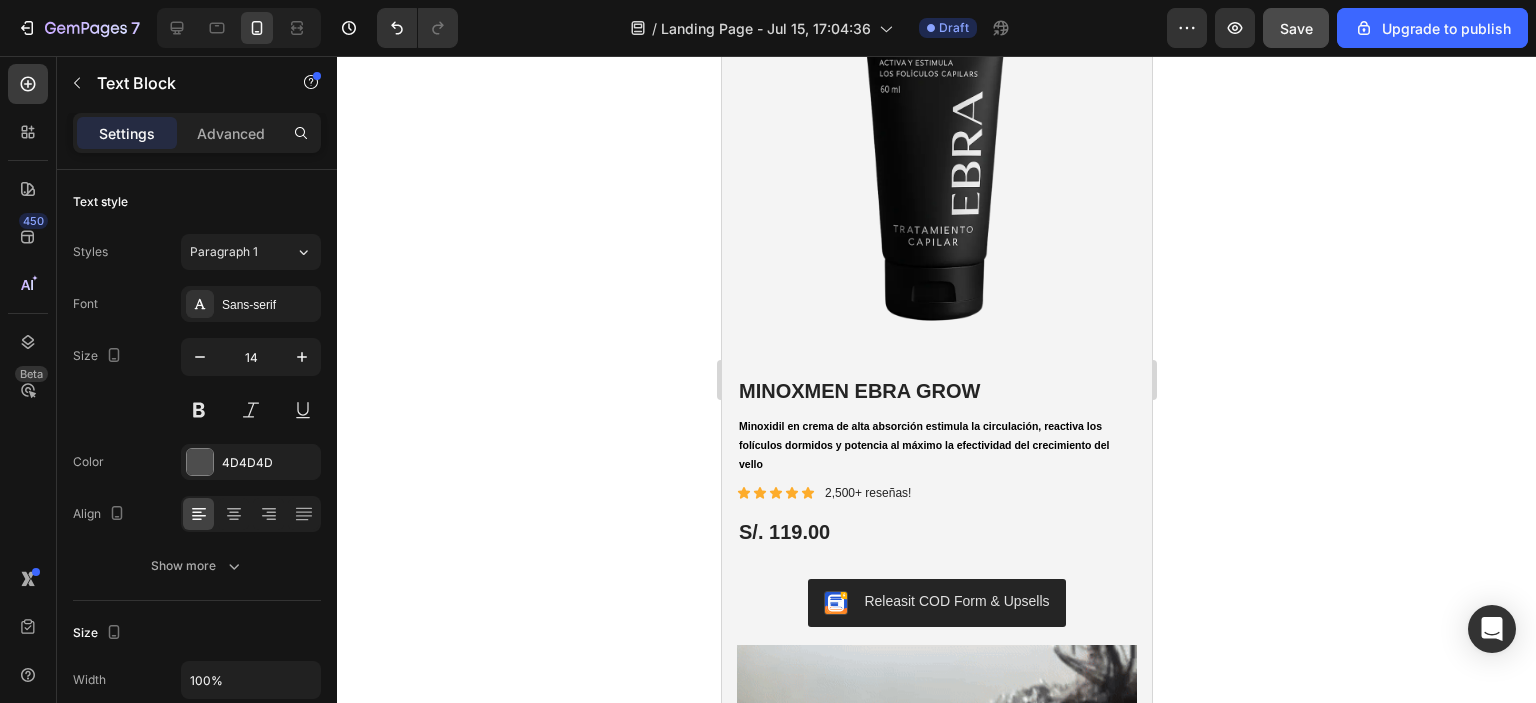 click on "Más de 5,000 tratamientos" at bounding box center (820, -113) 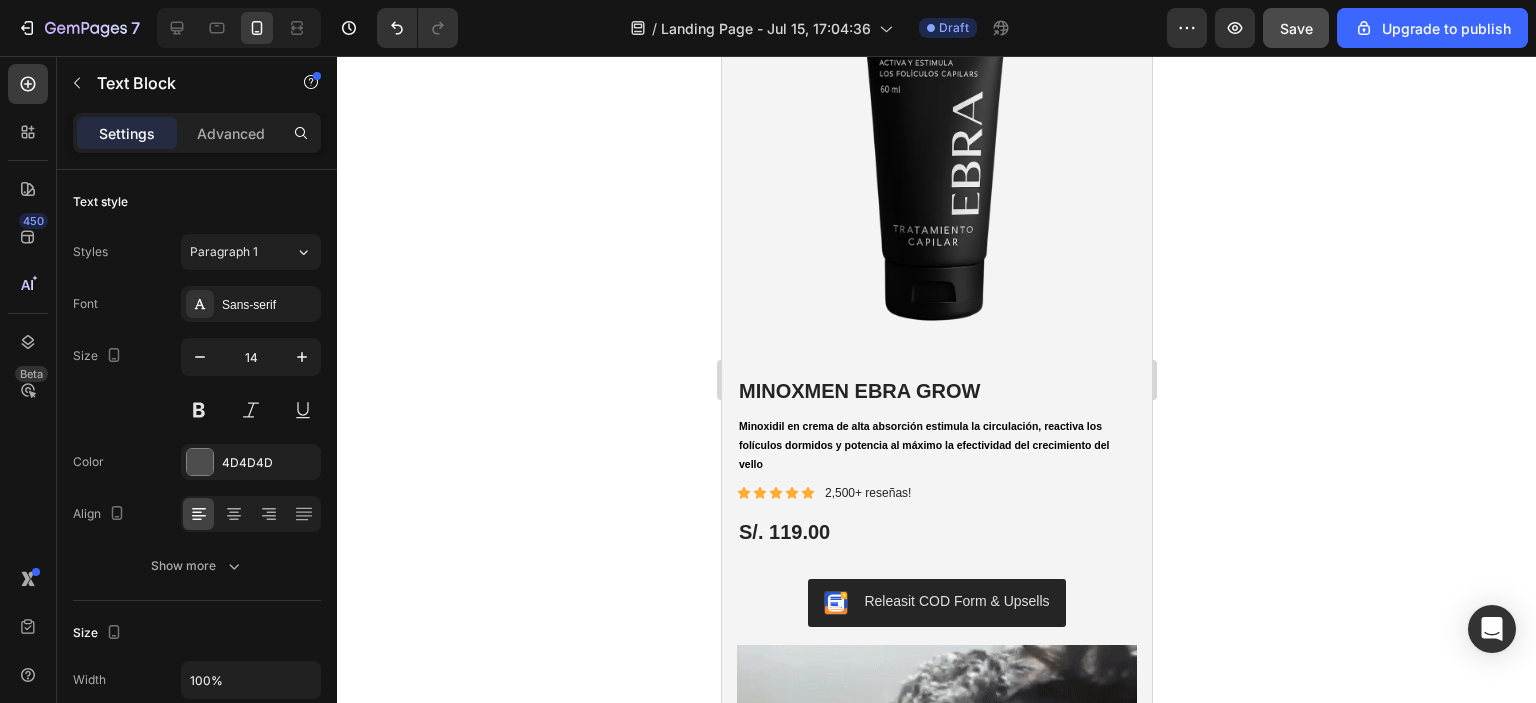 click on "Más de 5,000 tratamientos" at bounding box center (820, -113) 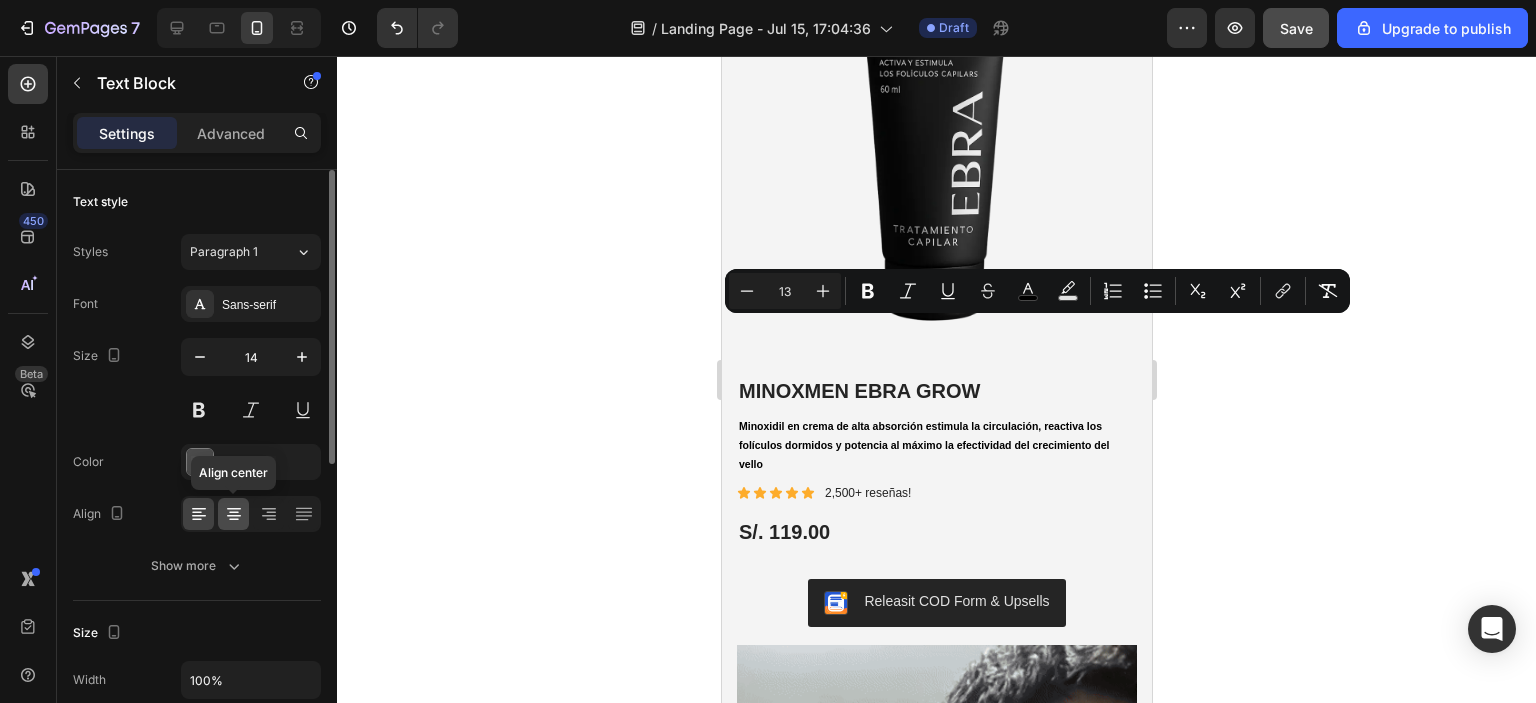 click 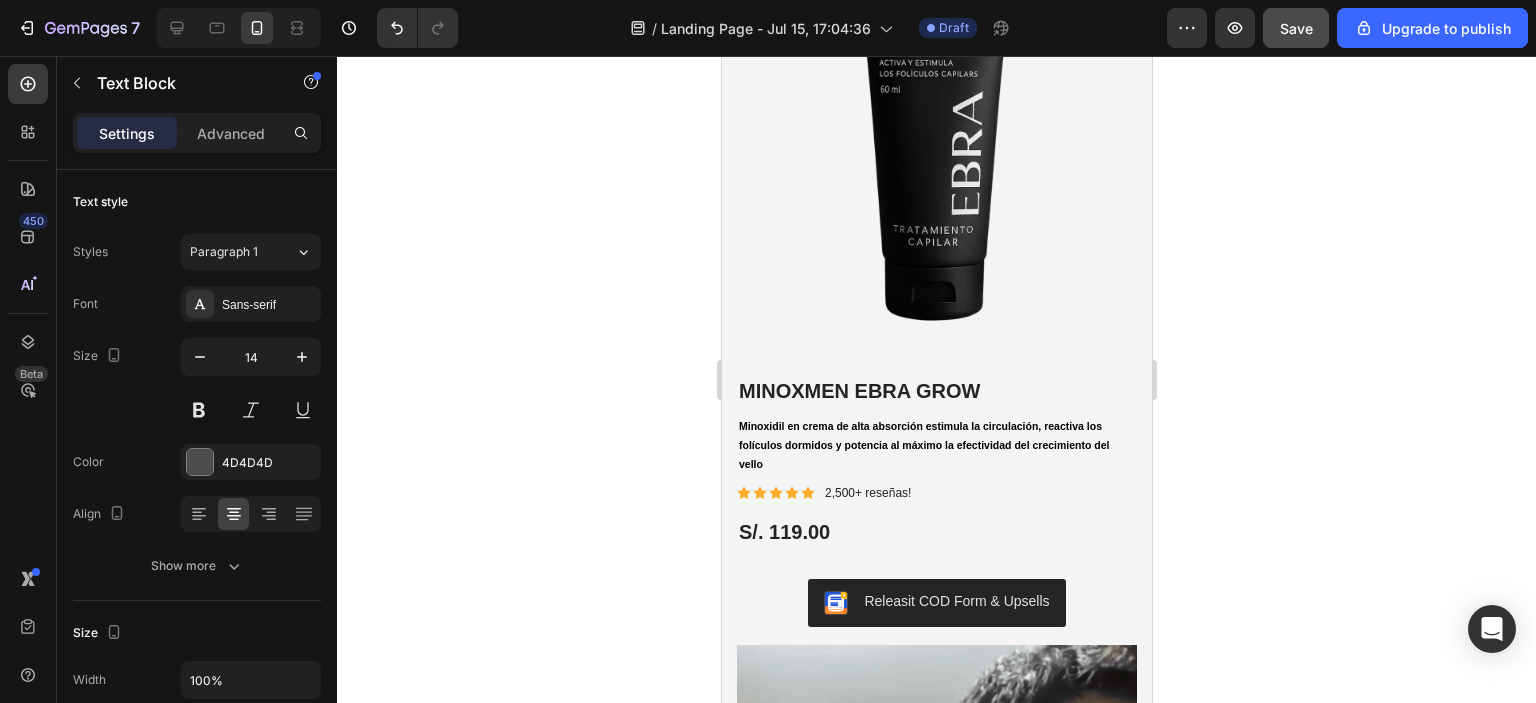 click 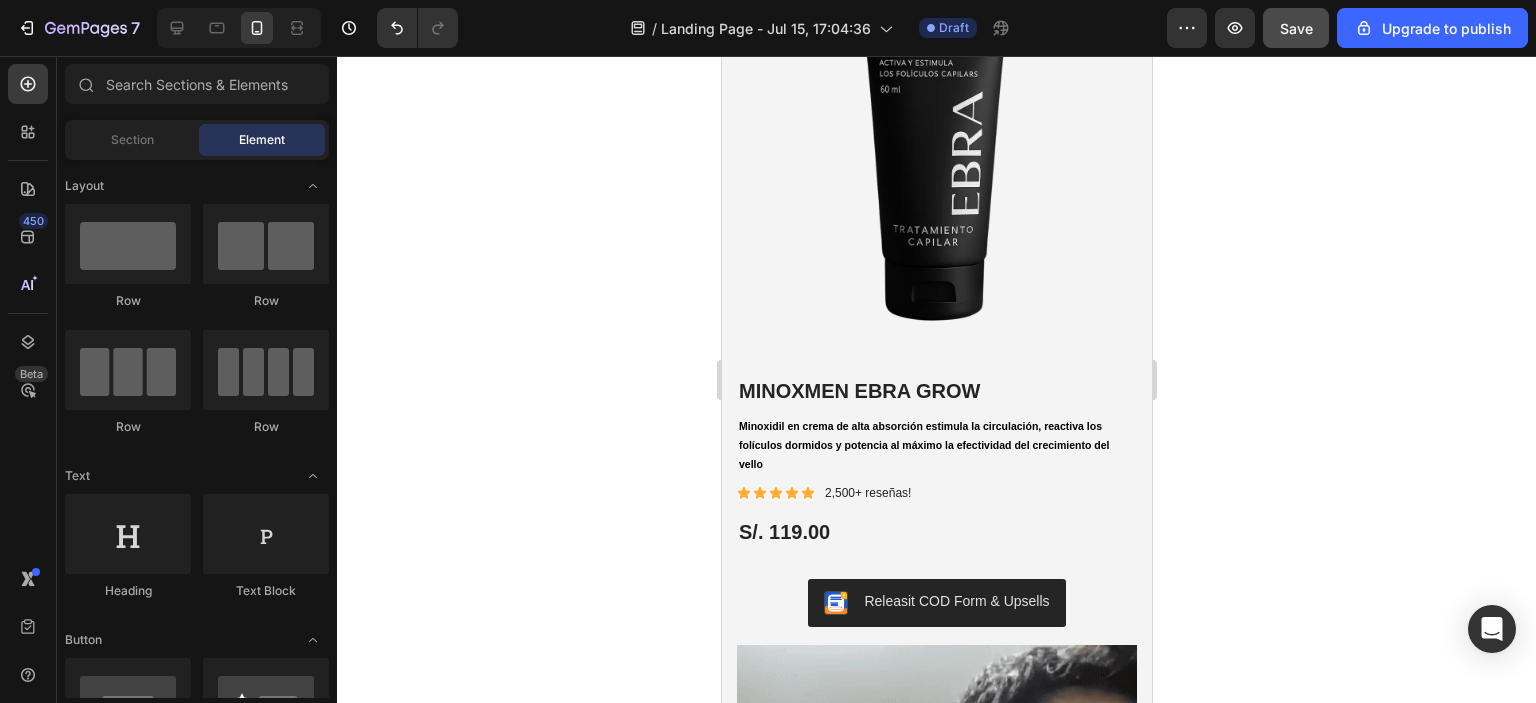 click 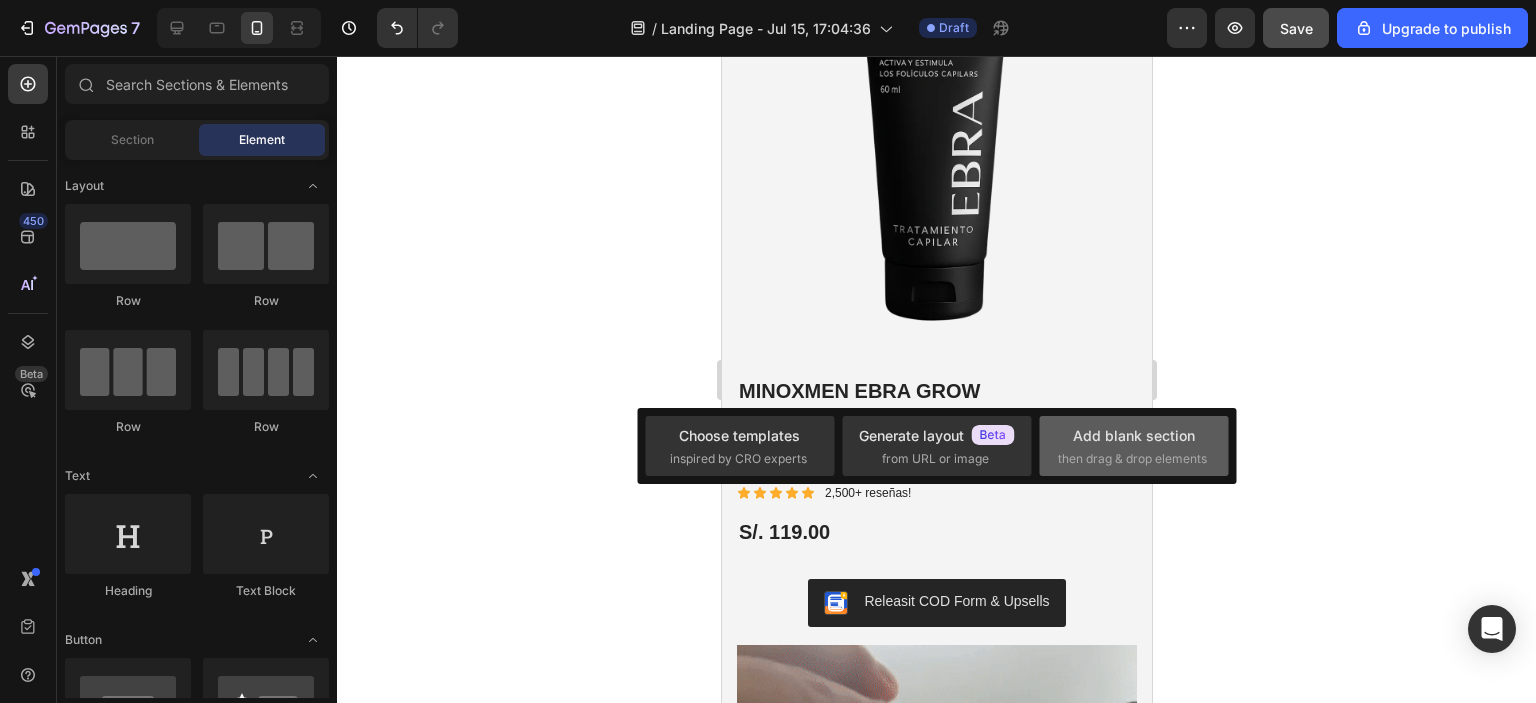 click on "Add blank section" at bounding box center [1134, 435] 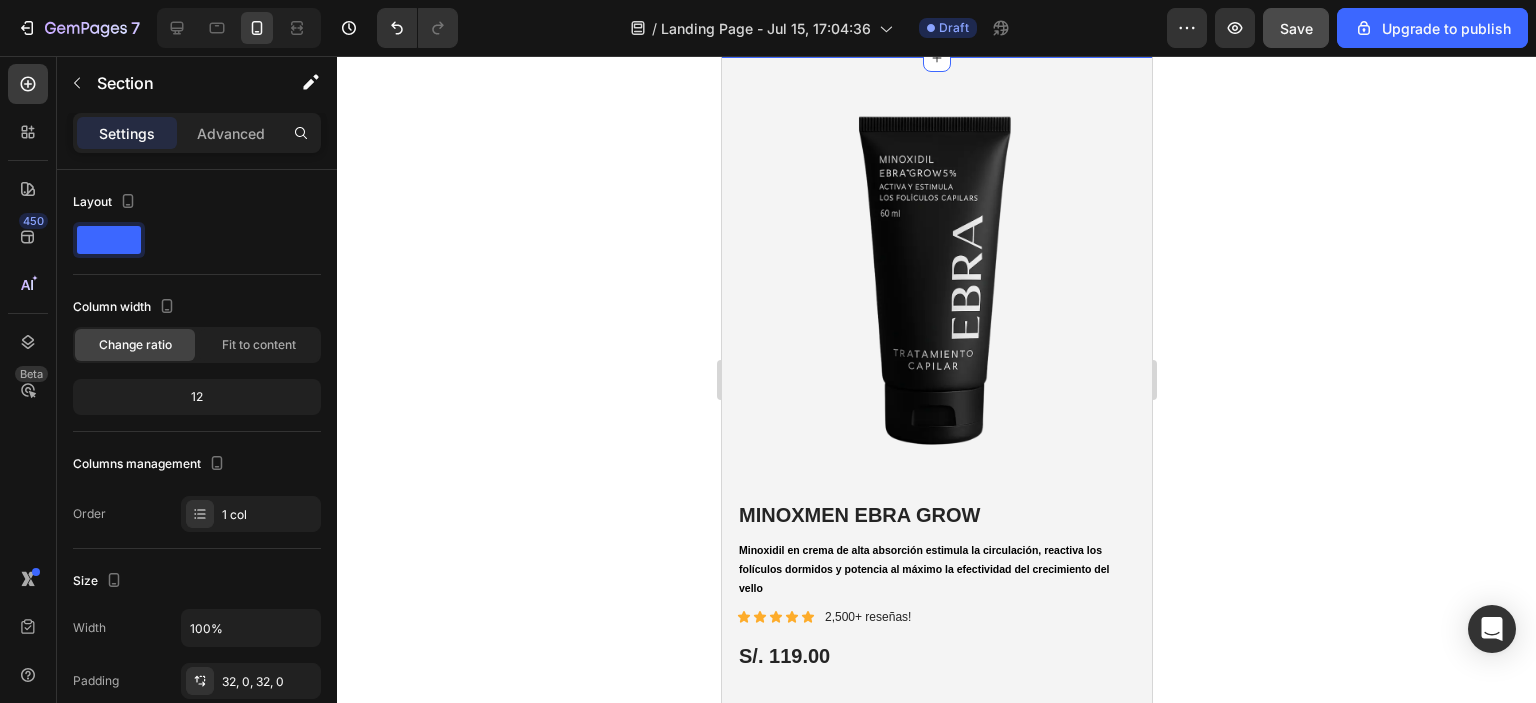 click on "Drop element here" at bounding box center [936, -4] 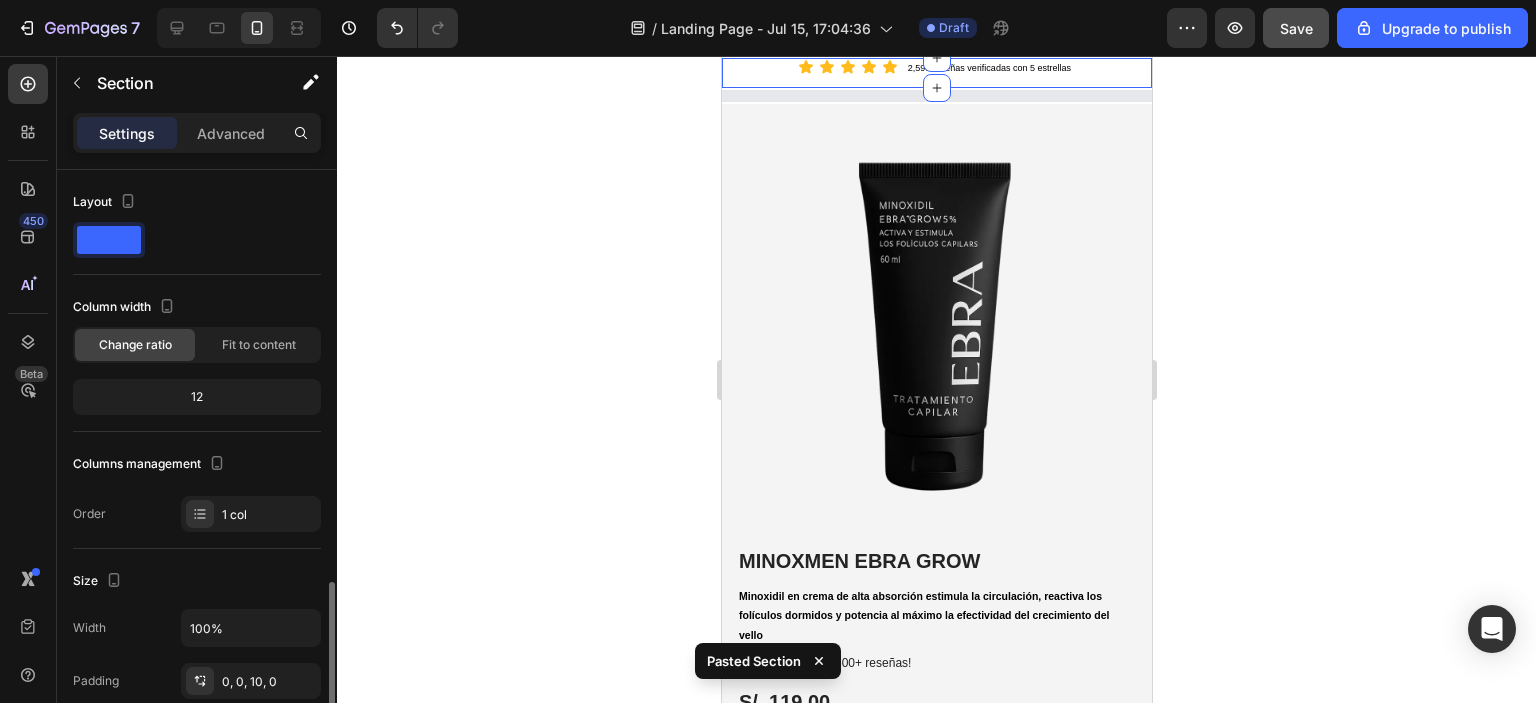 scroll, scrollTop: 274, scrollLeft: 0, axis: vertical 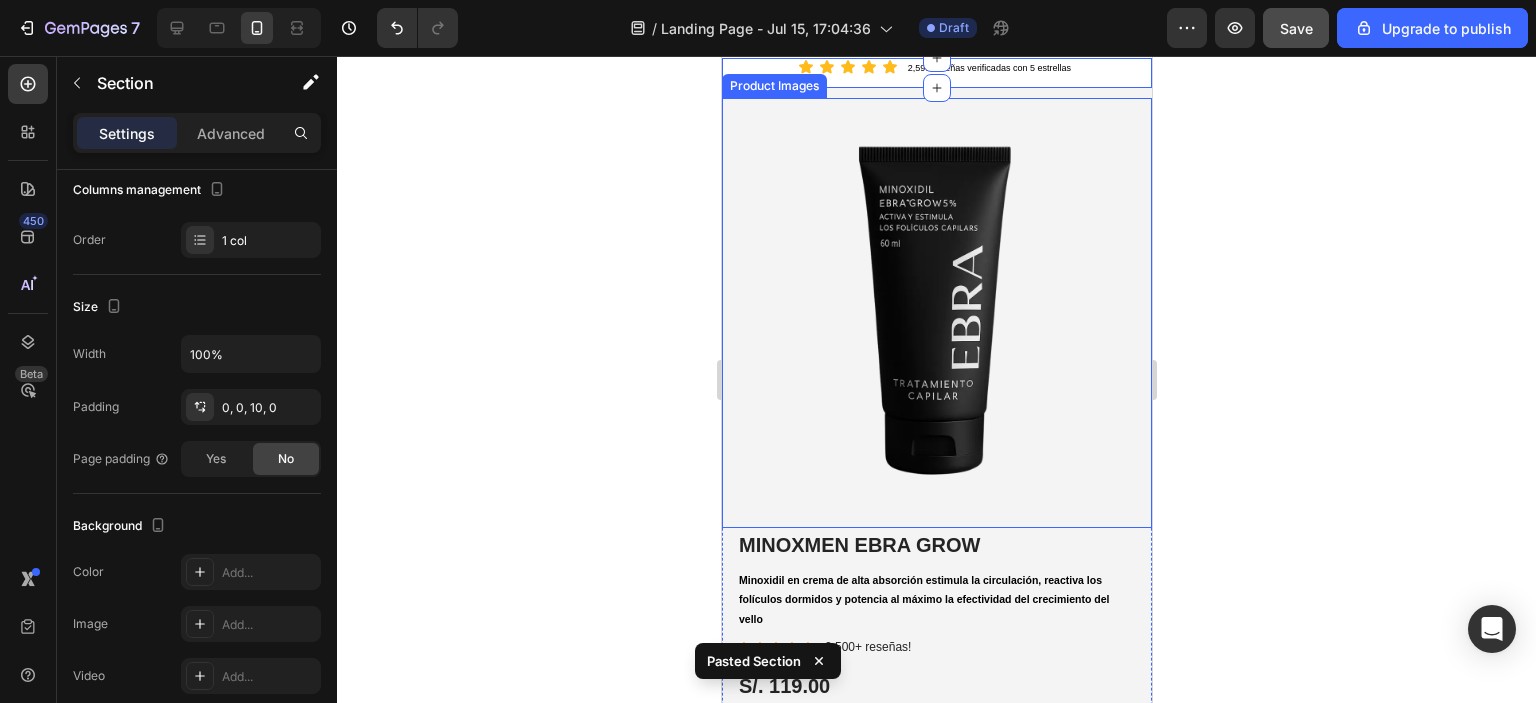 click 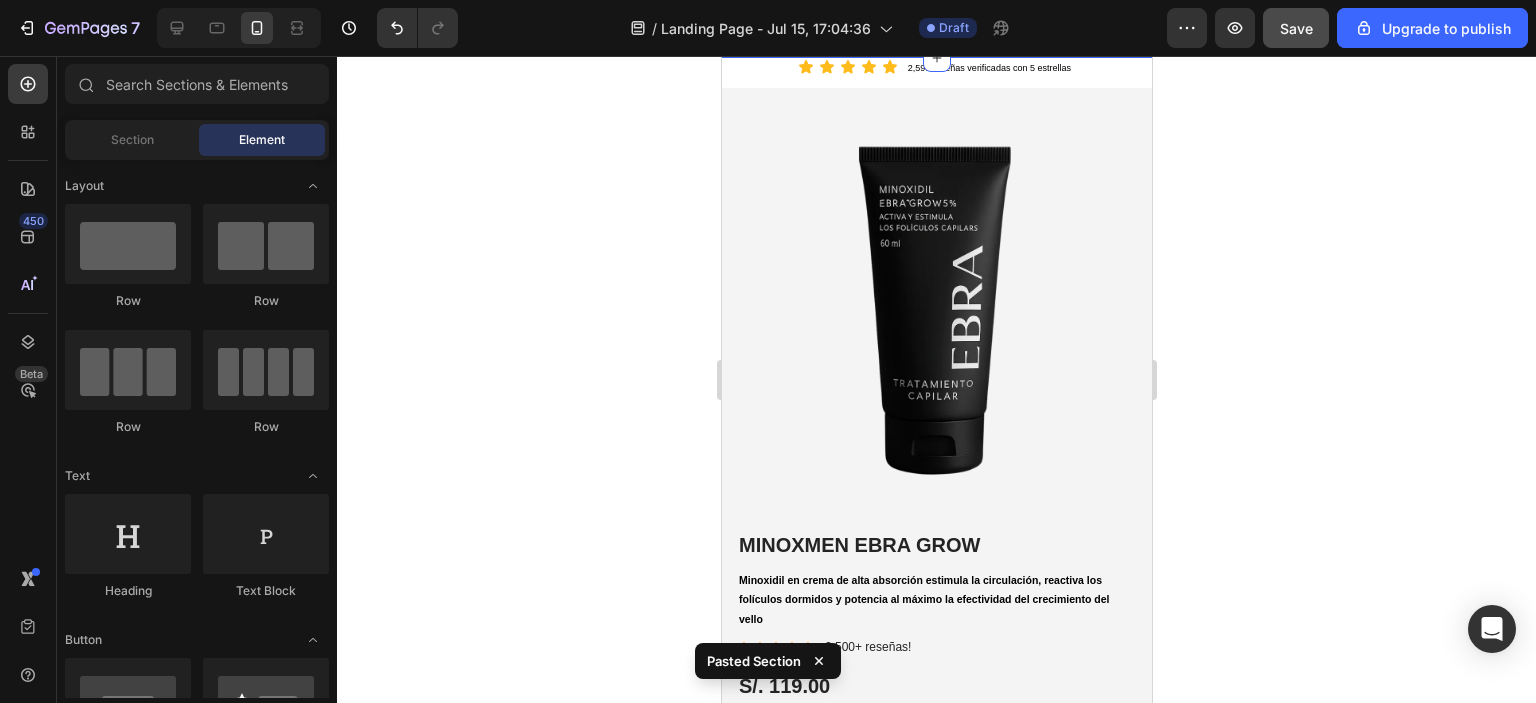 click on "Drop element here" at bounding box center (936, -4) 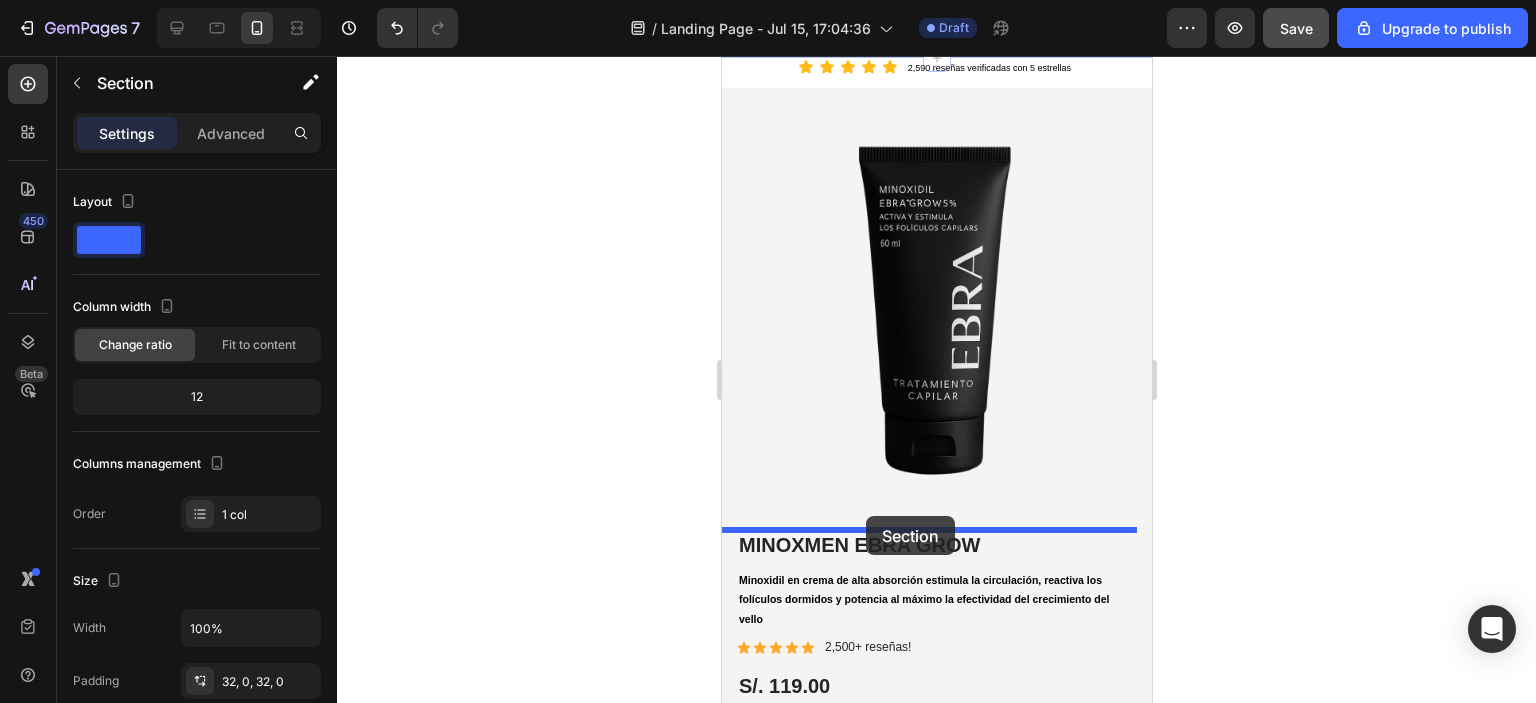 drag, startPoint x: 841, startPoint y: 402, endPoint x: 865, endPoint y: 516, distance: 116.498924 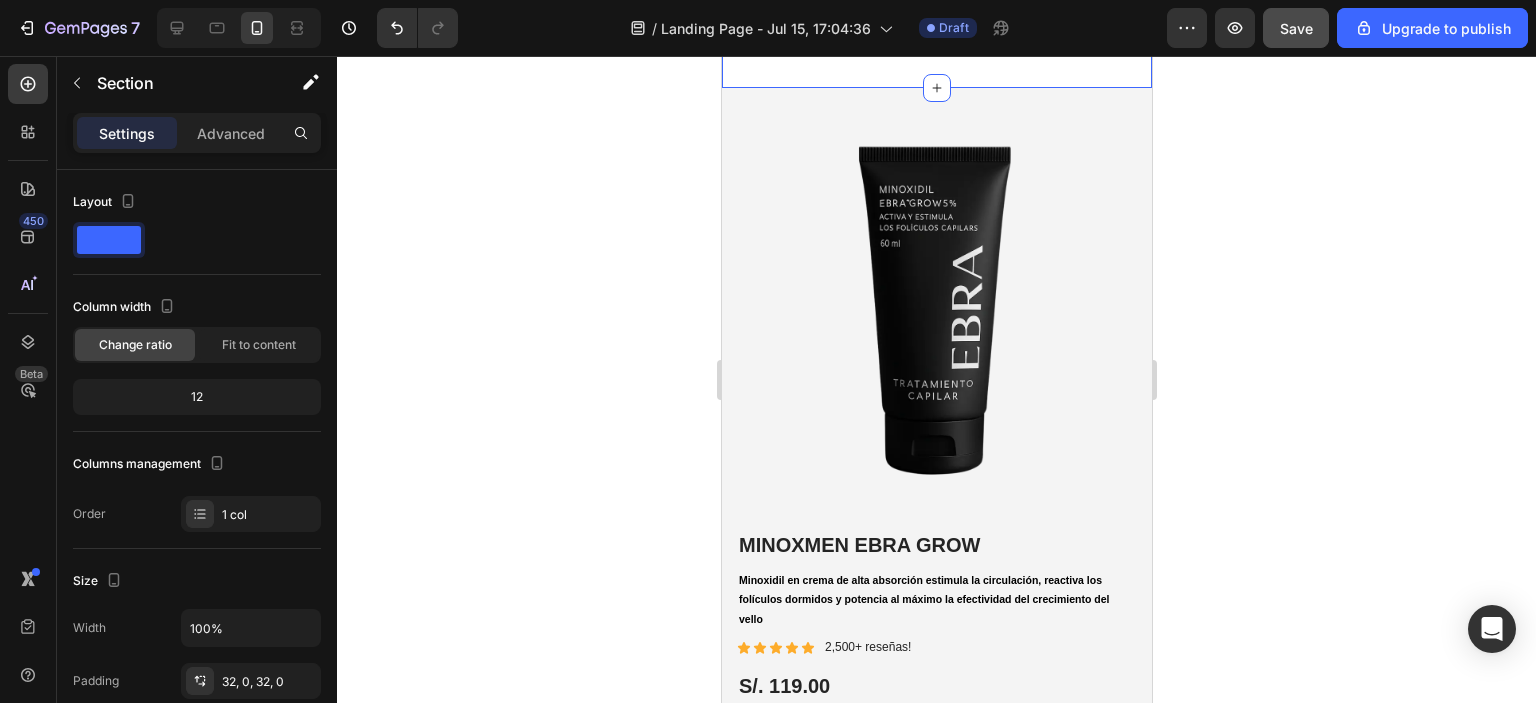 click 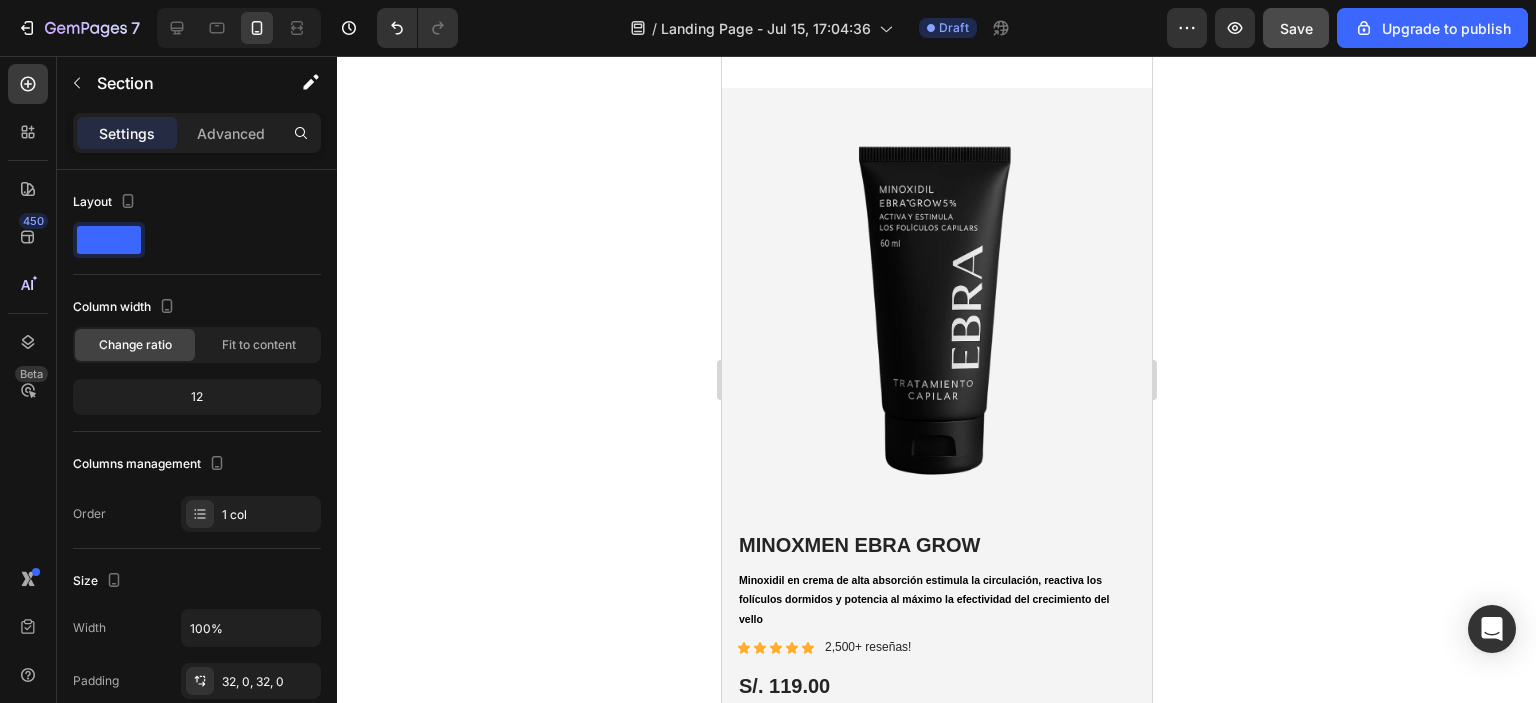 click on "🔥 Más de 5,000 tratamientos  vendidos en el último mes 🔥 Text Block Section 7/25   You can create reusable sections Create Theme Section AI Content Write with GemAI What would you like to describe here? Tone and Voice Persuasive Product SHAMPOO ANTICAIDA Show more Generate" at bounding box center (936, -113) 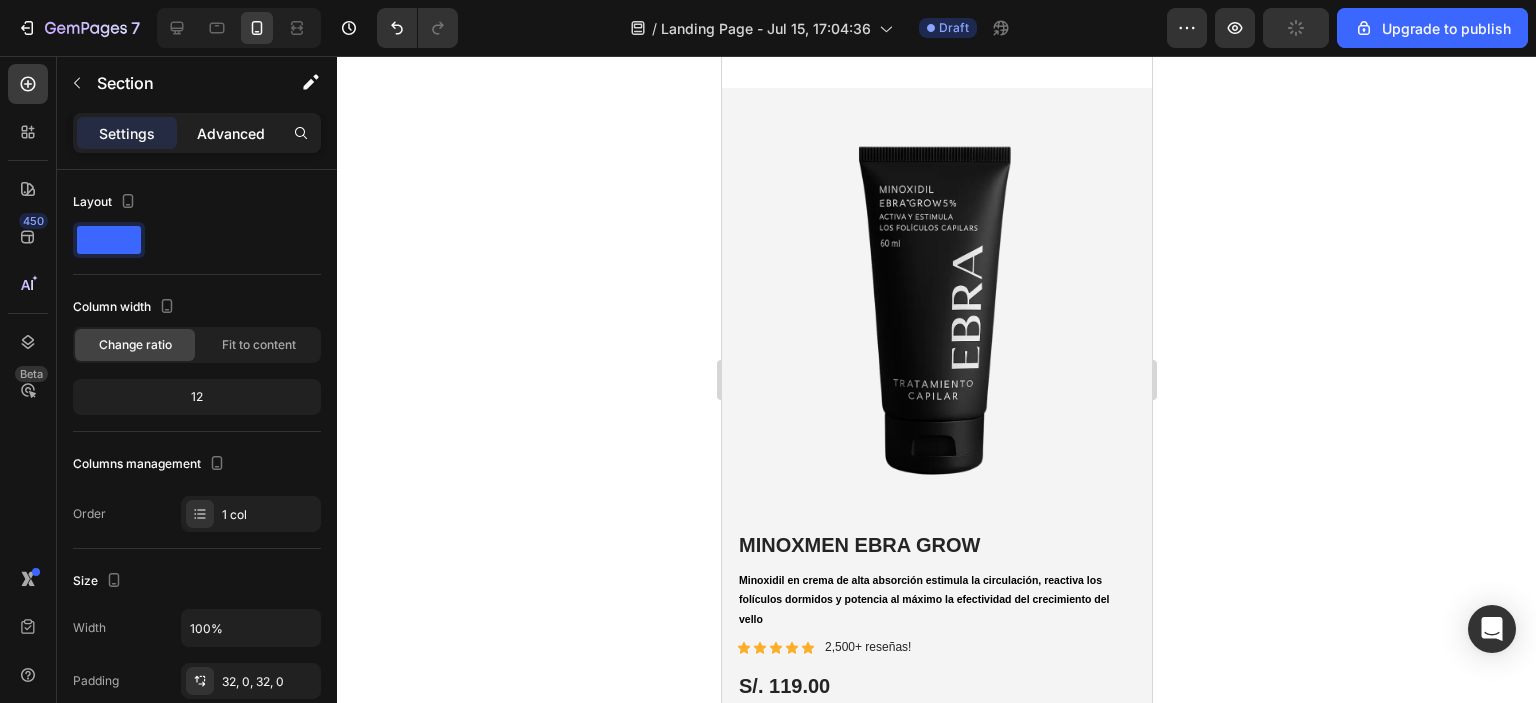 click on "Advanced" at bounding box center [231, 133] 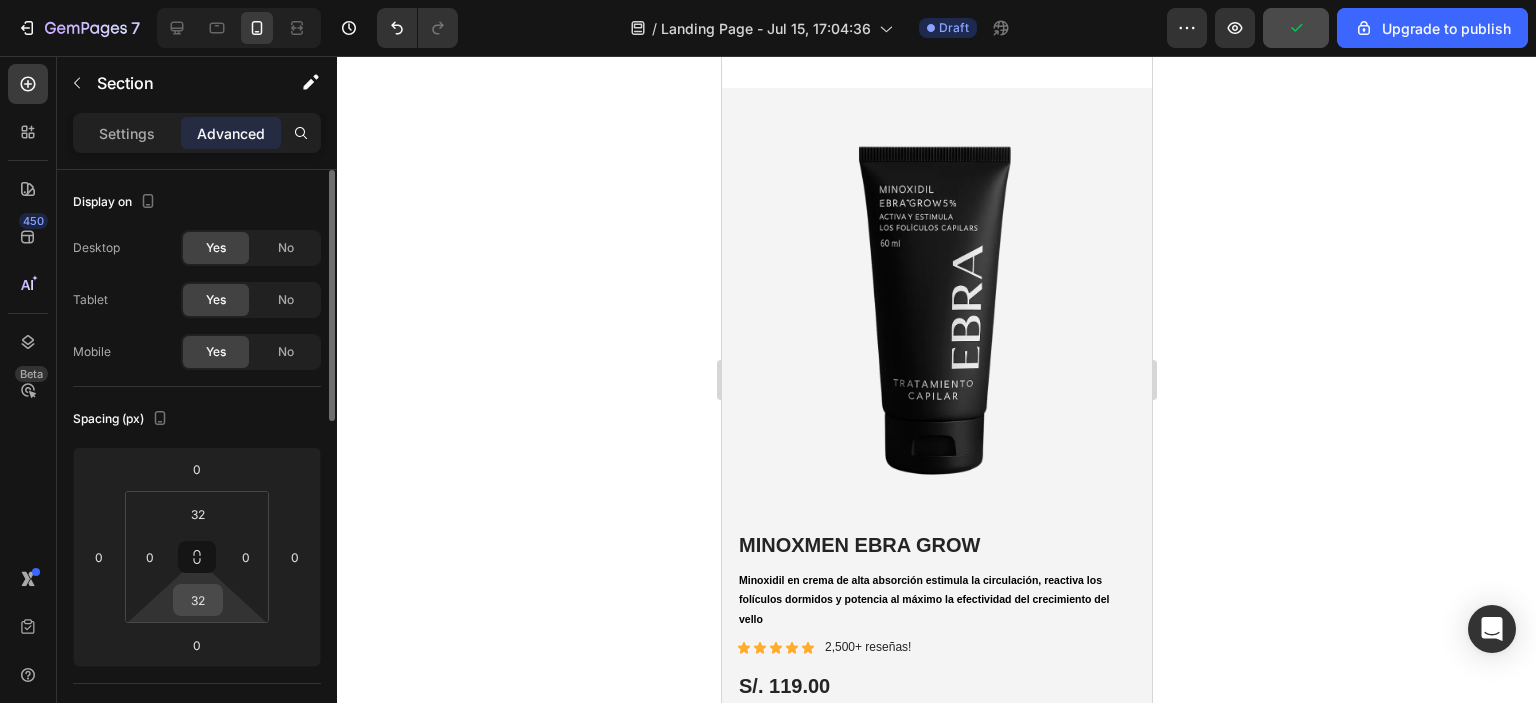click on "32" at bounding box center (198, 600) 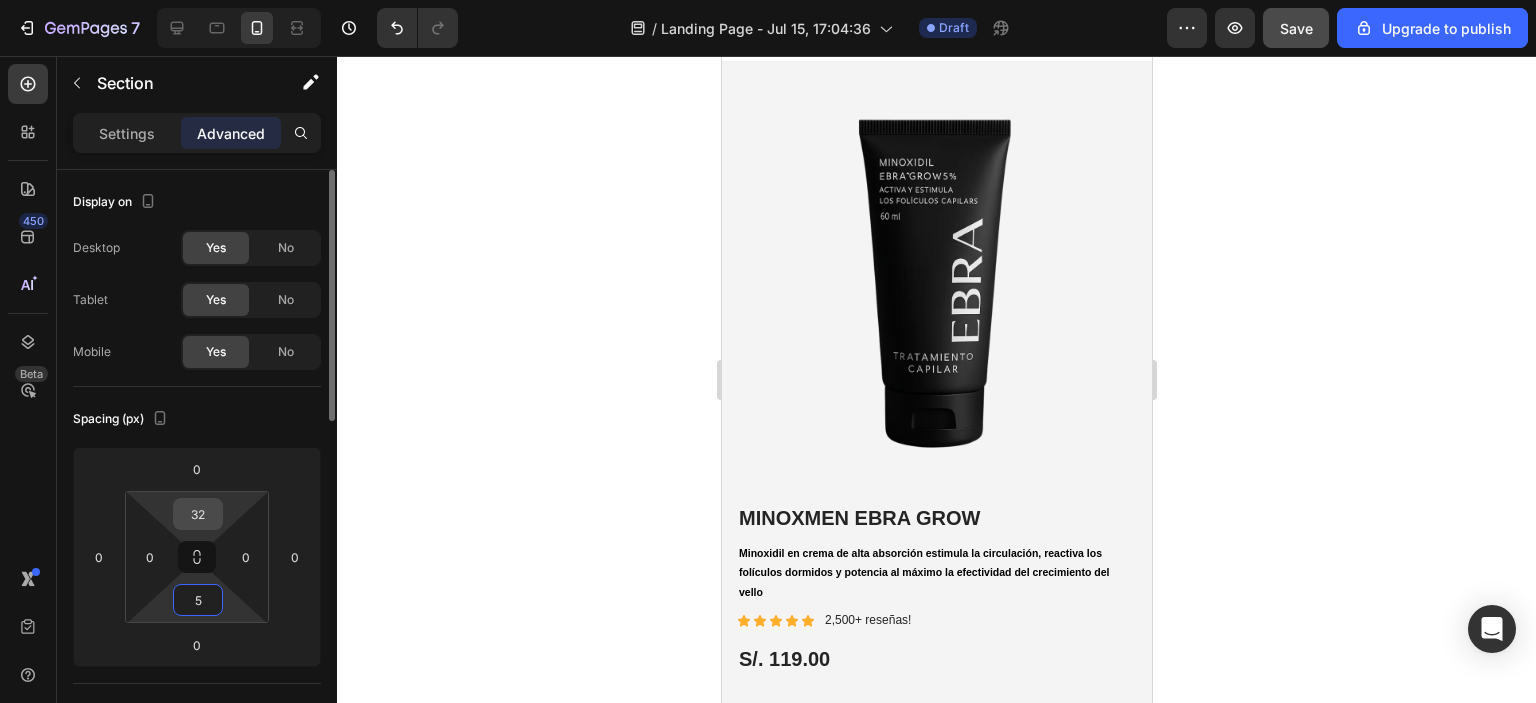 type on "5" 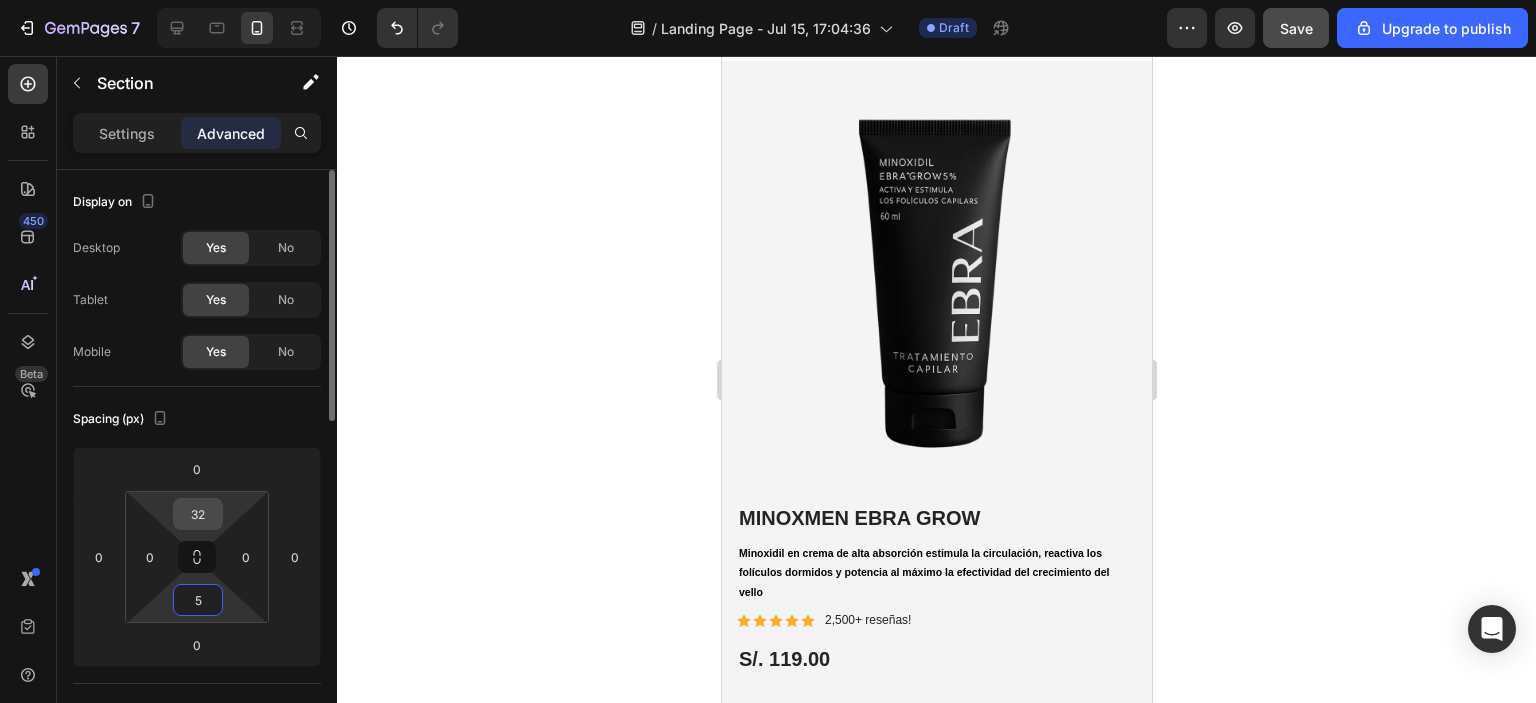 click on "32" at bounding box center [198, 514] 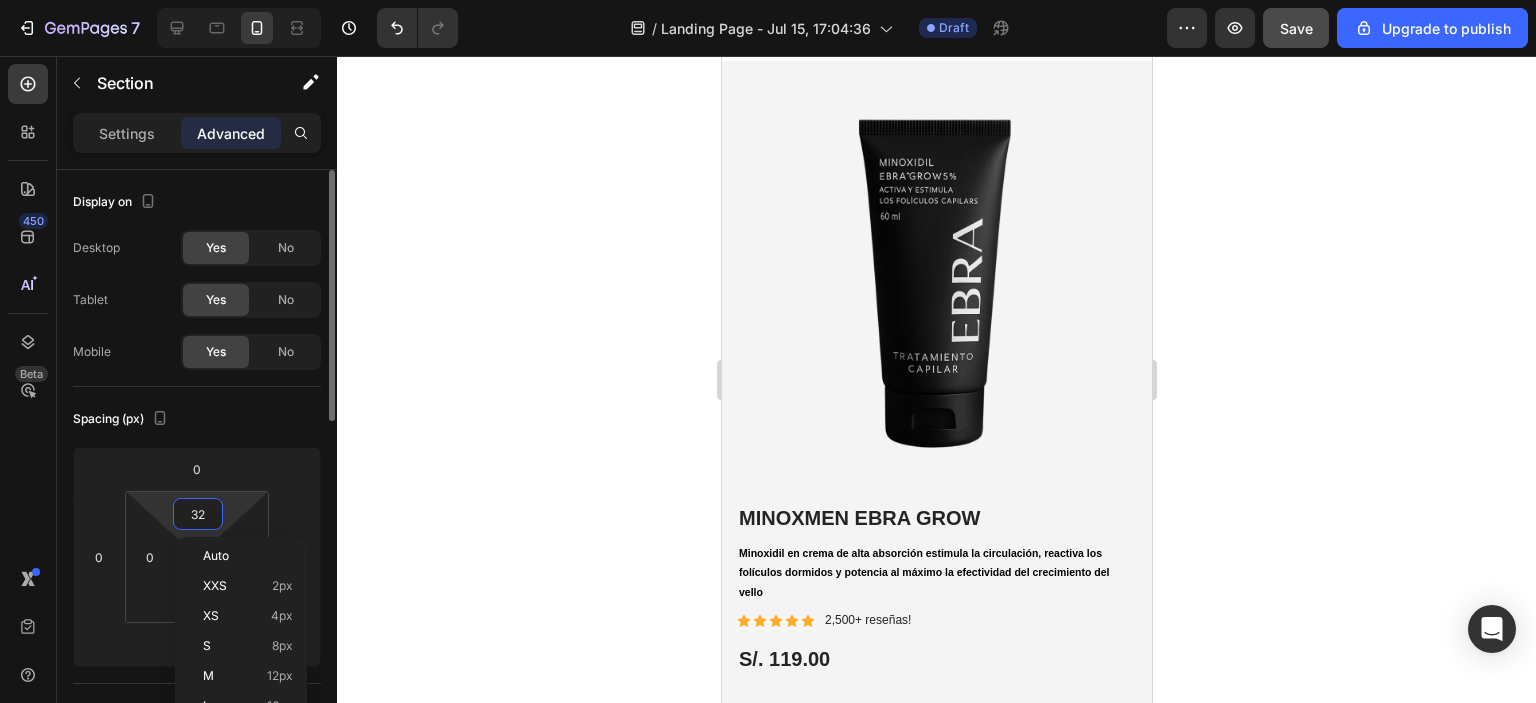type on "5" 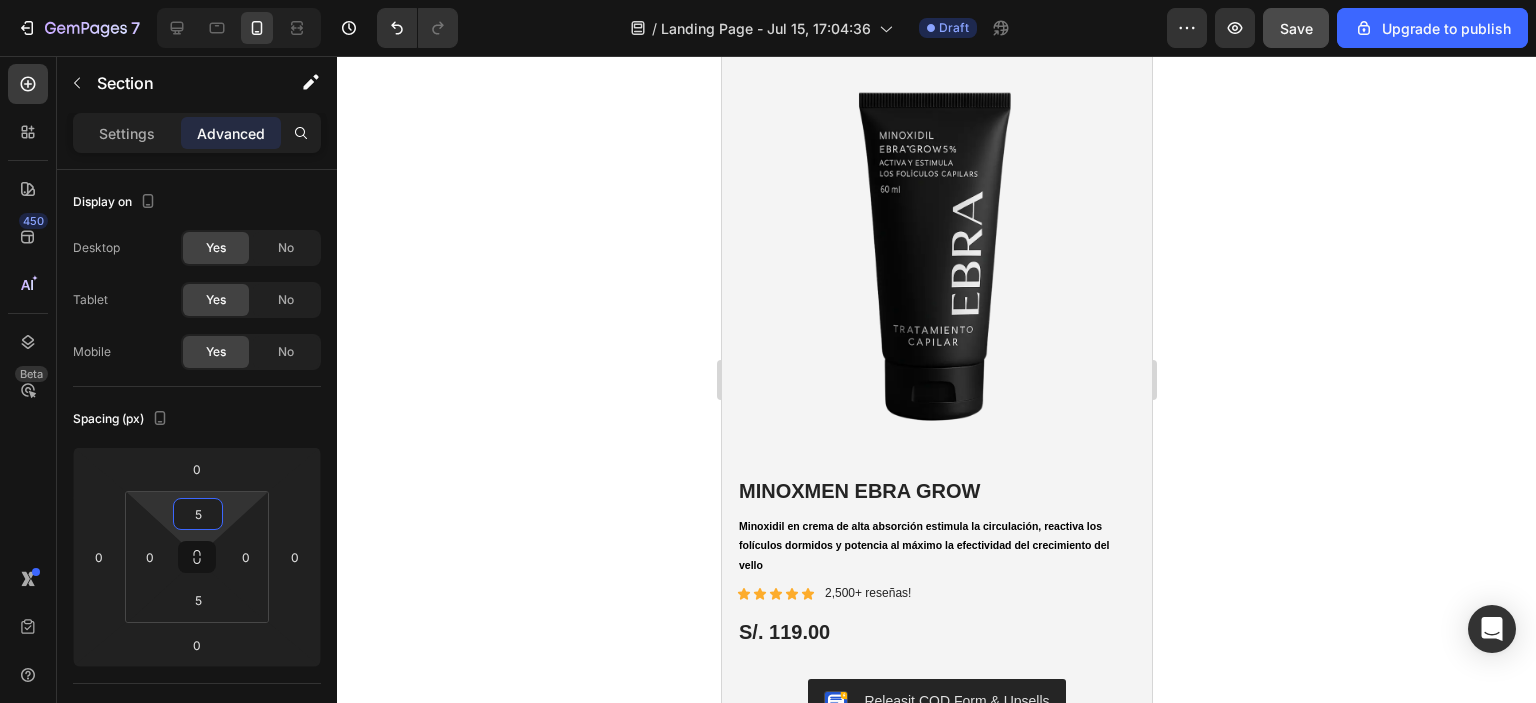 click 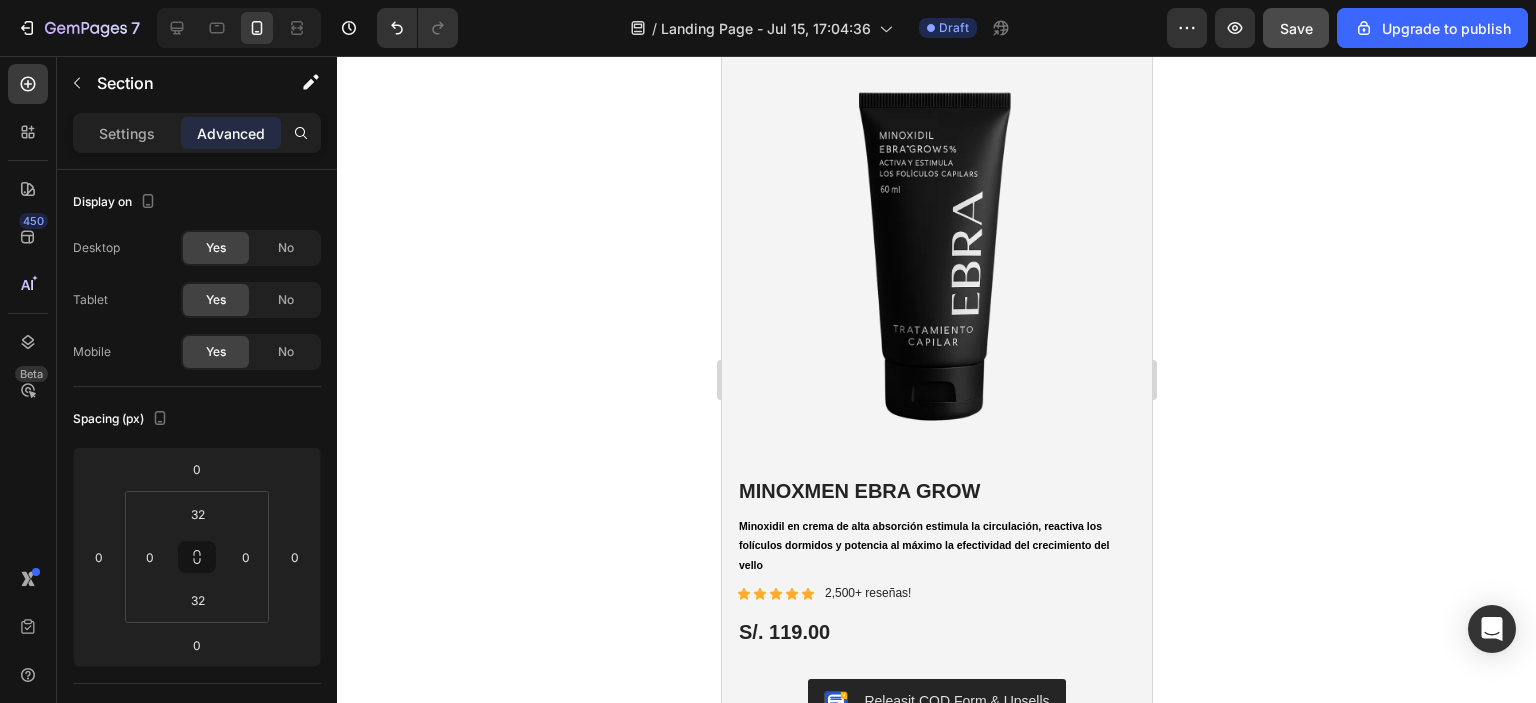 click on "Drop element here Section 9/25   You can create reusable sections Create Theme Section AI Content Write with GemAI What would you like to describe here? Tone and Voice Persuasive Product Show more Generate" at bounding box center (936, -28) 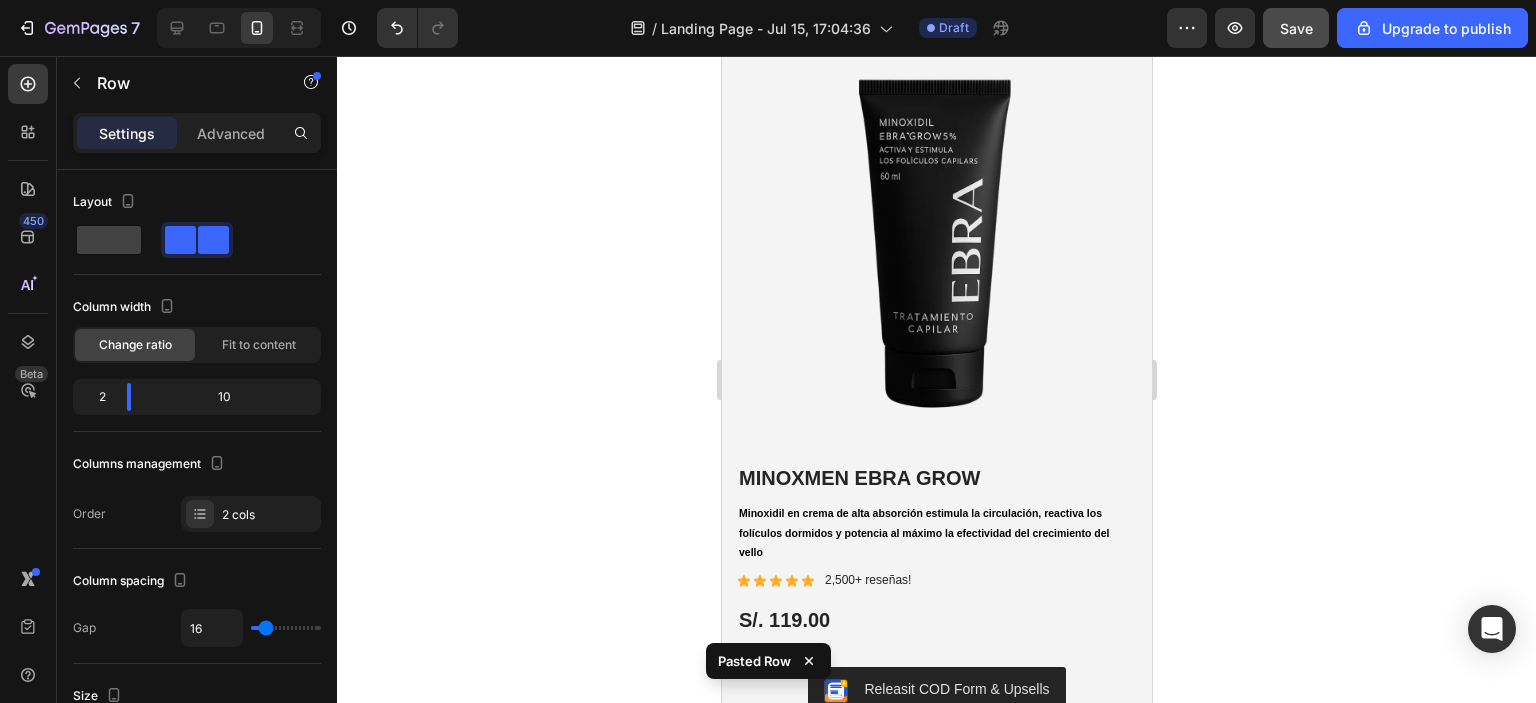 click 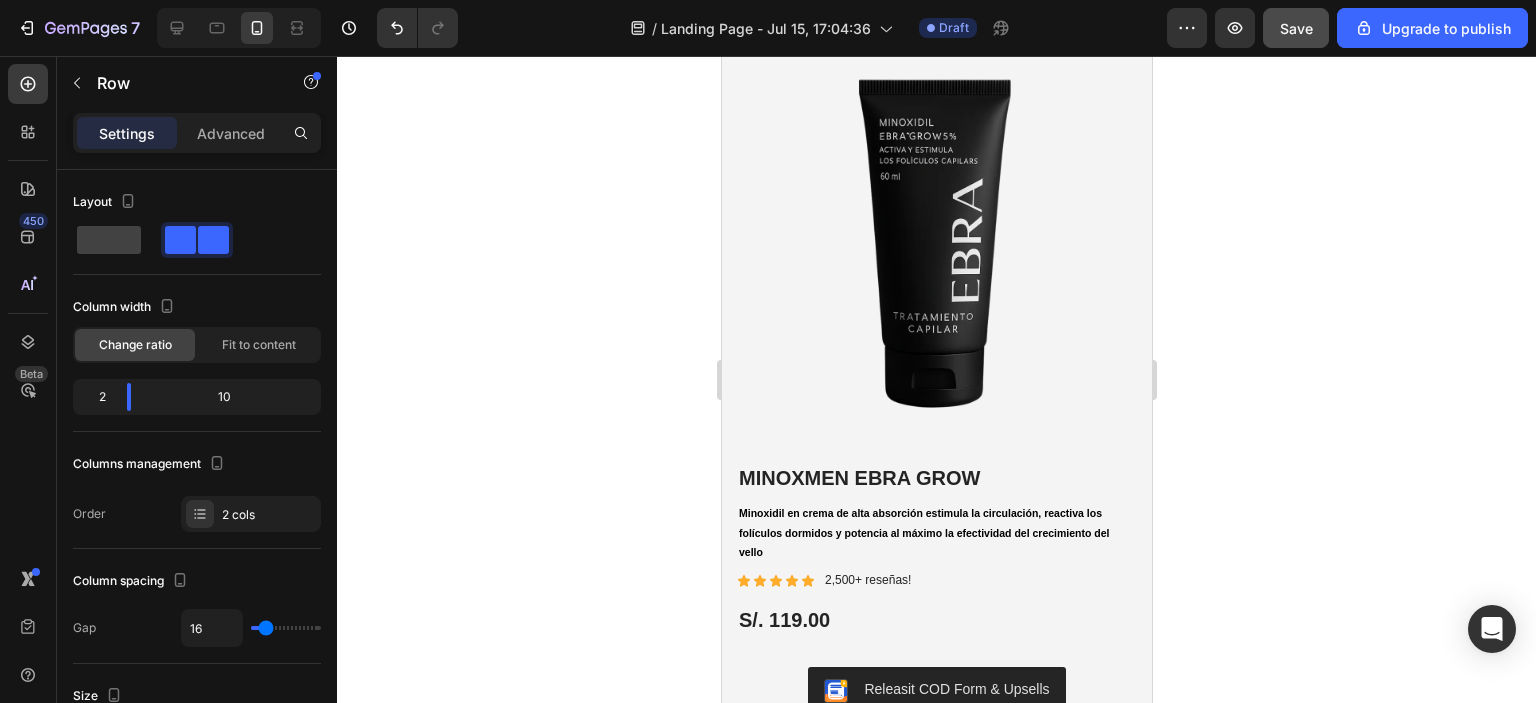 click on "Compras garantizadas :  Nuestro producto tiene 90 días de garantía de lo contrario se devuelve el dinero Text Block" at bounding box center (978, -35) 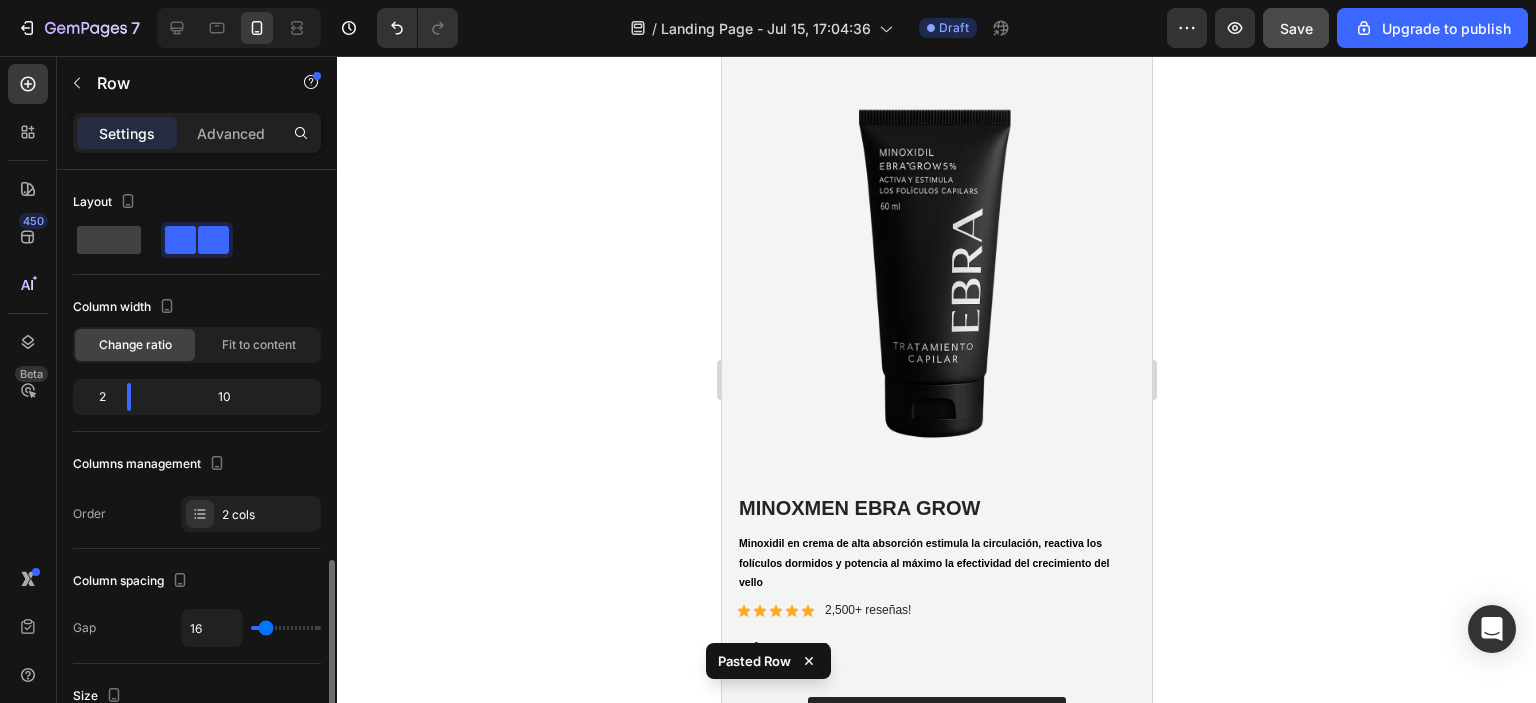 scroll, scrollTop: 274, scrollLeft: 0, axis: vertical 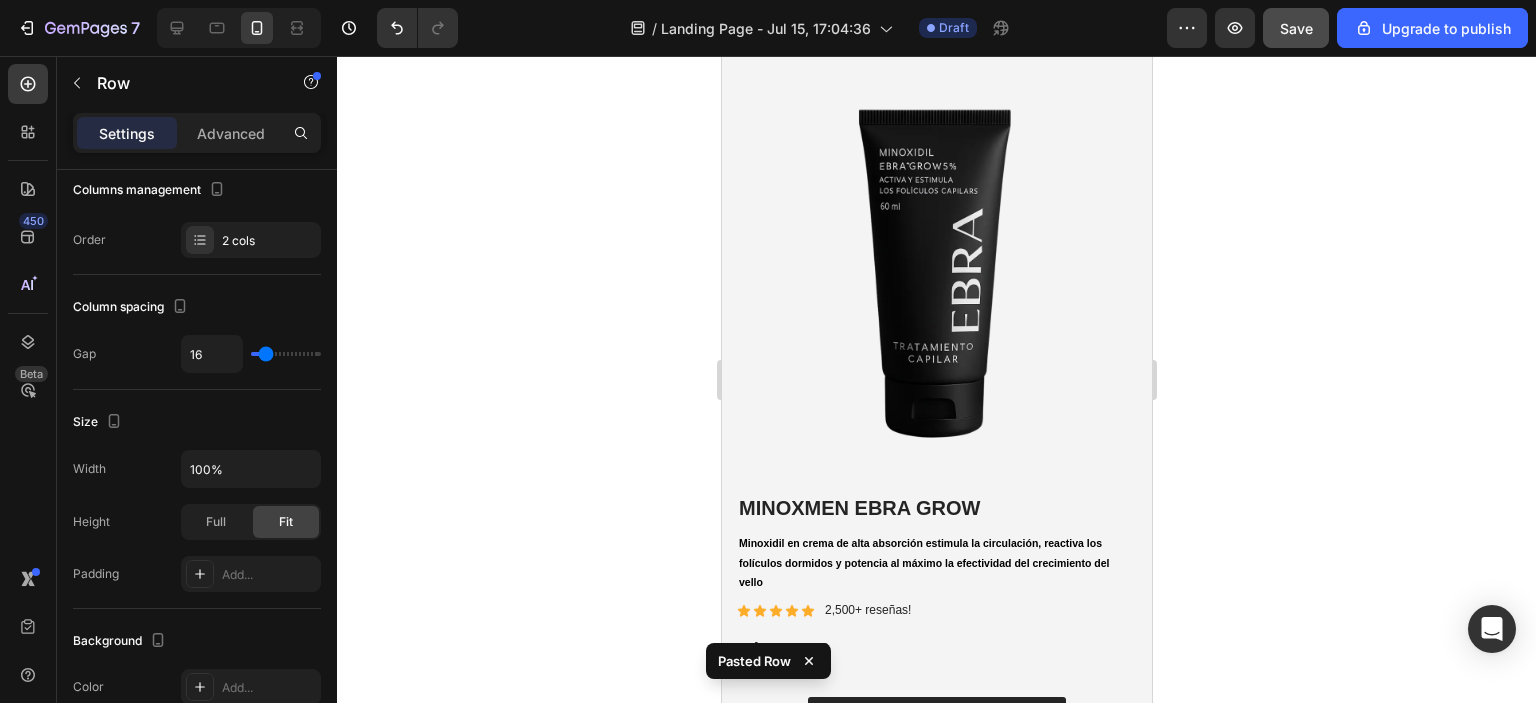click 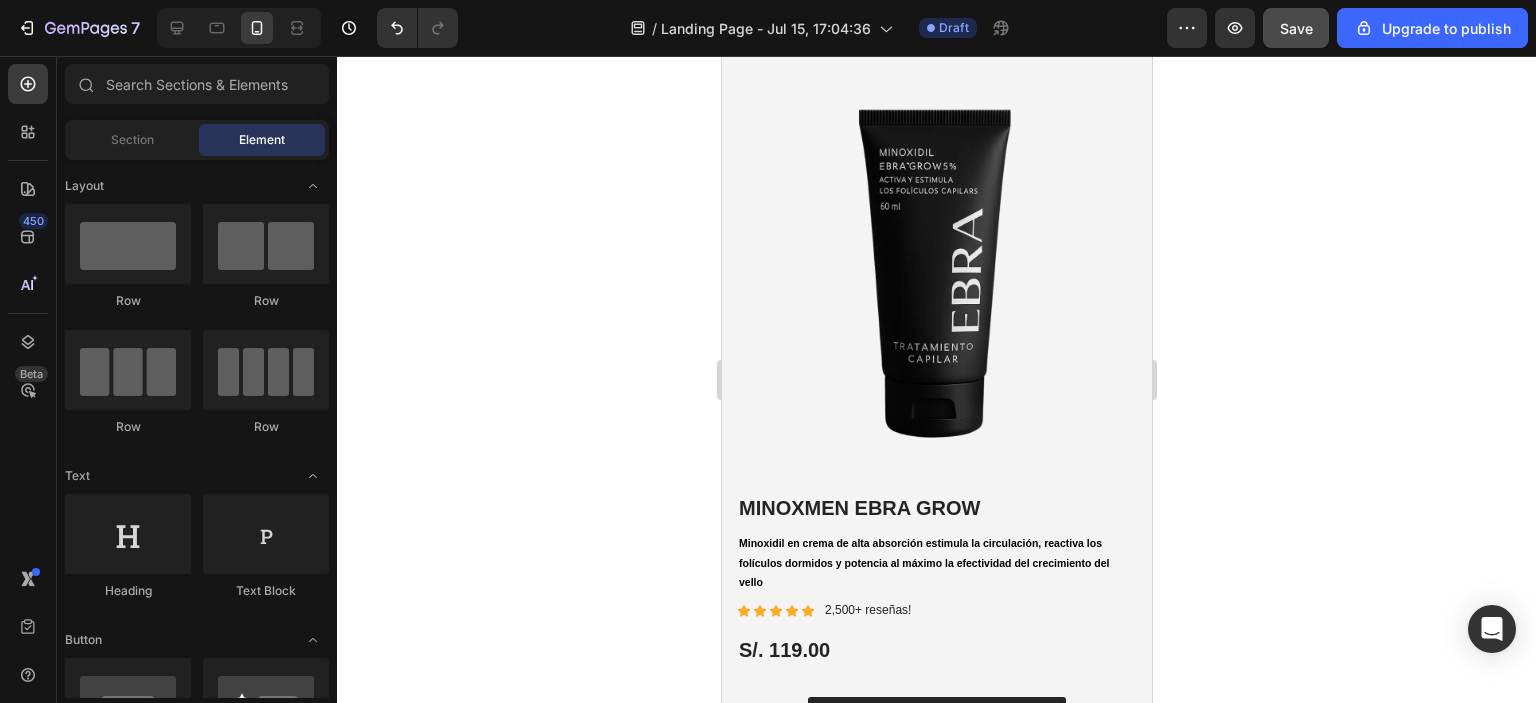 click on "Image Envío gratis a todo el Perú Text Block Row   0" at bounding box center [936, 4] 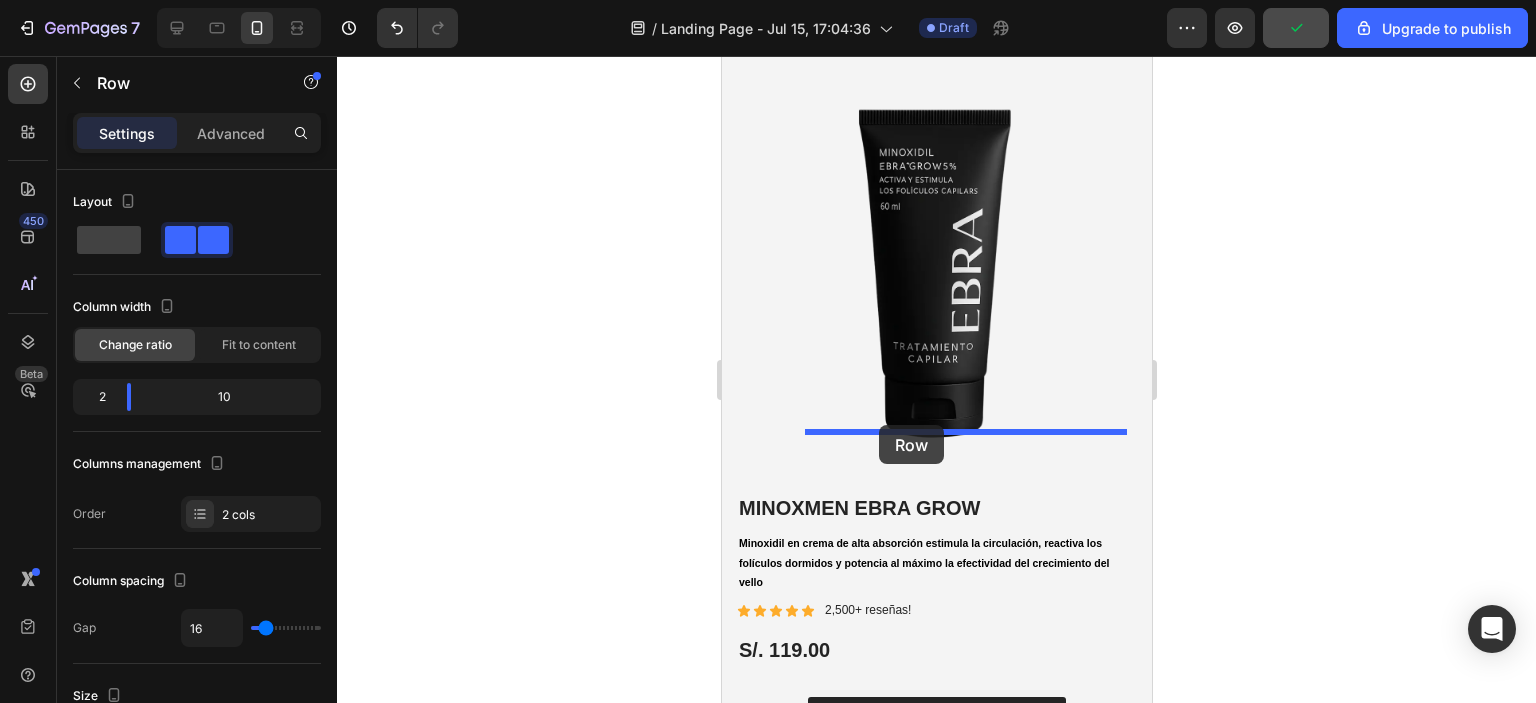 drag, startPoint x: 792, startPoint y: 457, endPoint x: 878, endPoint y: 425, distance: 91.76056 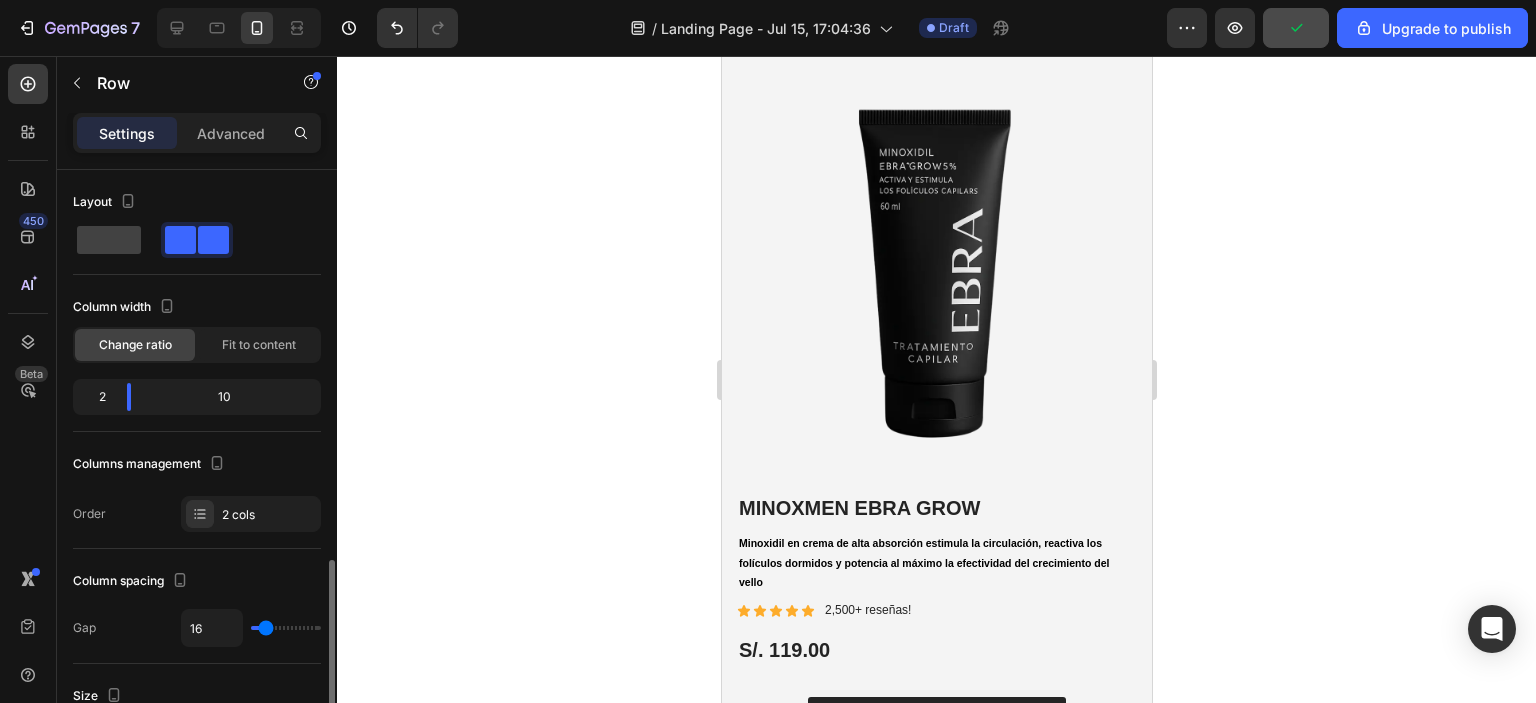 scroll, scrollTop: 274, scrollLeft: 0, axis: vertical 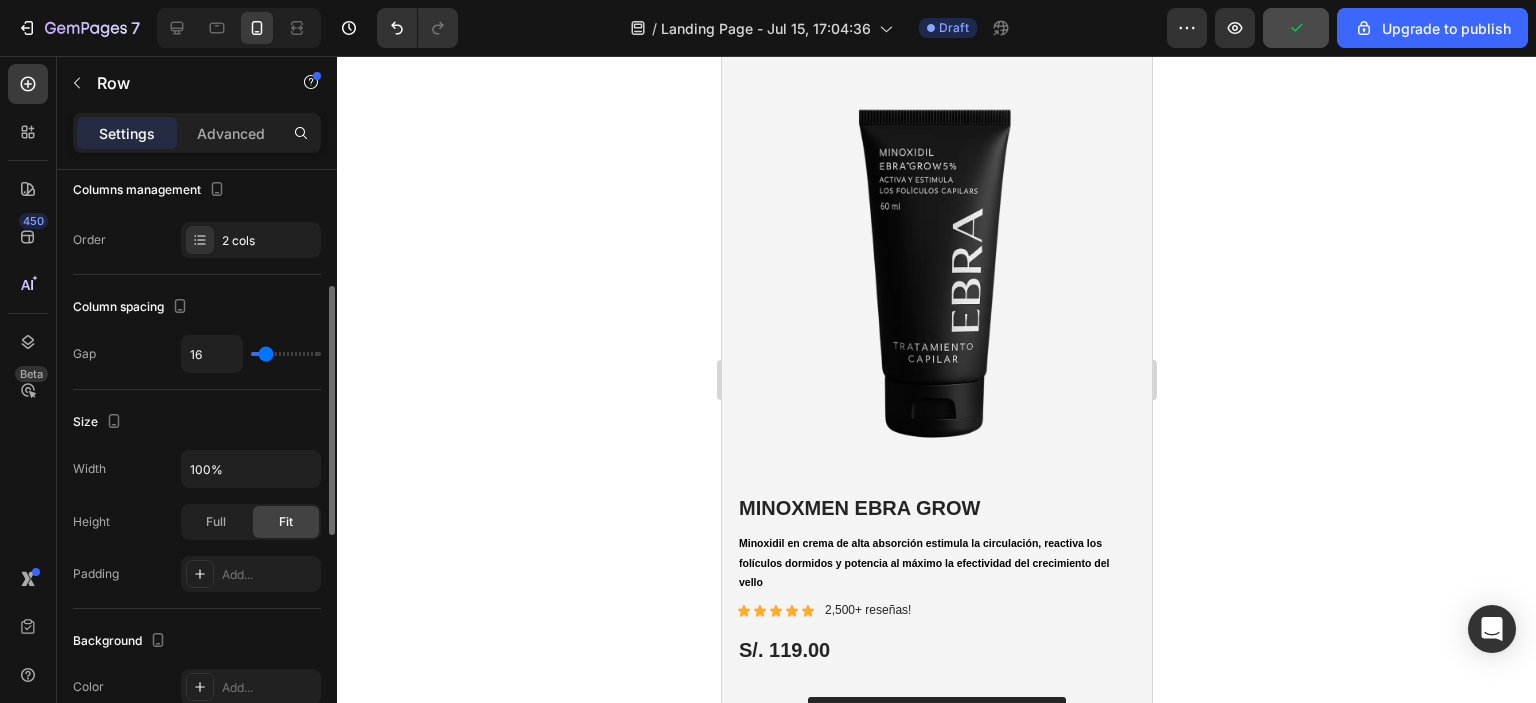 click on "Image" at bounding box center (755, -20) 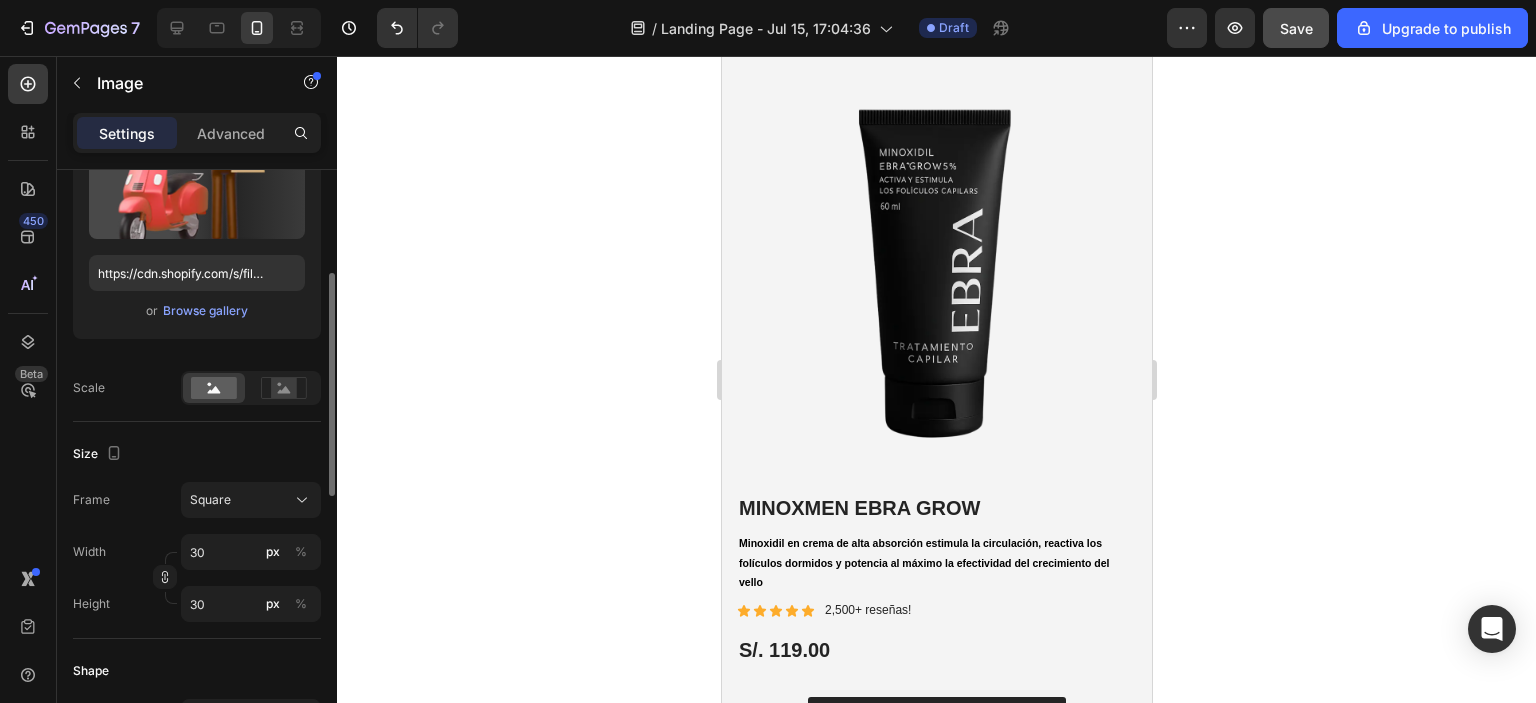 click at bounding box center (846, 4) 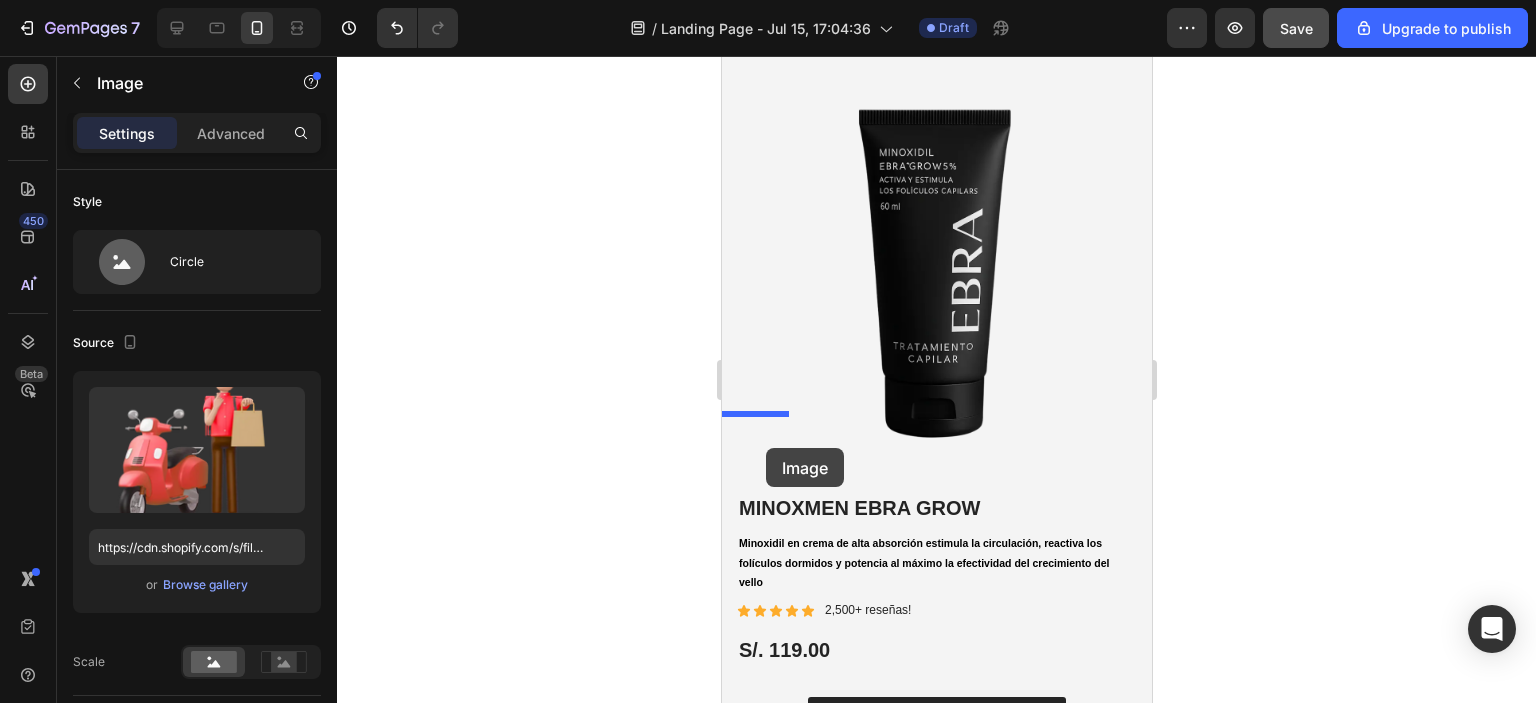 drag, startPoint x: 837, startPoint y: 447, endPoint x: 765, endPoint y: 449, distance: 72.02777 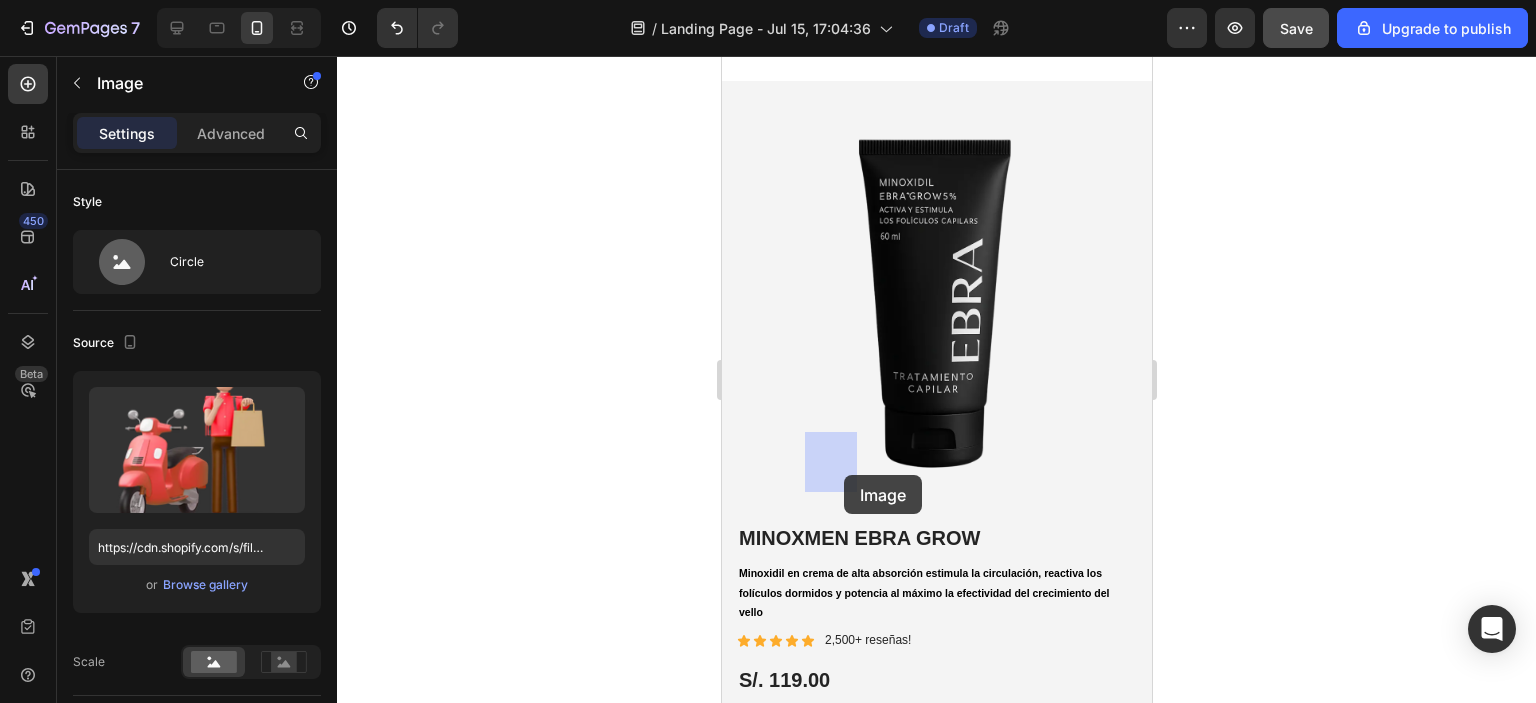 drag, startPoint x: 765, startPoint y: 428, endPoint x: 843, endPoint y: 475, distance: 91.06591 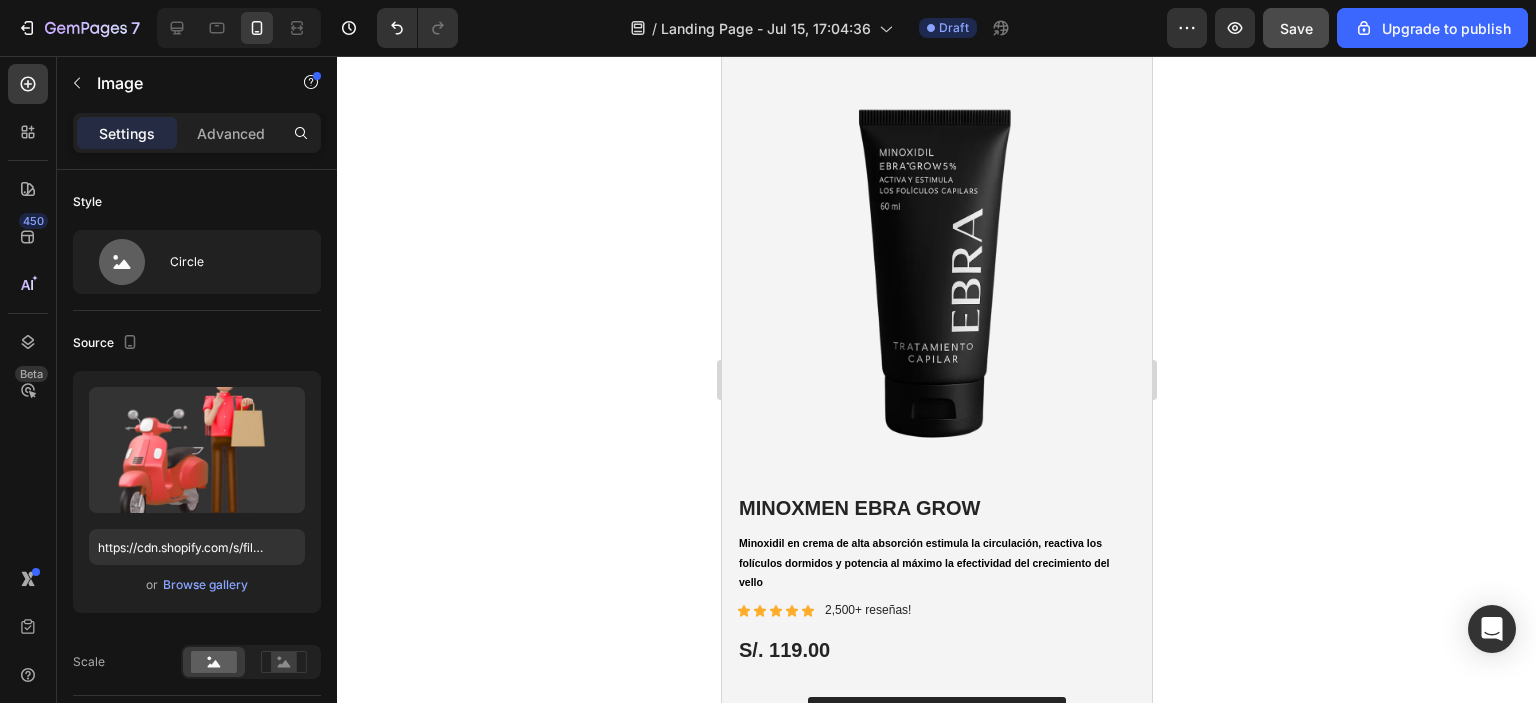 click on "Image" at bounding box center (755, -20) 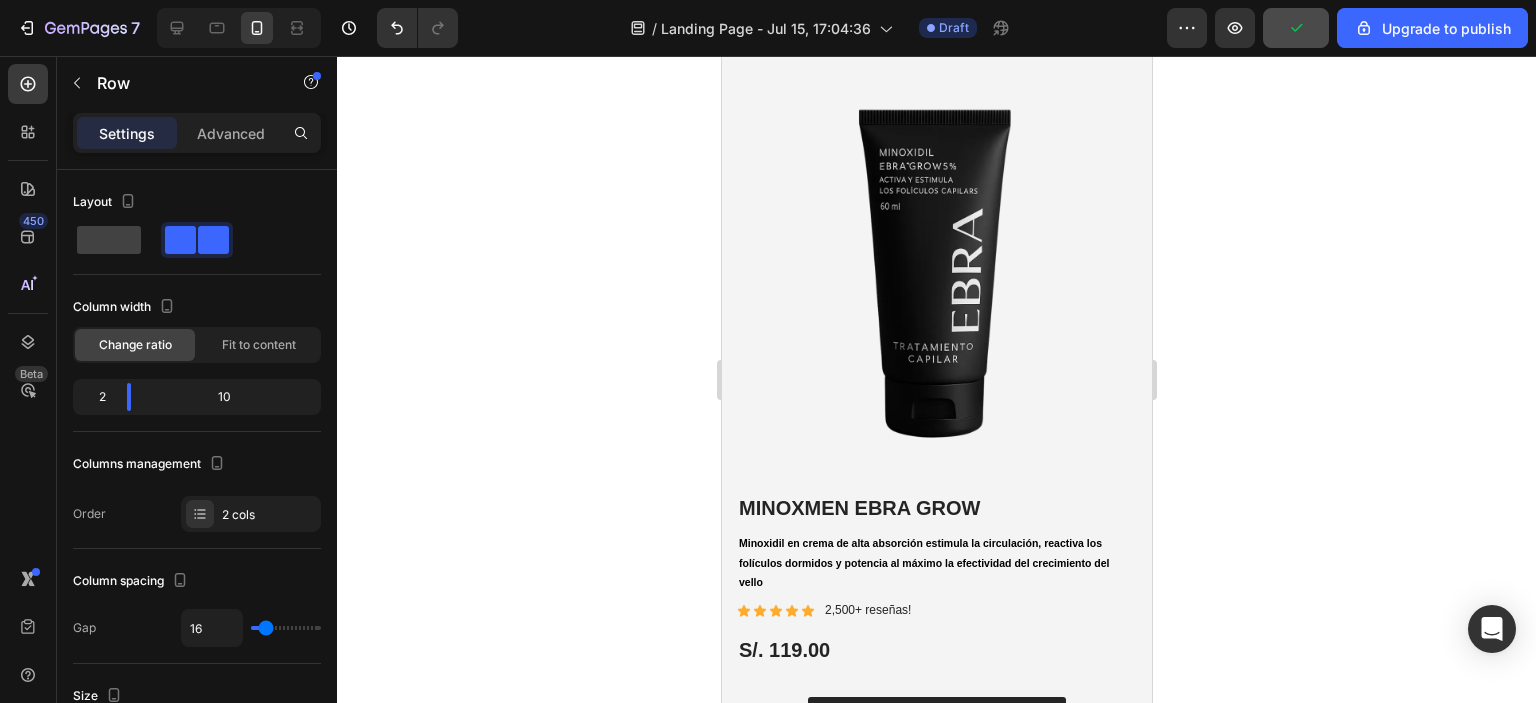 click on "Image Envío gratis a todo el Perú Text Block Row" at bounding box center (978, 4) 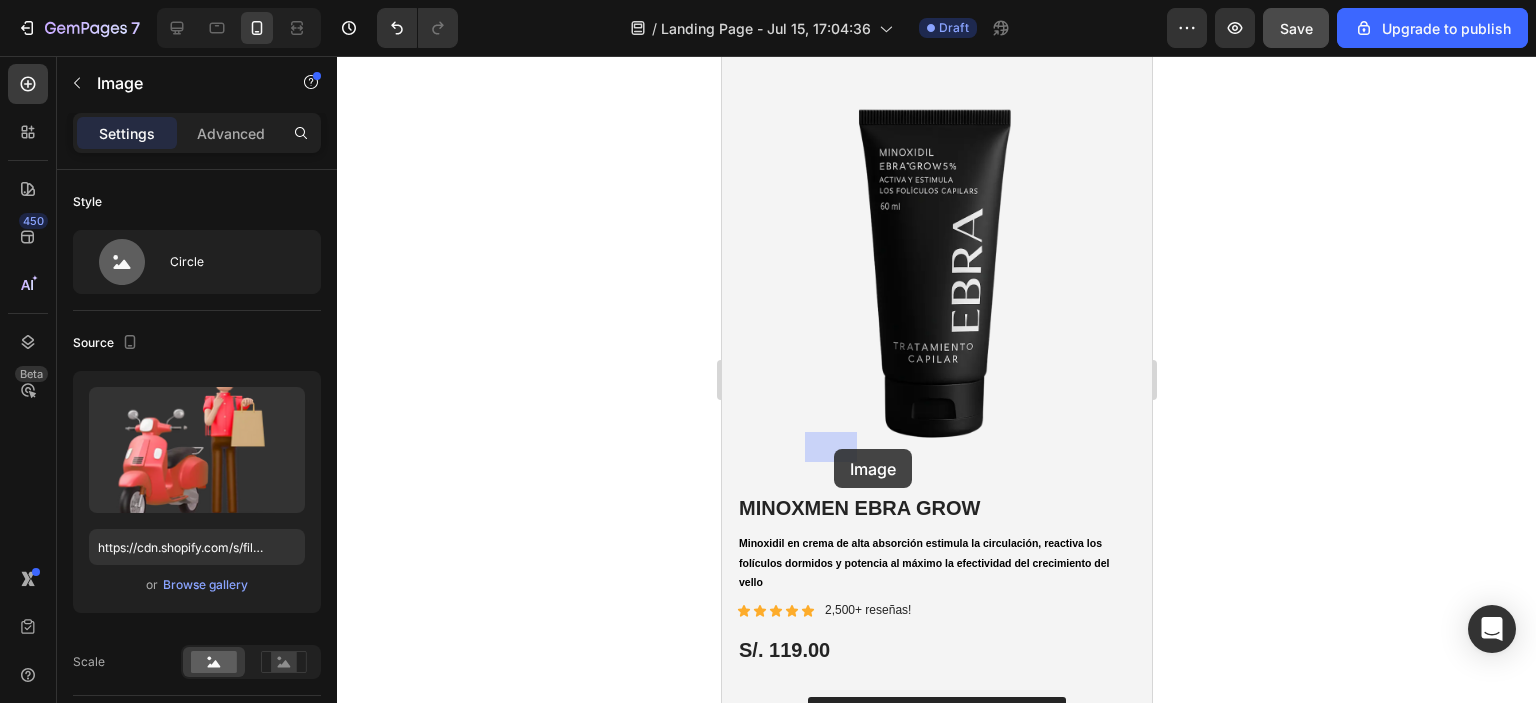 drag, startPoint x: 821, startPoint y: 445, endPoint x: 833, endPoint y: 449, distance: 12.649111 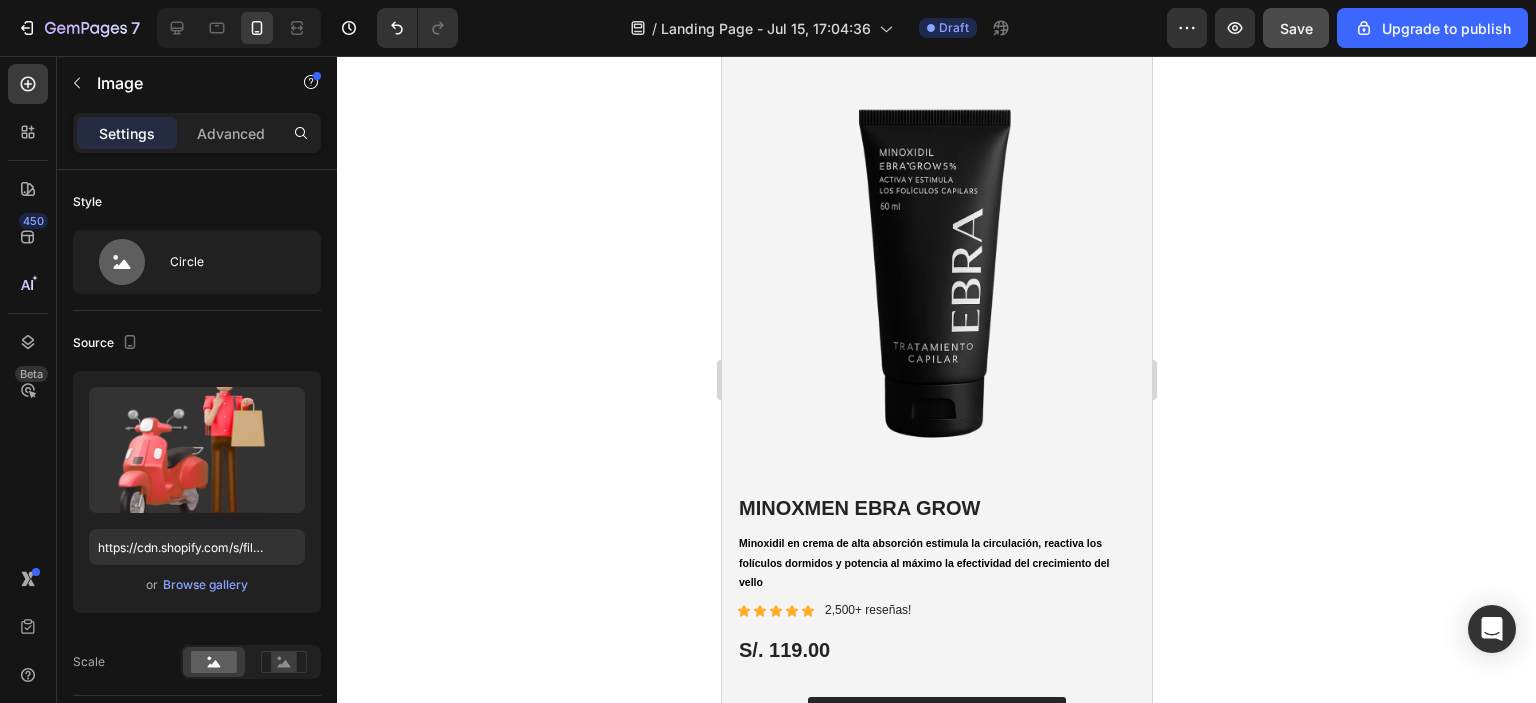 click at bounding box center (939, -30) 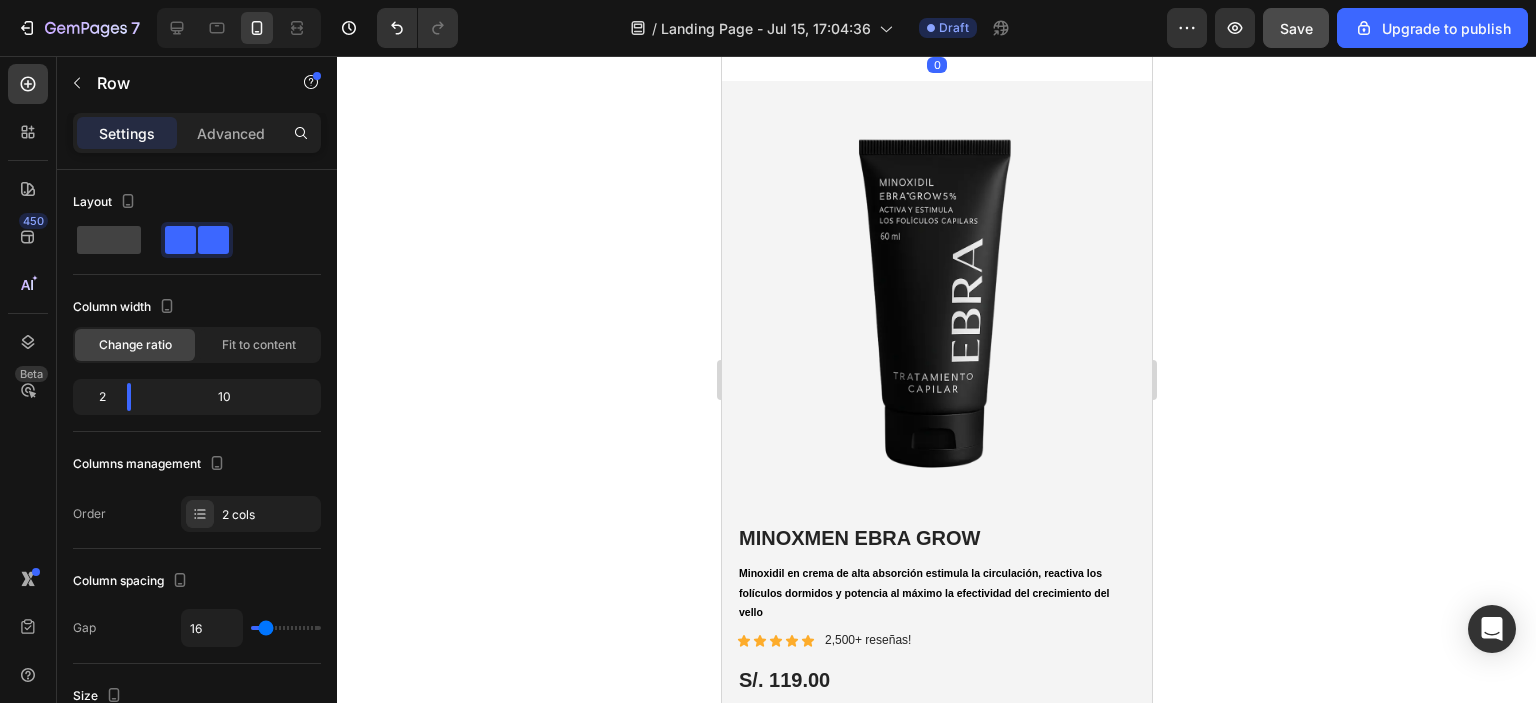 click on "Image Compras garantizadas :  Nuestro producto tiene 90 días de garantía de lo contrario se devuelve el dinero Text Block
Envío gratis a todo el Perú Text Block Row Row   0" at bounding box center [936, -5] 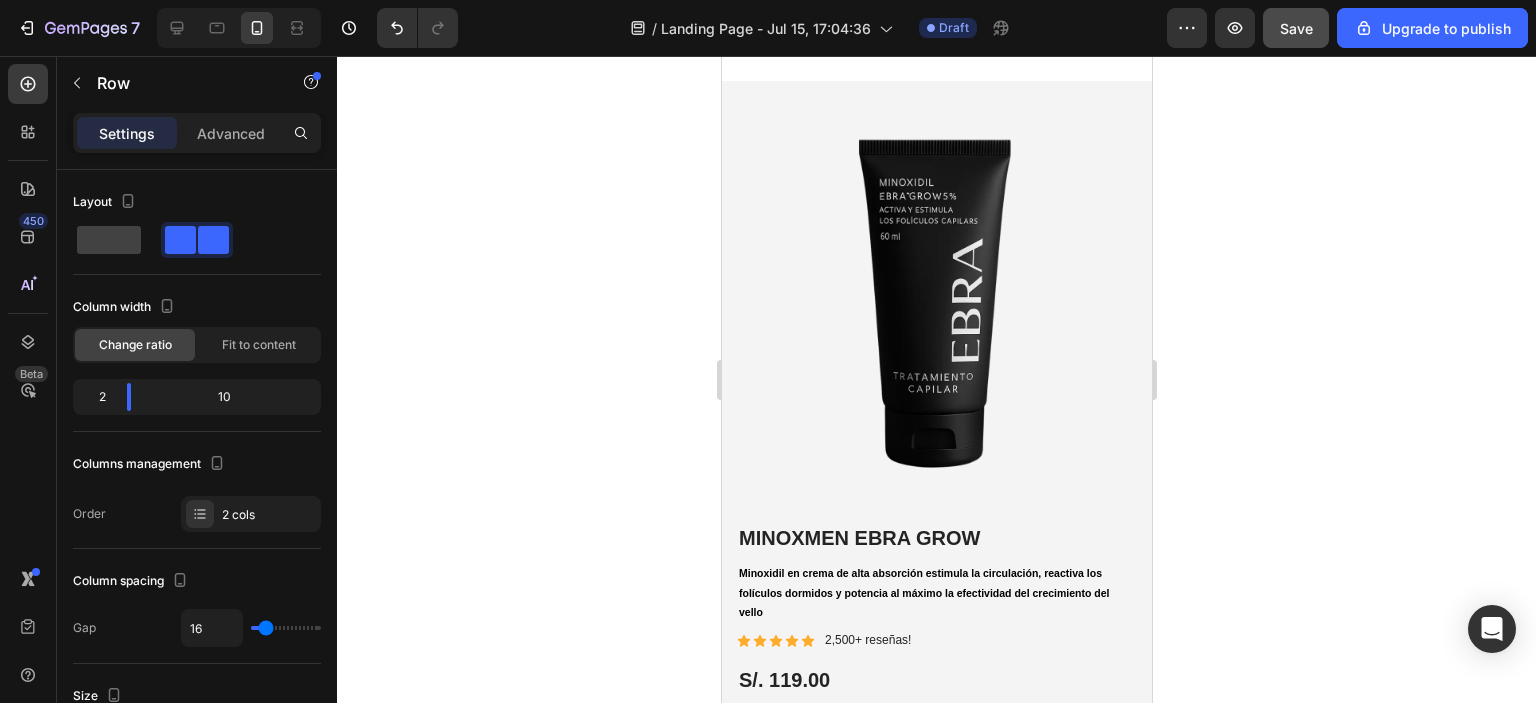 click on "Compras garantizadas :  Nuestro producto tiene 90 días de garantía de lo contrario se devuelve el dinero Text Block
Envío gratis a todo el Perú Text Block Row" at bounding box center [978, -5] 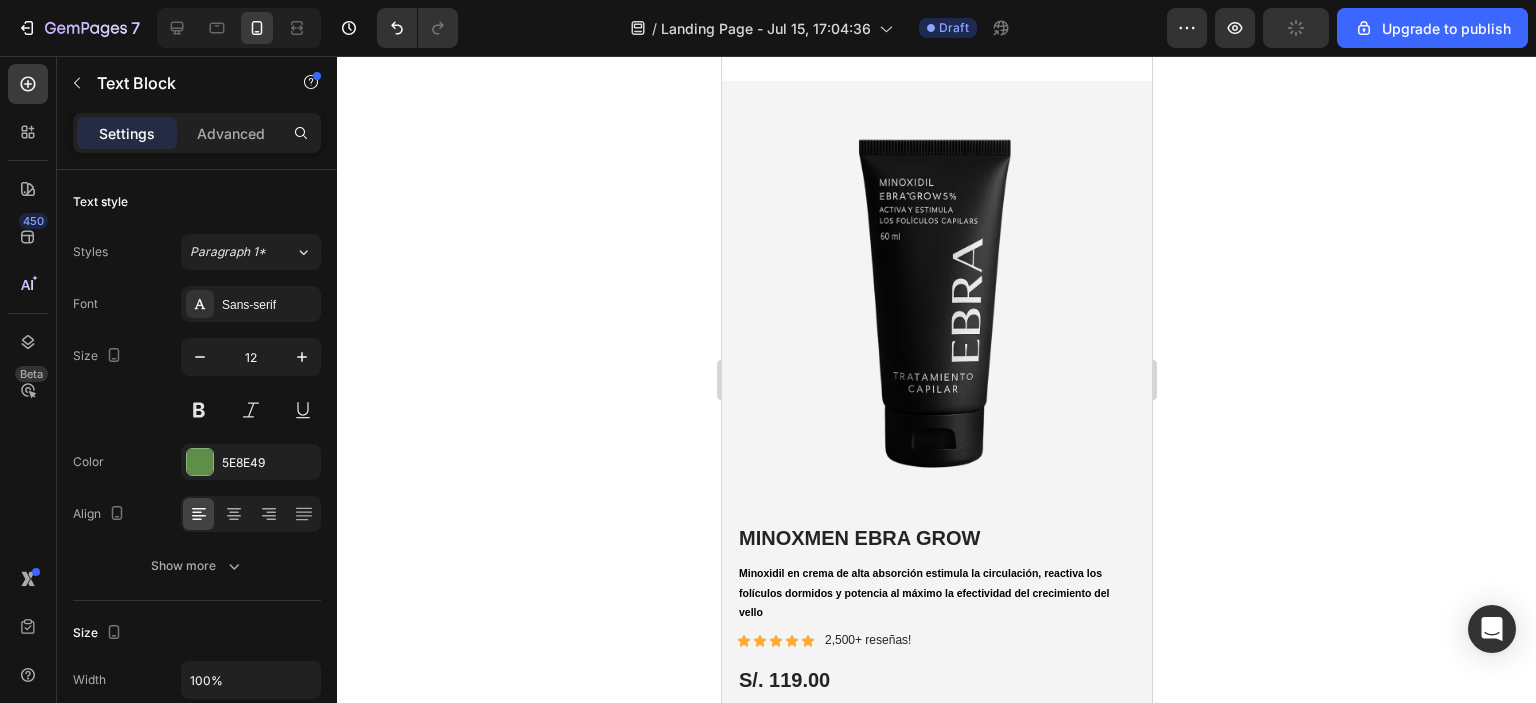 click at bounding box center (1035, -30) 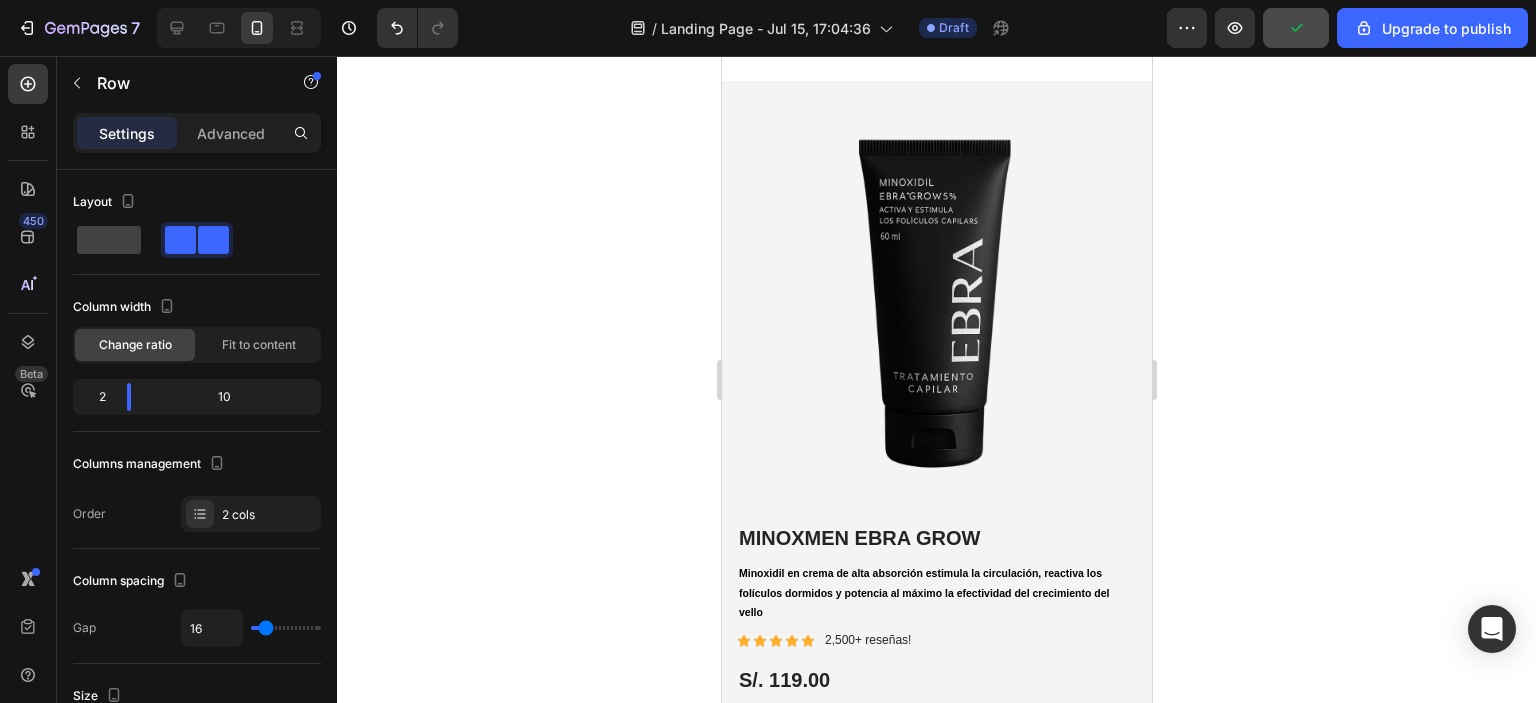 click on "Drop element here" at bounding box center (1014, 19) 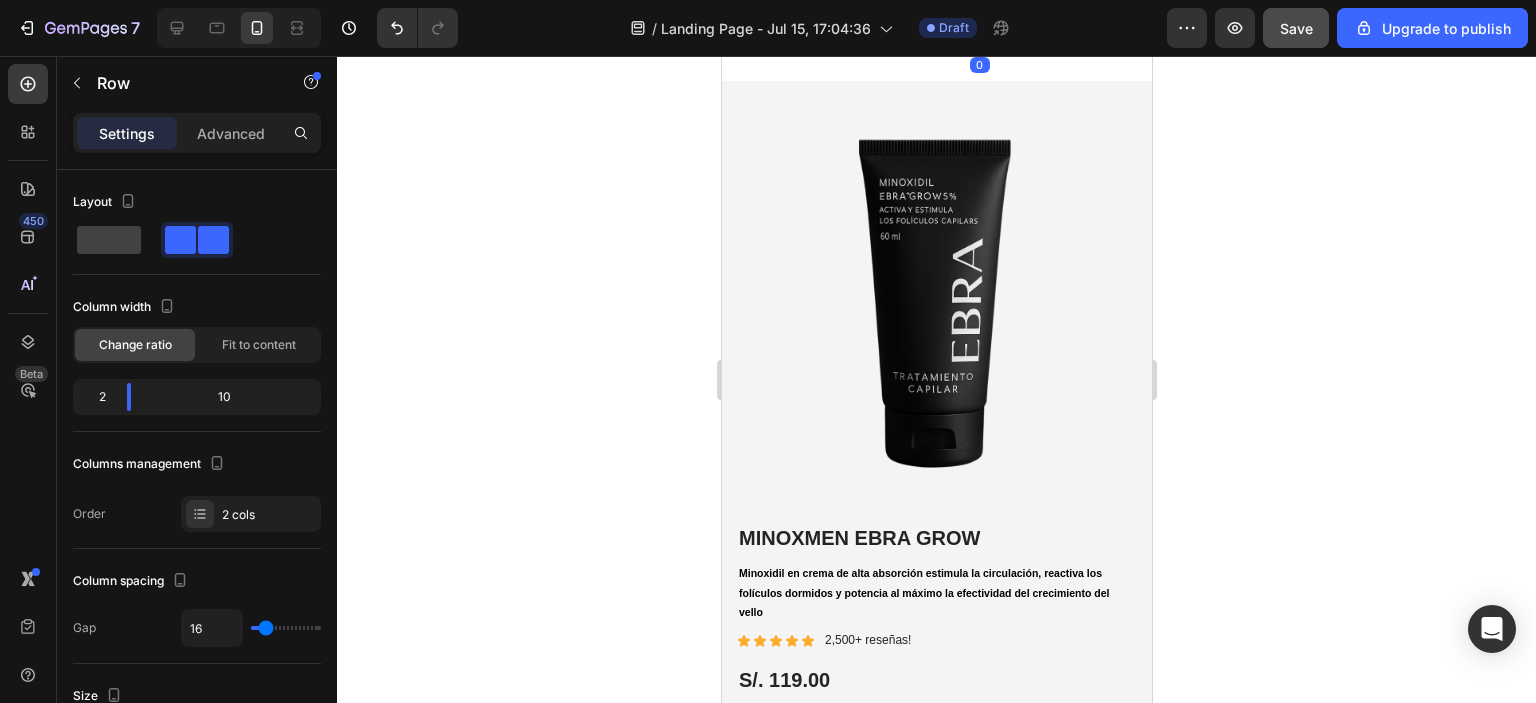 click 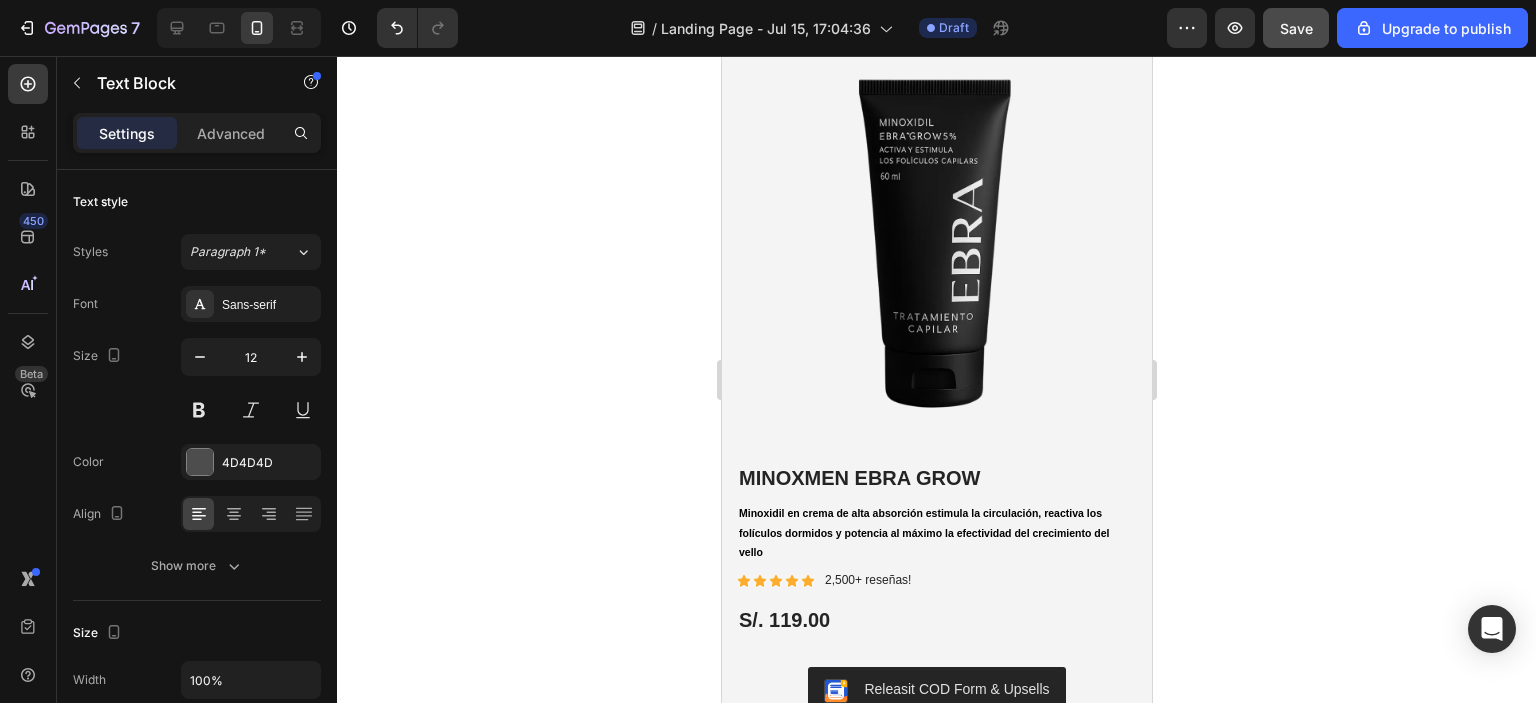 click on "Compras garantizadas :  Nuestro producto tiene 90 días de garantía de lo contrario se devuelve el dinero" at bounding box center (968, -35) 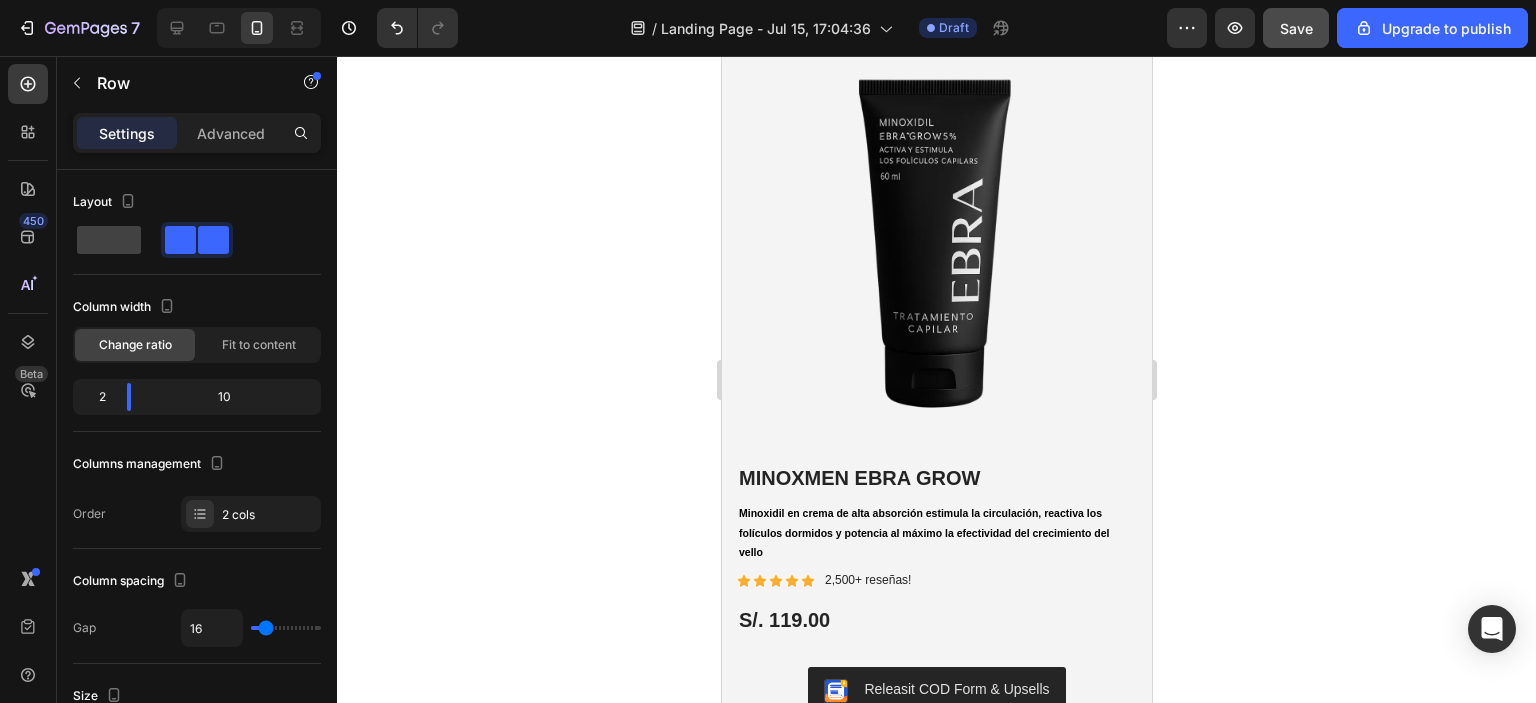 click 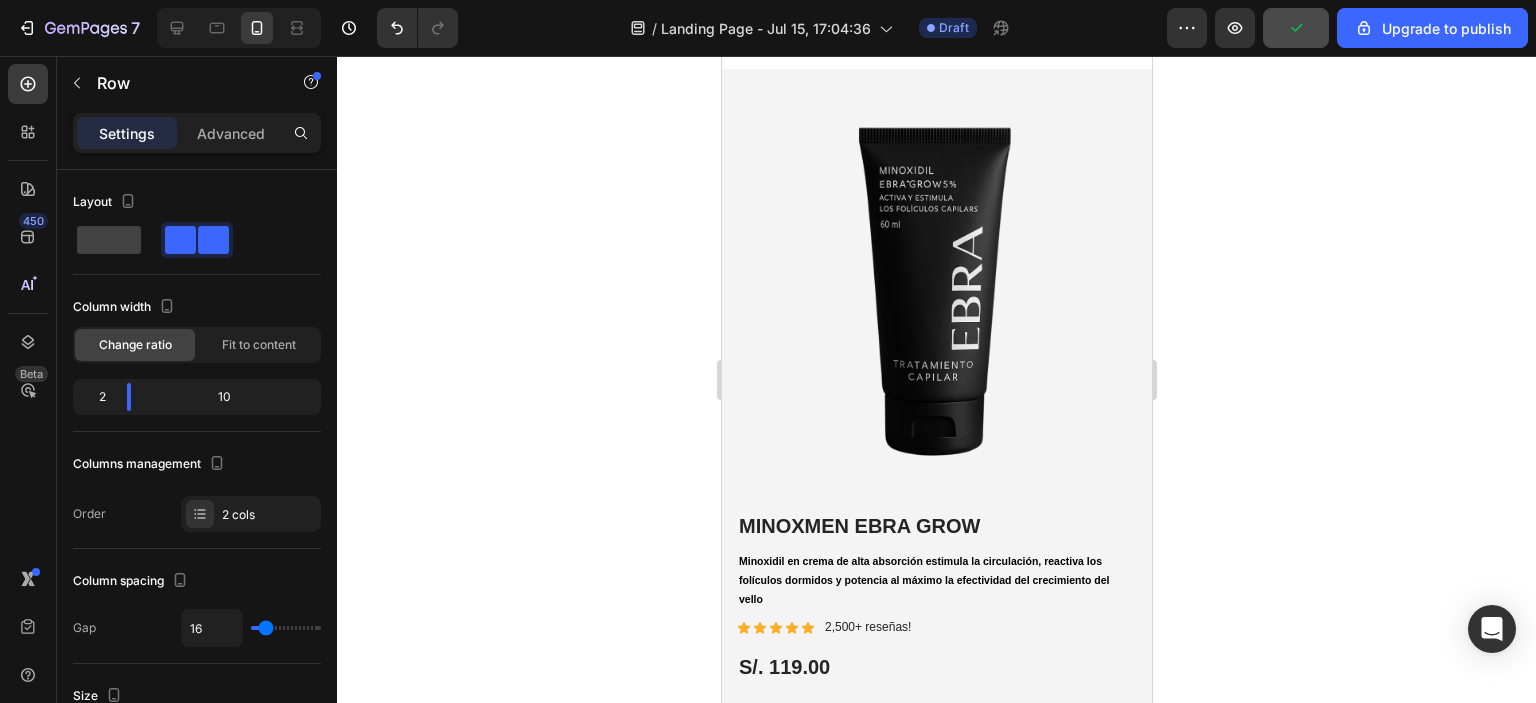 click on "Compras garantizadas :  Nuestro producto tiene 90 días de garantía de lo contrario se devuelve el dinero Text Block" at bounding box center (978, -35) 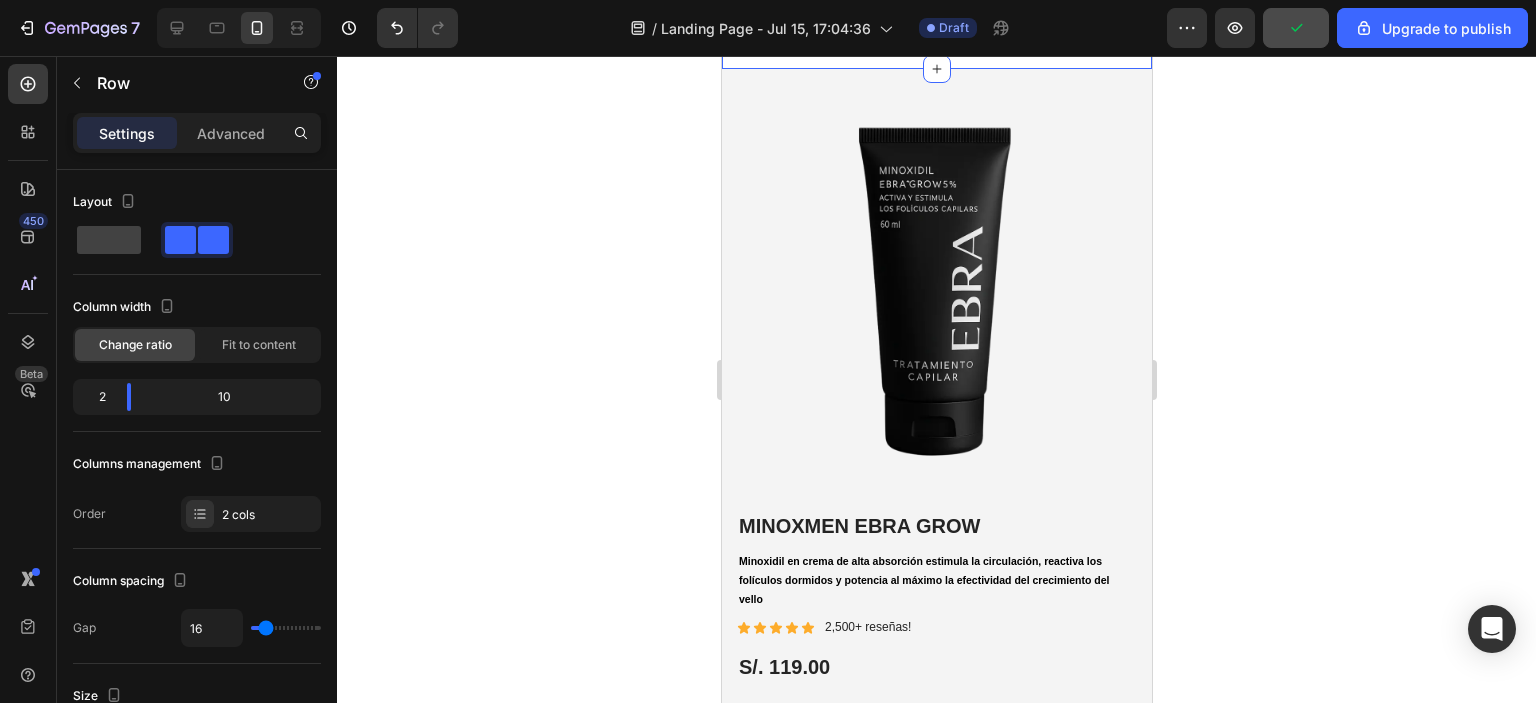 click on "Image Compras garantizadas :  Nuestro producto tiene 90 días de garantía de lo contrario se devuelve el dinero Text Block Row   0 Image Compras garantizadas :  Nuestro producto tiene 90 días de garantía de lo contrario se devuelve el dinero Text Block Row Section 9/25" at bounding box center (936, -11) 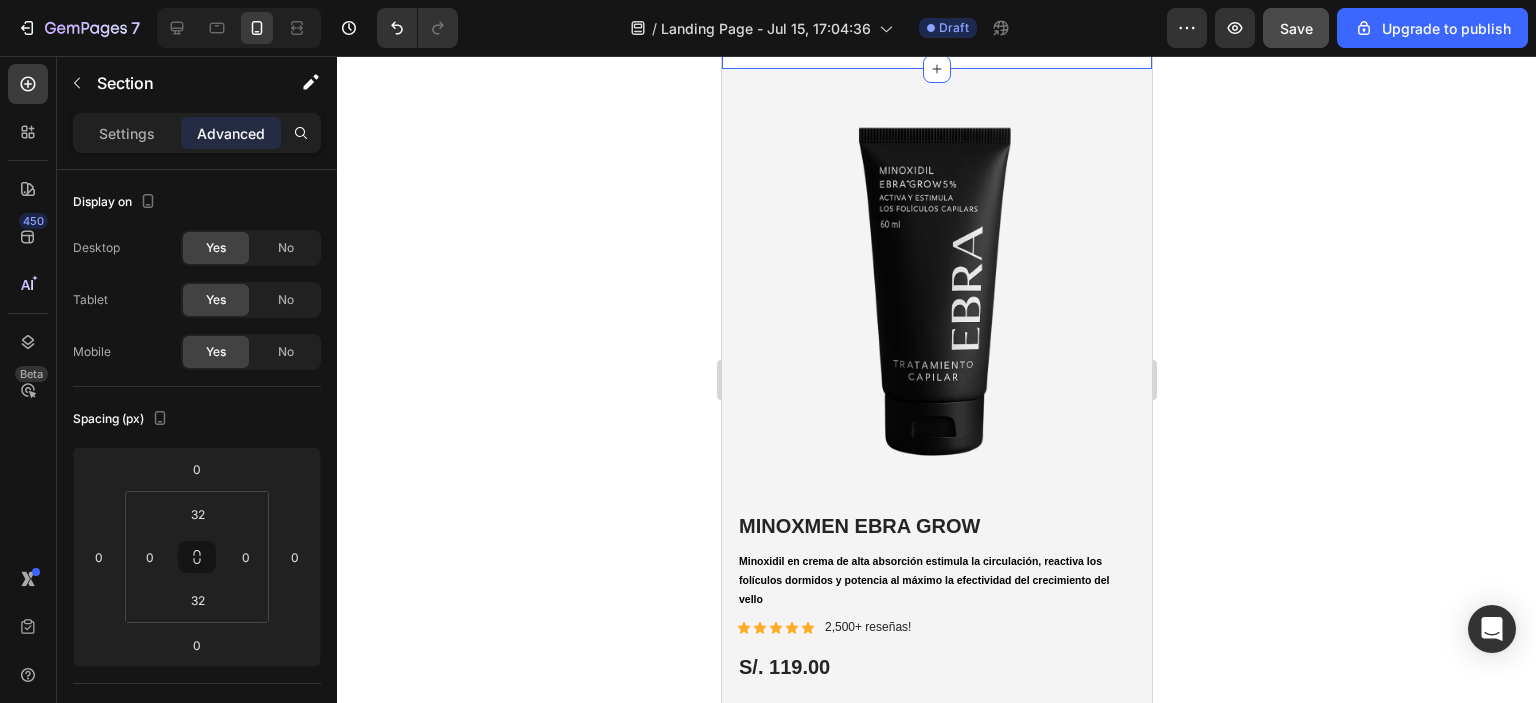 click on "Compras garantizadas :  Nuestro producto tiene 90 días de garantía de lo contrario se devuelve el dinero" at bounding box center (968, 12) 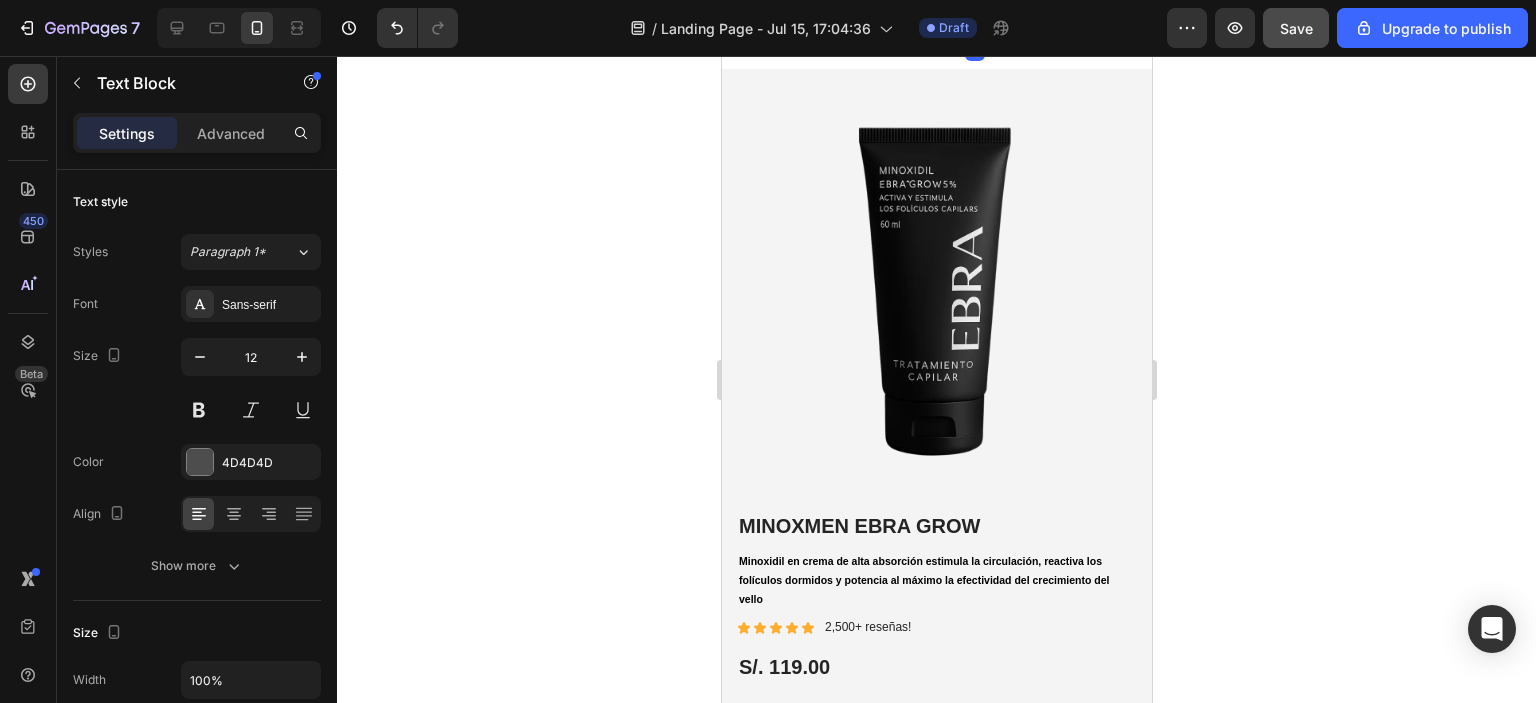 click on "Compras garantizadas :  Nuestro producto tiene 90 días de garantía de lo contrario se devuelve el dinero" at bounding box center [968, 12] 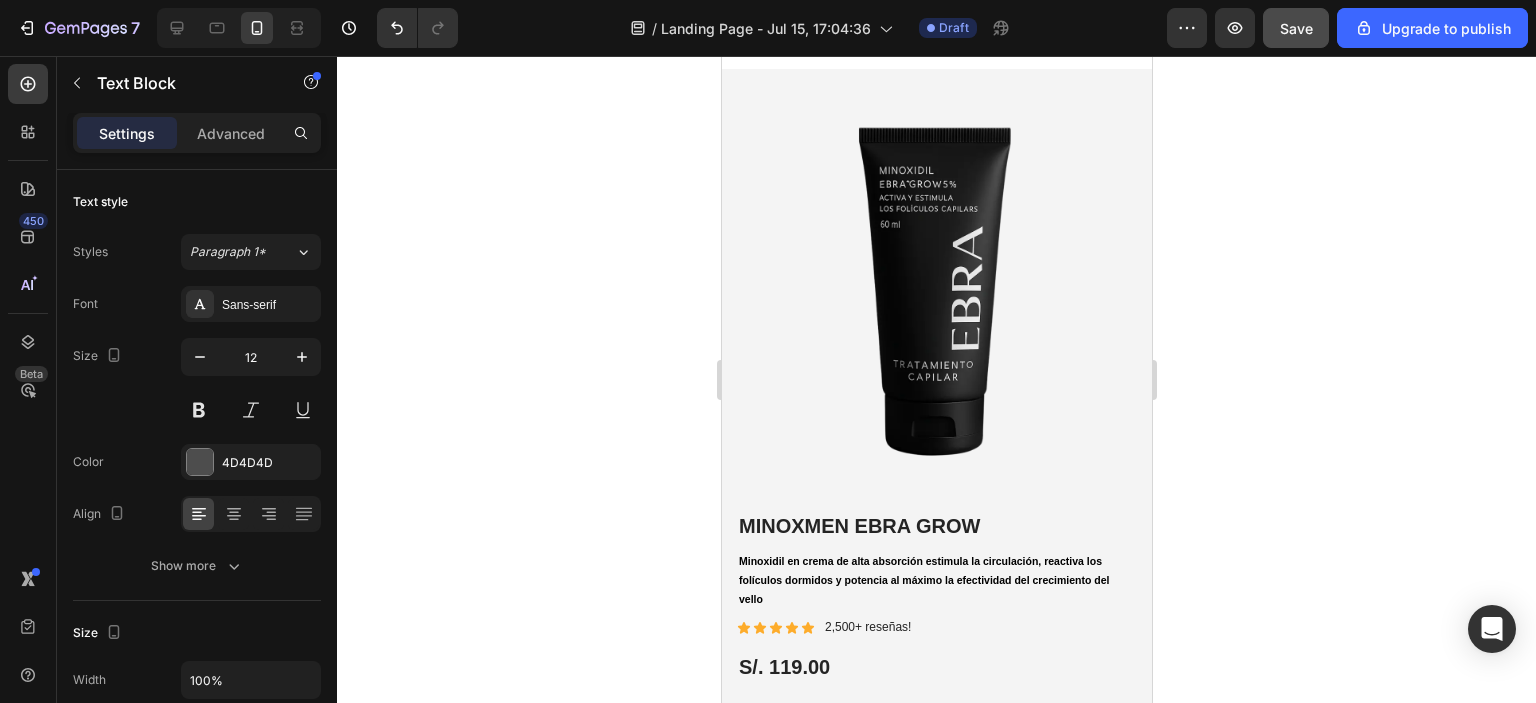 click on "Compras garantizadas :  Nuestro producto tiene 90 días de garantía de lo contrario se devuelve el dinero" at bounding box center [968, 12] 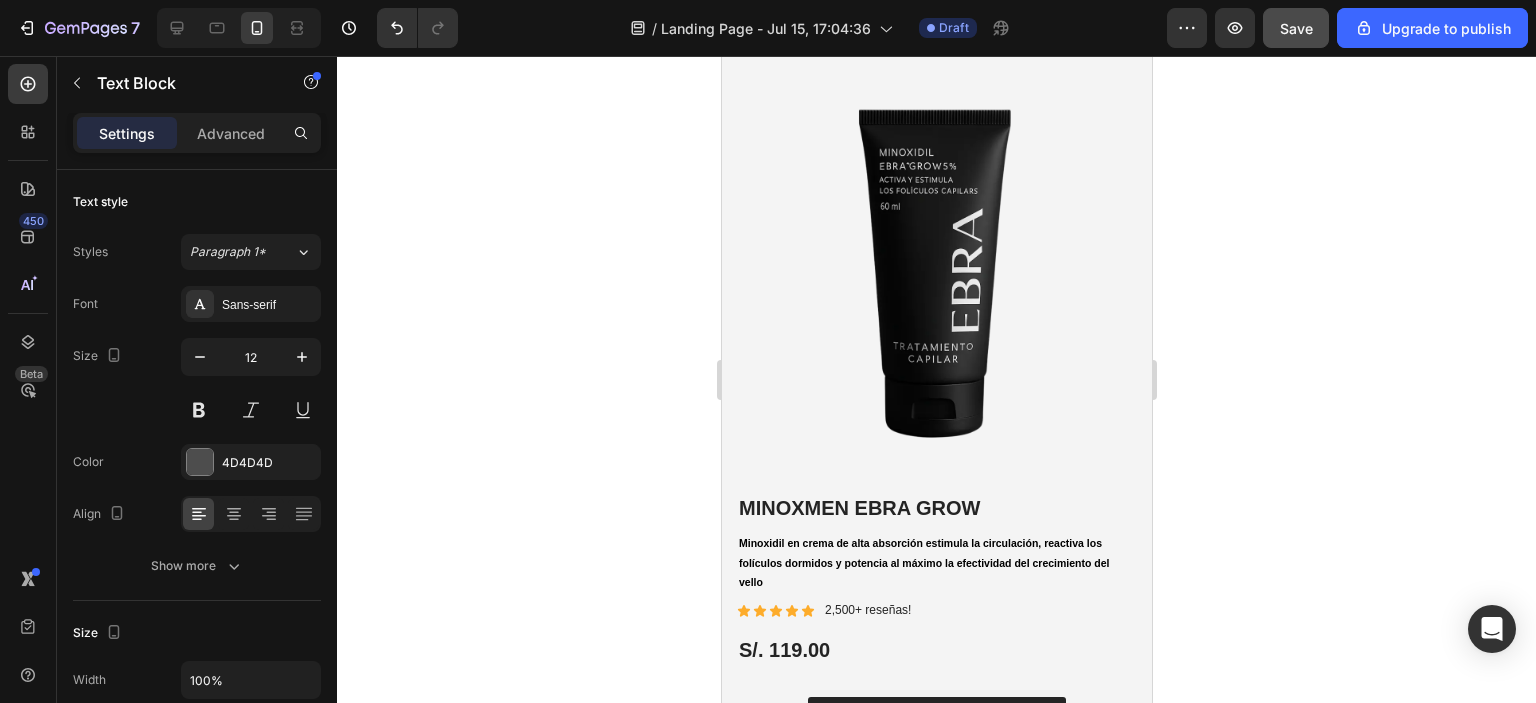 click 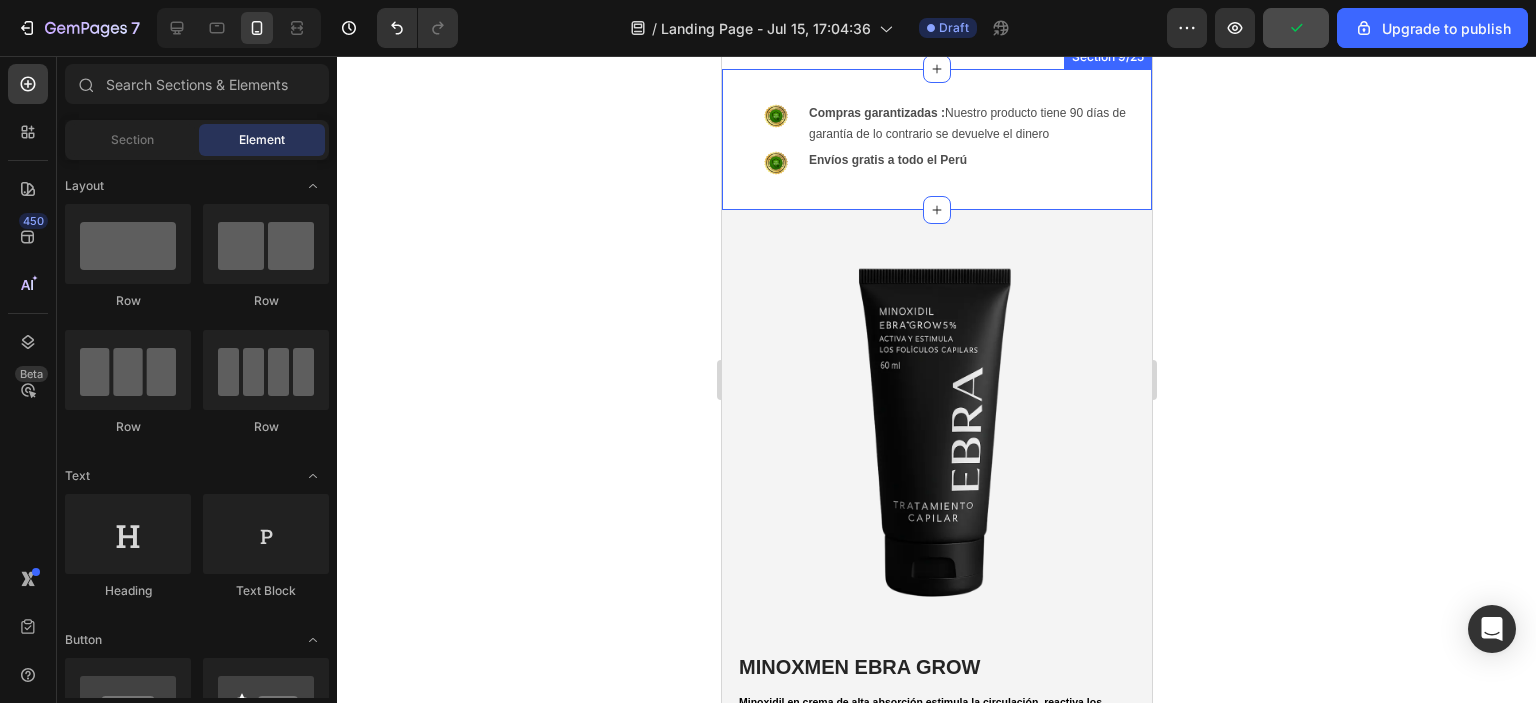 scroll, scrollTop: 808, scrollLeft: 0, axis: vertical 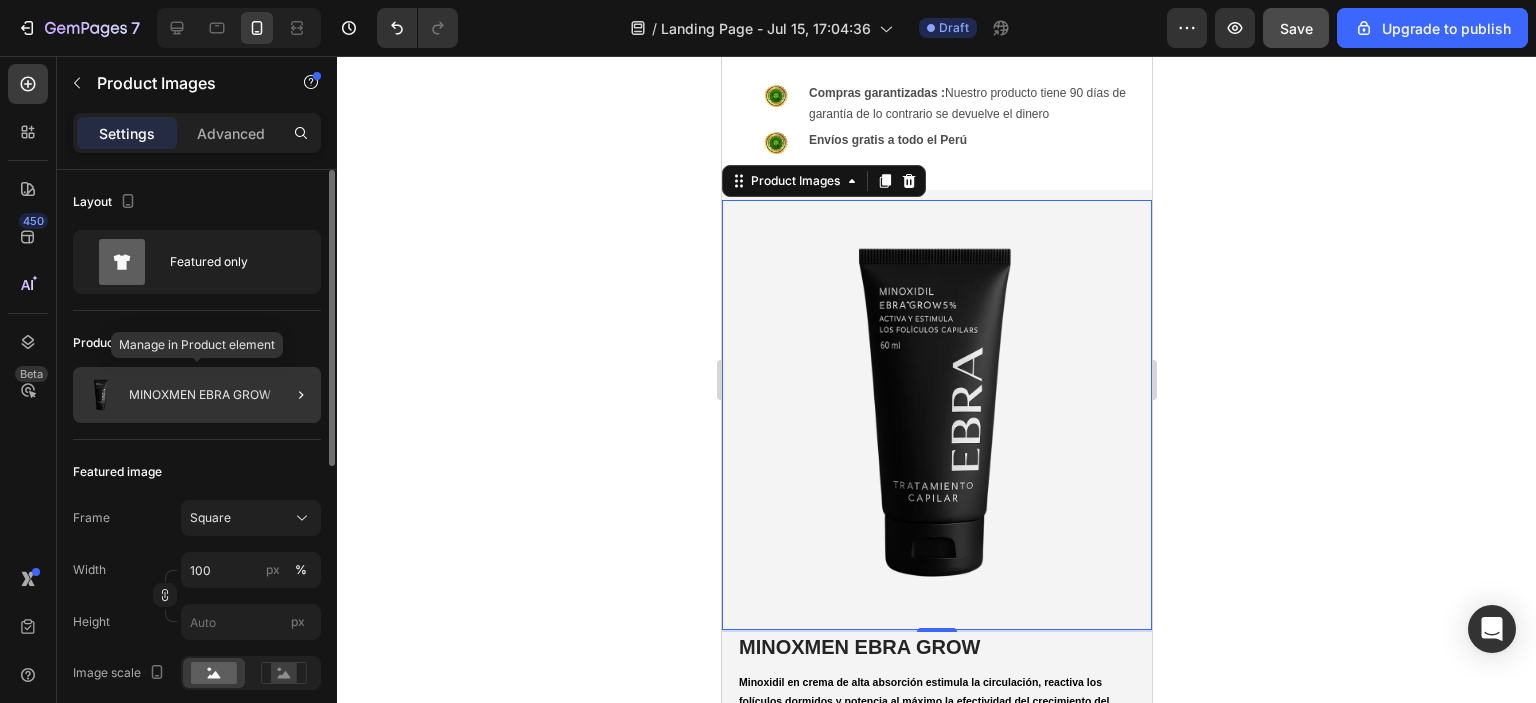 click on "MINOXMEN EBRA GROW" 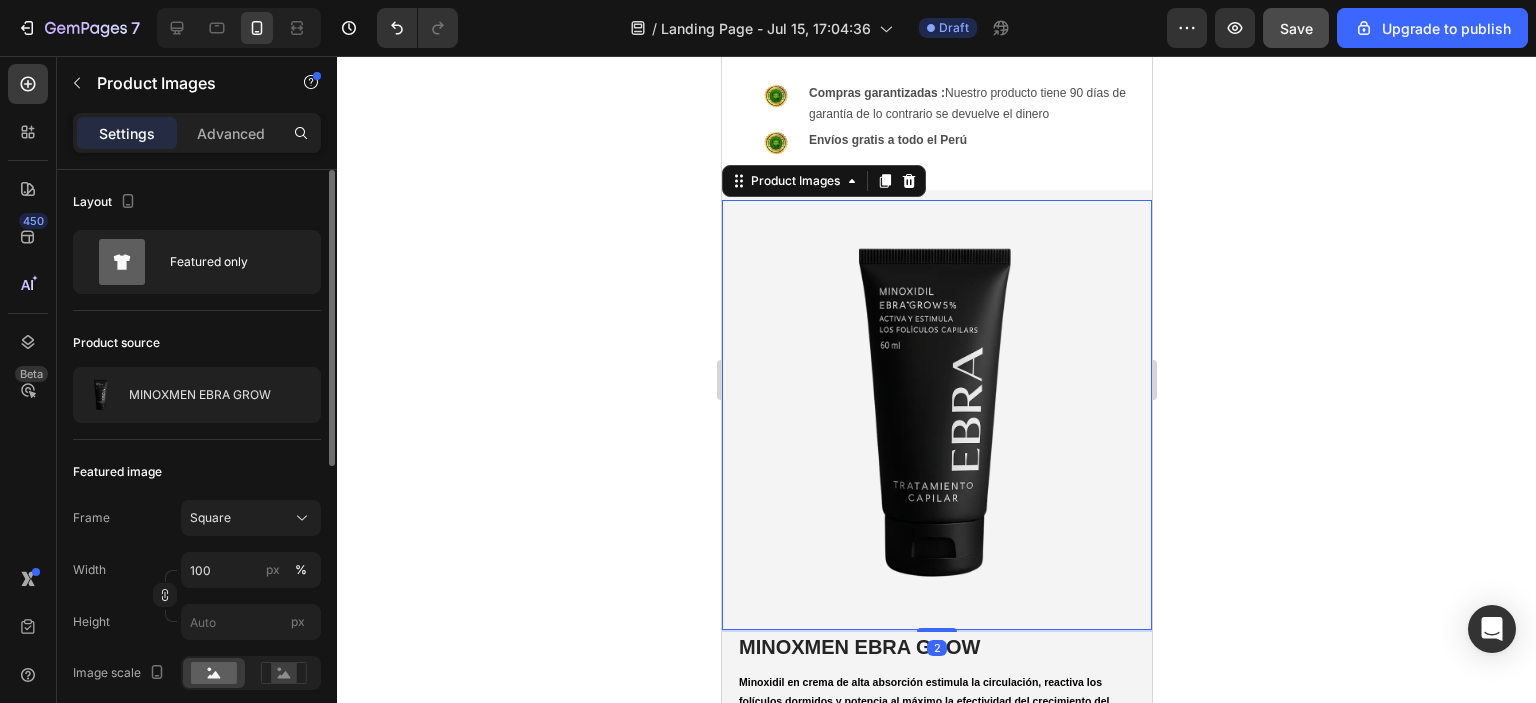 click at bounding box center [936, 415] 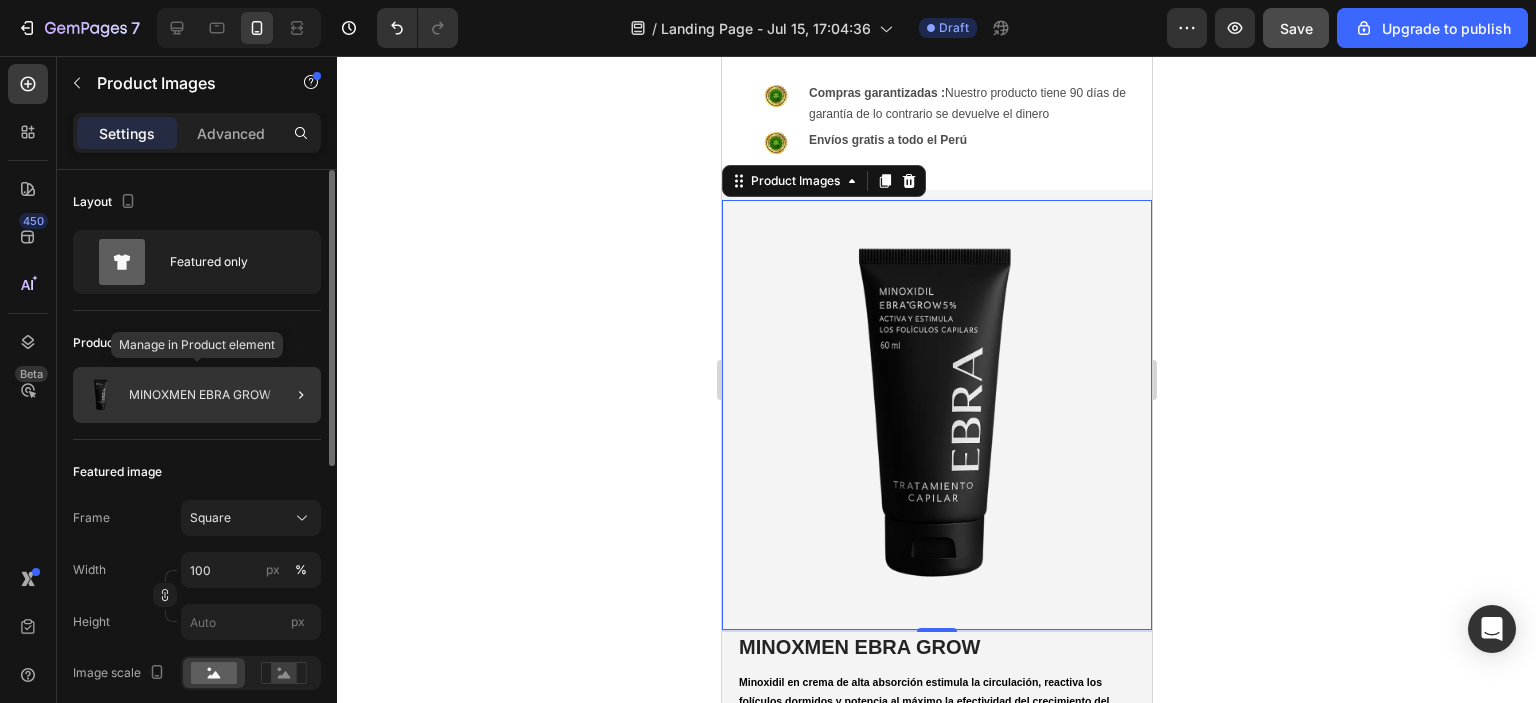 click on "MINOXMEN EBRA GROW" 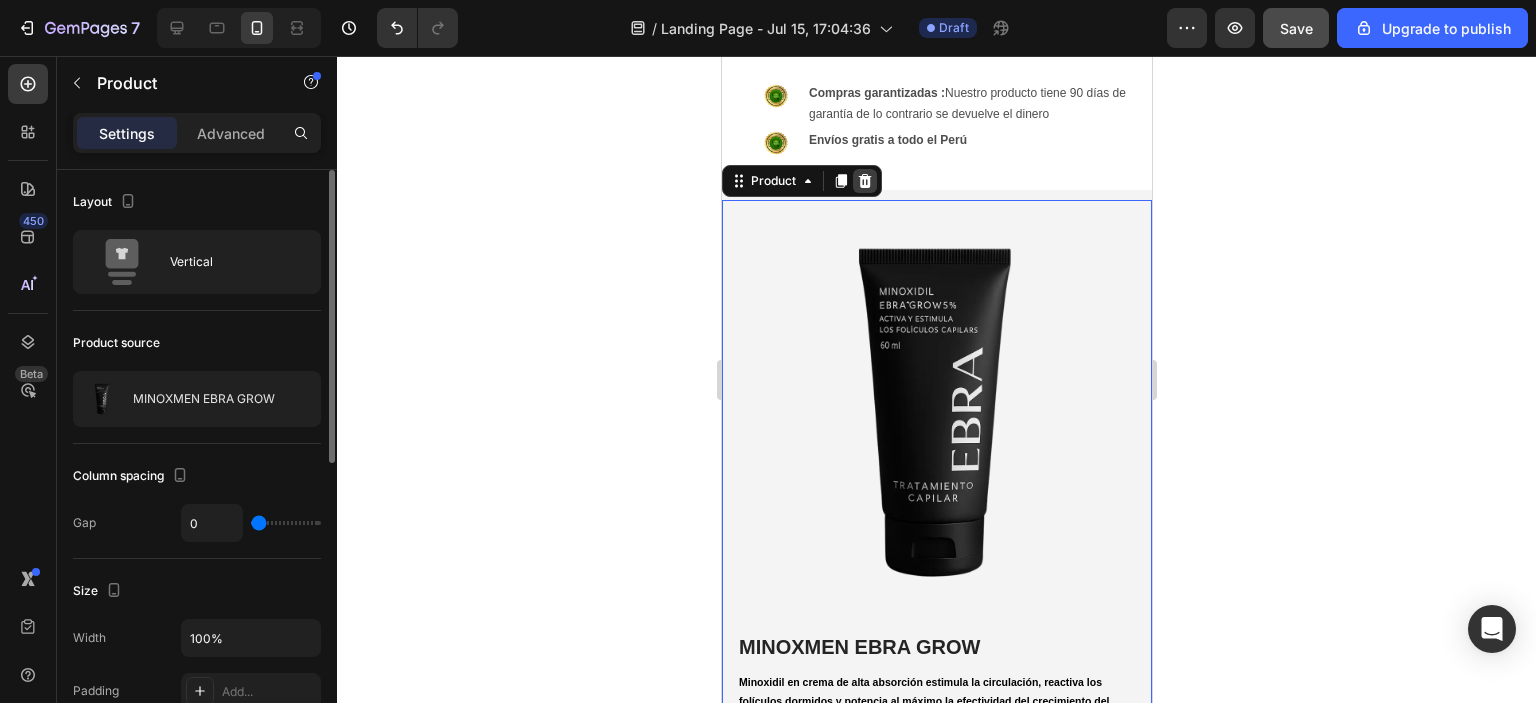 click at bounding box center (864, 181) 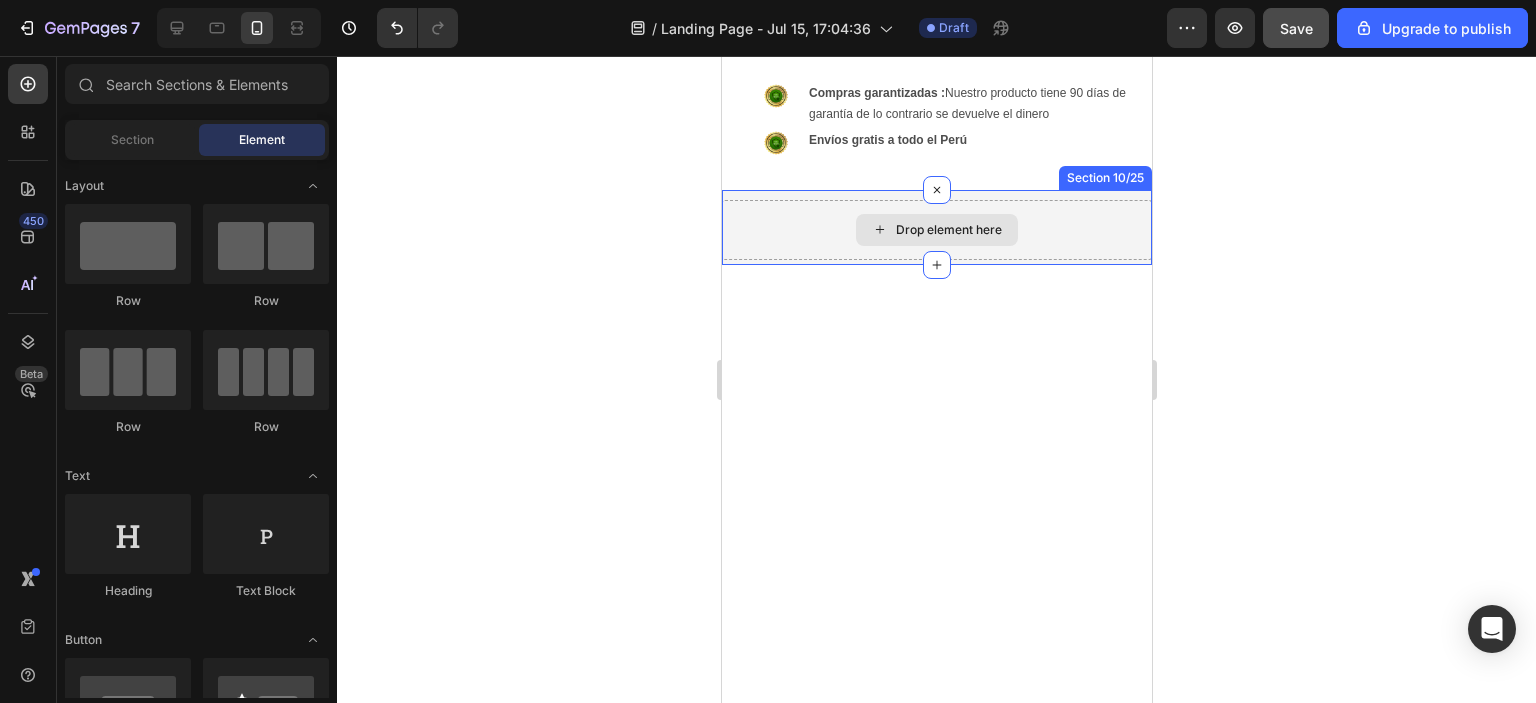 click on "Drop element here" at bounding box center (936, 230) 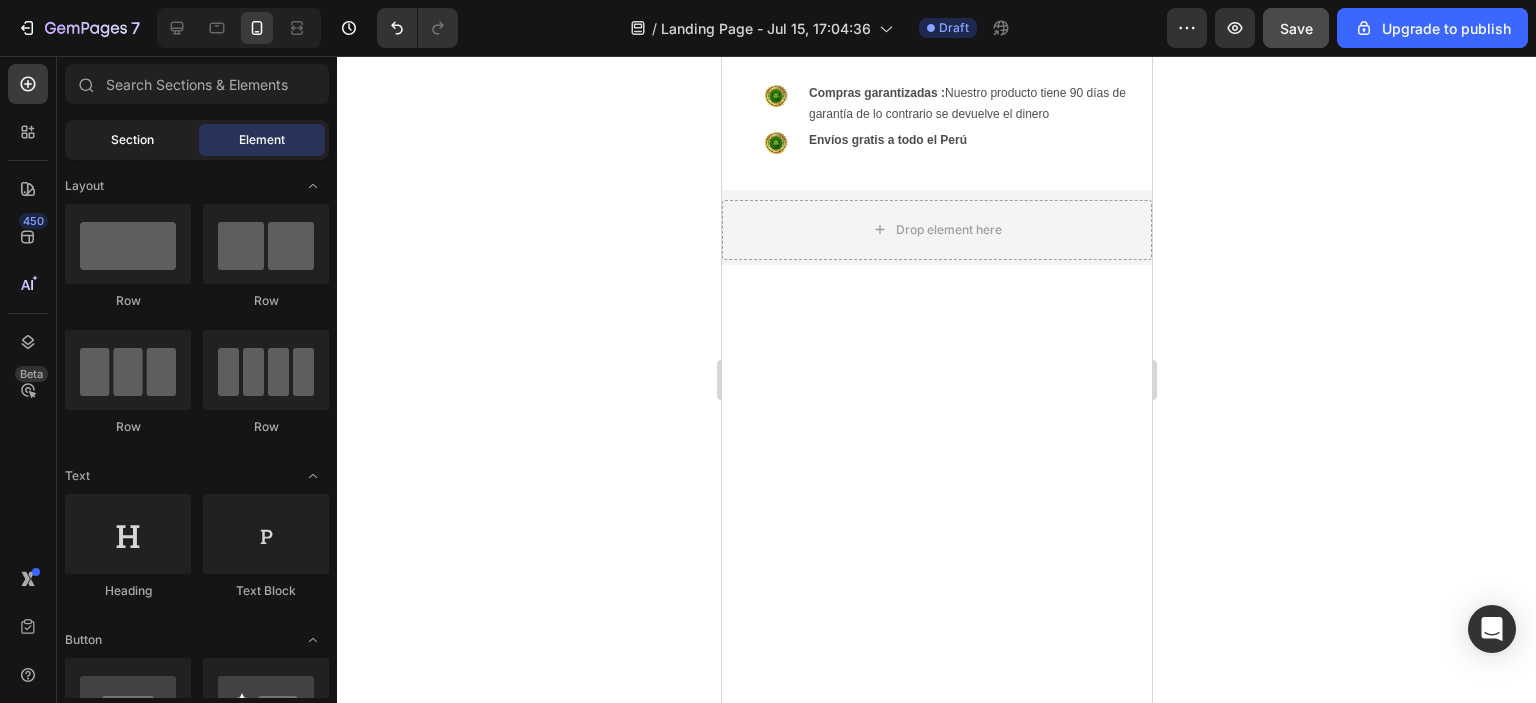 click on "Section" 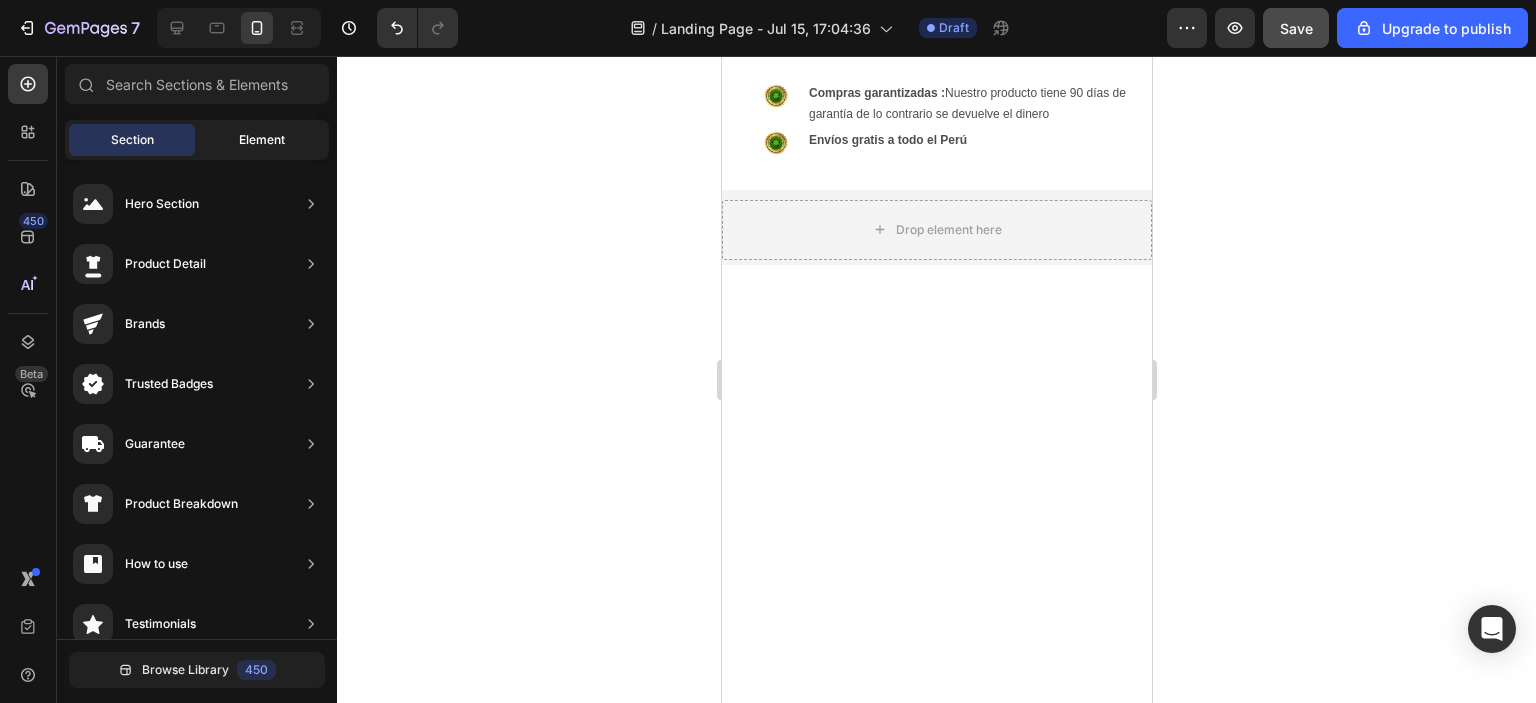 click on "Element" 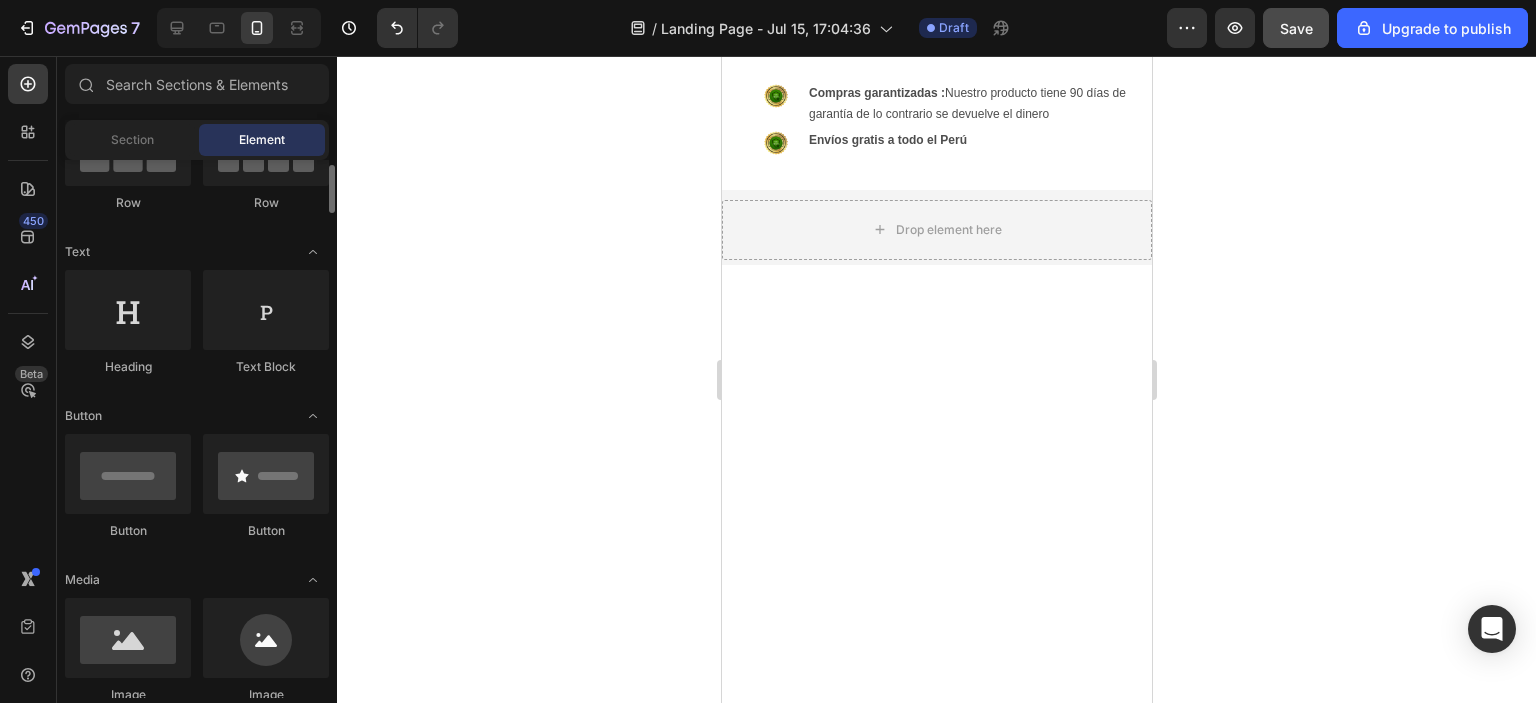 scroll, scrollTop: 229, scrollLeft: 0, axis: vertical 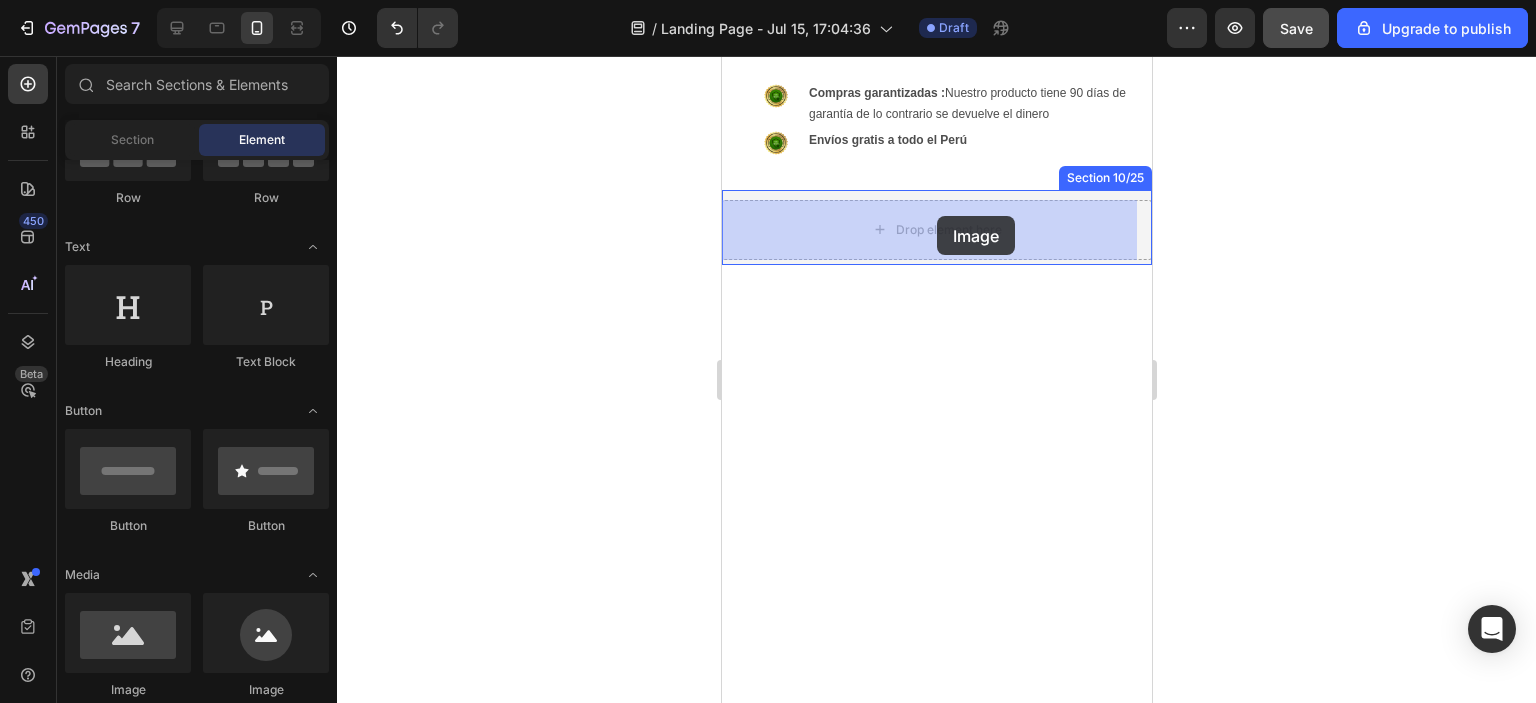 drag, startPoint x: 878, startPoint y: 702, endPoint x: 936, endPoint y: 216, distance: 489.44867 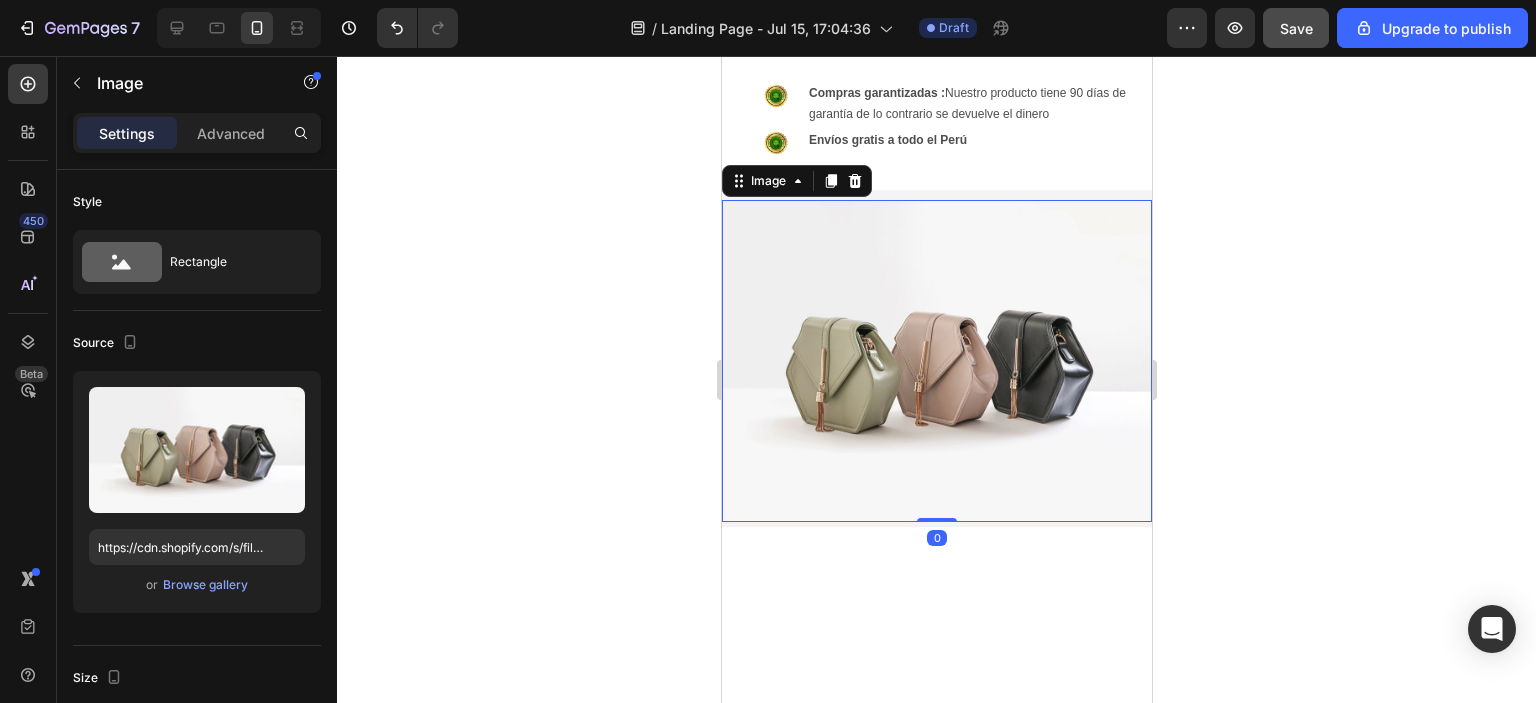 click at bounding box center (936, 361) 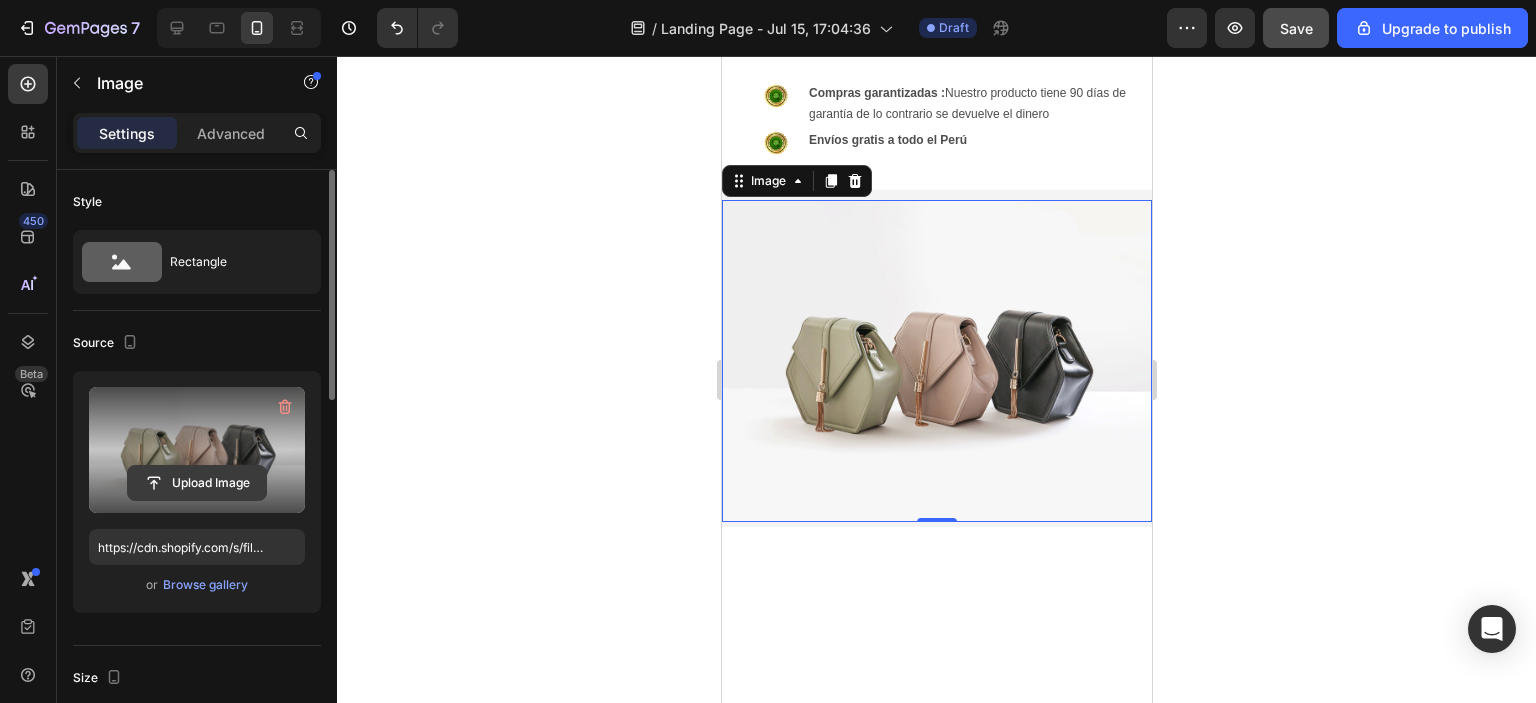 click 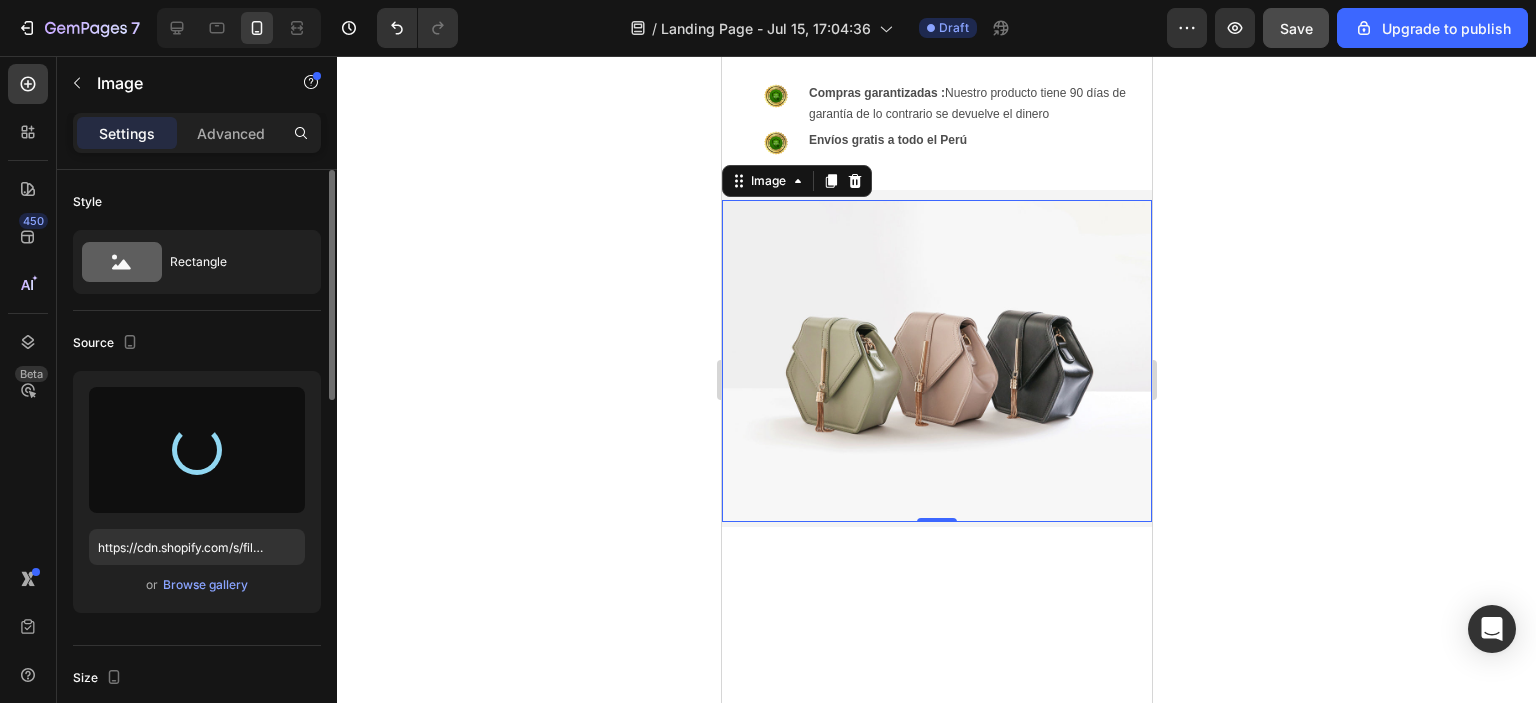 type on "https://cdn.shopify.com/s/files/1/0658/0220/7347/files/gempages_575605111837950538-273fa754-b134-41a5-a393-e4c25bd3b63f.webp" 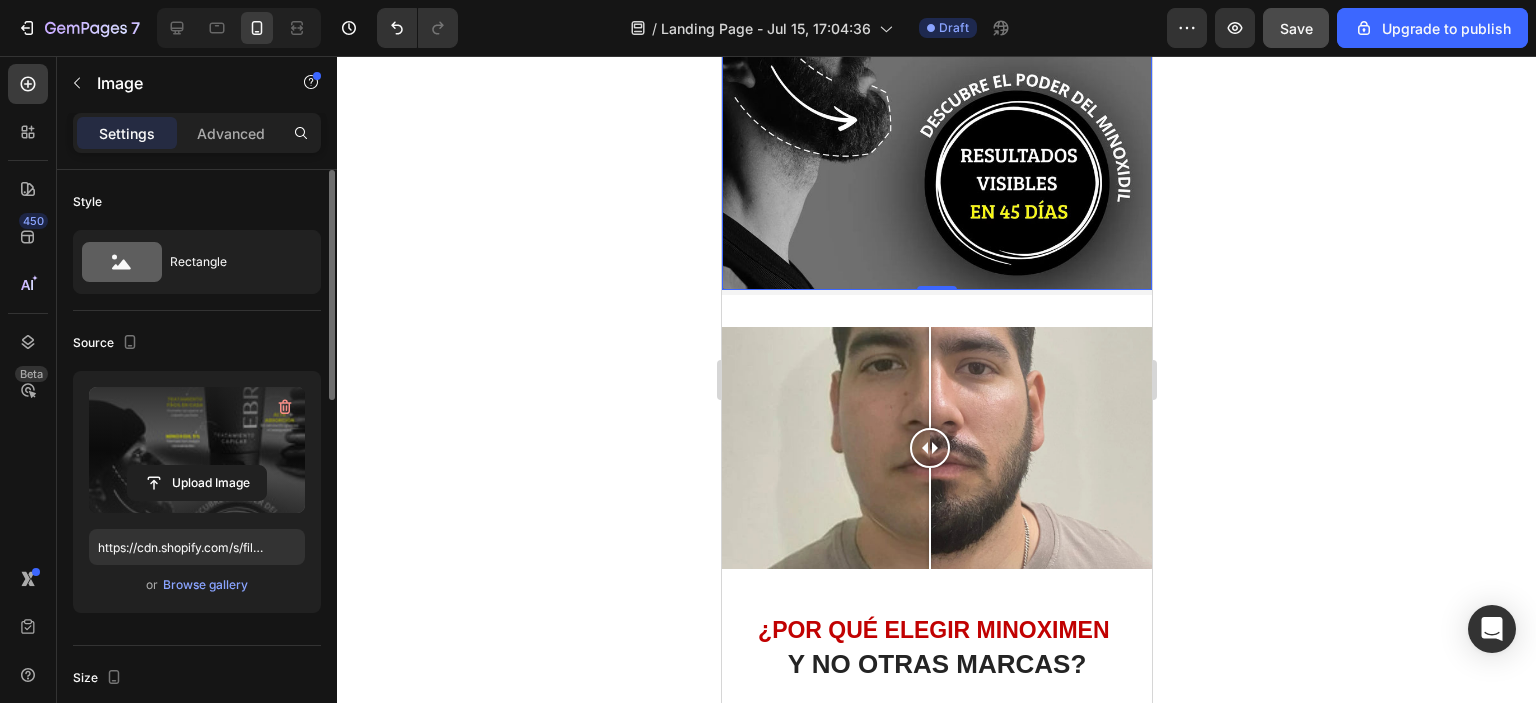 scroll, scrollTop: 891, scrollLeft: 0, axis: vertical 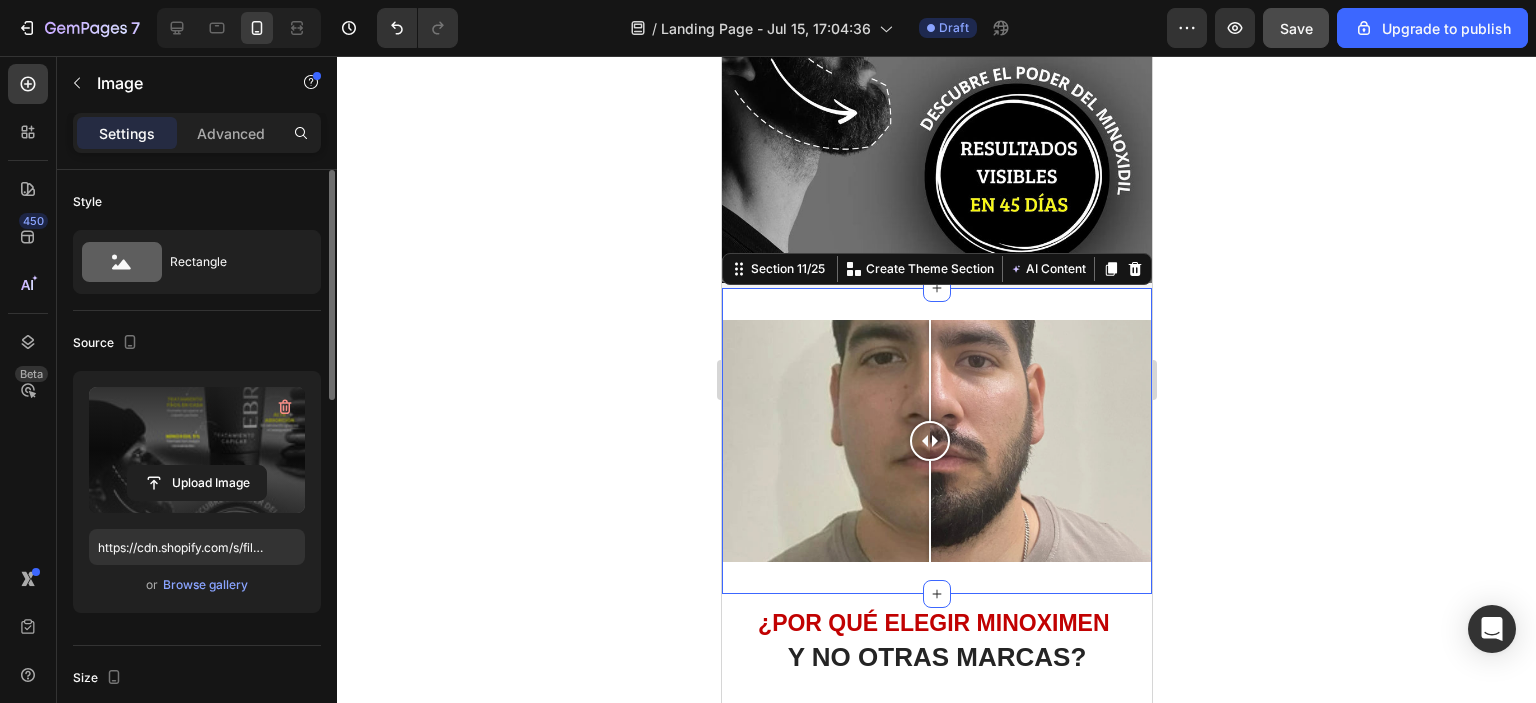 click on "Image Comparison Section 11/25   You can create reusable sections Create Theme Section AI Content Write with GemAI What would you like to describe here? Tone and Voice Persuasive Product SHAMPOO ANTICAIDA Show more Generate" at bounding box center (936, 441) 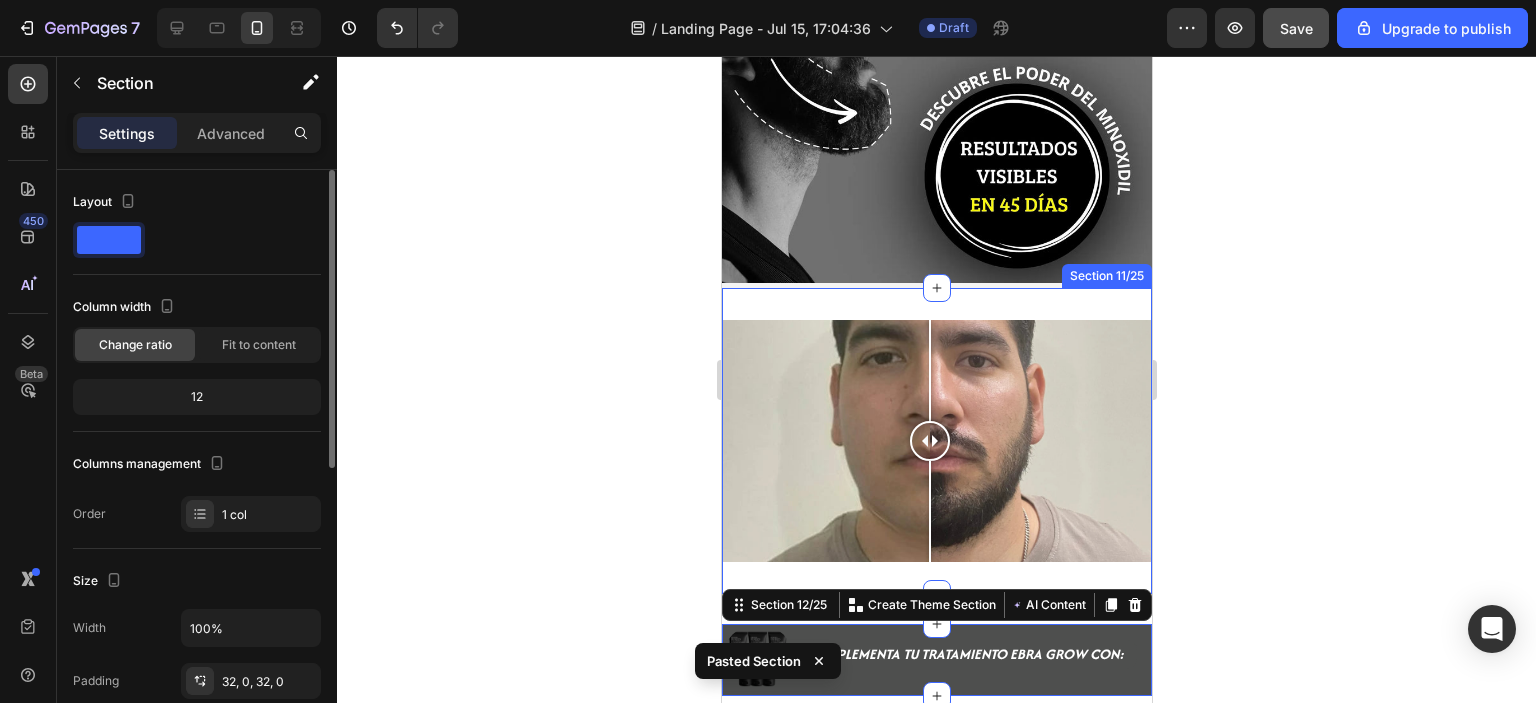 click on "Image Comparison Section 11/25" at bounding box center (936, 441) 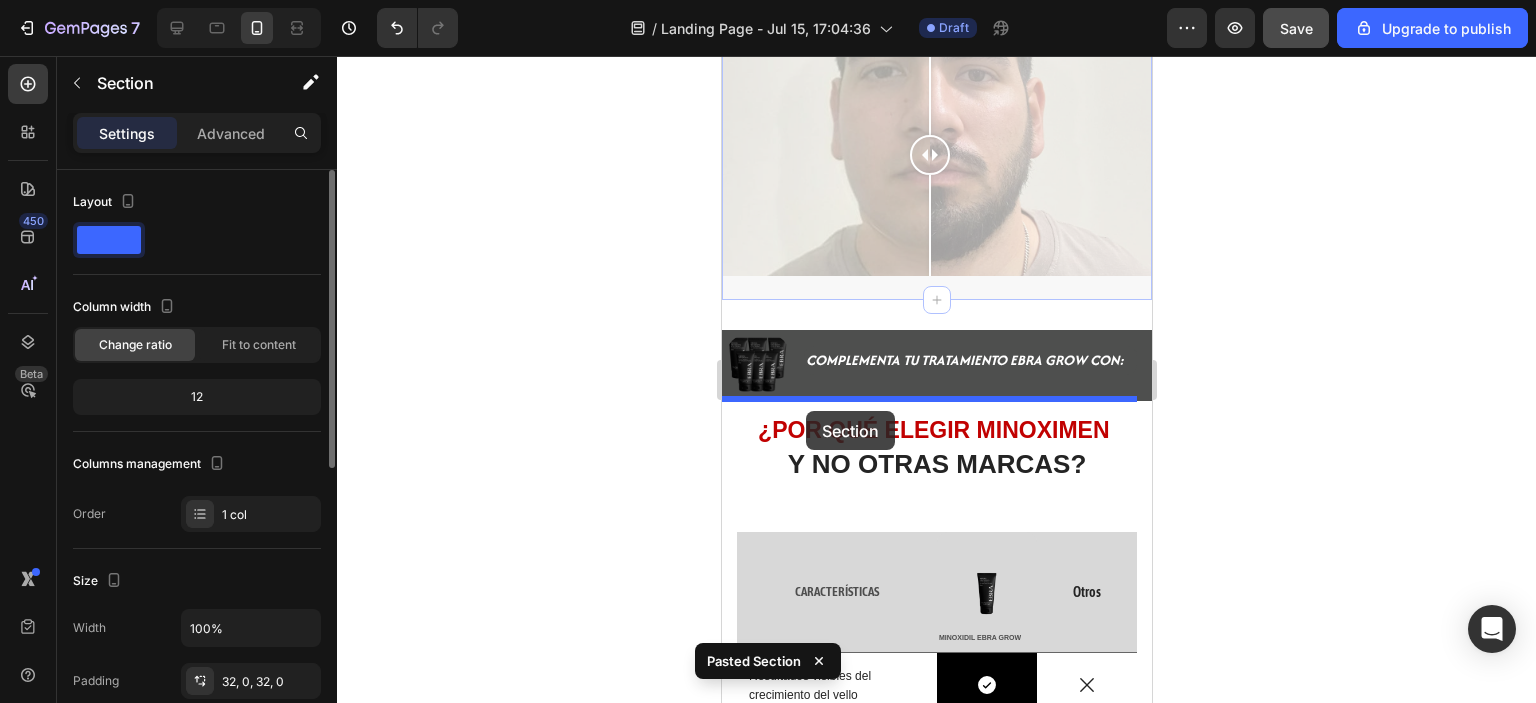 drag, startPoint x: 777, startPoint y: 251, endPoint x: 805, endPoint y: 411, distance: 162.43152 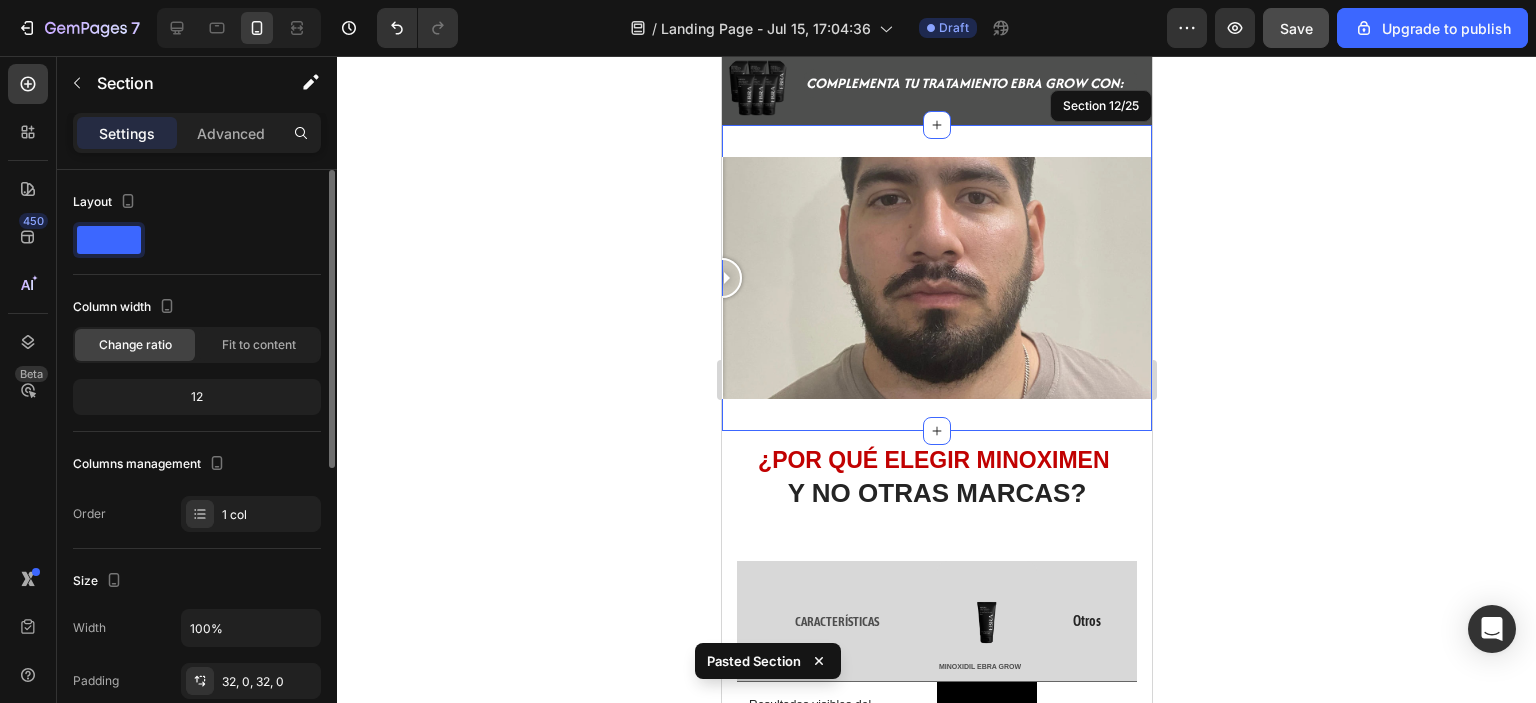 scroll, scrollTop: 858, scrollLeft: 0, axis: vertical 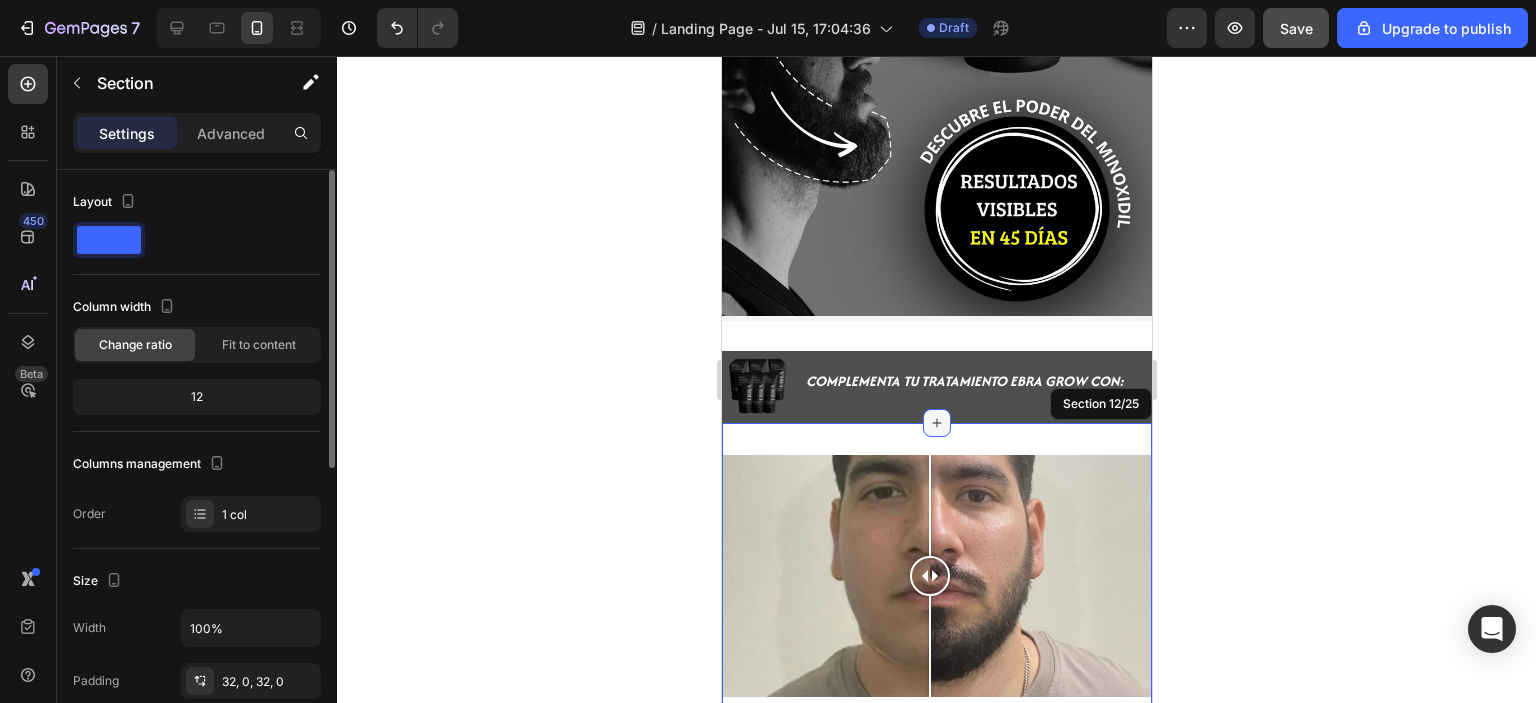 click 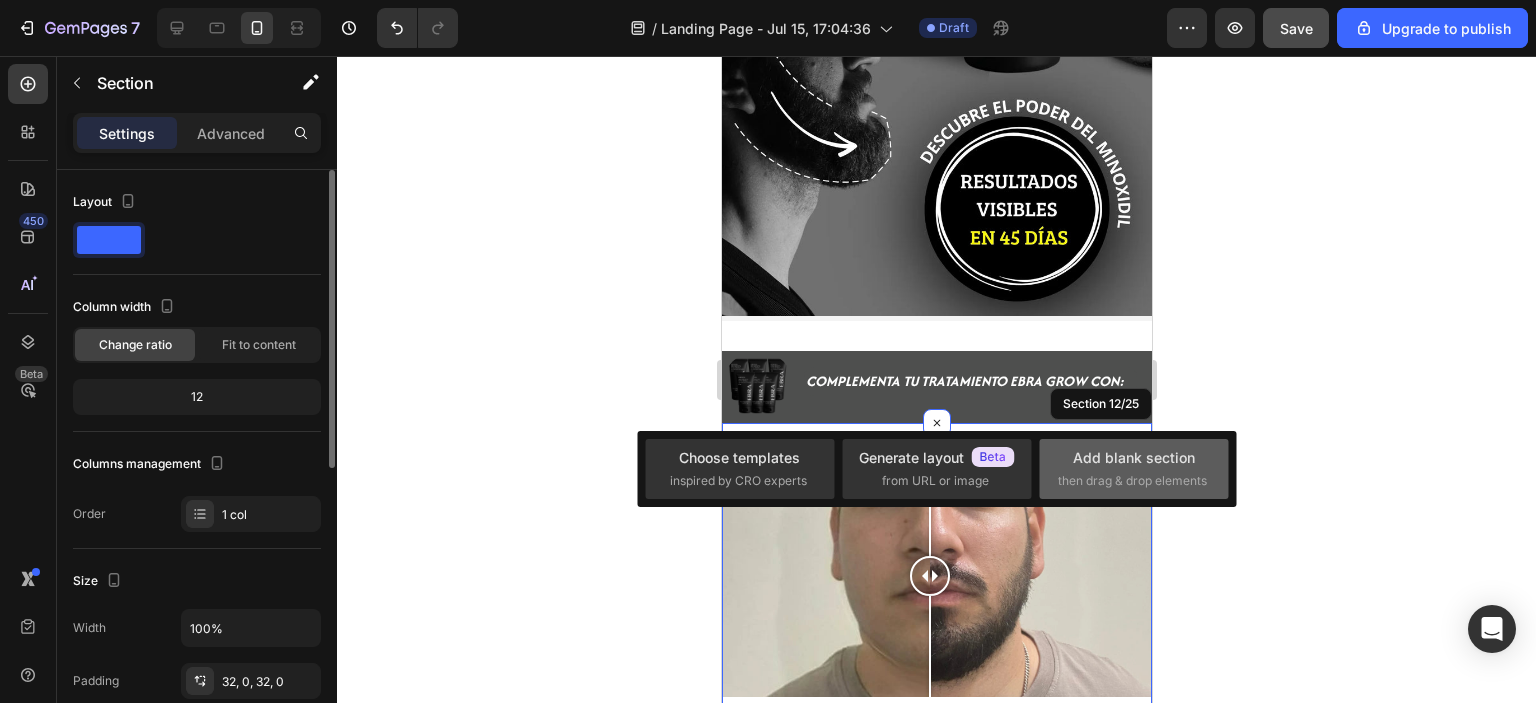 click on "Add blank section" at bounding box center (1134, 457) 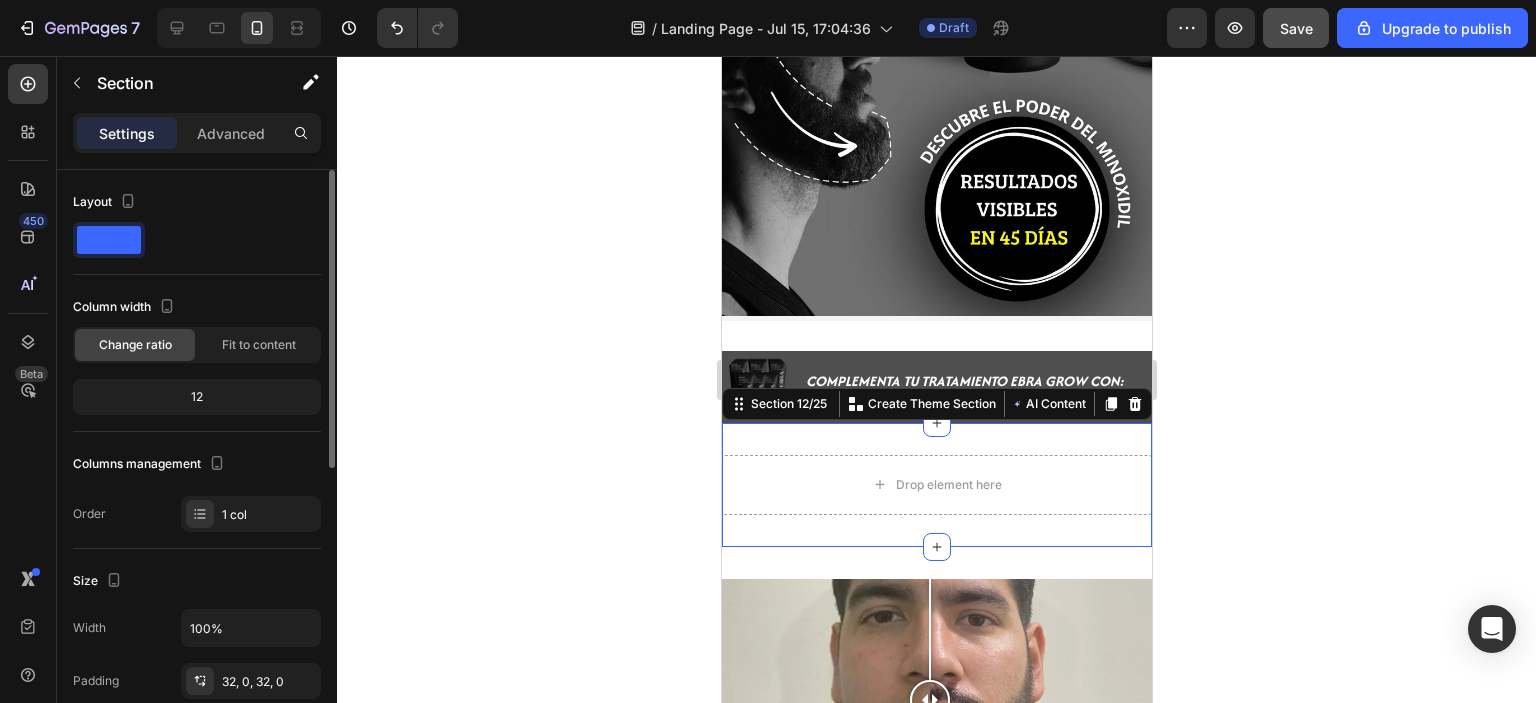 click on "Drop element here Section 12/25   You can create reusable sections Create Theme Section AI Content Write with GemAI What would you like to describe here? Tone and Voice Persuasive Product SHAMPOO ANTICAIDA Show more Generate" at bounding box center [936, 485] 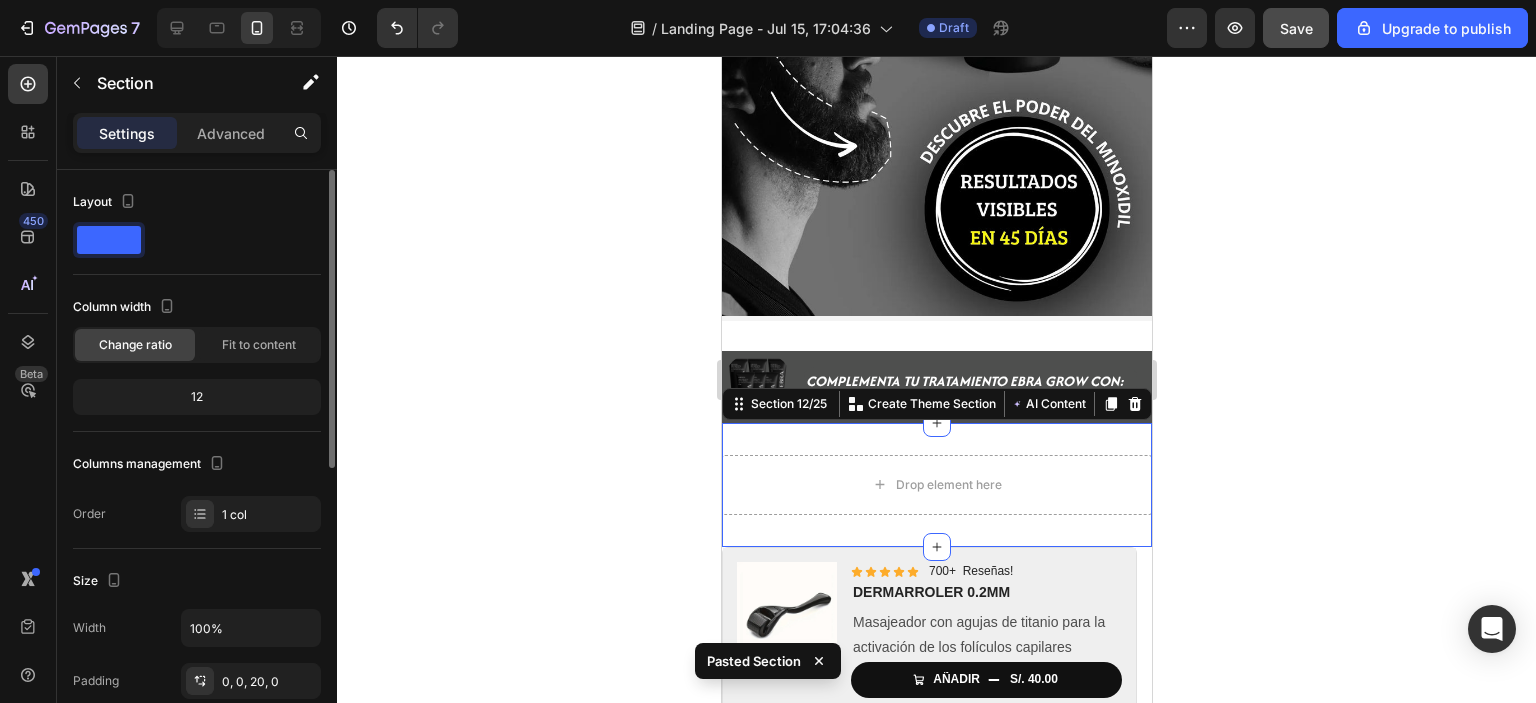 click on "Drop element here Section 12/25   You can create reusable sections Create Theme Section AI Content Write with GemAI What would you like to describe here? Tone and Voice Persuasive Product Show more Generate" at bounding box center [936, 485] 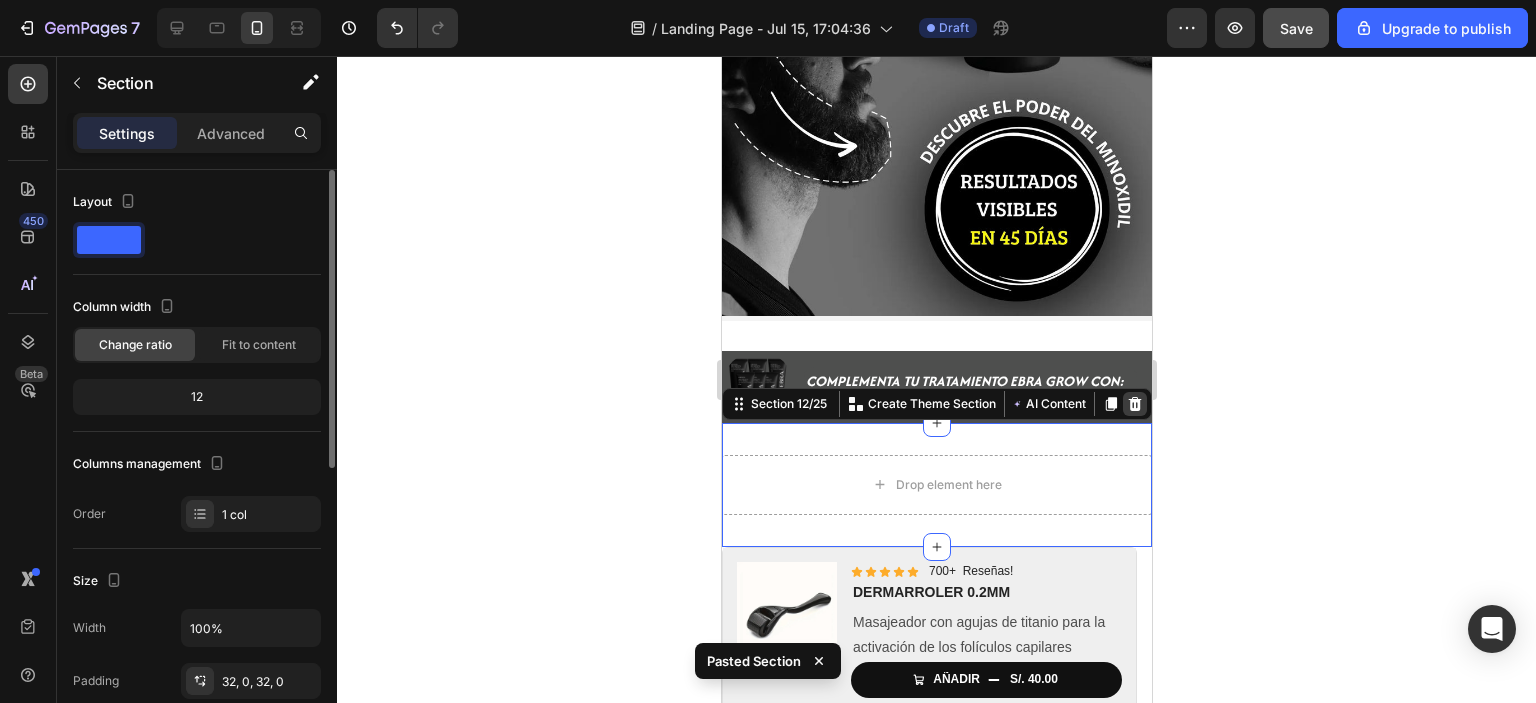 click 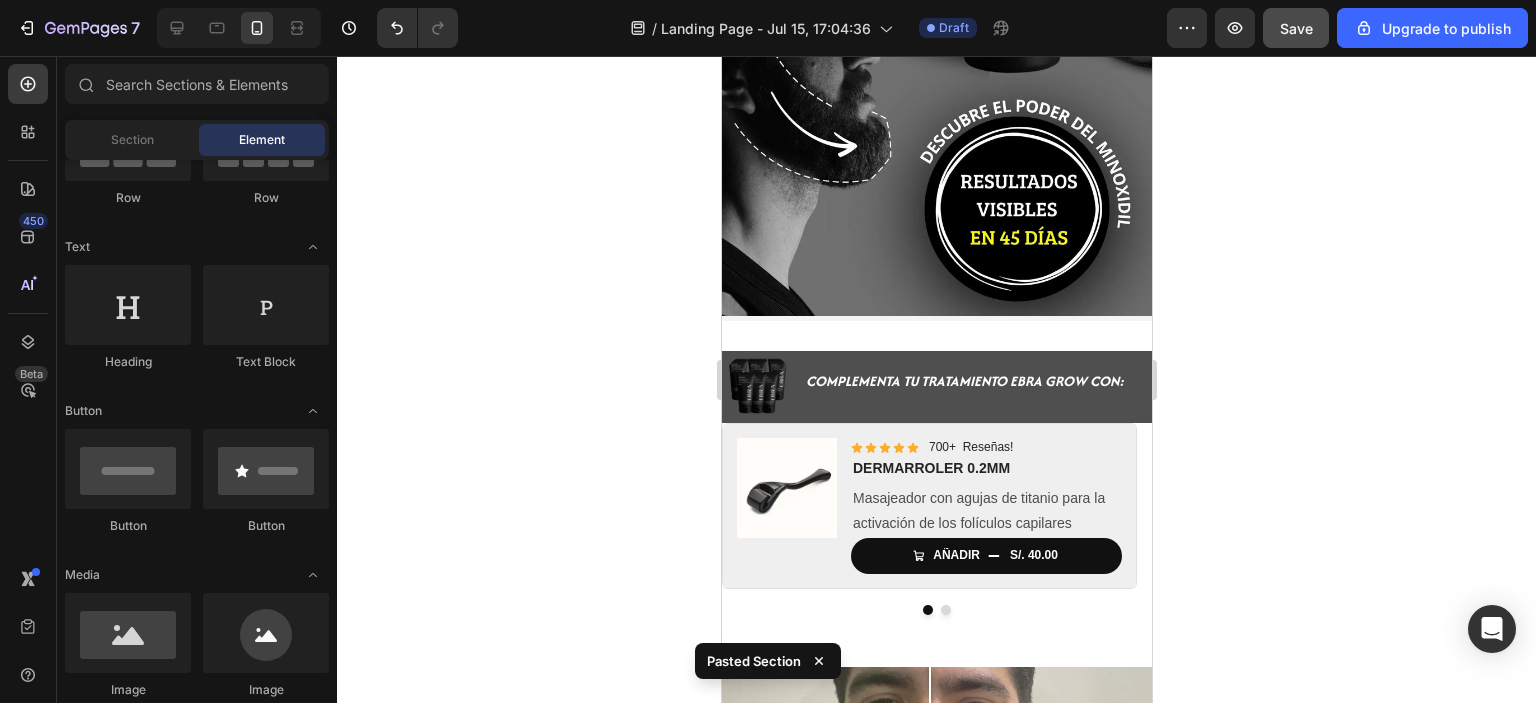 click 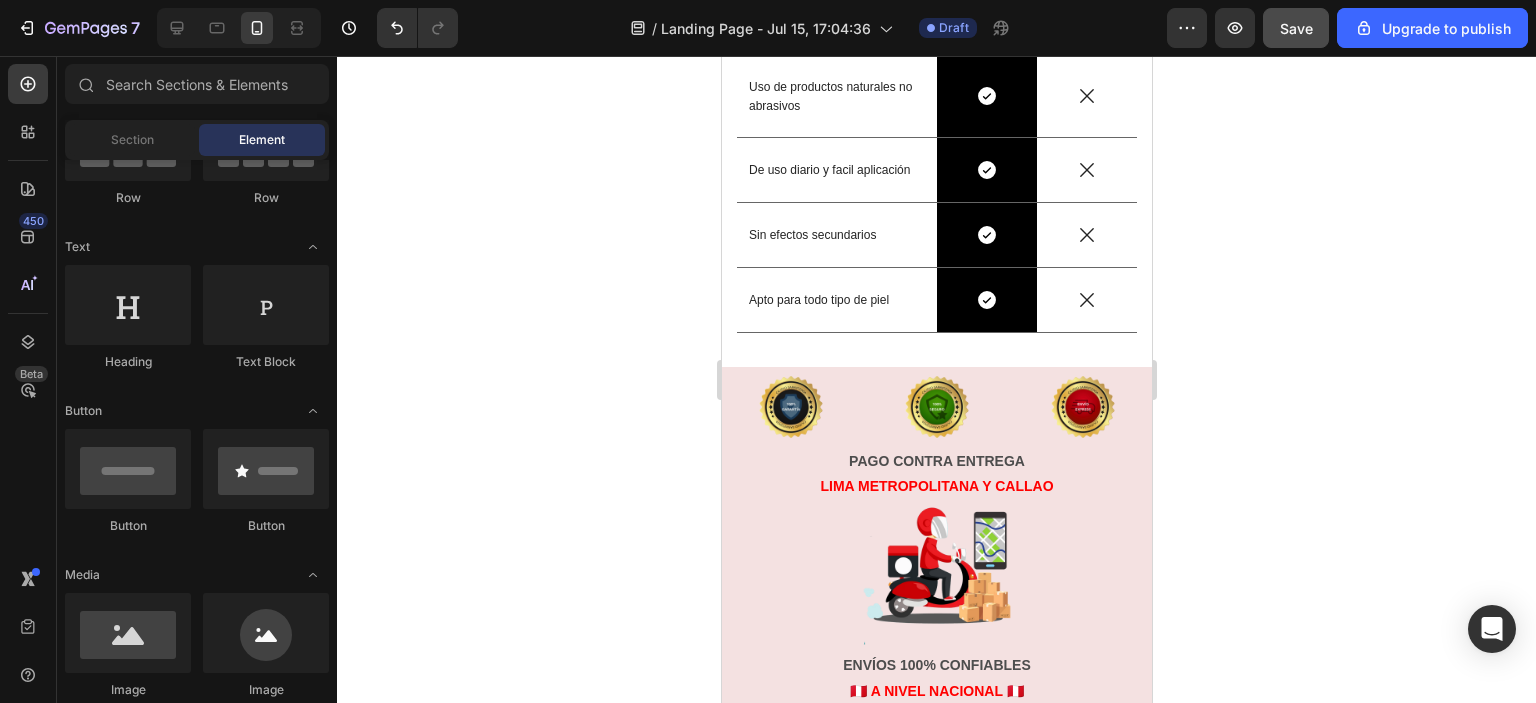 scroll, scrollTop: 2015, scrollLeft: 0, axis: vertical 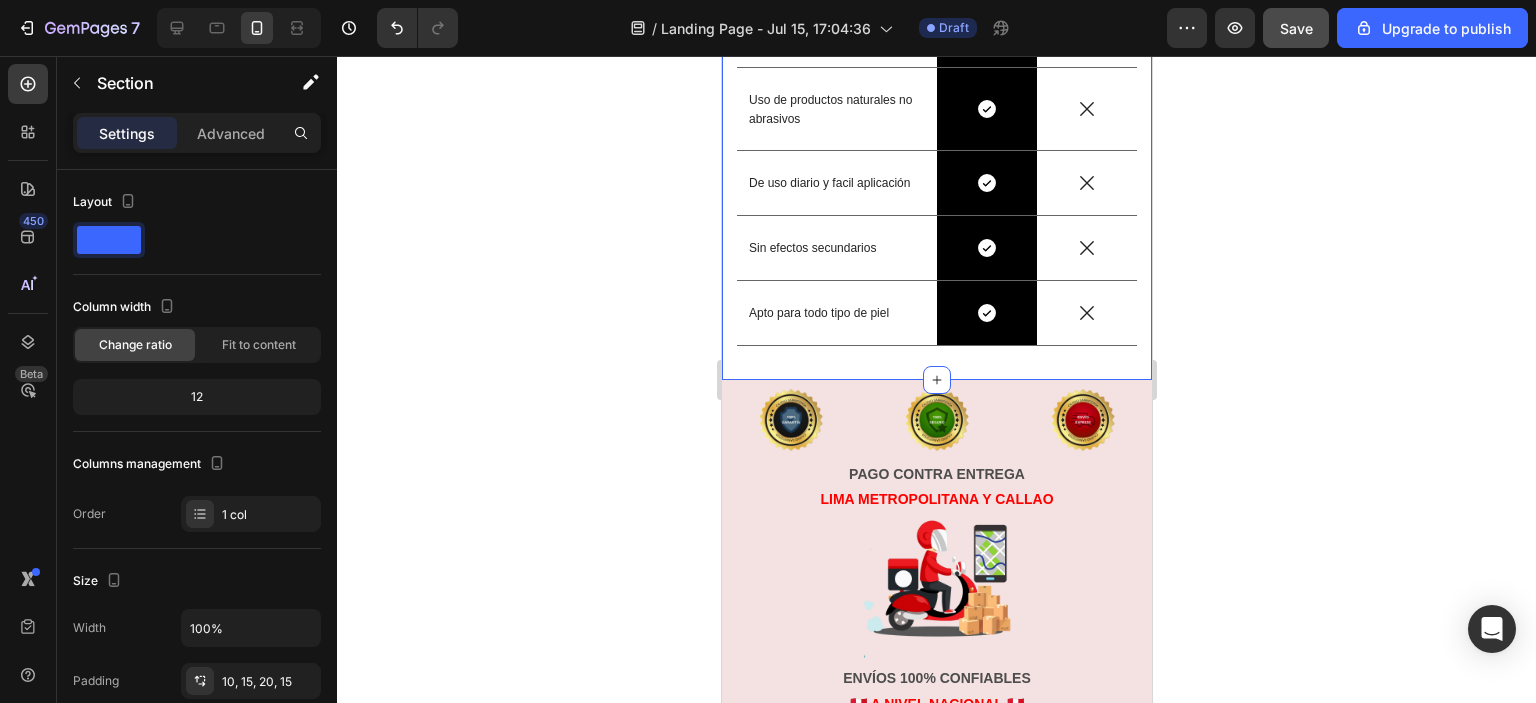click on "¿POR QUÉ ELEGIR MINOXIMEN   Y NO OTRAS MARCAS? Heading CARACTERÍSTICAS Text Block Row Row Image MINOXIDIL EBRA GROW Text Block Row Row Otros Text Block Row Resultados visibles del crecimiento del vello Text Block
Icon Row
Icon Row Uso de productos naturales no abrasivos Text Block
Icon Row
Icon Row De uso diario y facil aplicación Text Block
Icon Row
Icon Row Sin efectos secundarios Text Block
Icon Row
Icon Row Apto para todo tipo de piel Text Block
Icon Row
Icon Row Row Section 14/25" at bounding box center (936, 65) 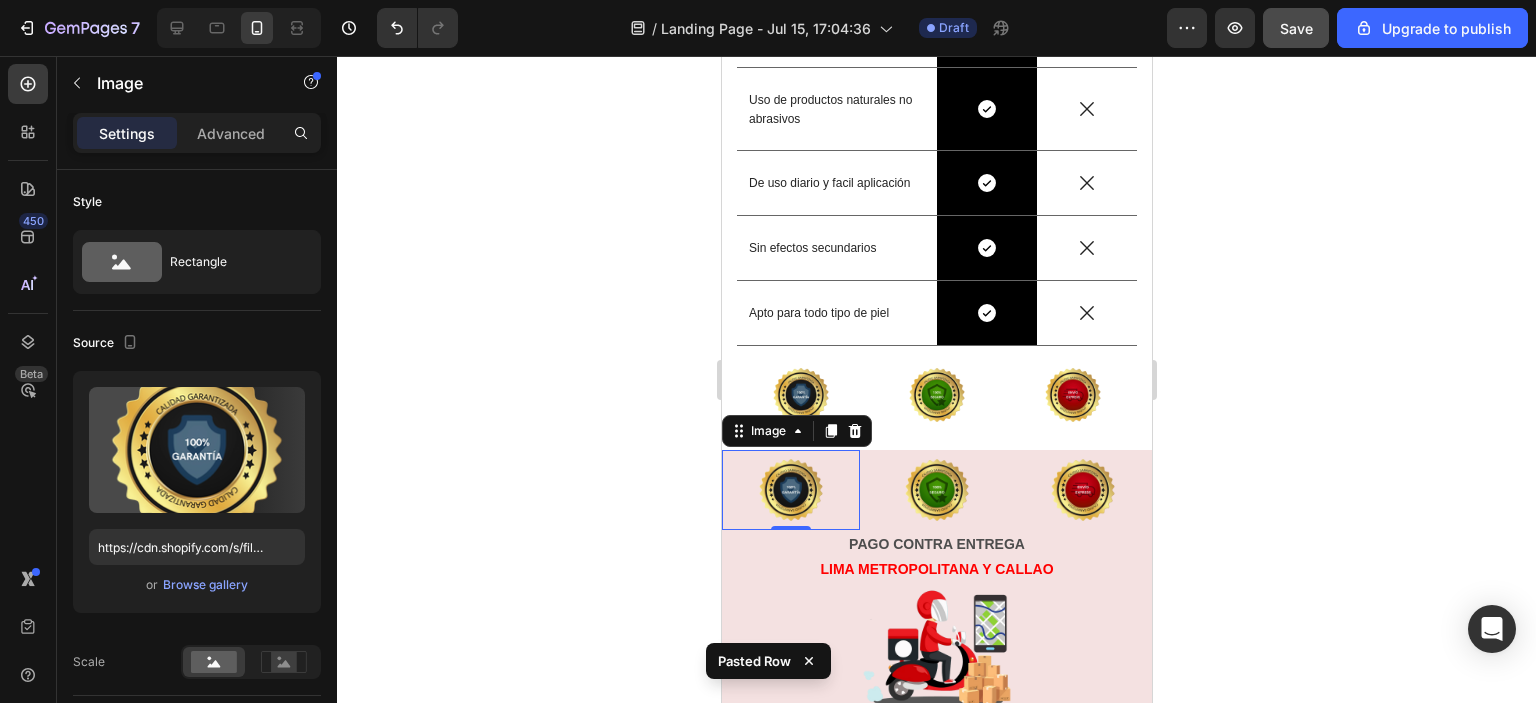 click at bounding box center (790, 490) 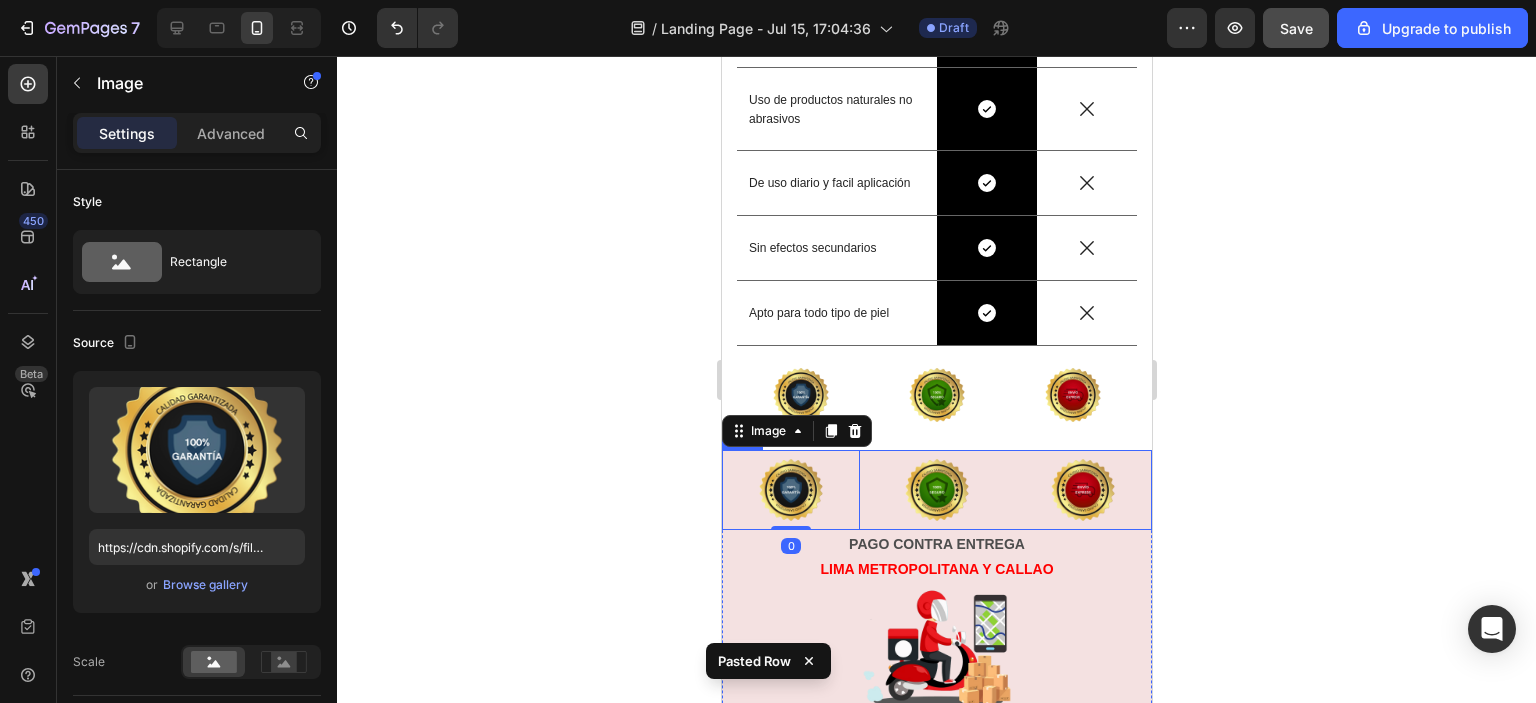 click on "Image   0 Image Image Row" at bounding box center [936, 490] 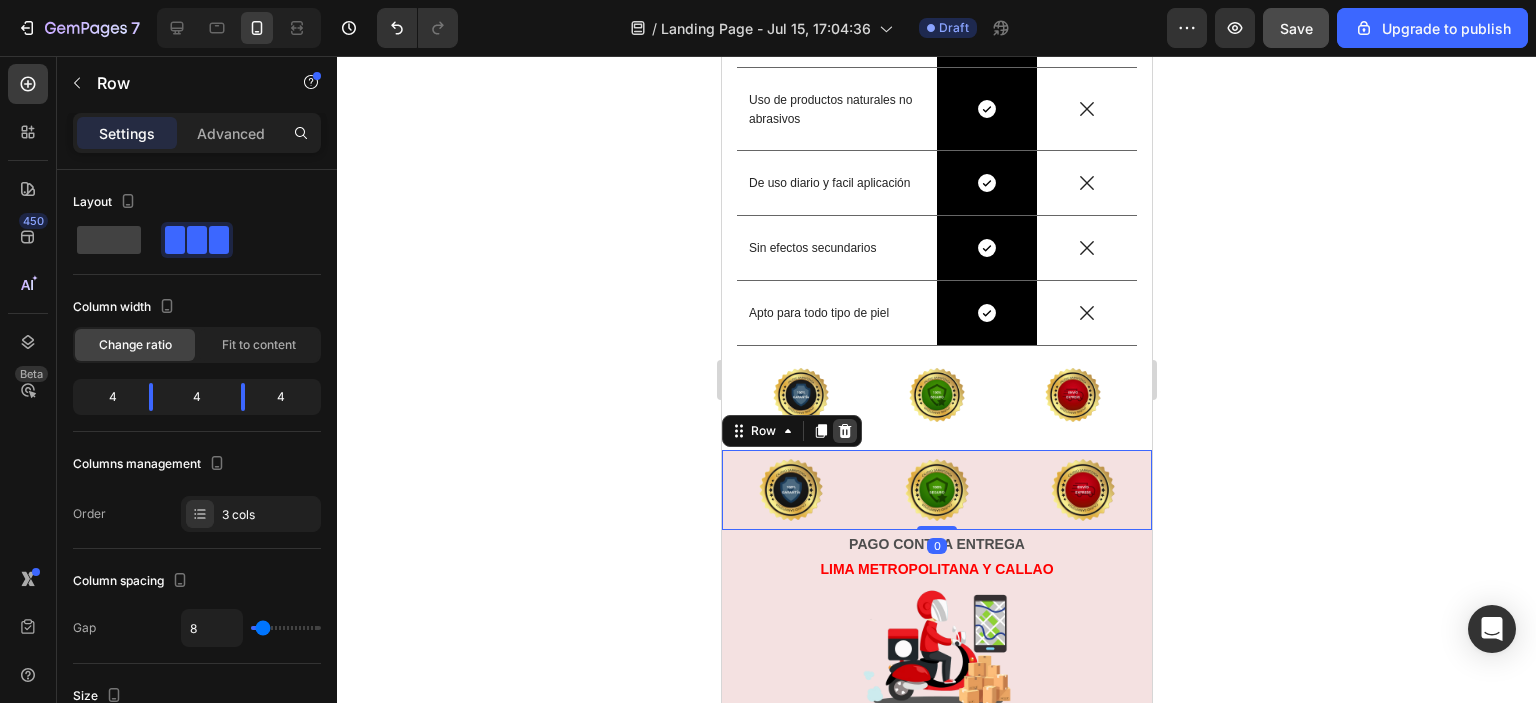 click 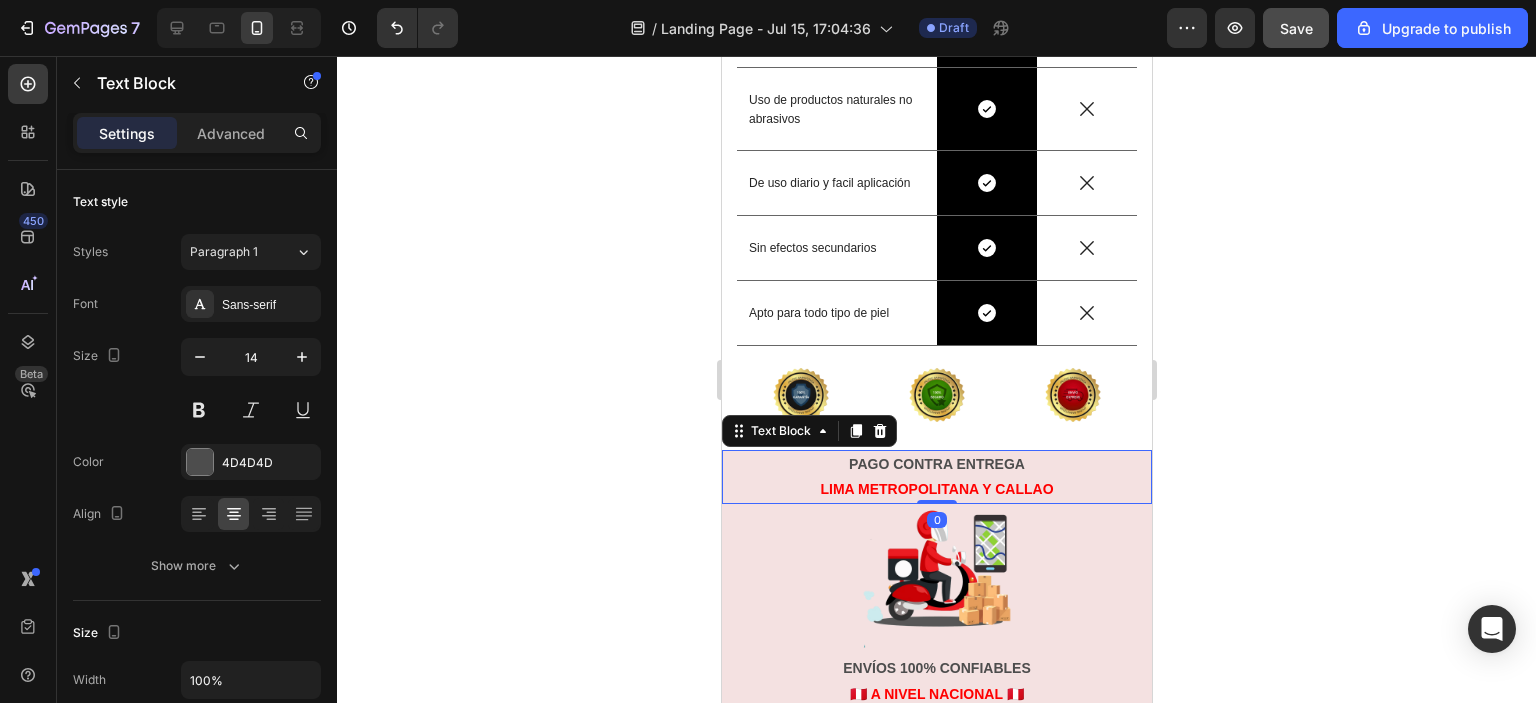 click on "PAGO CONTRA ENTREGA LIMA METROPOLITANA Y CALLAO" at bounding box center [936, 477] 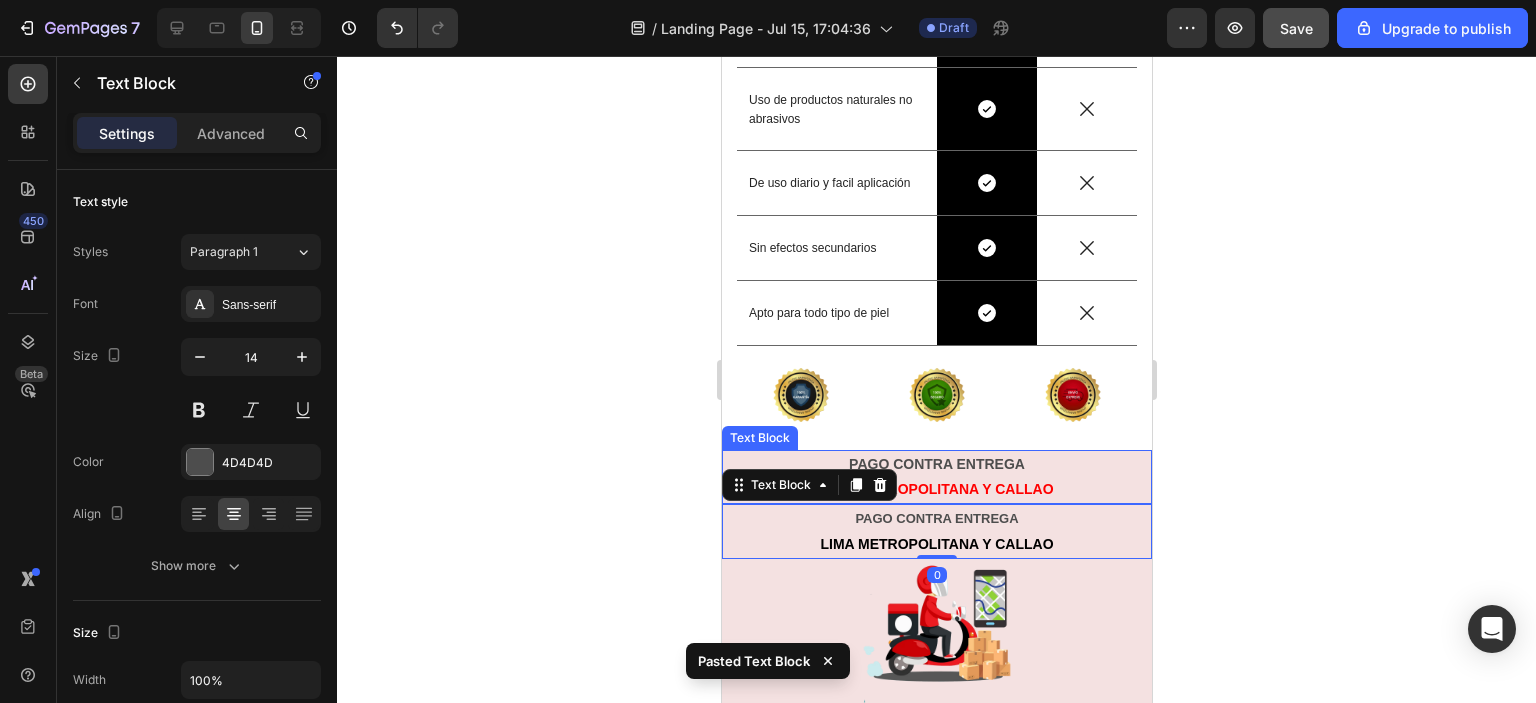click on "LIMA METROPOLITANA Y CALLAO" at bounding box center (936, 489) 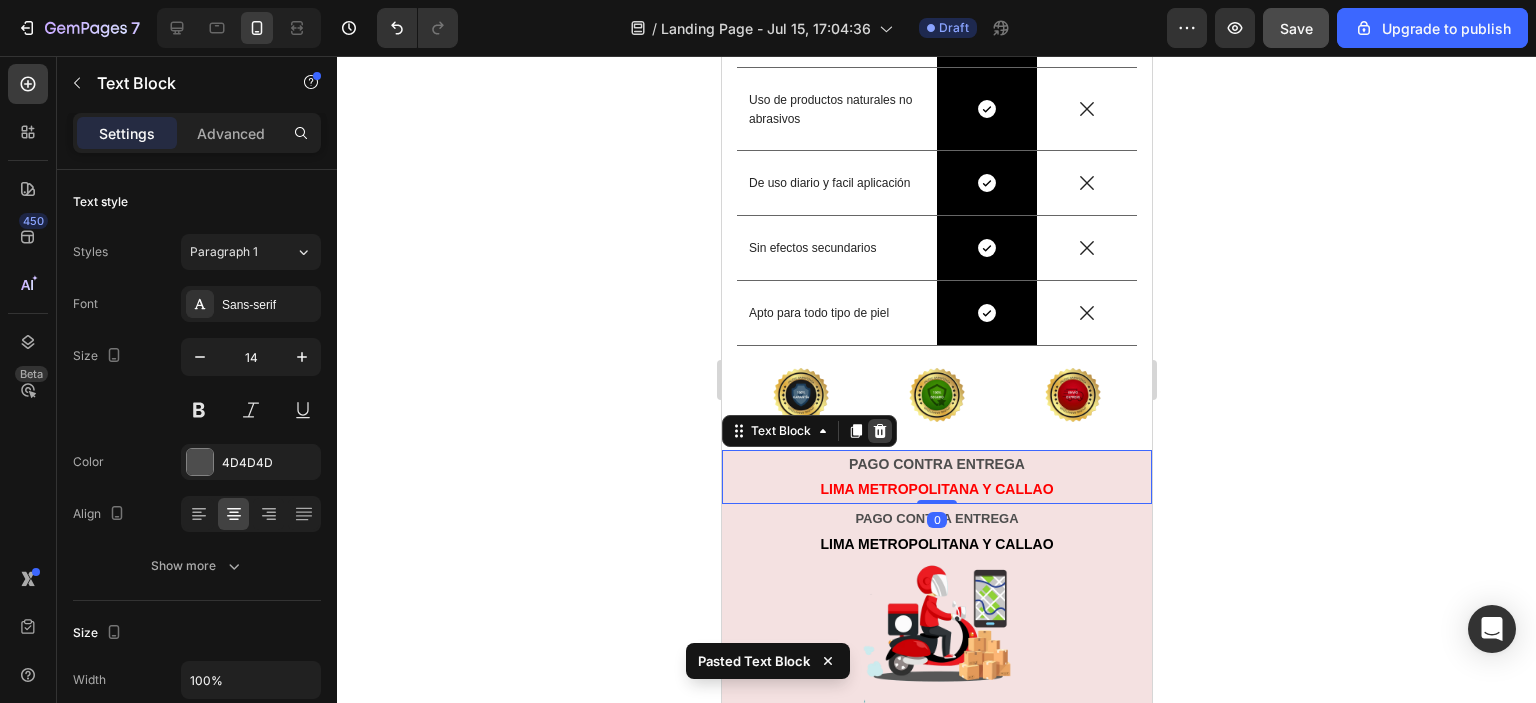 click 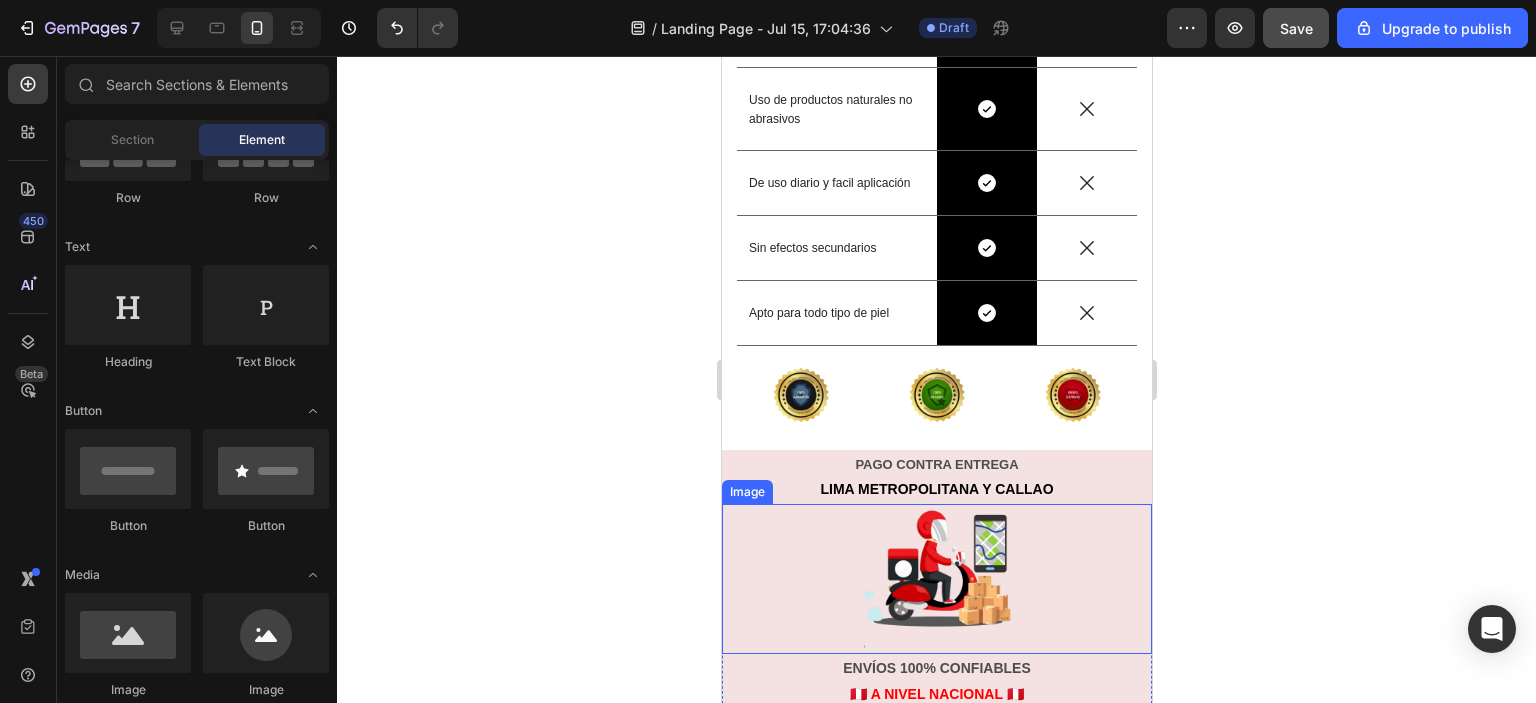 click at bounding box center [936, 579] 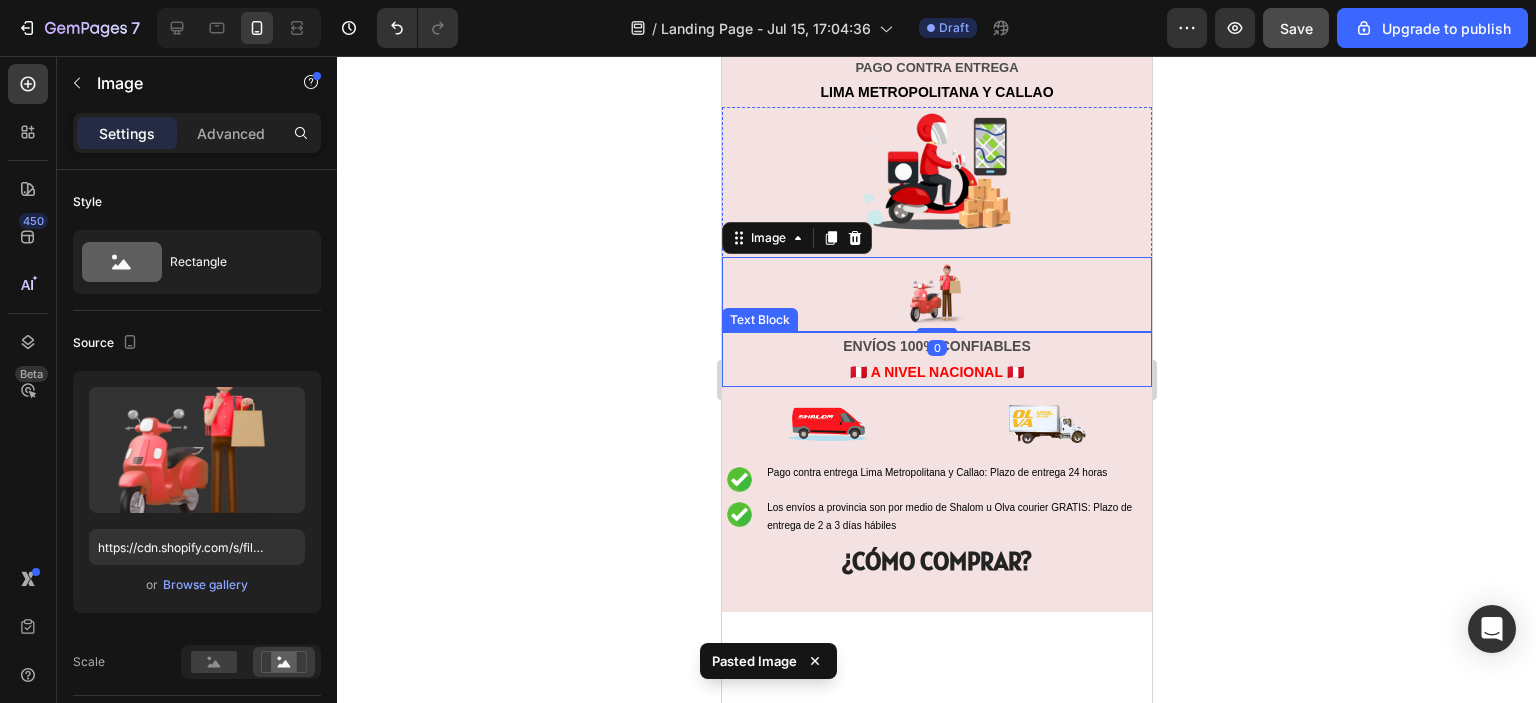scroll, scrollTop: 2410, scrollLeft: 0, axis: vertical 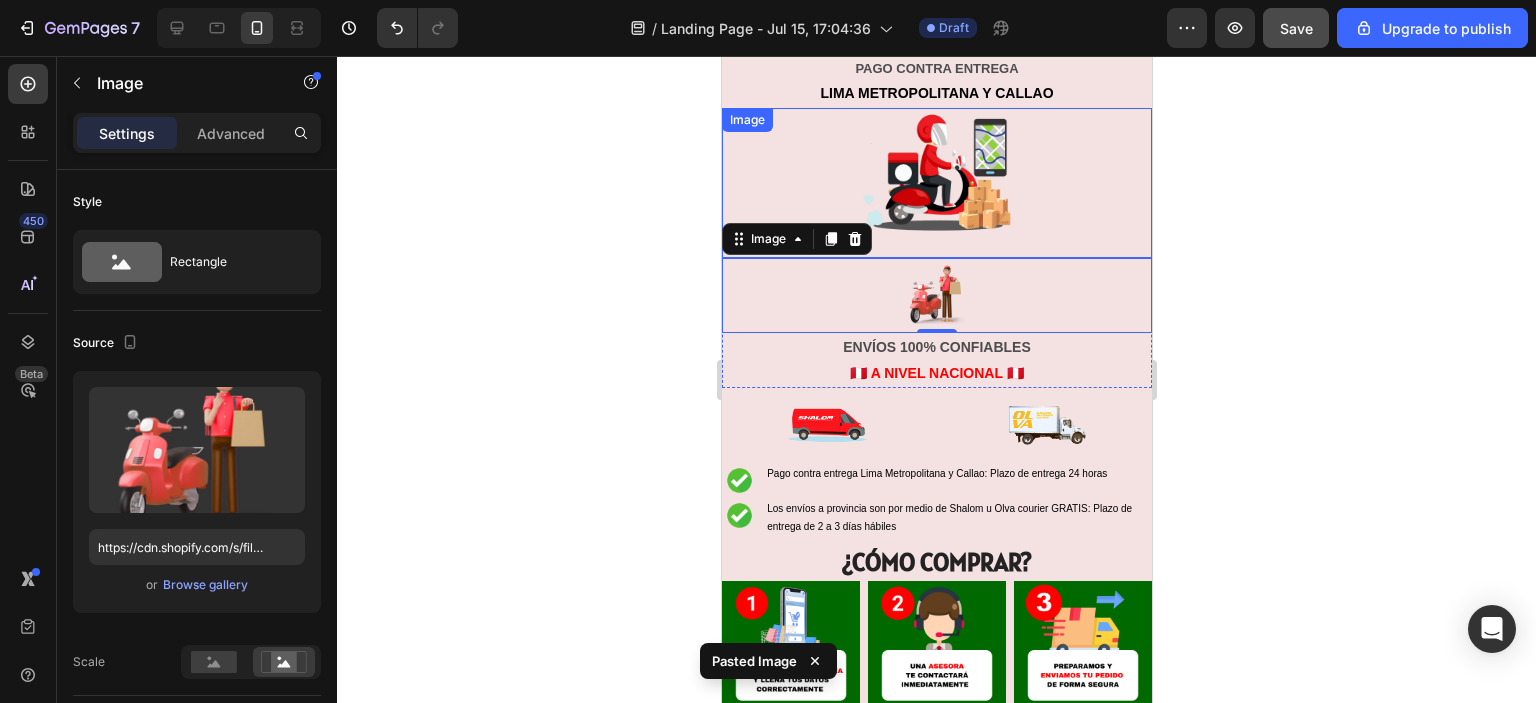 click at bounding box center [936, 183] 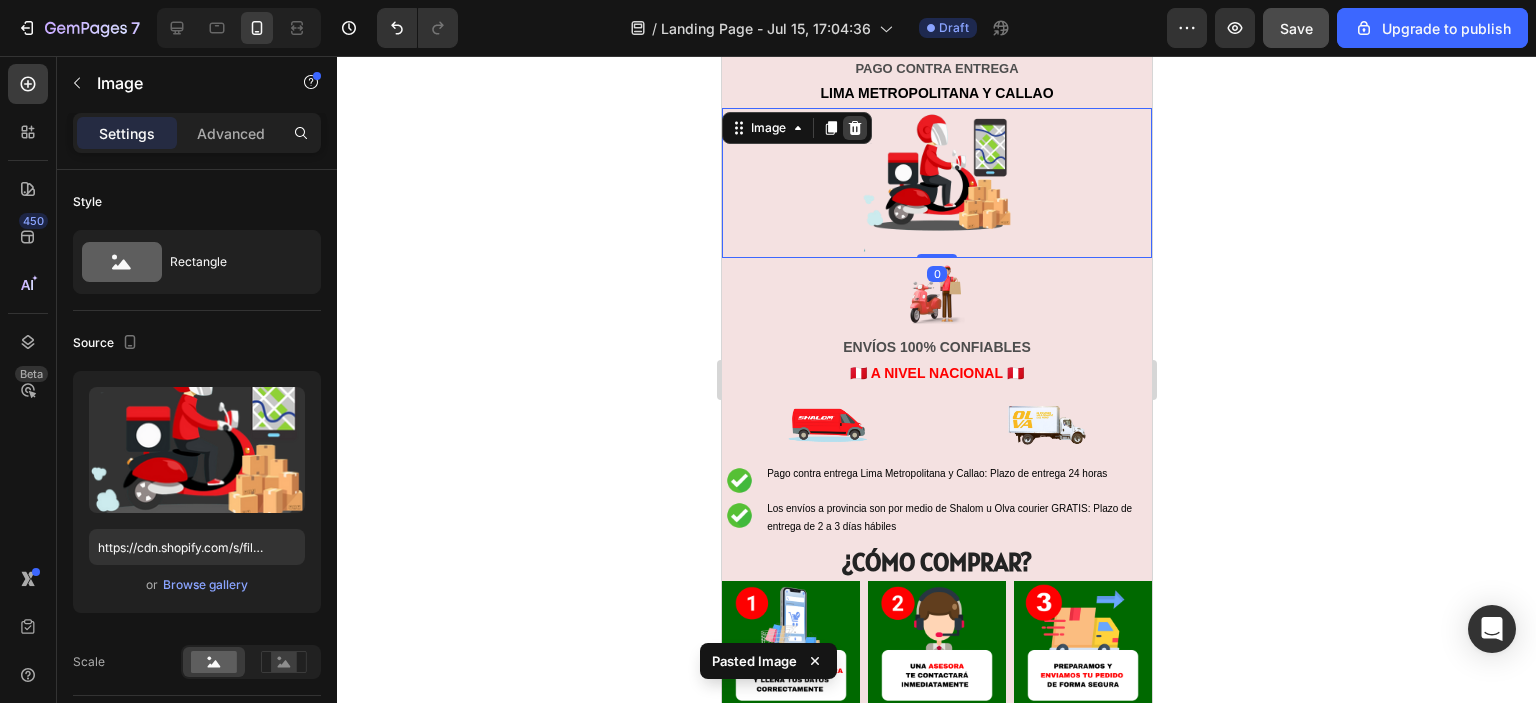click 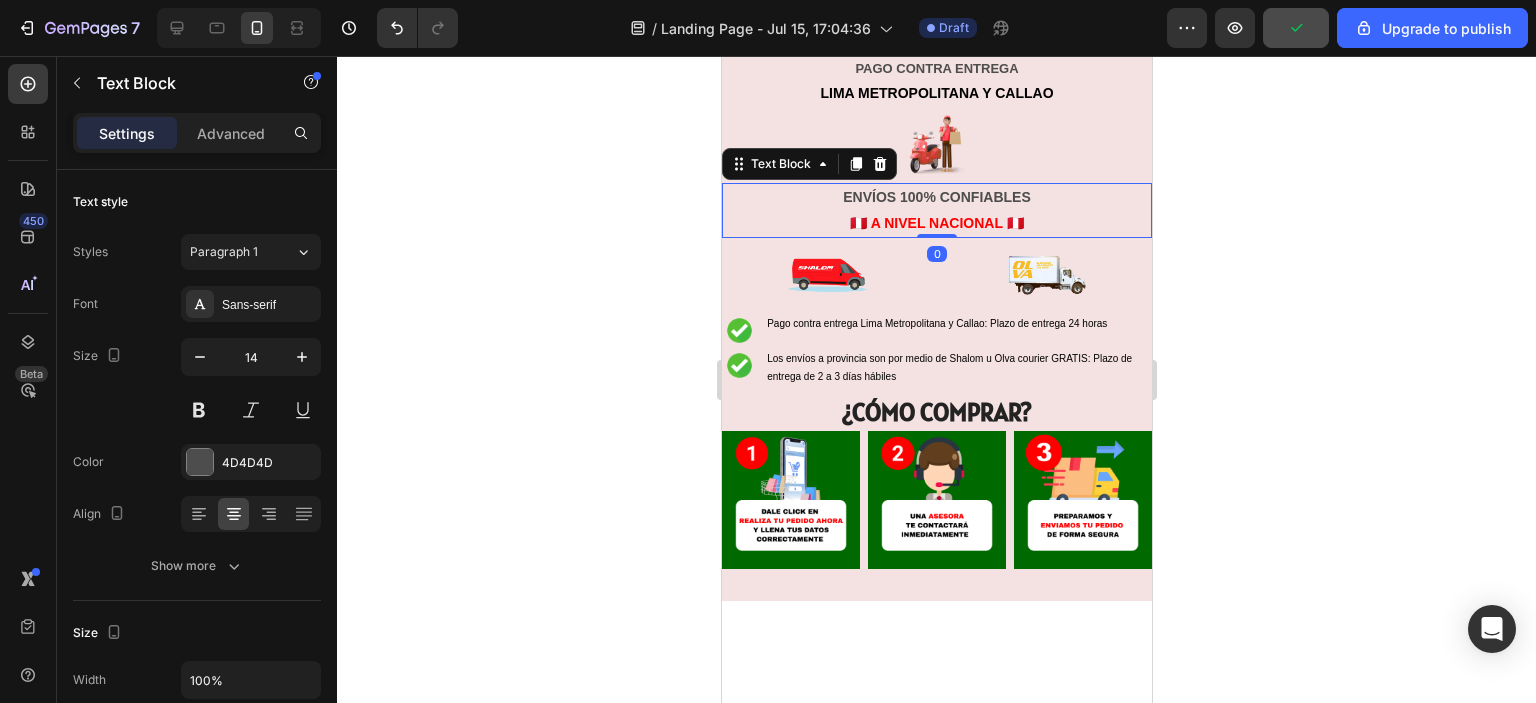 click on "ENVÍOS 100% CONFIABLES" at bounding box center (936, 197) 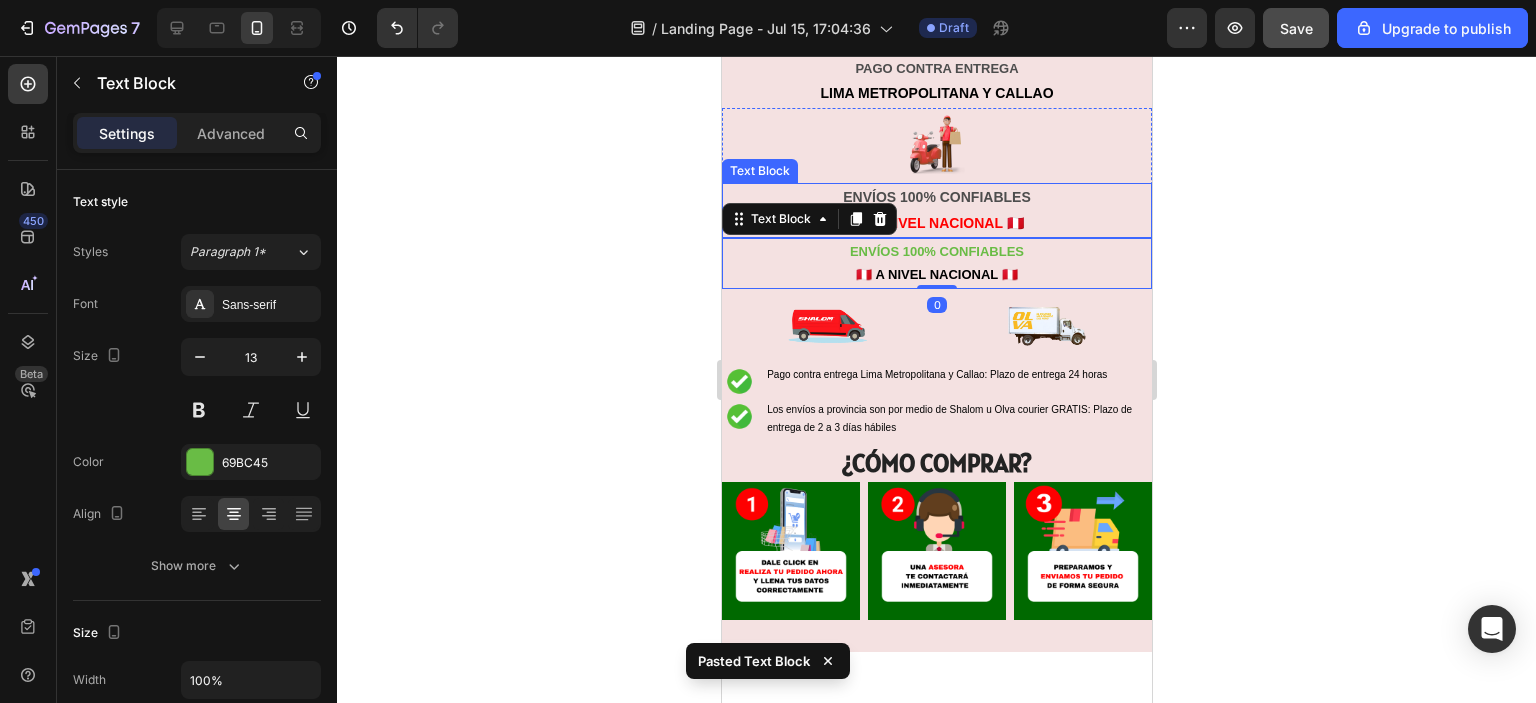 click on "🇵🇪 A NIVEL NACIONAL 🇵🇪" at bounding box center (936, 223) 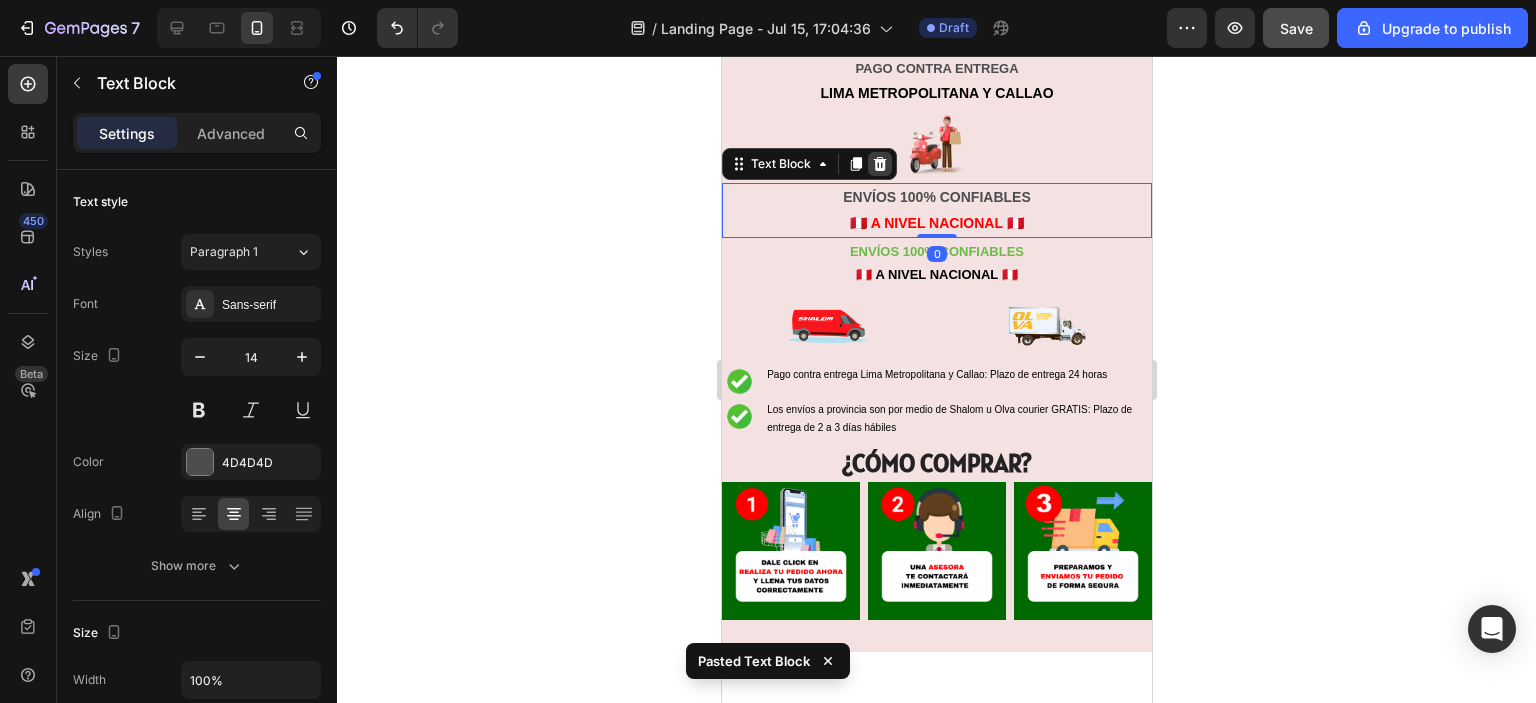 click at bounding box center [879, 164] 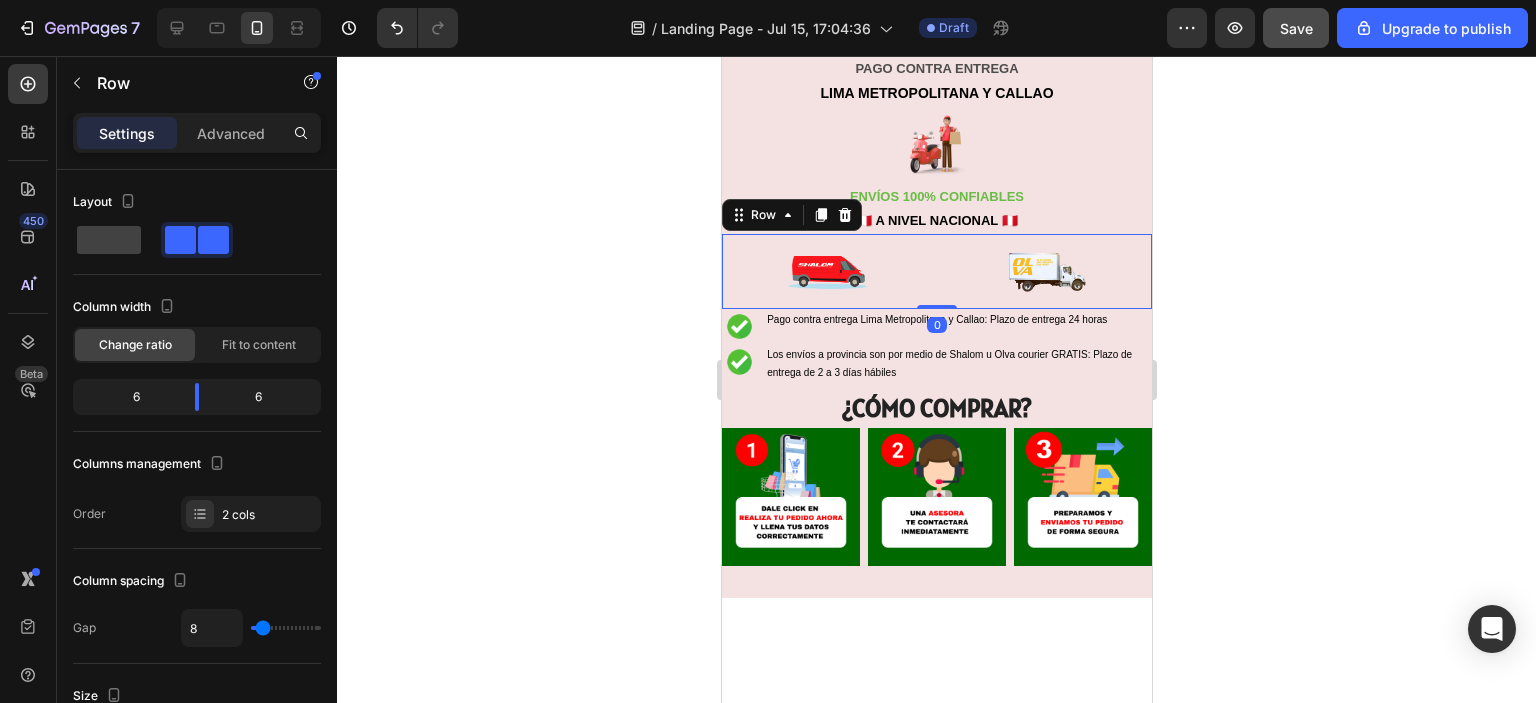 click on "Image Image Row   0" at bounding box center (936, 271) 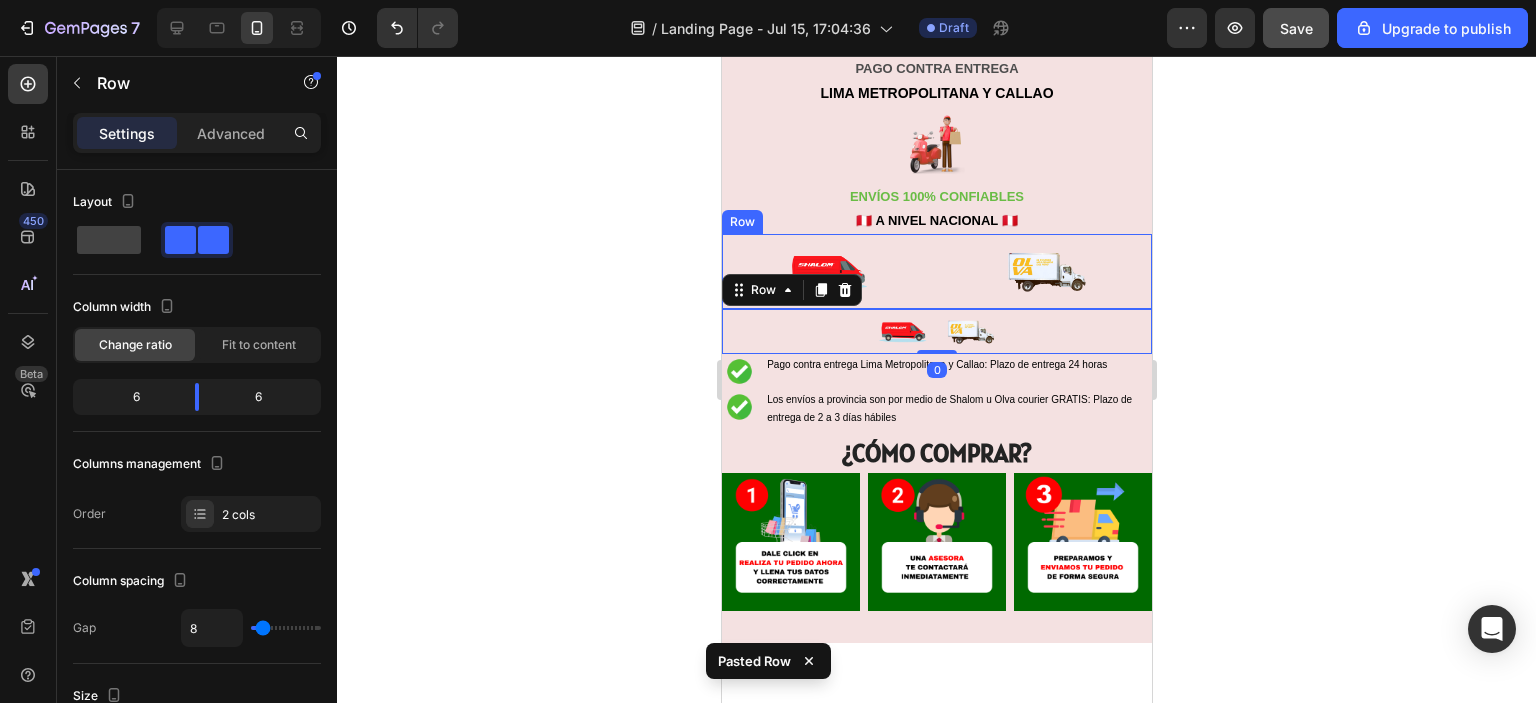 click on "Image Image Row" at bounding box center (936, 271) 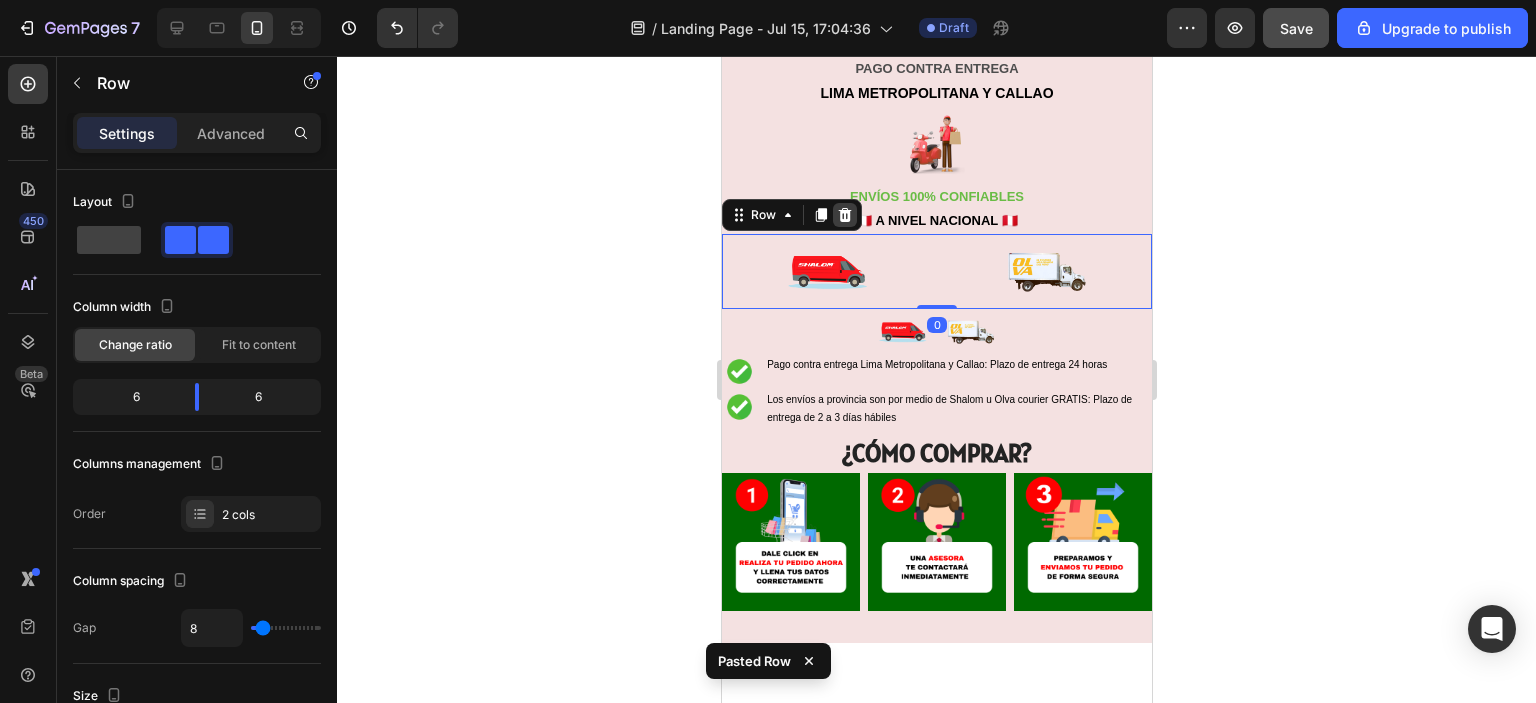click 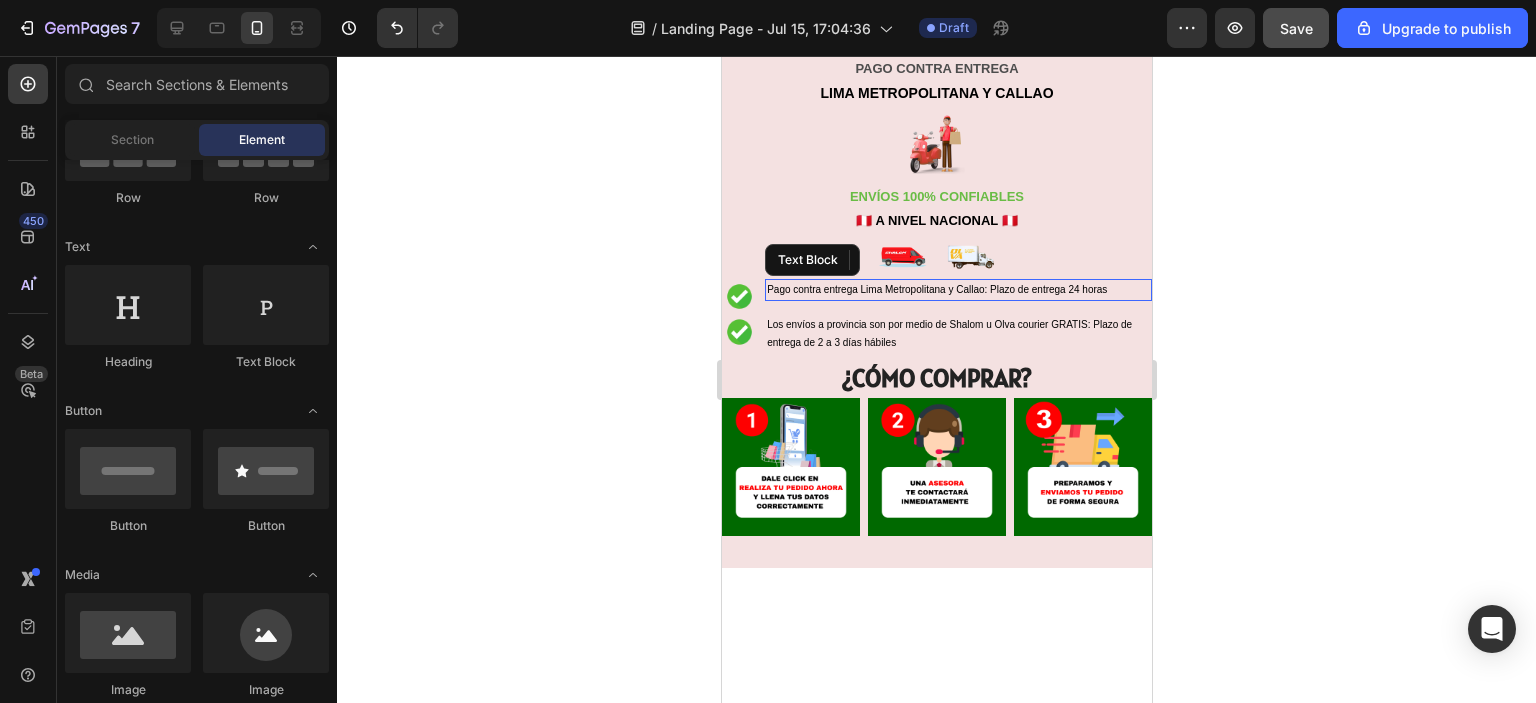 click on "Pago contra entrega Lima Metropolitana y Callao: Plazo de entrega 24 horas" at bounding box center [957, 290] 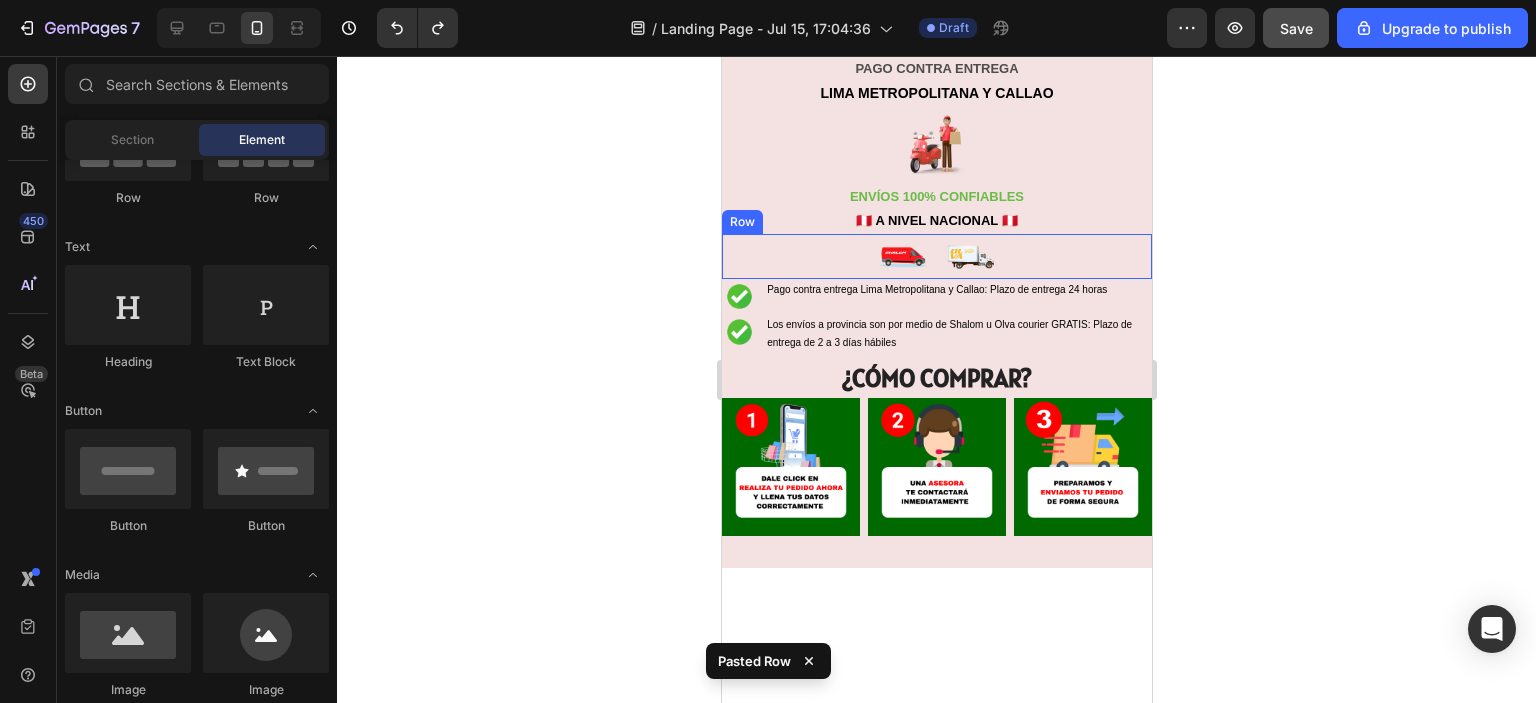 click on "Image Image Row" at bounding box center (936, 256) 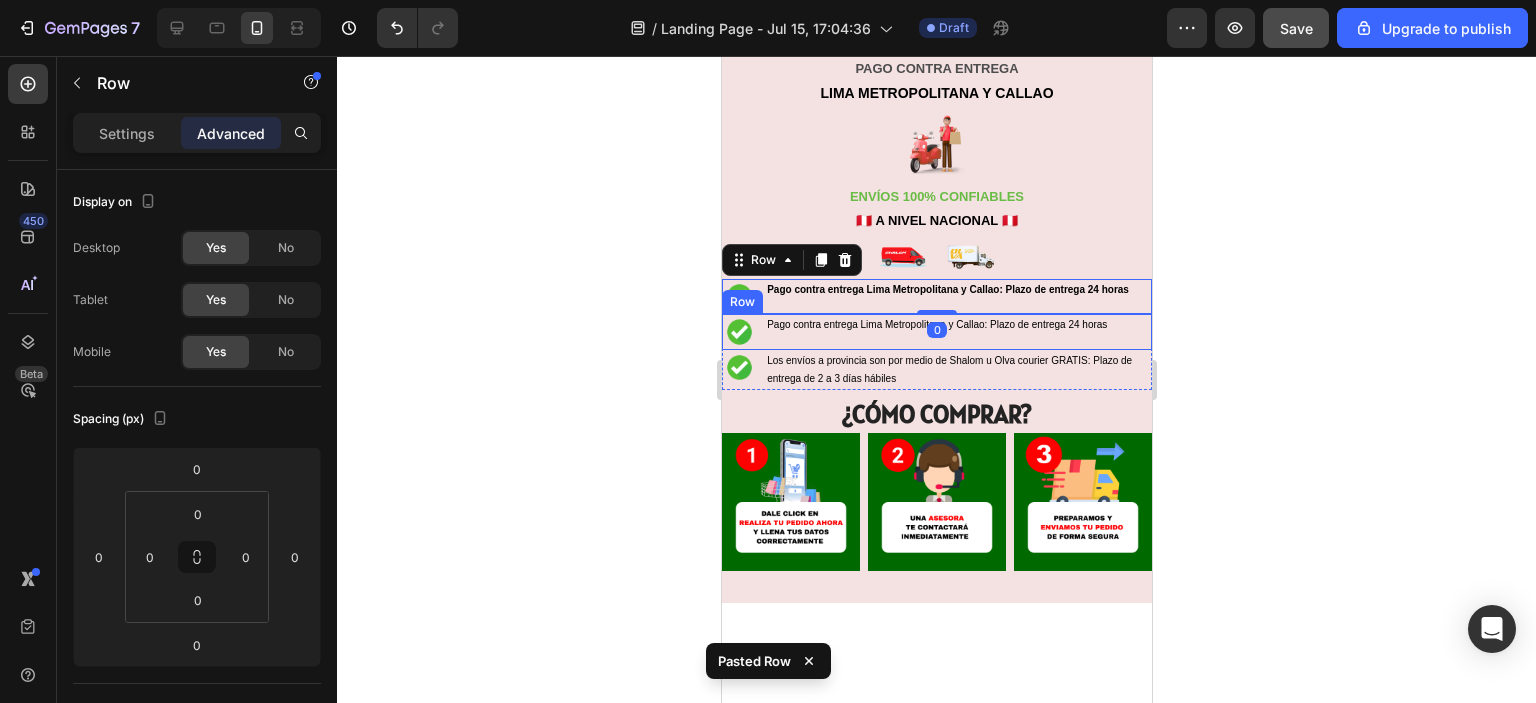 click on "Image Pago contra entrega Lima Metropolitana y Callao: Plazo de entrega 24 horas Text Block Row" at bounding box center (936, 331) 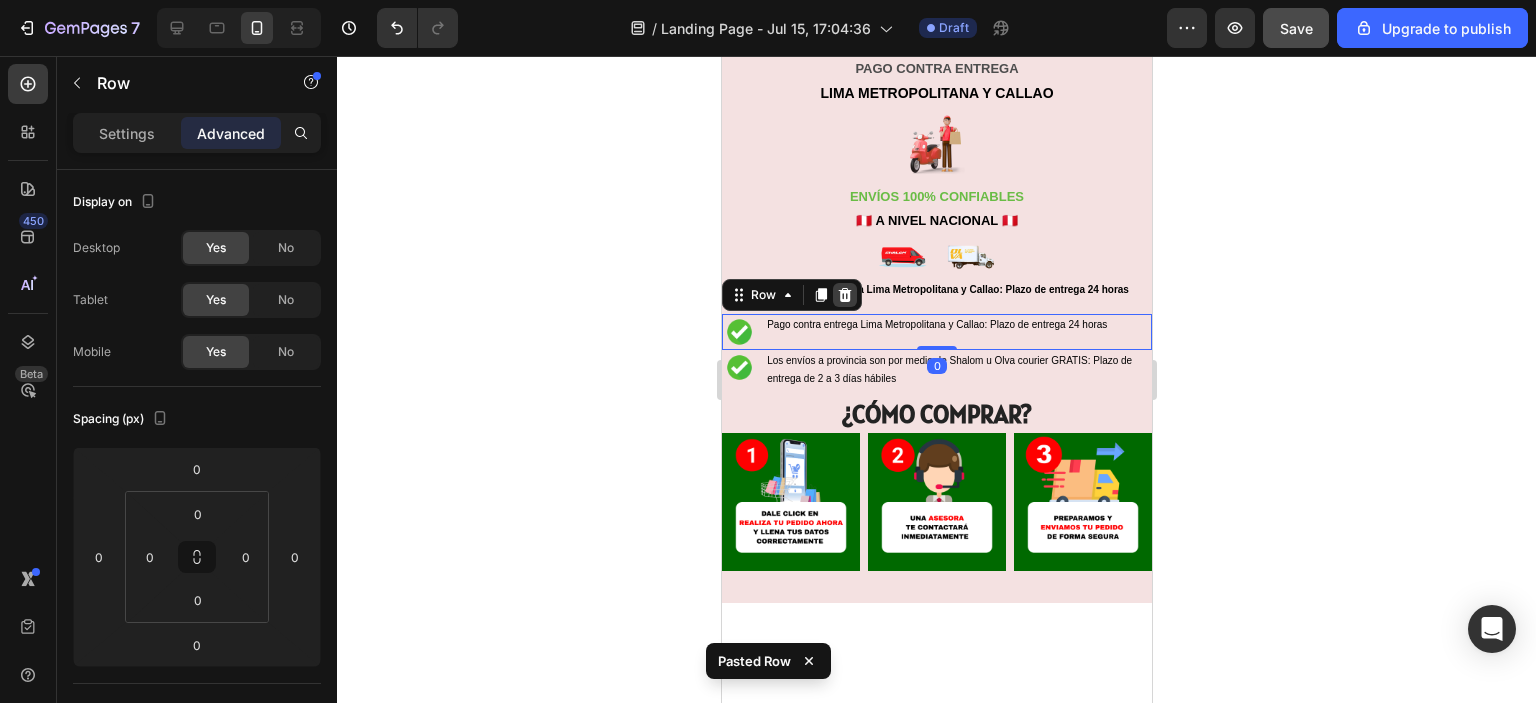 click 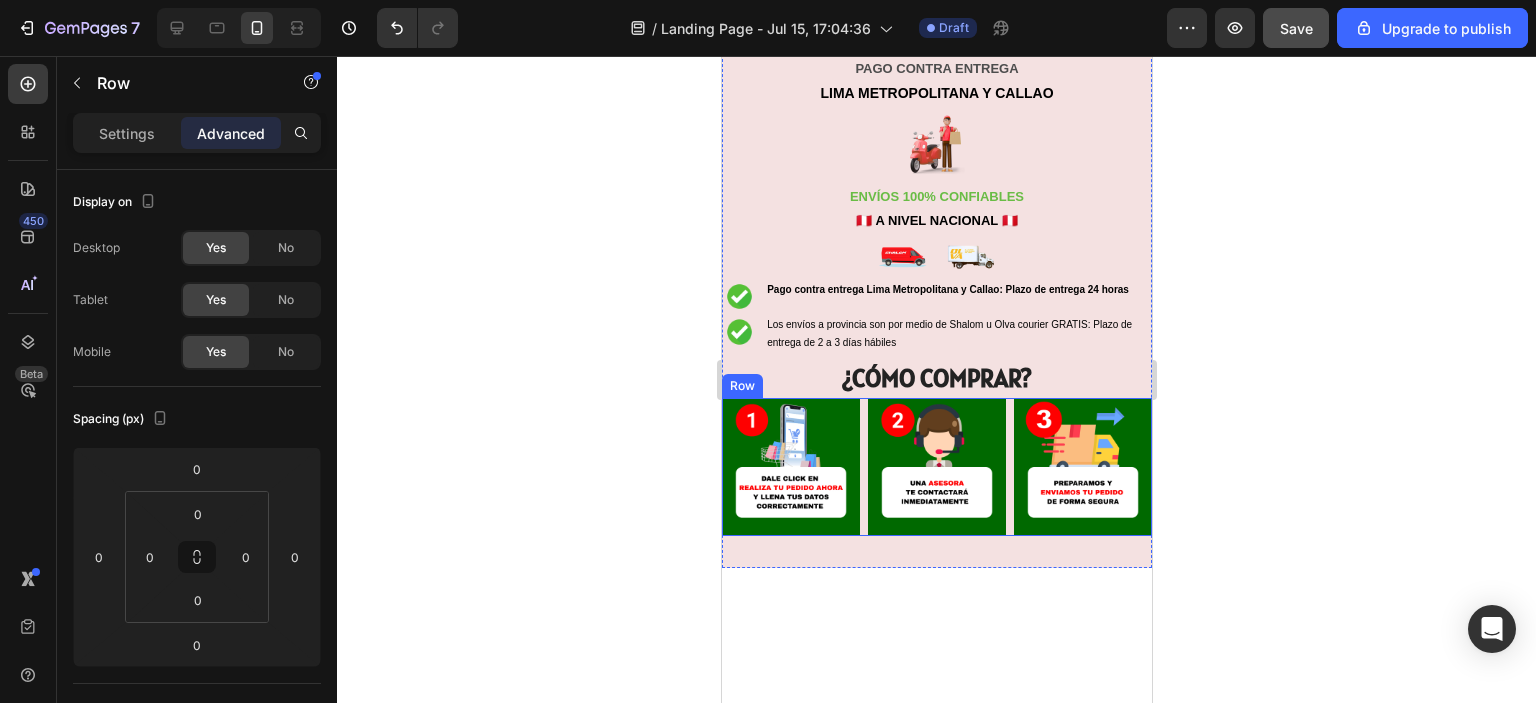 click on "Image Image Image Row" at bounding box center [936, 467] 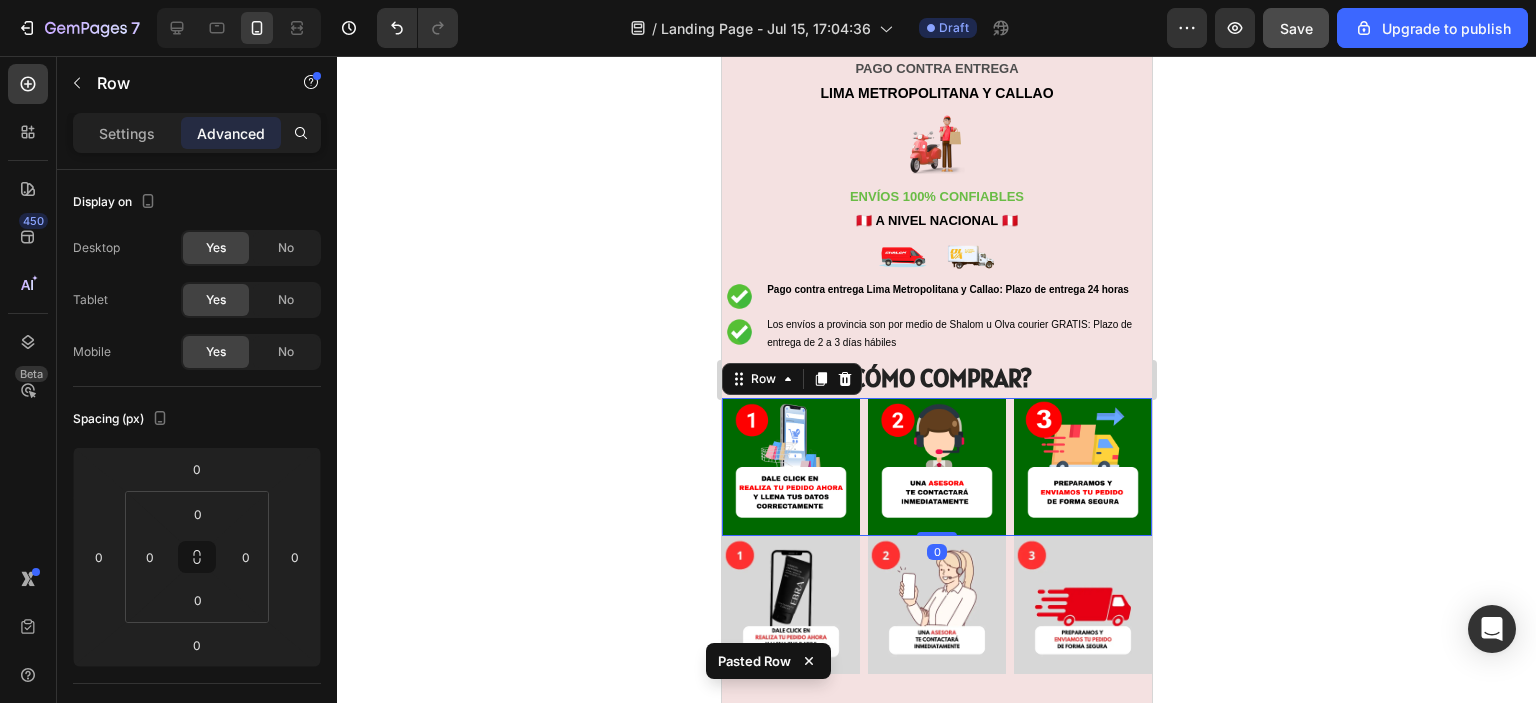 click on "Image Image Image Row   0" at bounding box center [936, 467] 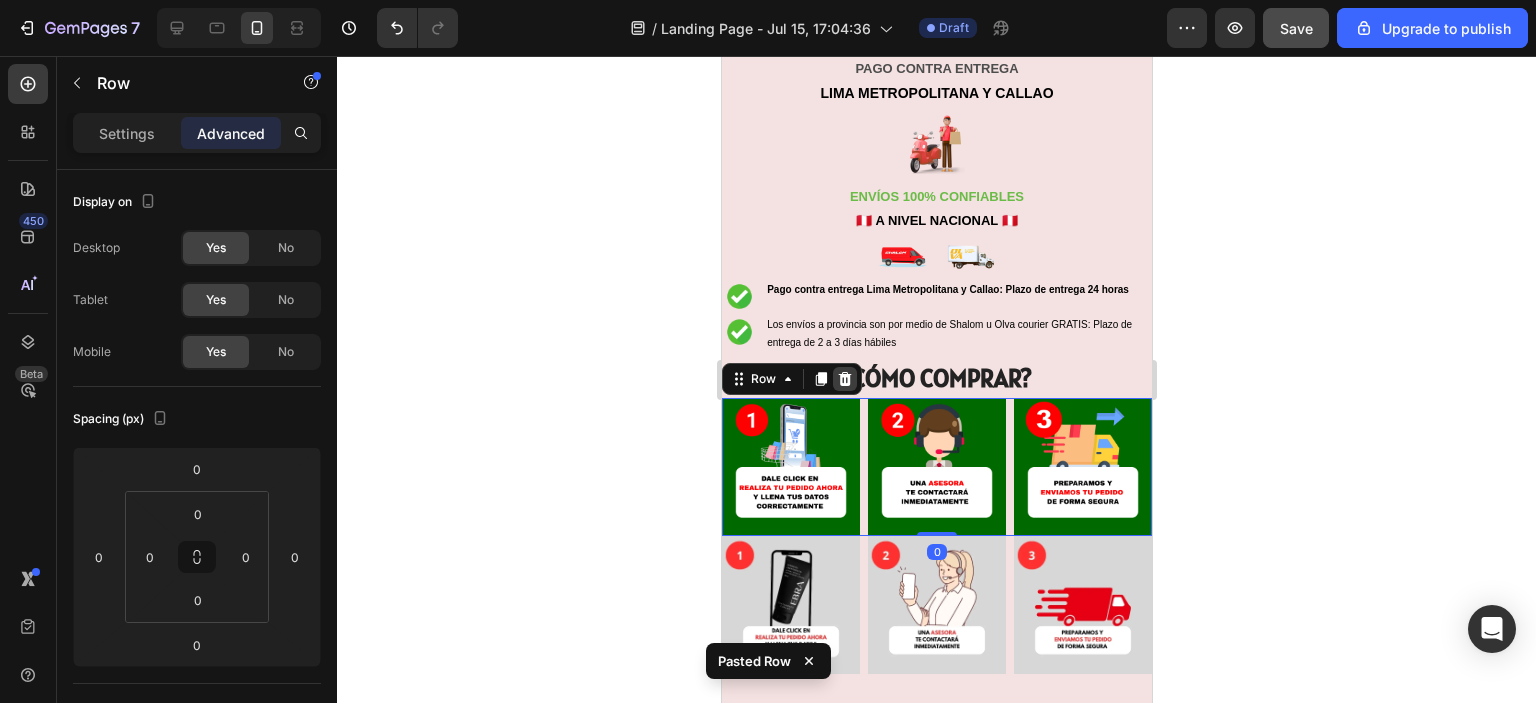 click 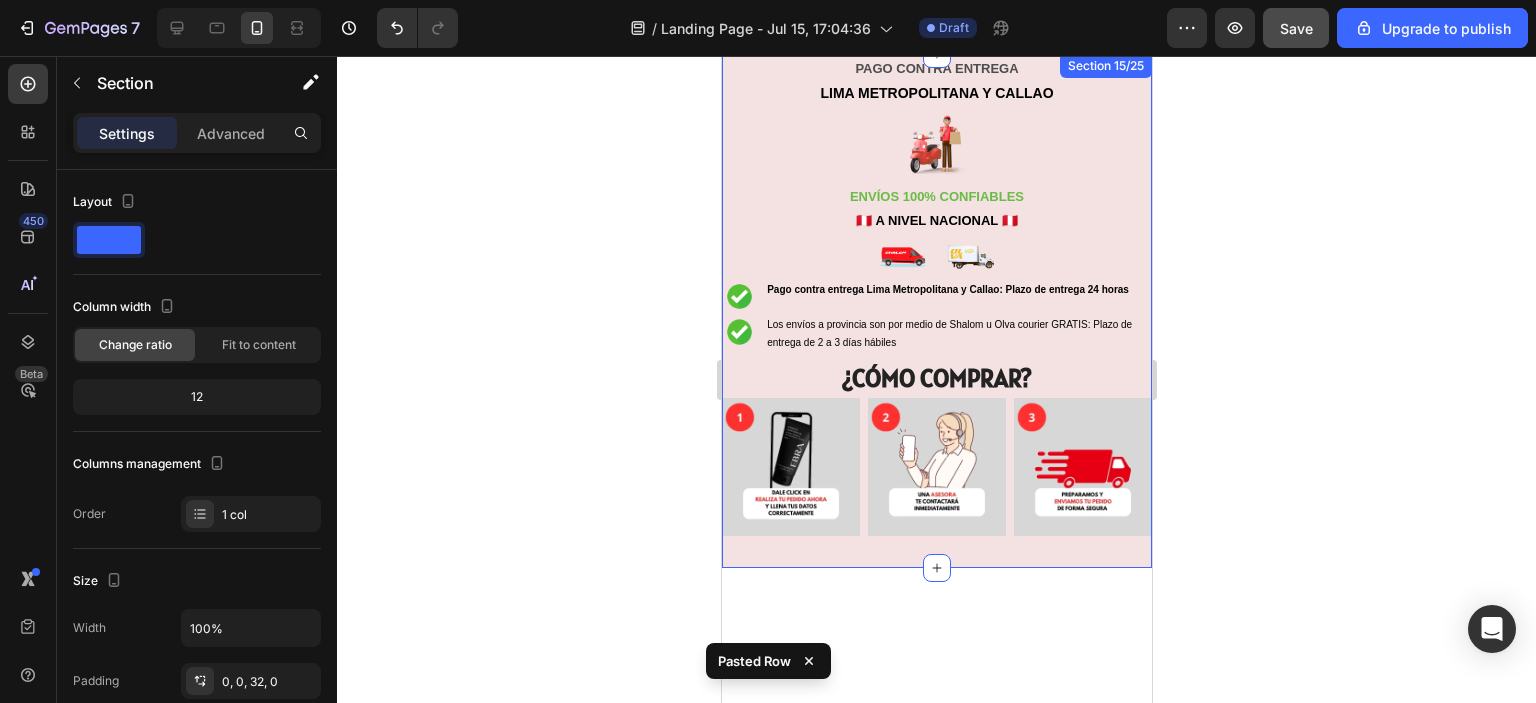 click on "PAGO CONTRA ENTREGA LIMA METROPOLITANA Y CALLAO Text Block Row Image ENVÍOS 100% CONFIABLES 🇵🇪 A NIVEL NACIONAL 🇵🇪 Text Block Row Image Image Row Image Pago contra entrega Lima Metropolitana y Callao: Plazo de entrega 24 horas Text Block Row Row Image Los envíos a provincia son por medio de Shalom u Olva courier GRATIS: Plazo de entrega de 2 a 3 días hábiles Text Block Row Row ¿CÓMO COMPRAR? Text Block Image Image Image Row Section 15/25" at bounding box center (936, 311) 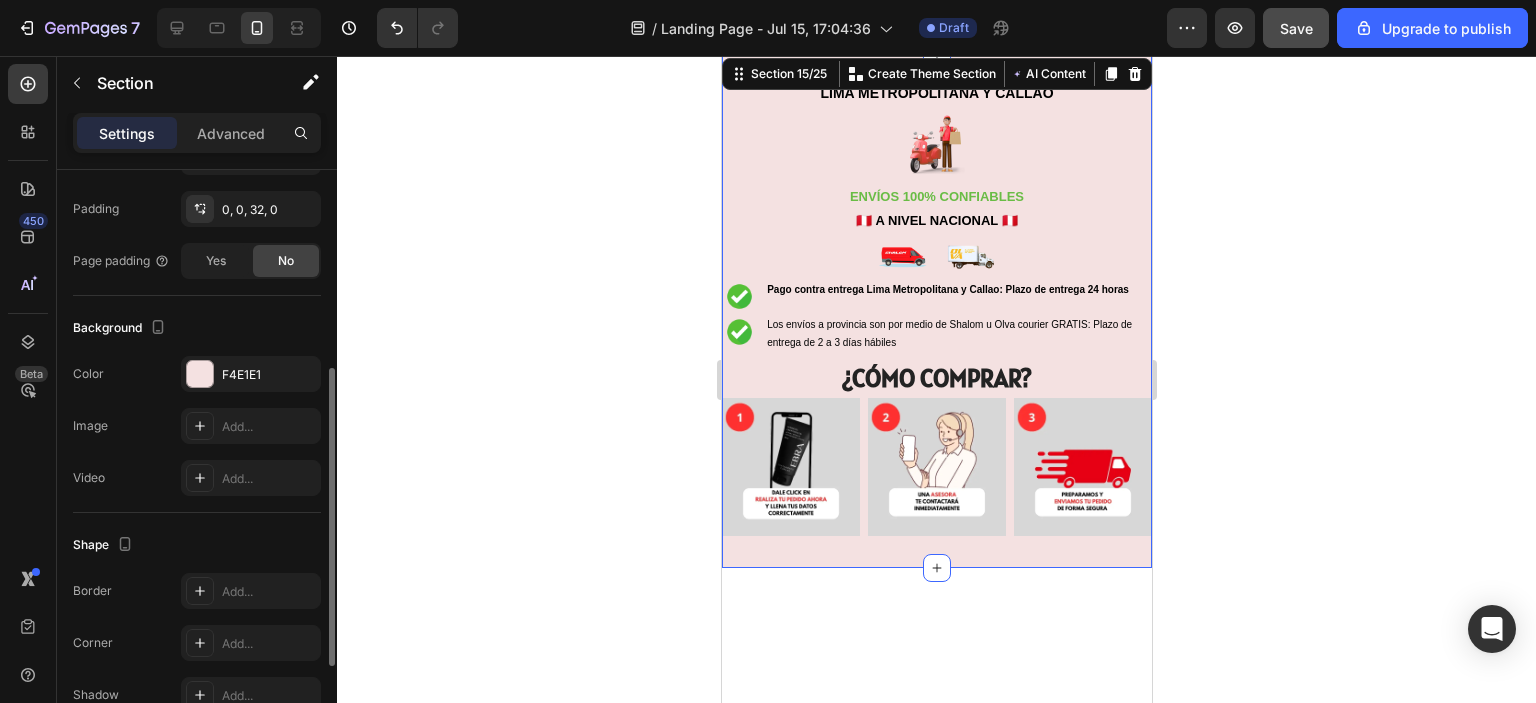 scroll, scrollTop: 474, scrollLeft: 0, axis: vertical 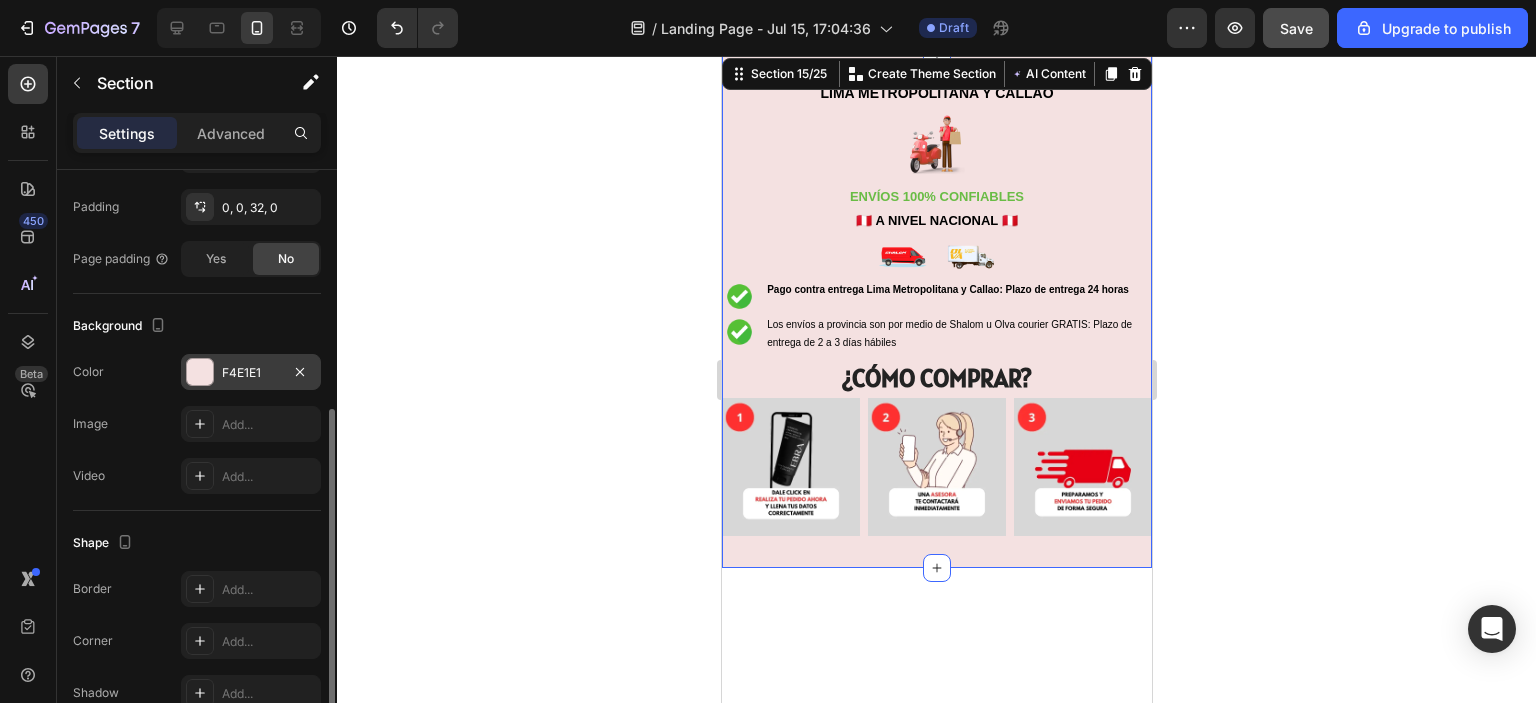 click at bounding box center (200, 372) 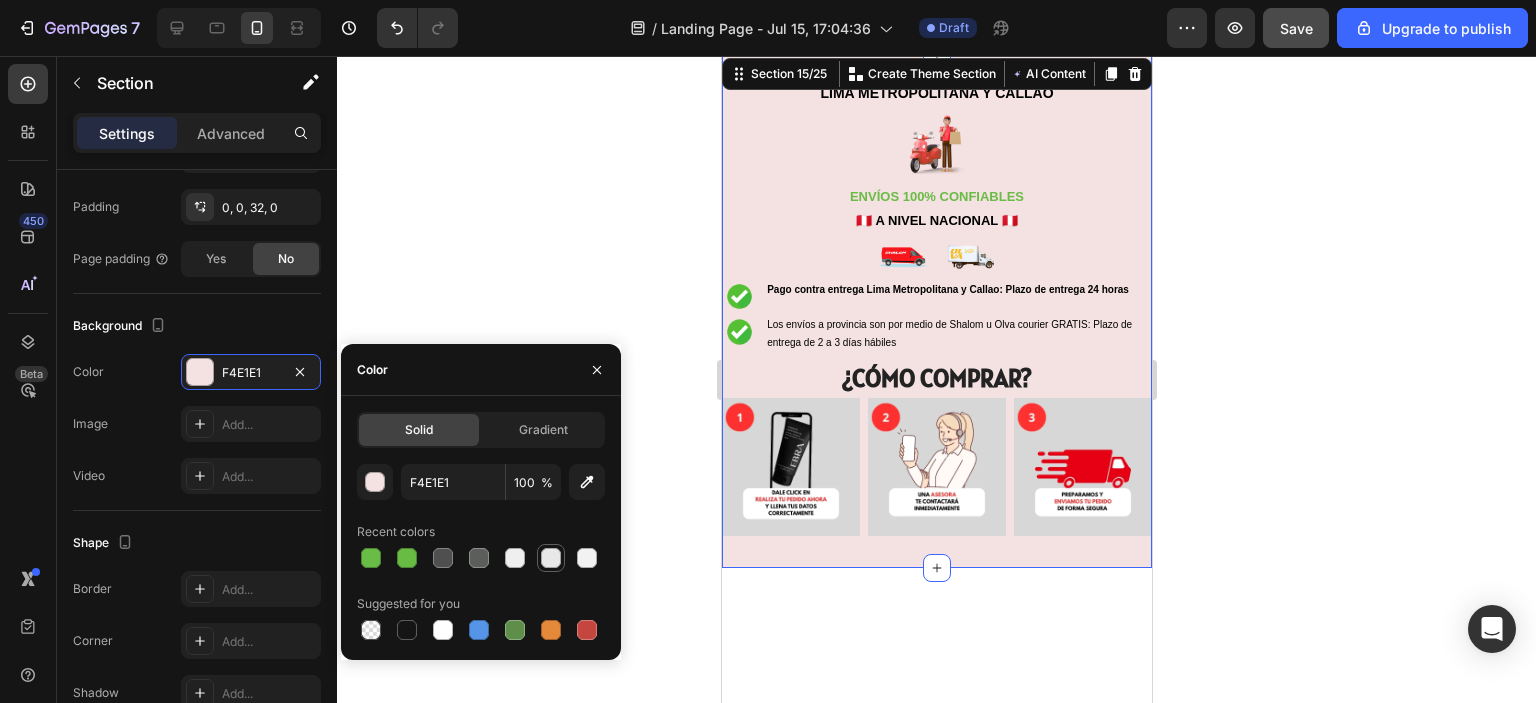 click at bounding box center [551, 558] 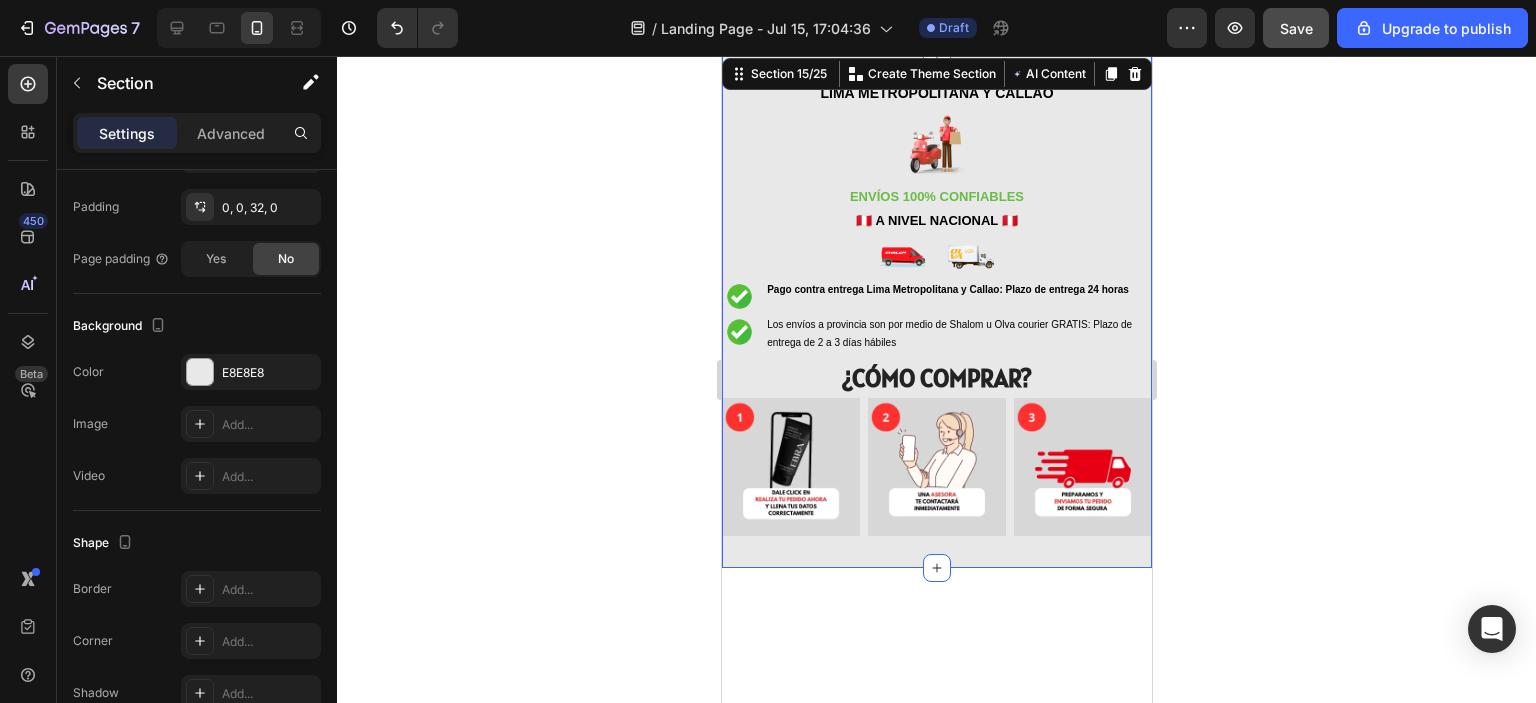 click 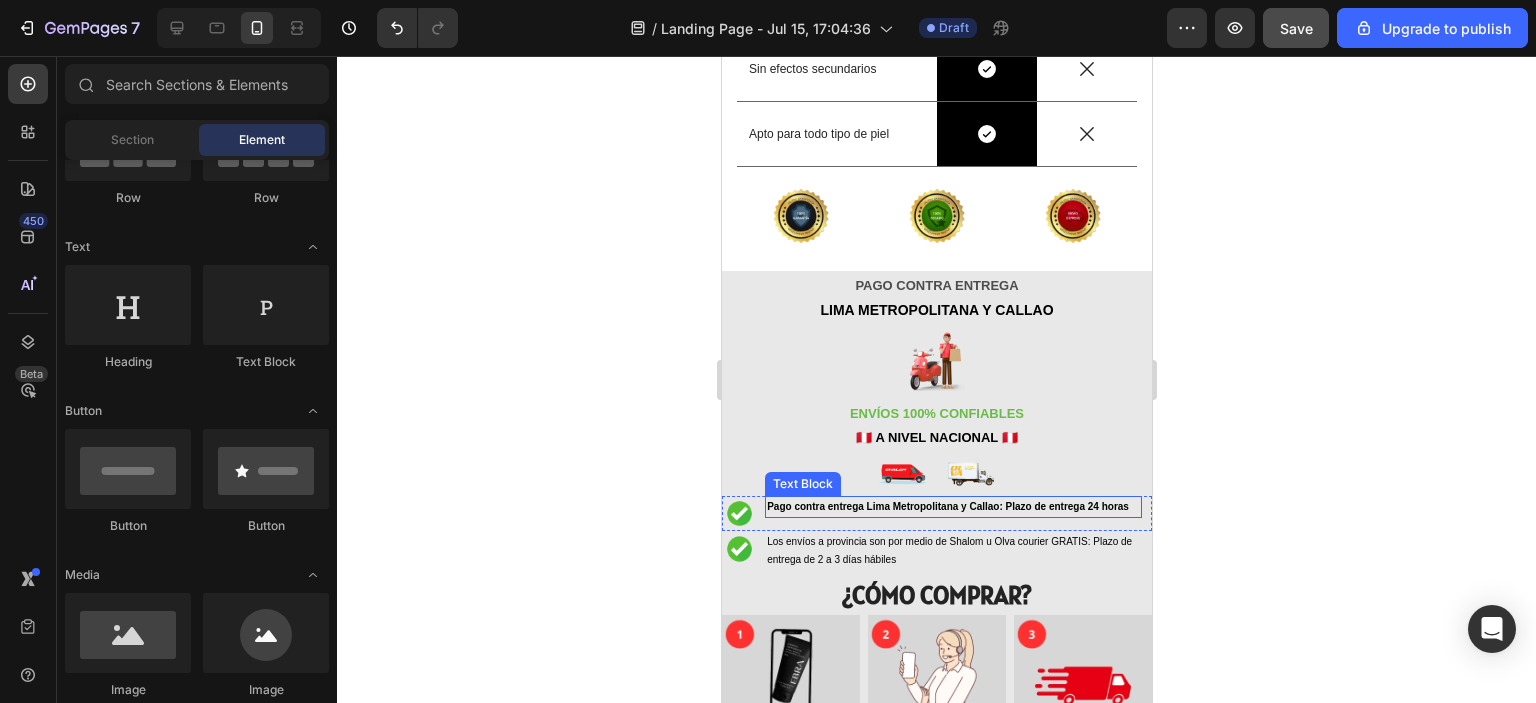 scroll, scrollTop: 2190, scrollLeft: 0, axis: vertical 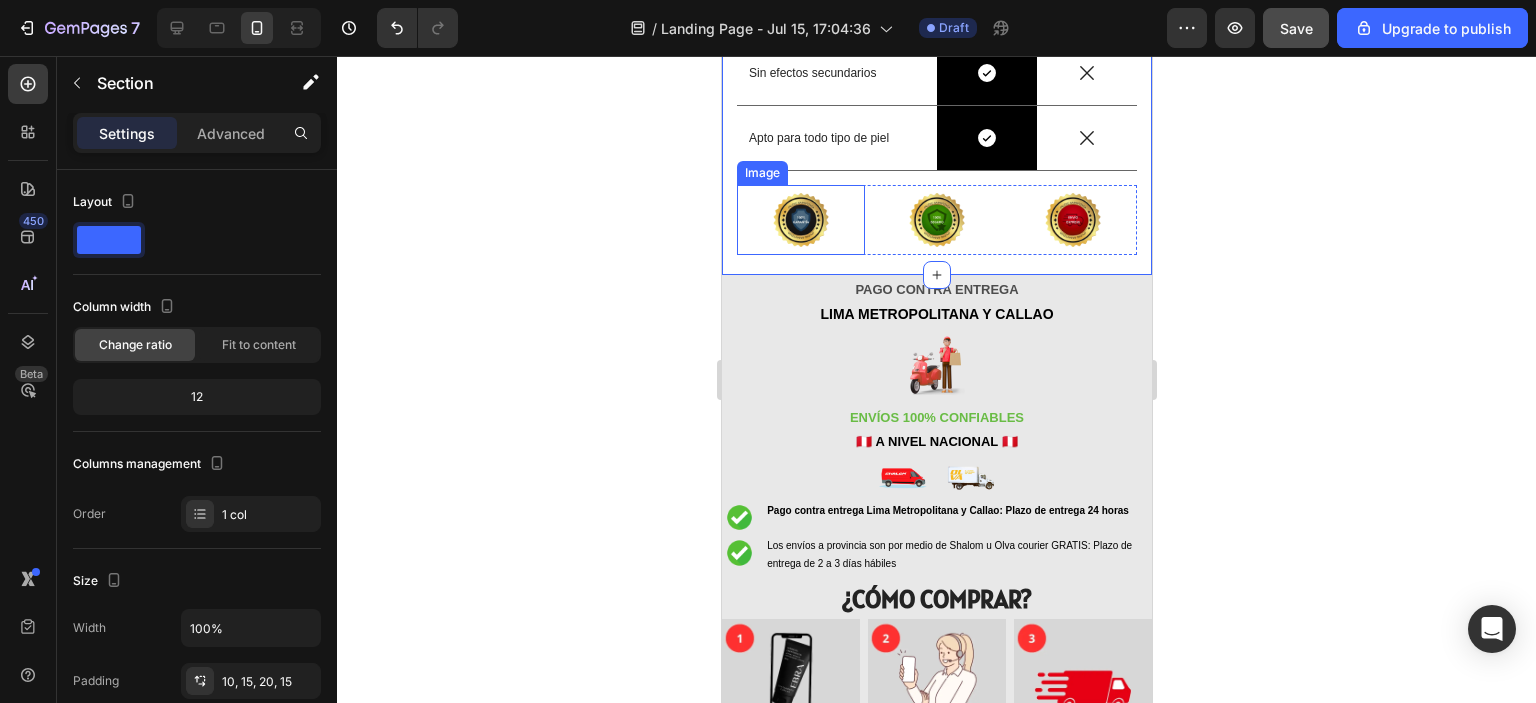 click at bounding box center [800, 220] 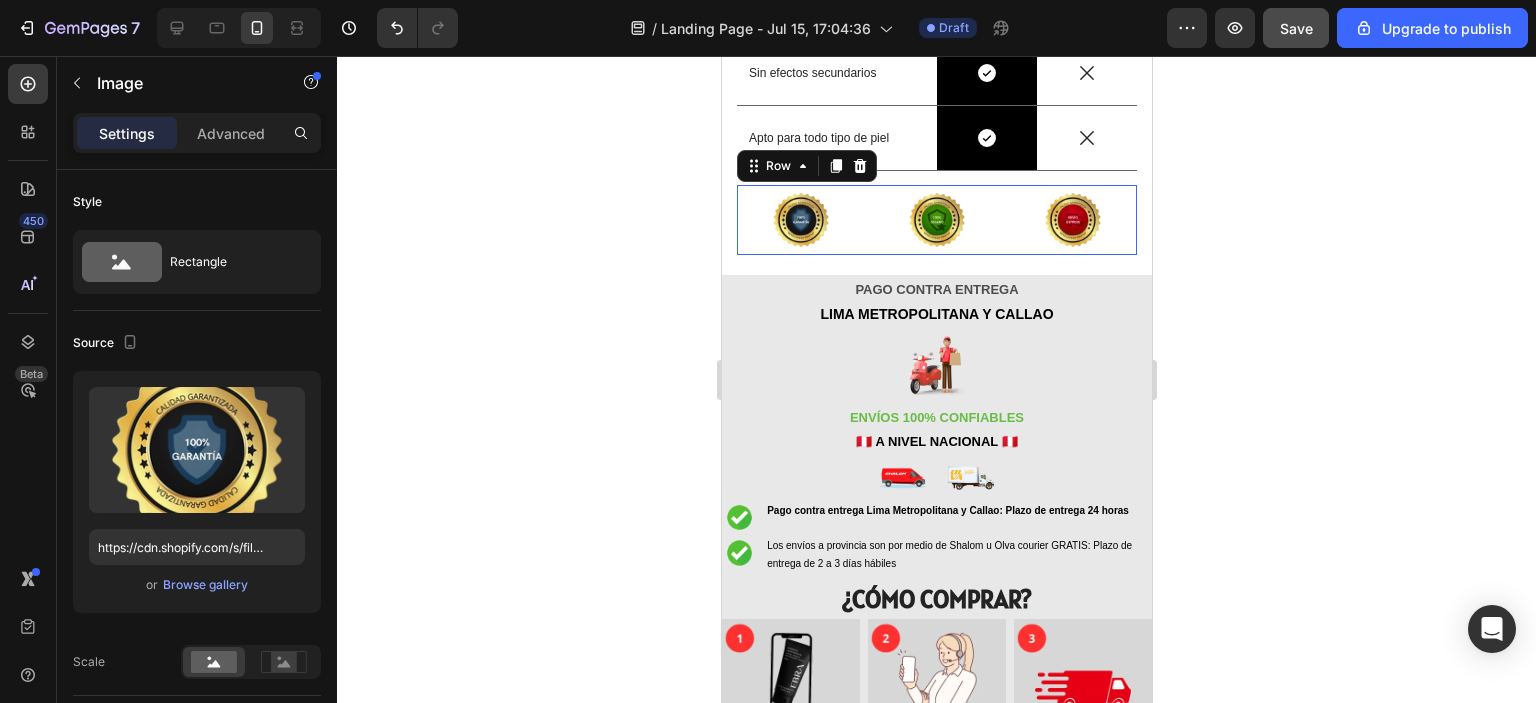click on "Image Image Image Row   0" at bounding box center (936, 220) 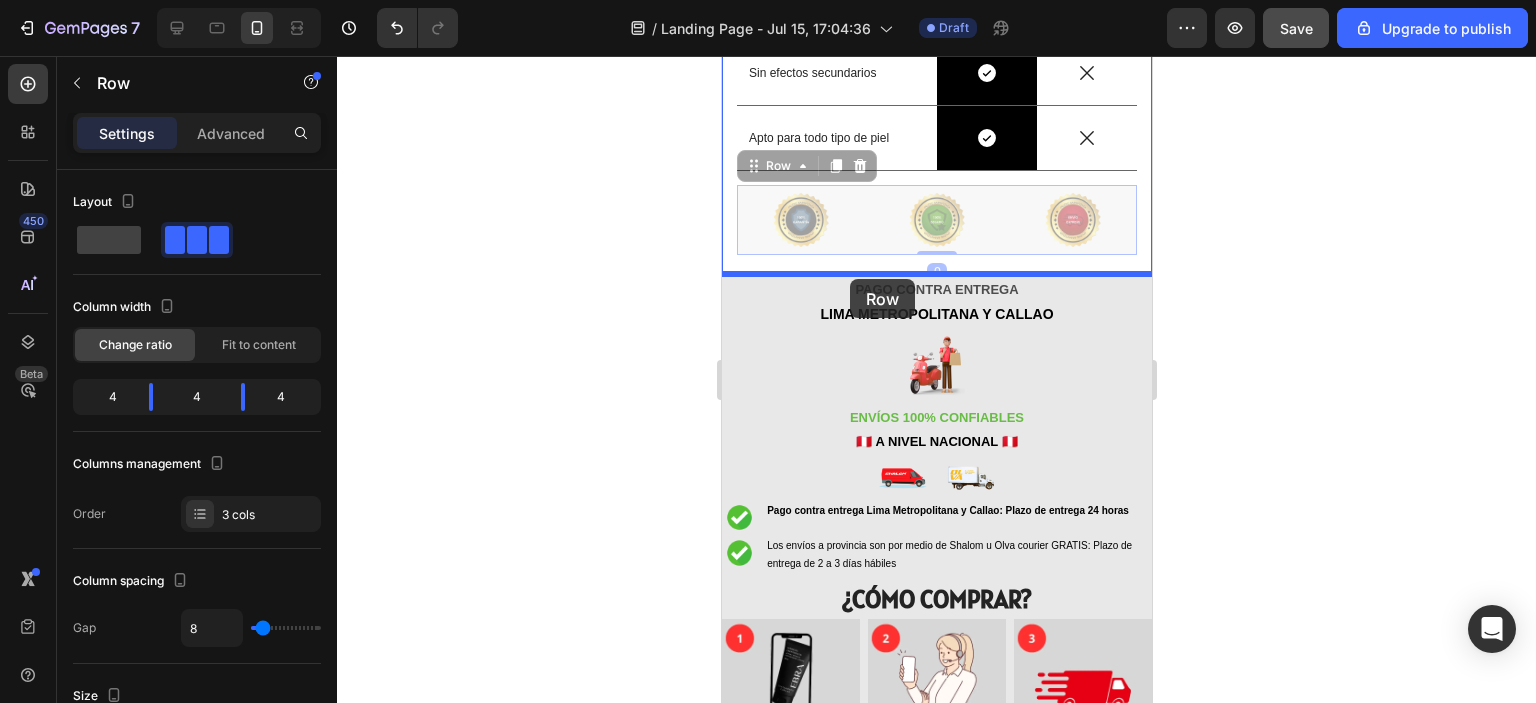 drag, startPoint x: 864, startPoint y: 237, endPoint x: 849, endPoint y: 279, distance: 44.598206 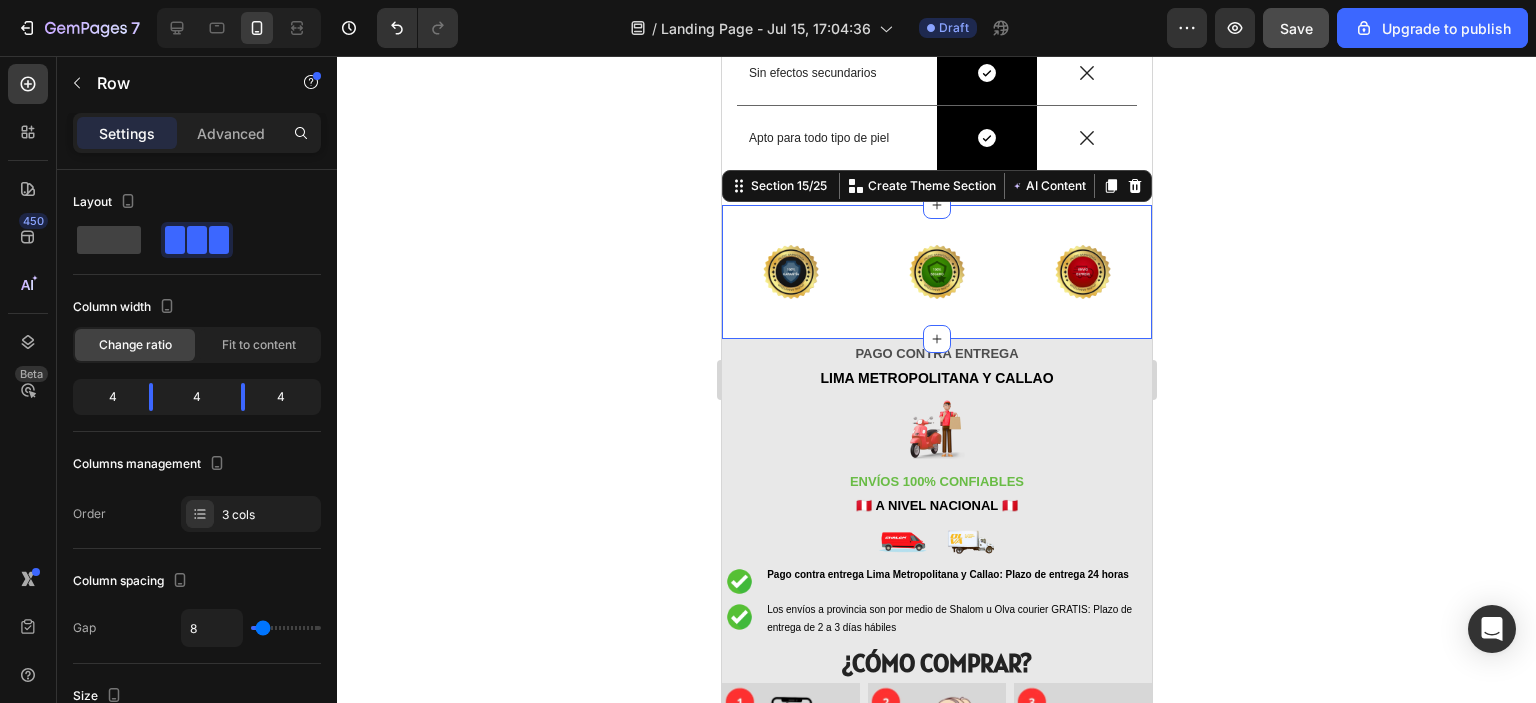 click on "Image Image Image Row Section 15/25   You can create reusable sections Create Theme Section AI Content Write with GemAI What would you like to describe here? Tone and Voice Persuasive Product Show more Generate" at bounding box center (936, 272) 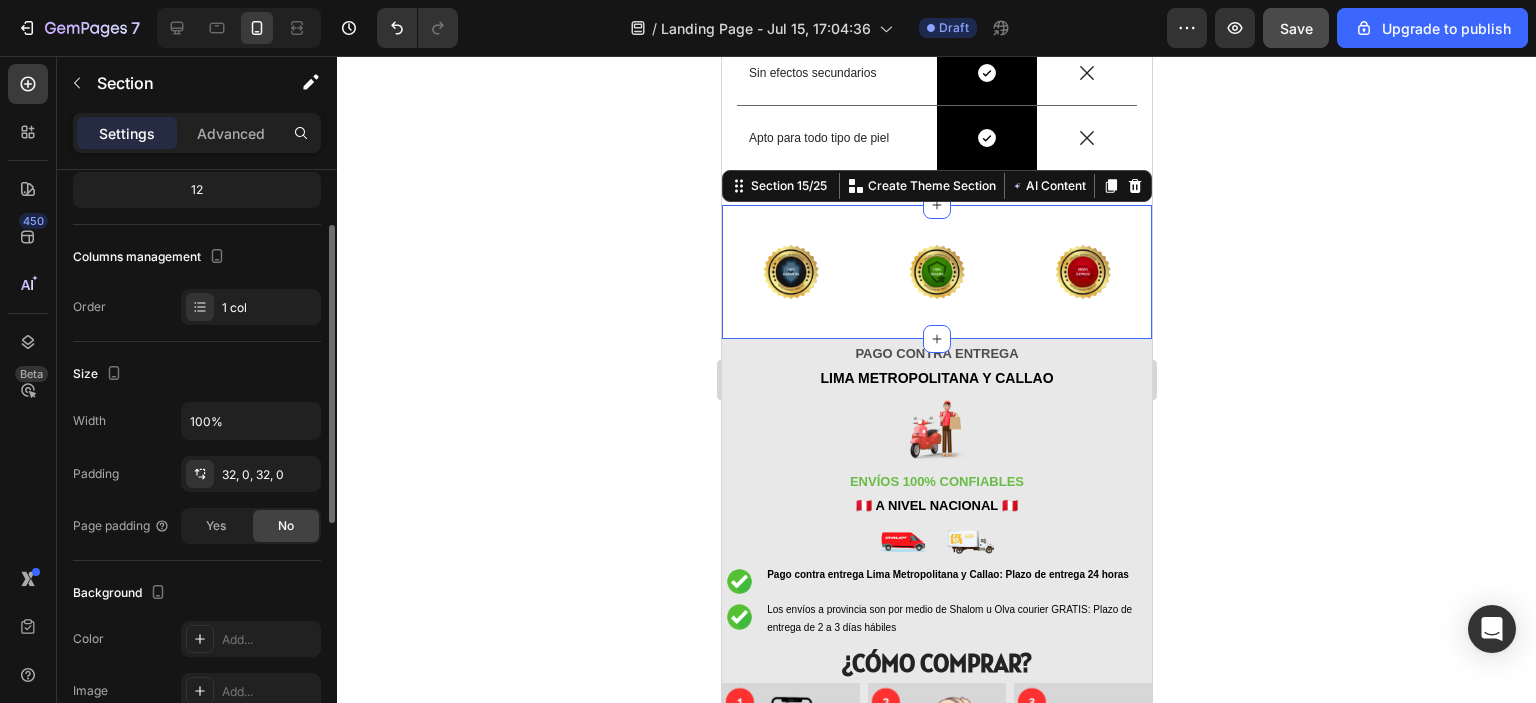 scroll, scrollTop: 161, scrollLeft: 0, axis: vertical 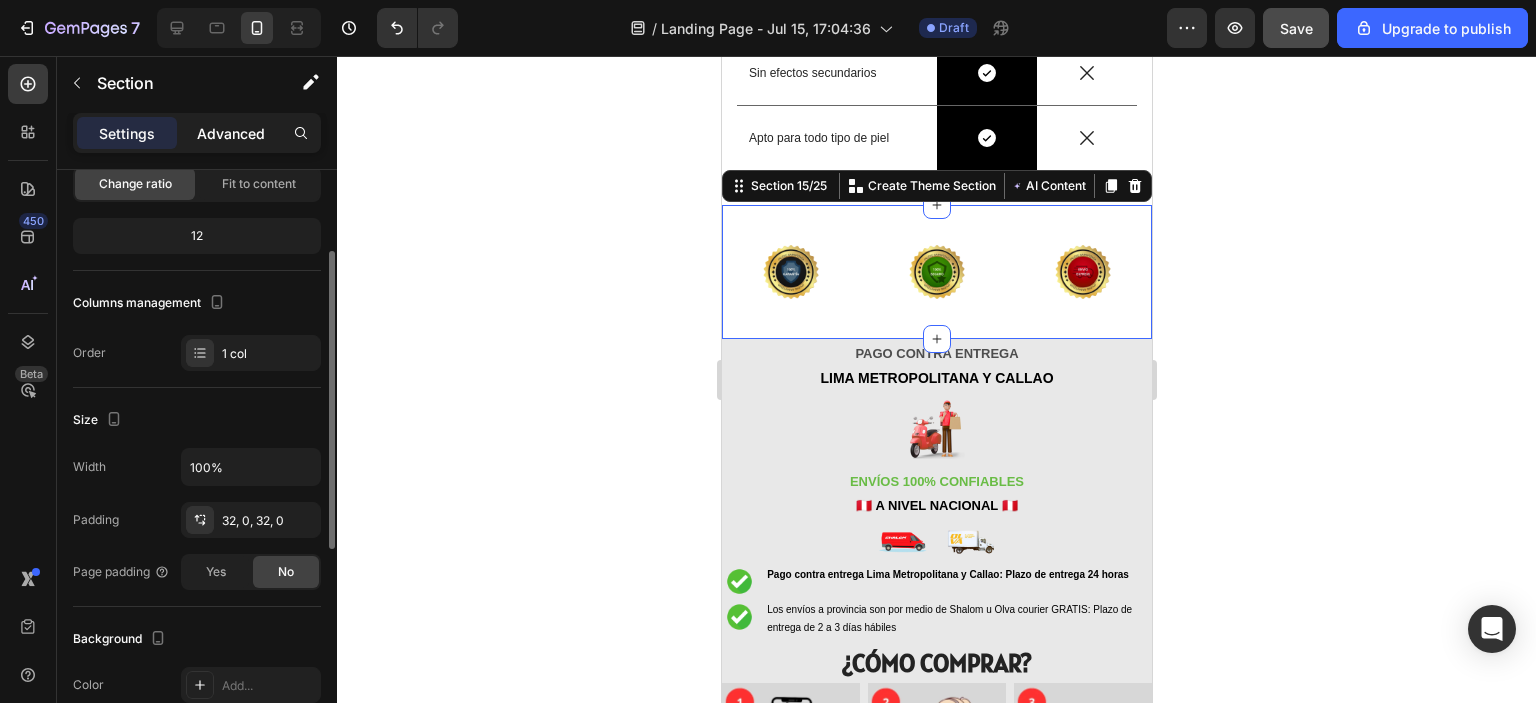 click on "Advanced" at bounding box center [231, 133] 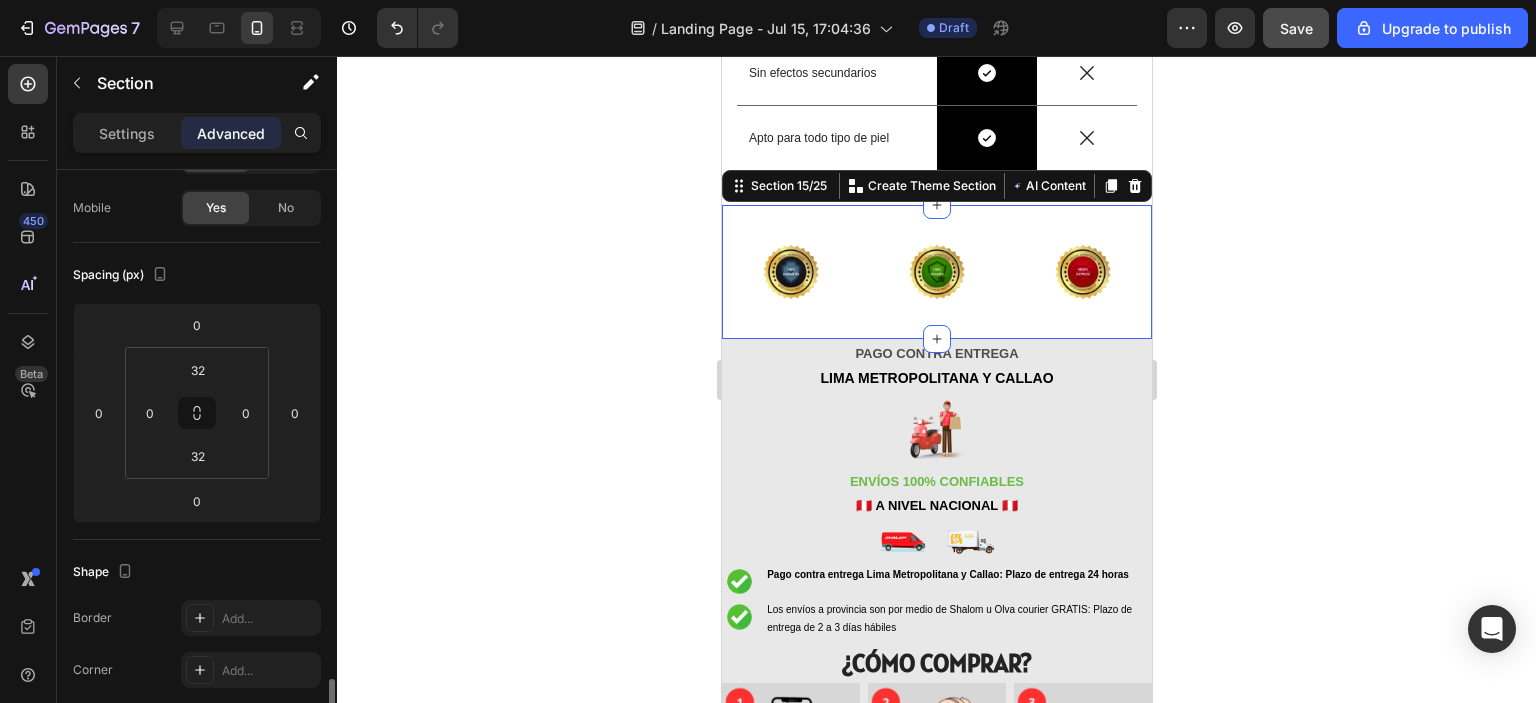 scroll, scrollTop: 0, scrollLeft: 0, axis: both 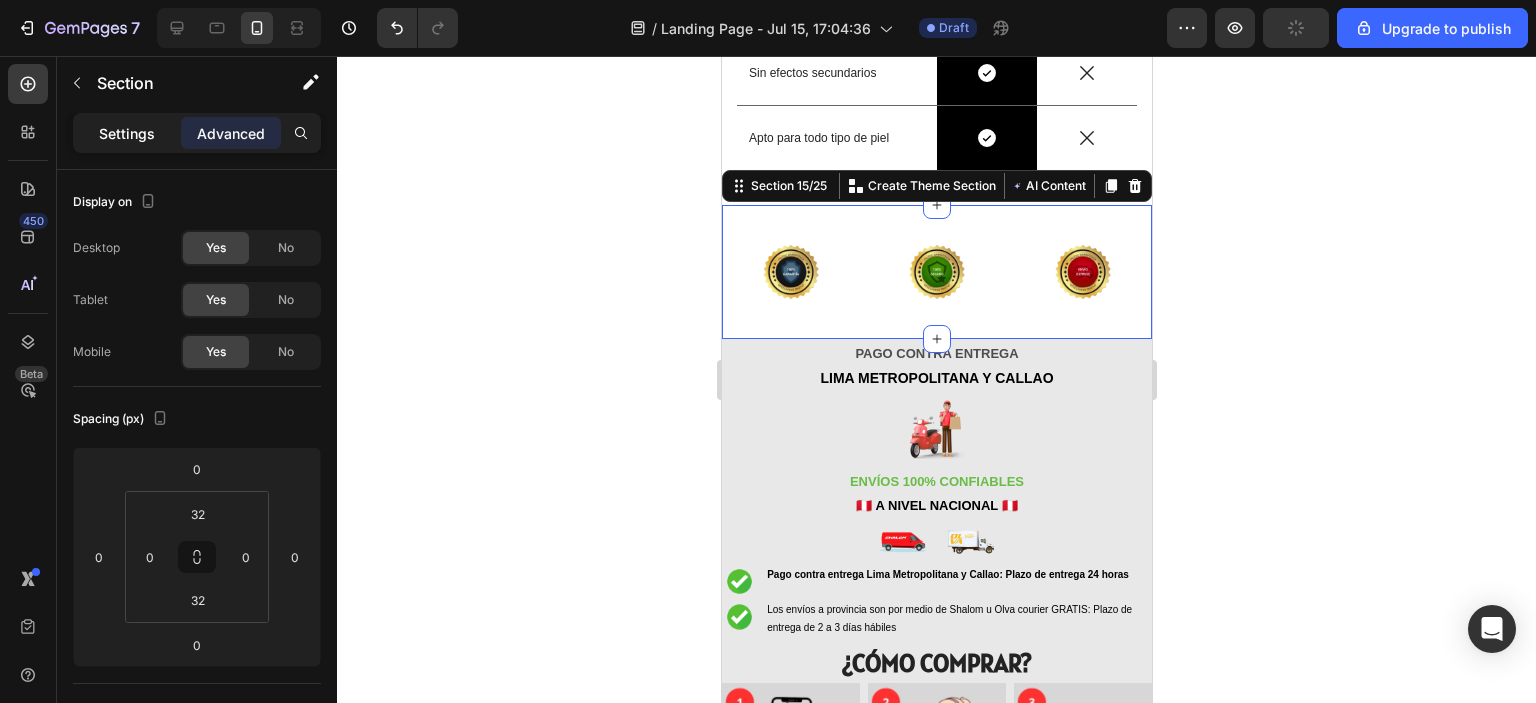 click on "Settings" at bounding box center [127, 133] 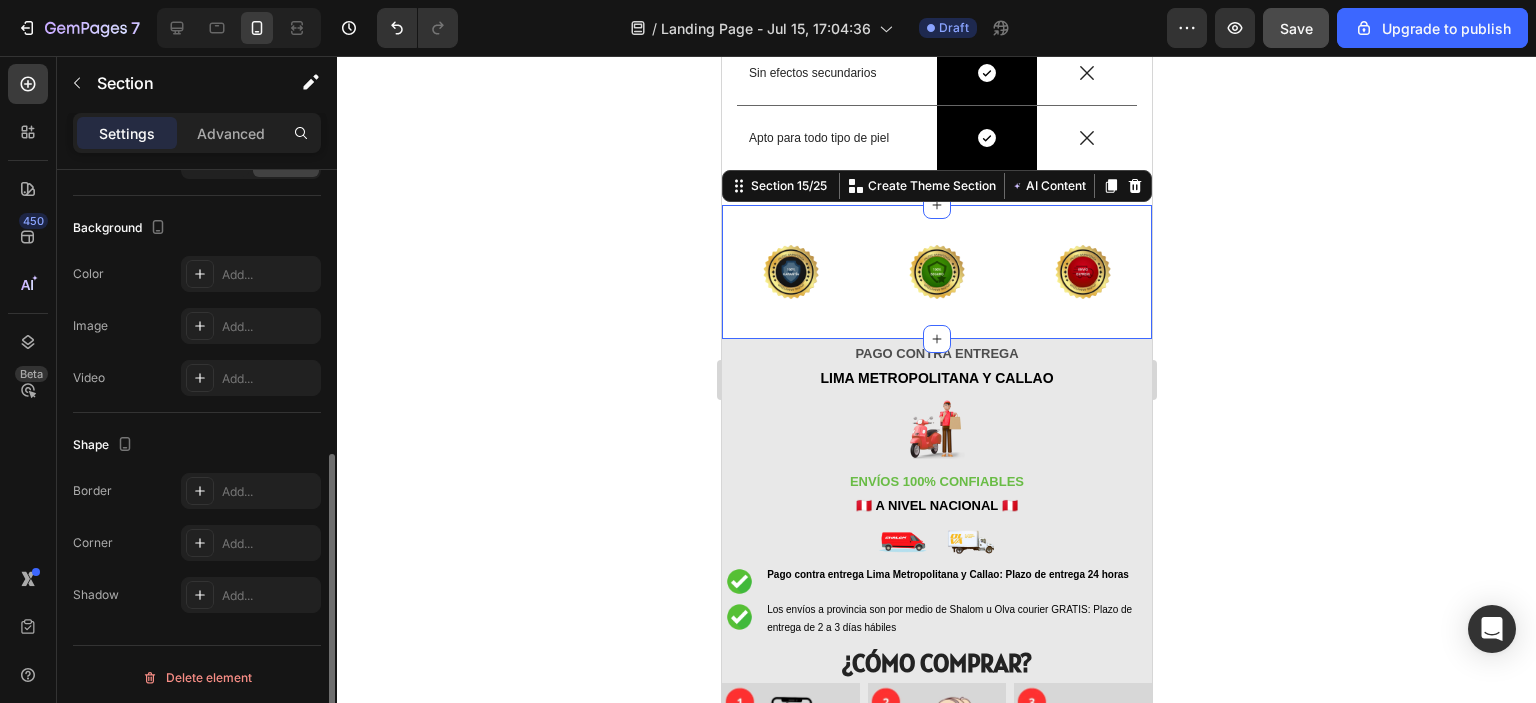 scroll, scrollTop: 576, scrollLeft: 0, axis: vertical 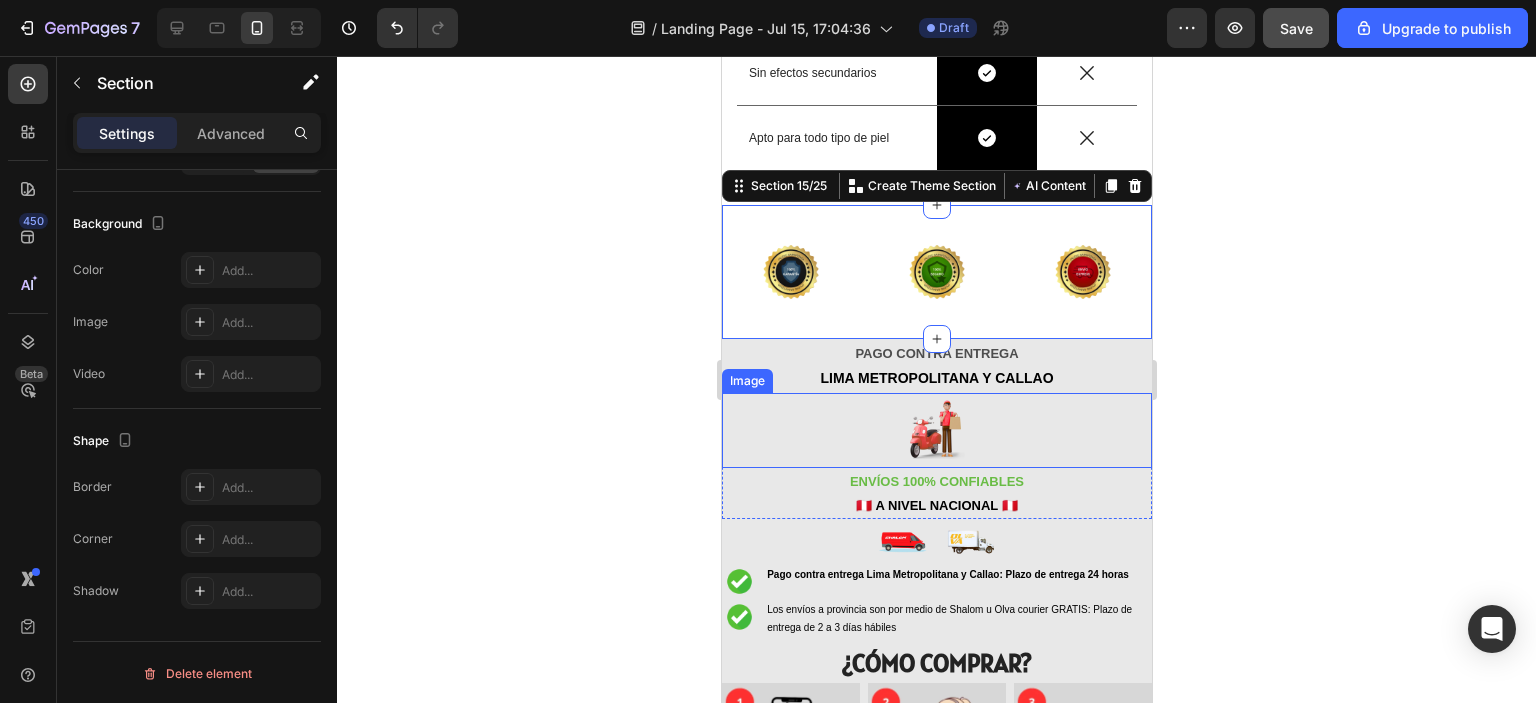 click at bounding box center [936, 430] 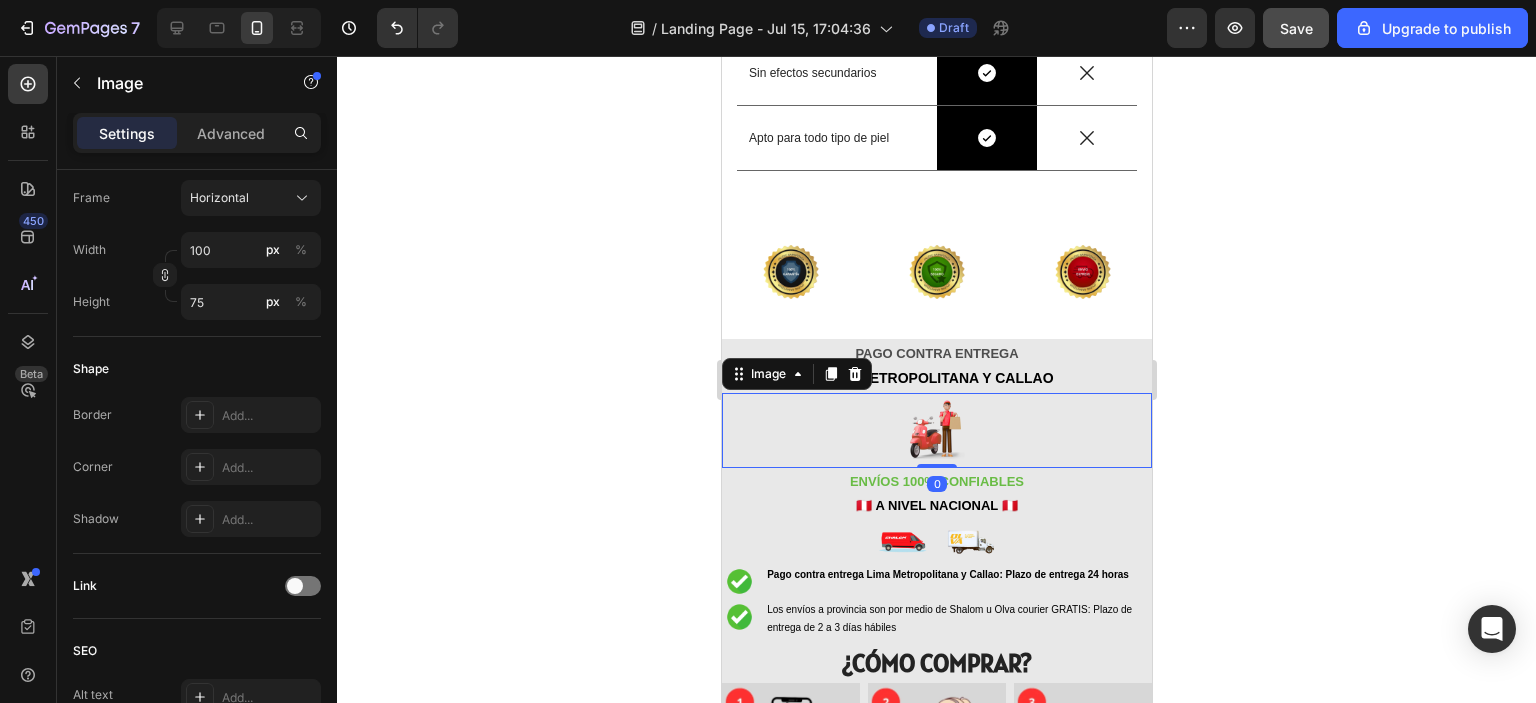 scroll, scrollTop: 0, scrollLeft: 0, axis: both 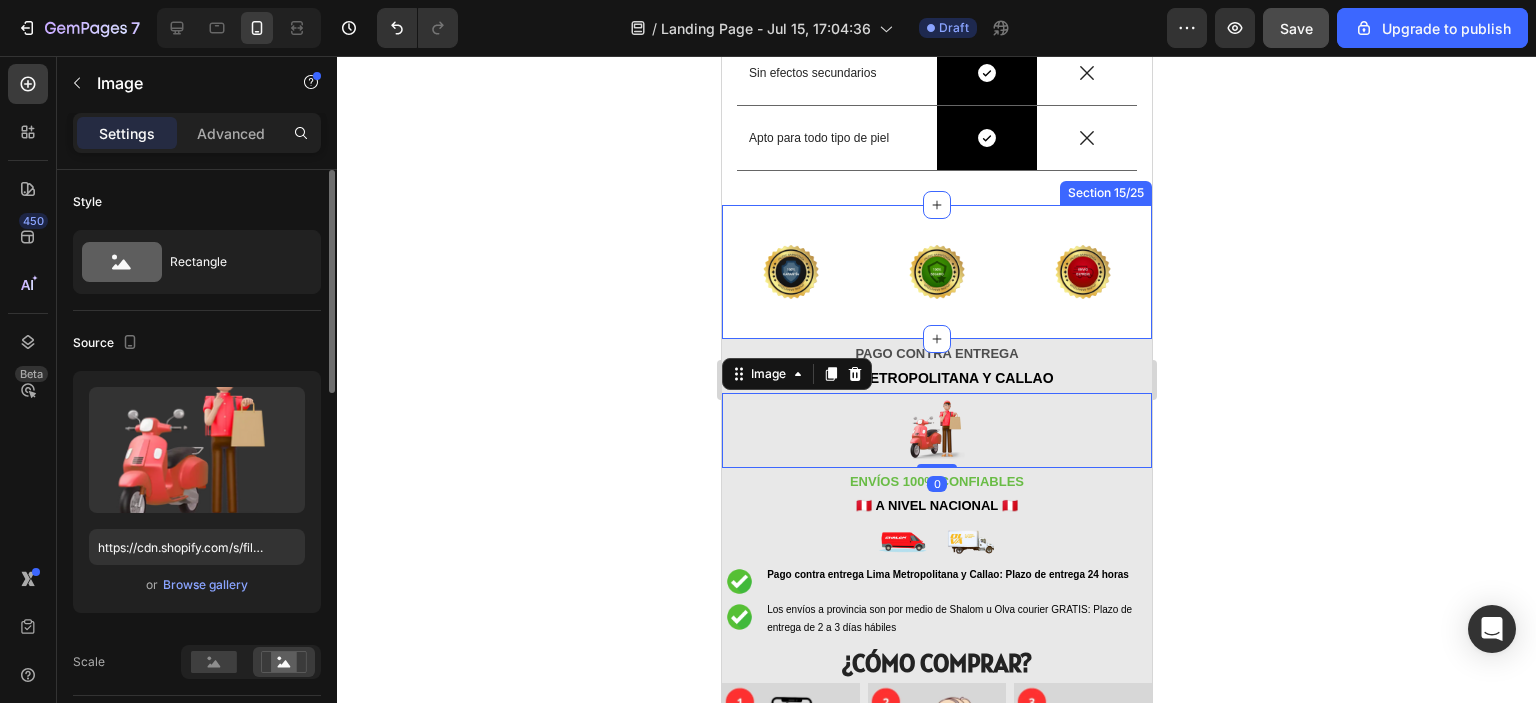 click on "Image Image Image Row Section 15/25" at bounding box center (936, 272) 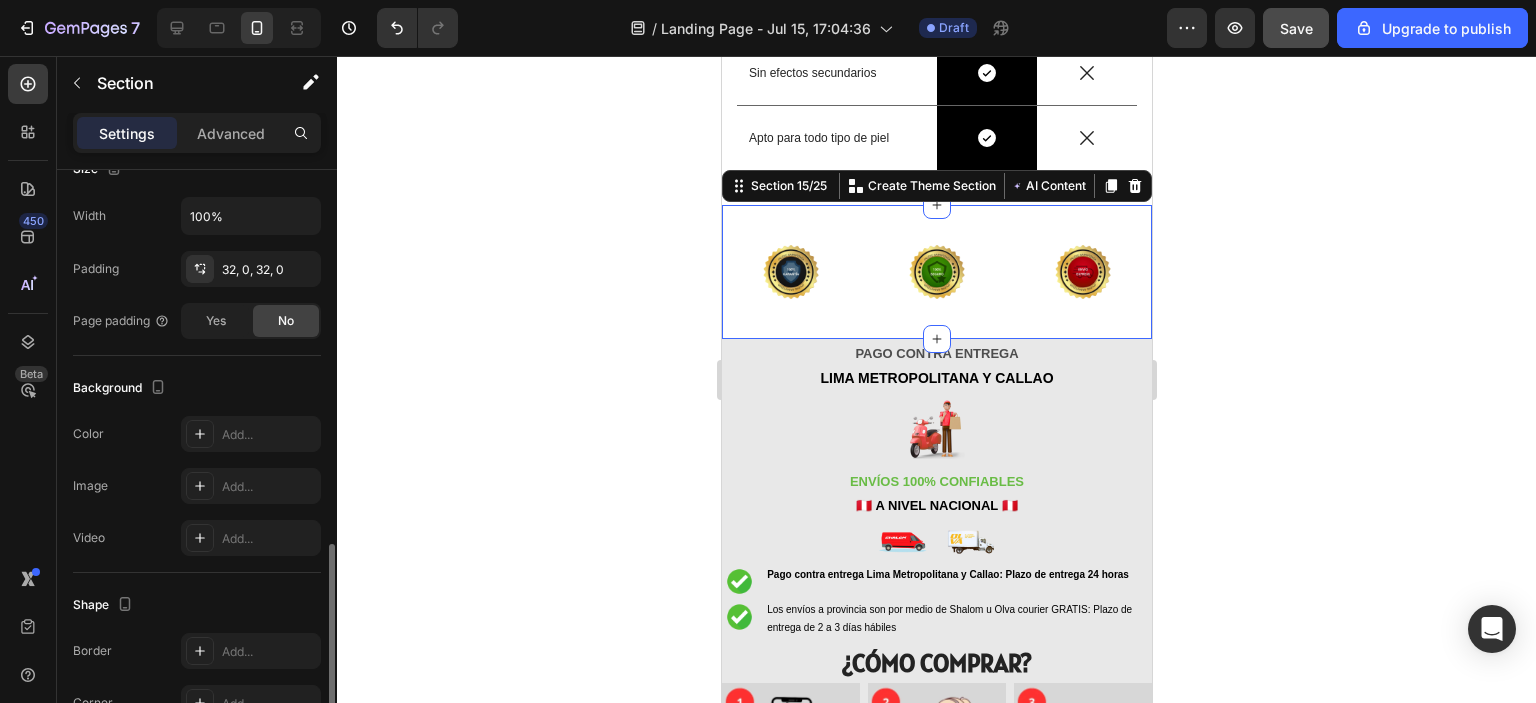 scroll, scrollTop: 576, scrollLeft: 0, axis: vertical 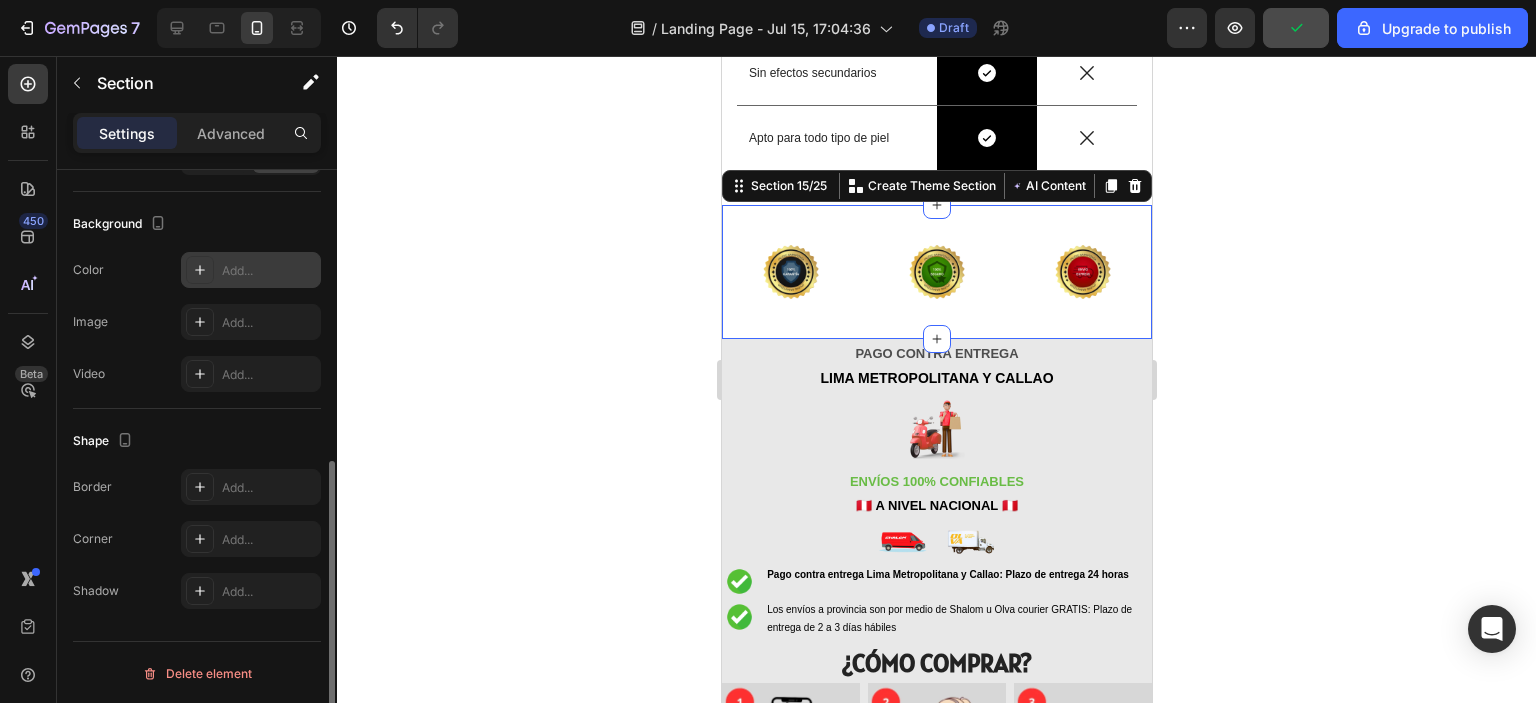 click on "Add..." at bounding box center (269, 271) 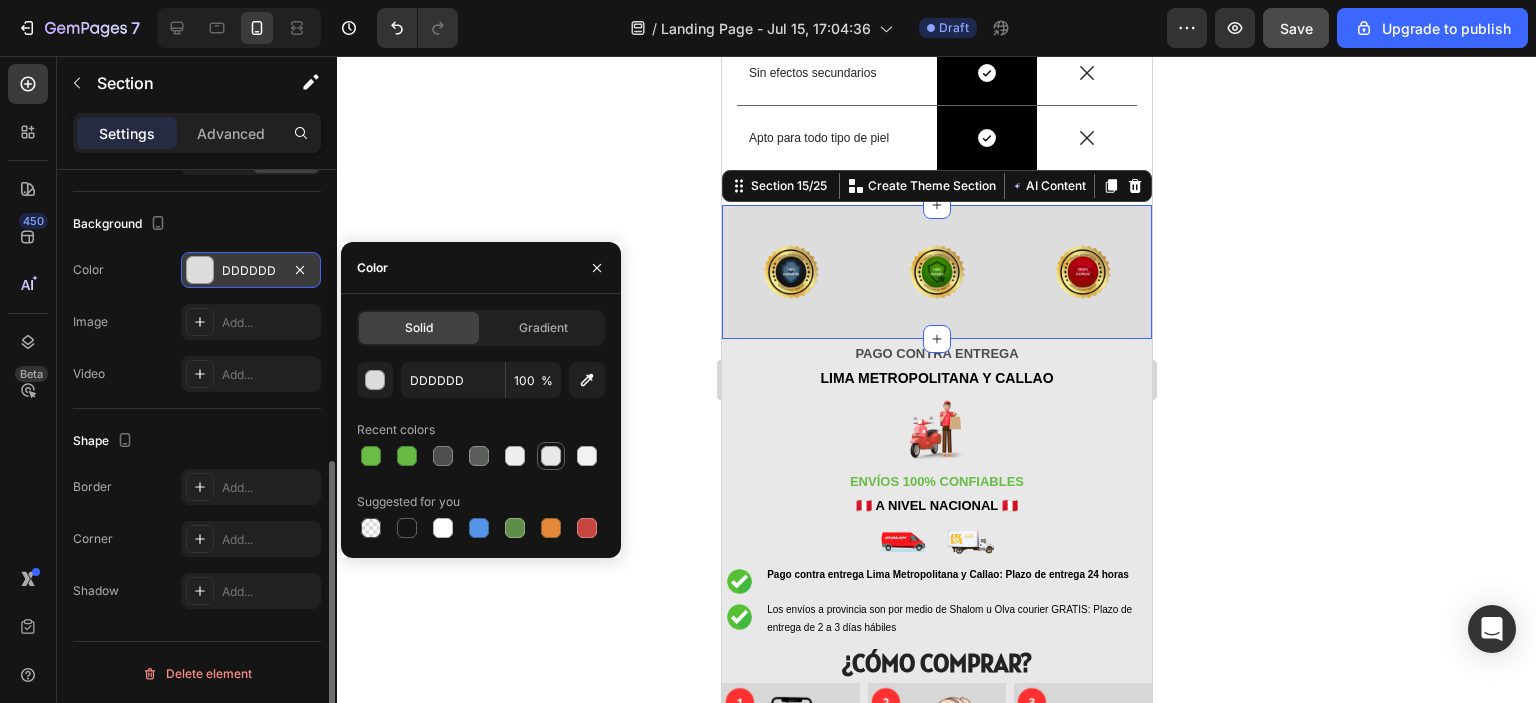 click at bounding box center (551, 456) 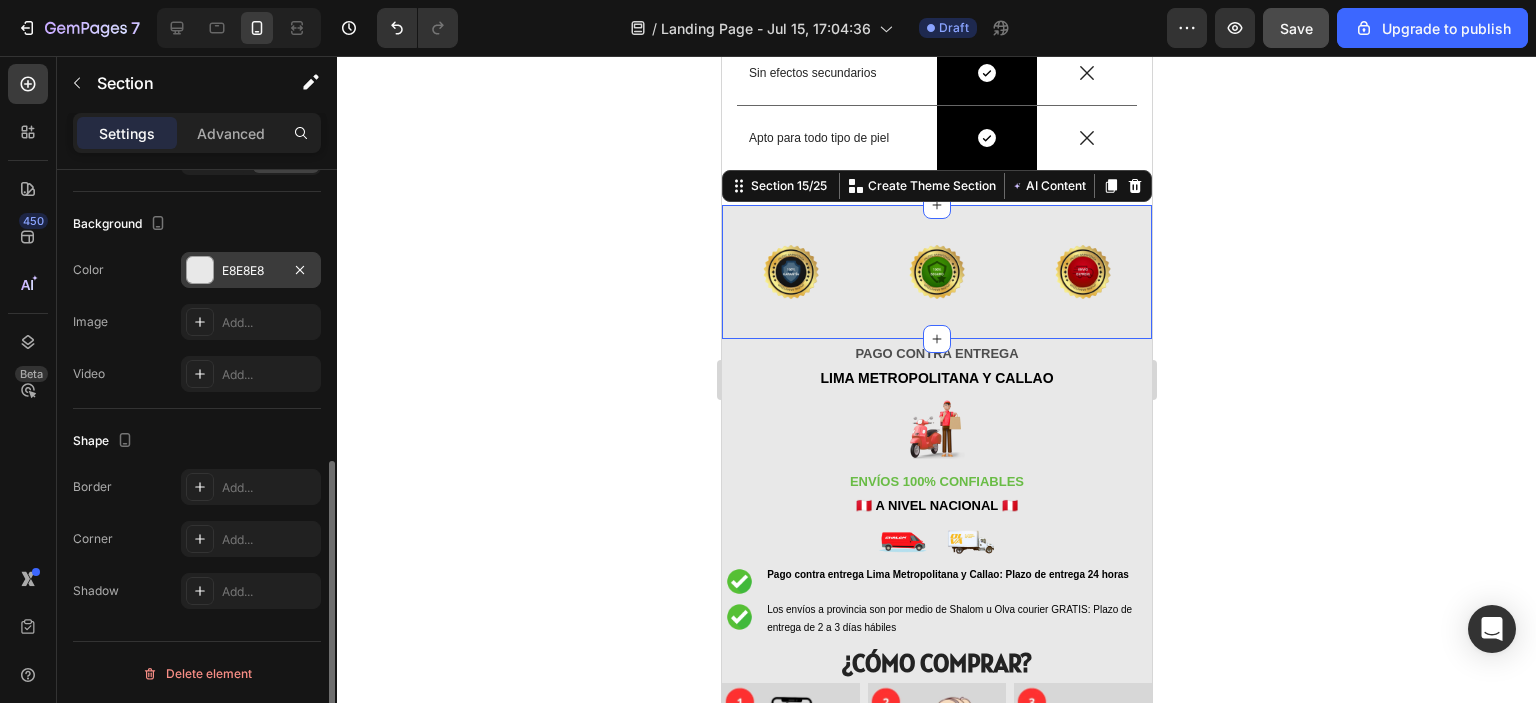 click 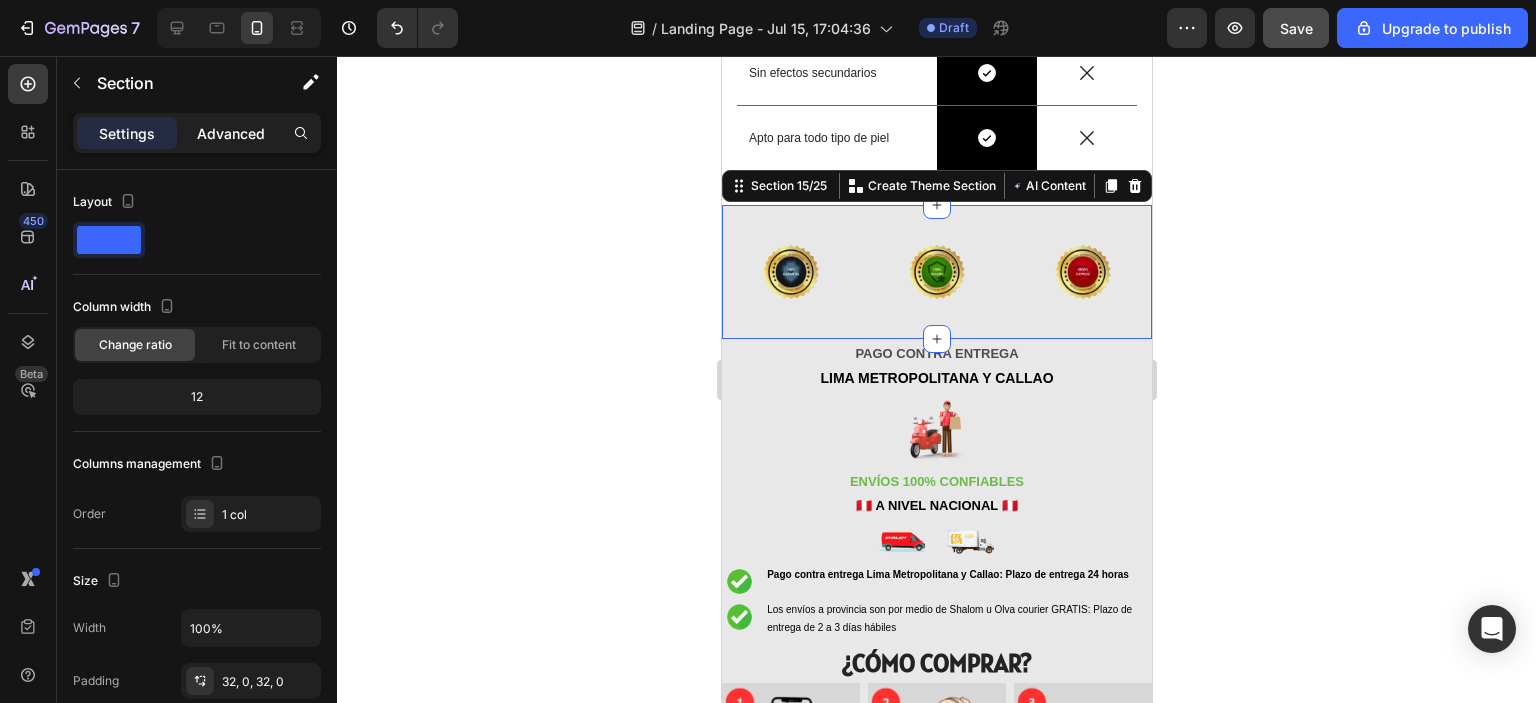 click on "Advanced" at bounding box center (231, 133) 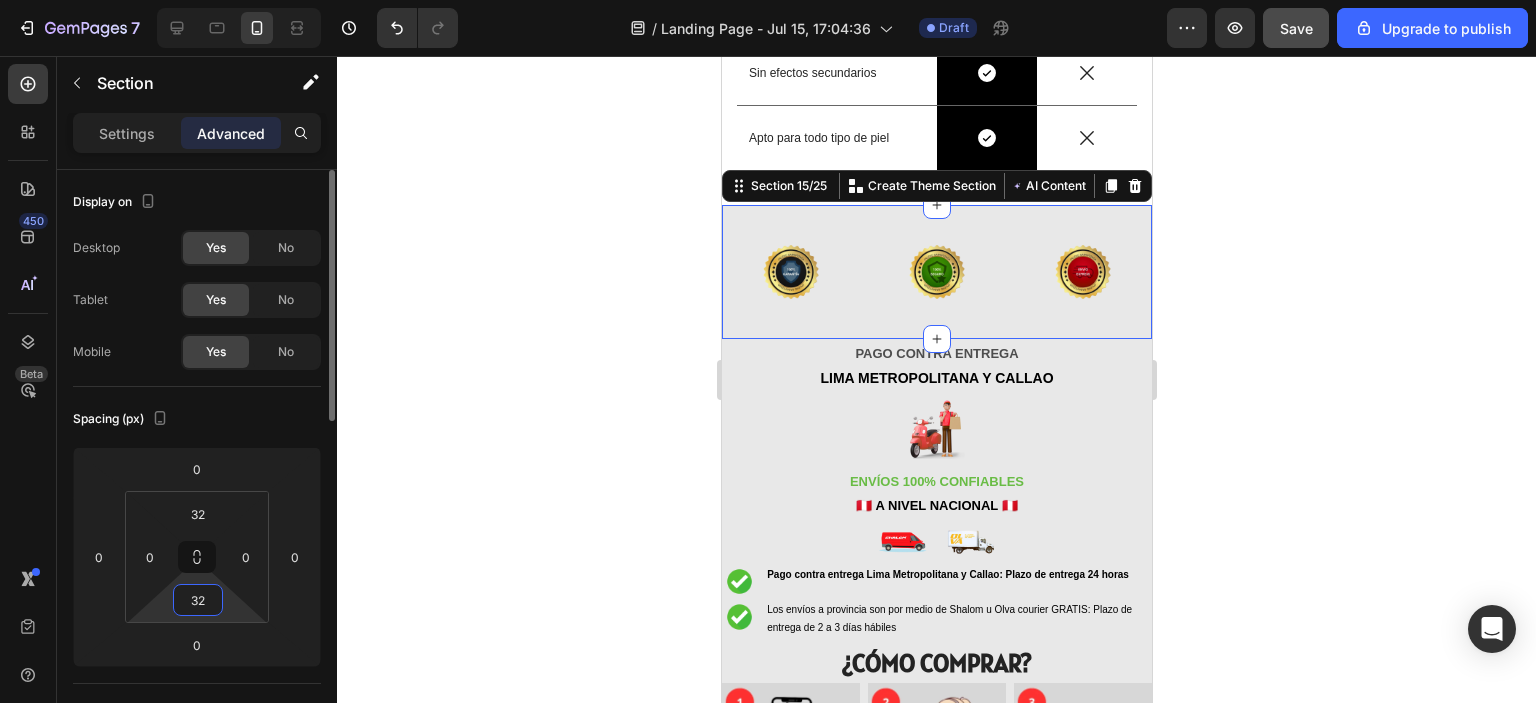 click on "32" at bounding box center [198, 600] 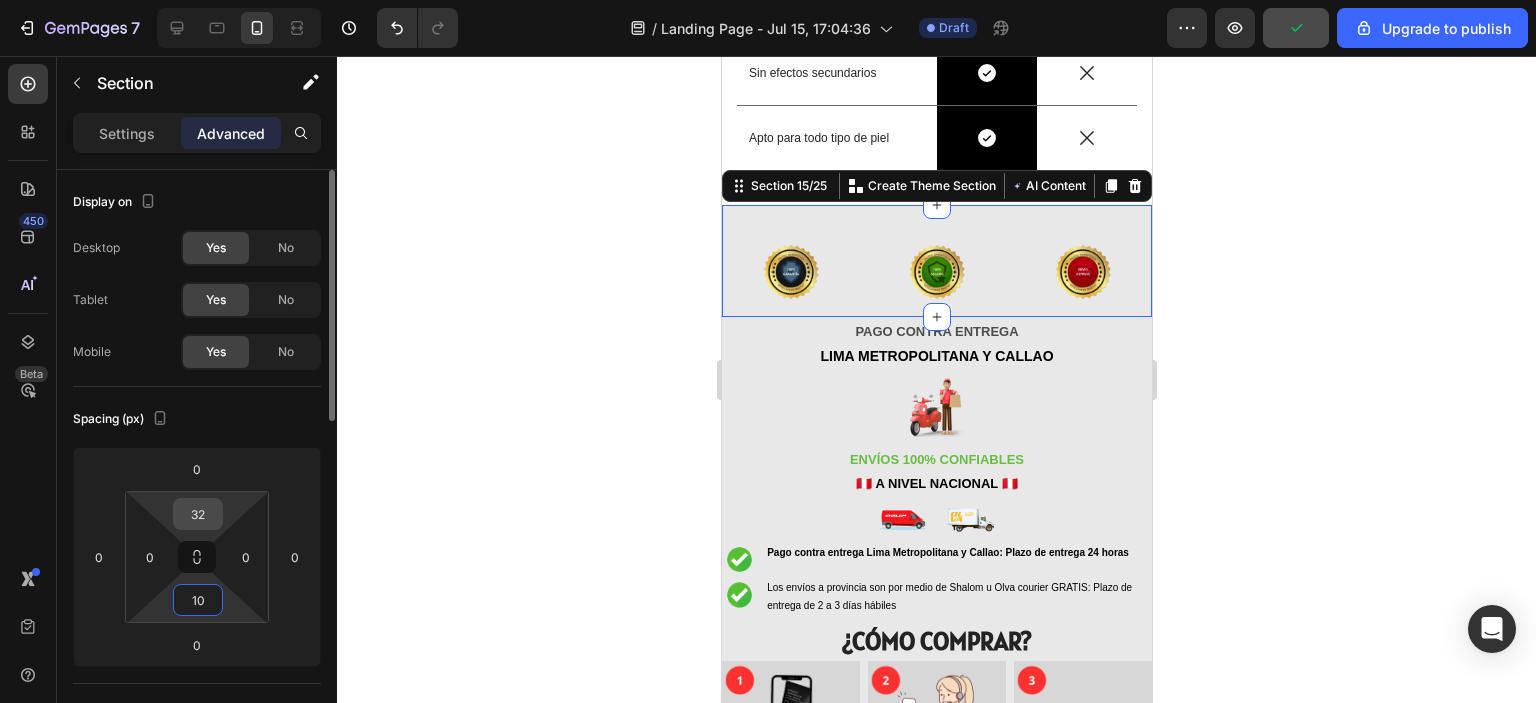 type on "10" 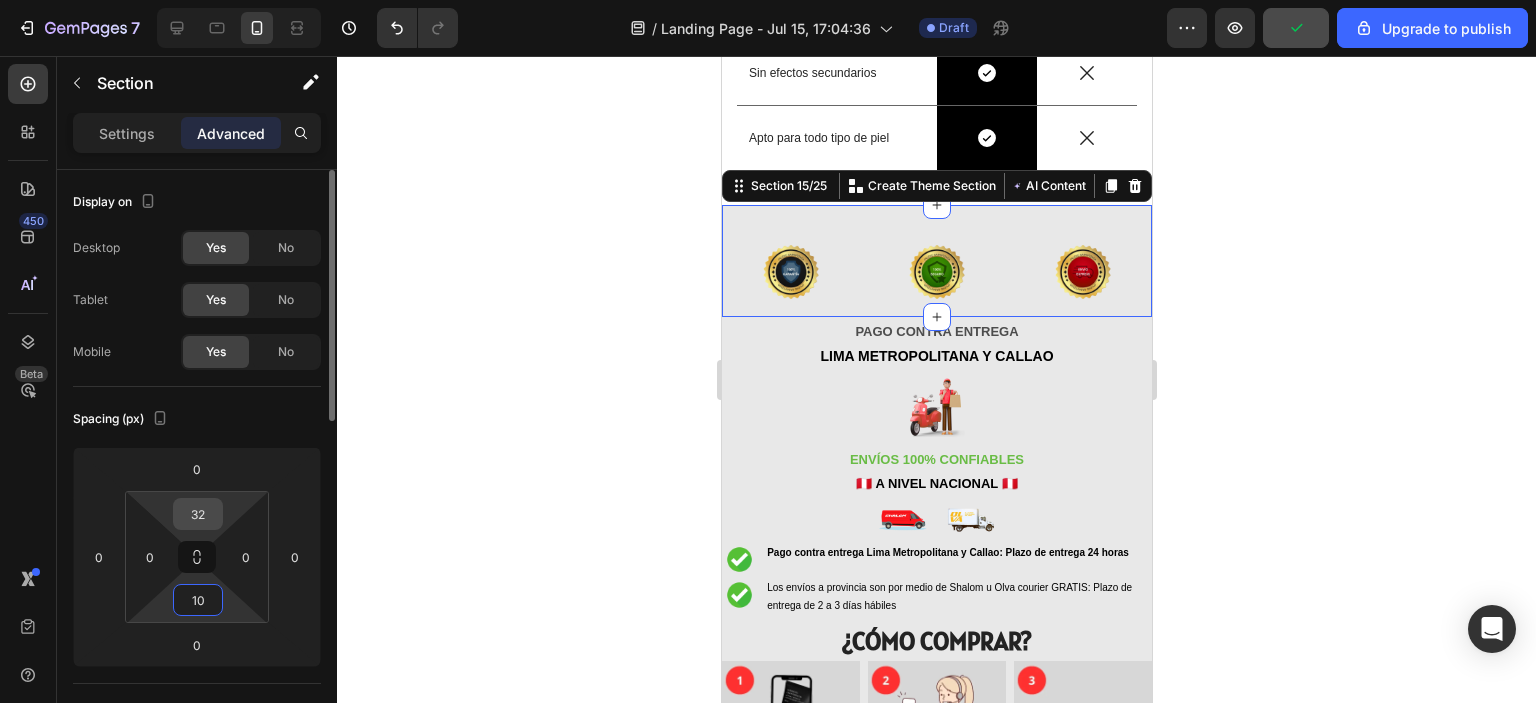 click on "32" at bounding box center (198, 514) 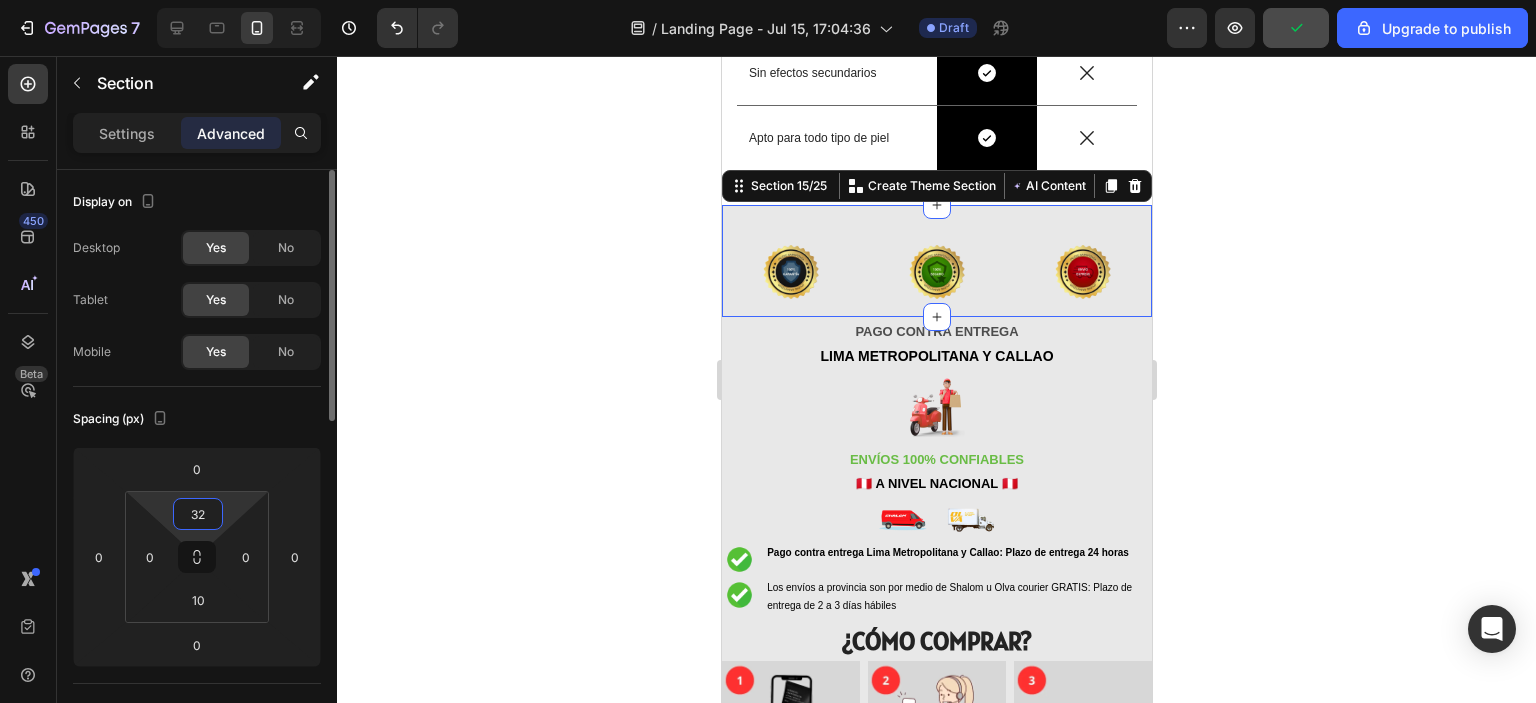 click on "32" at bounding box center [198, 514] 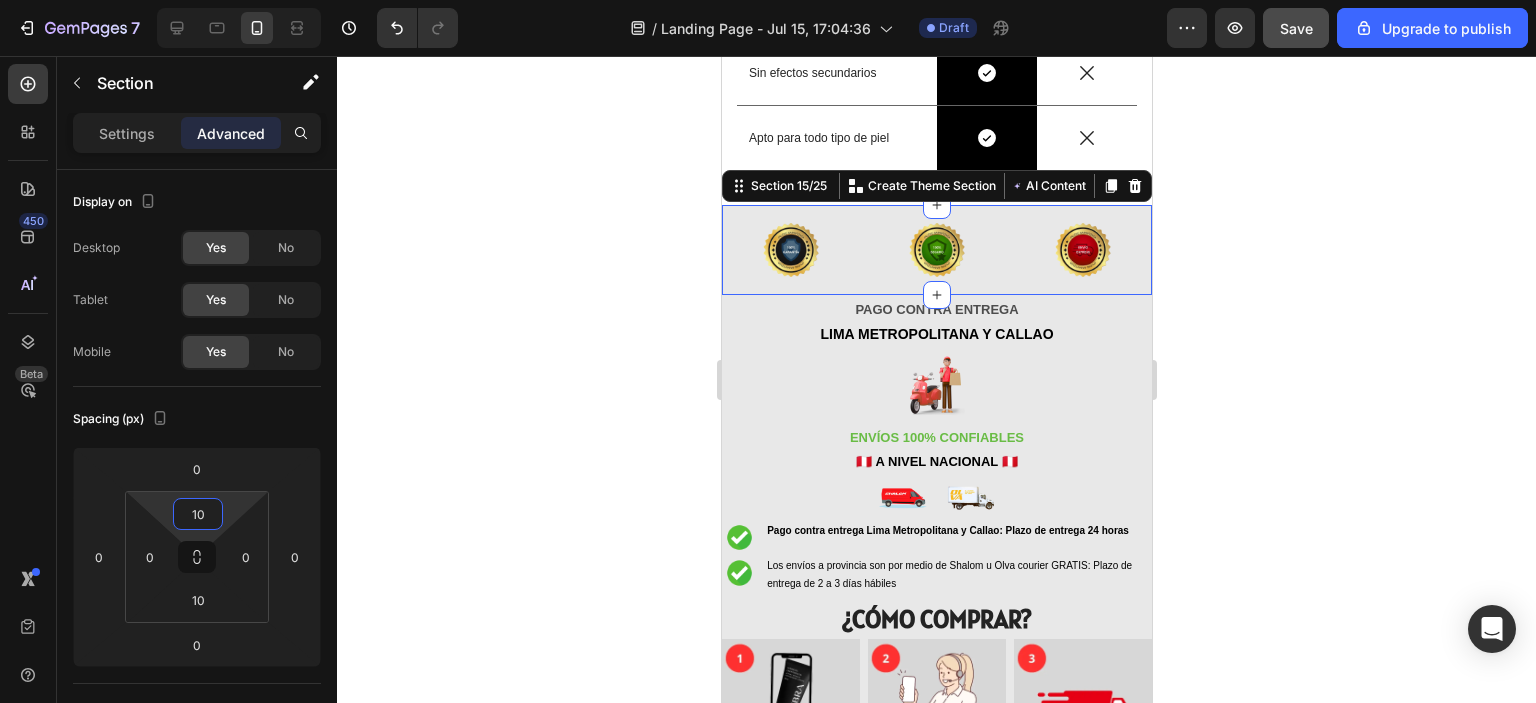 type on "10" 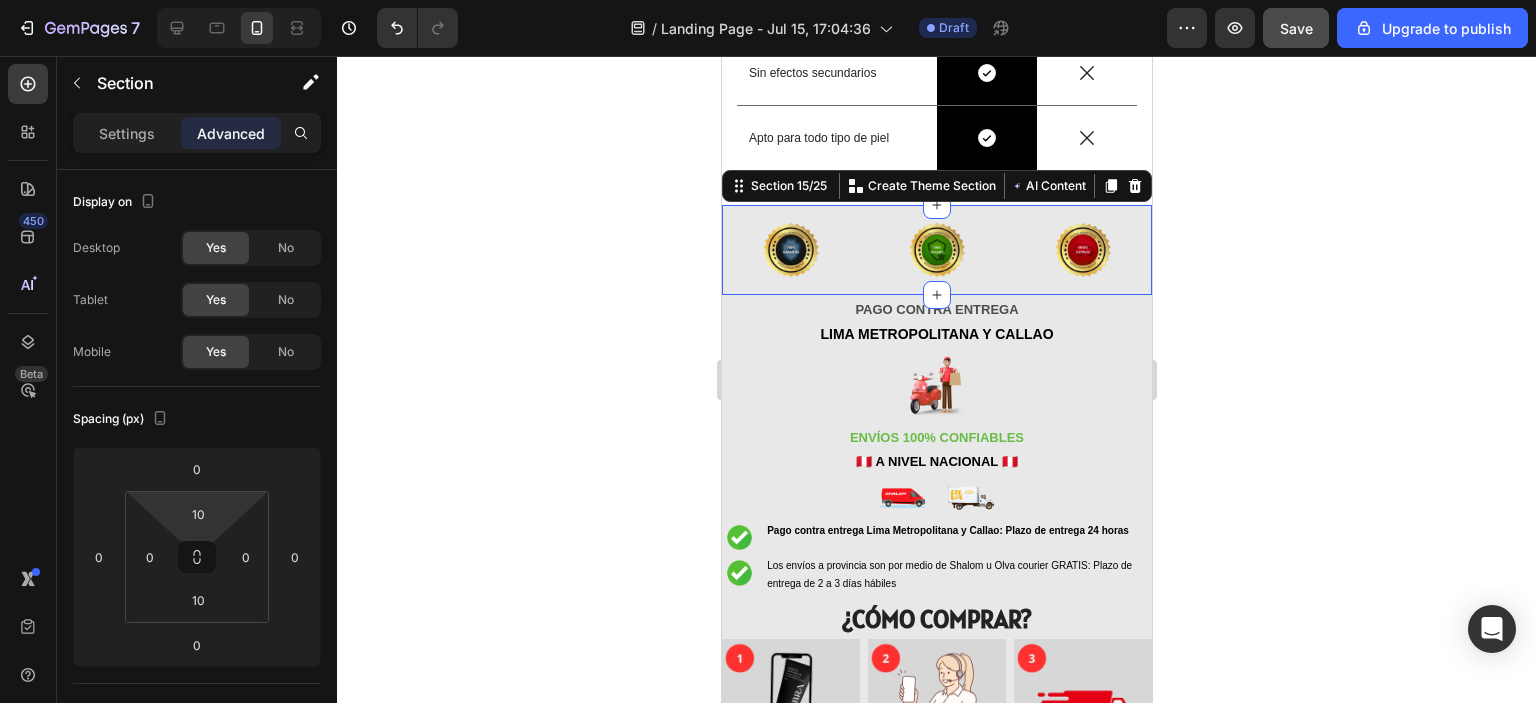click 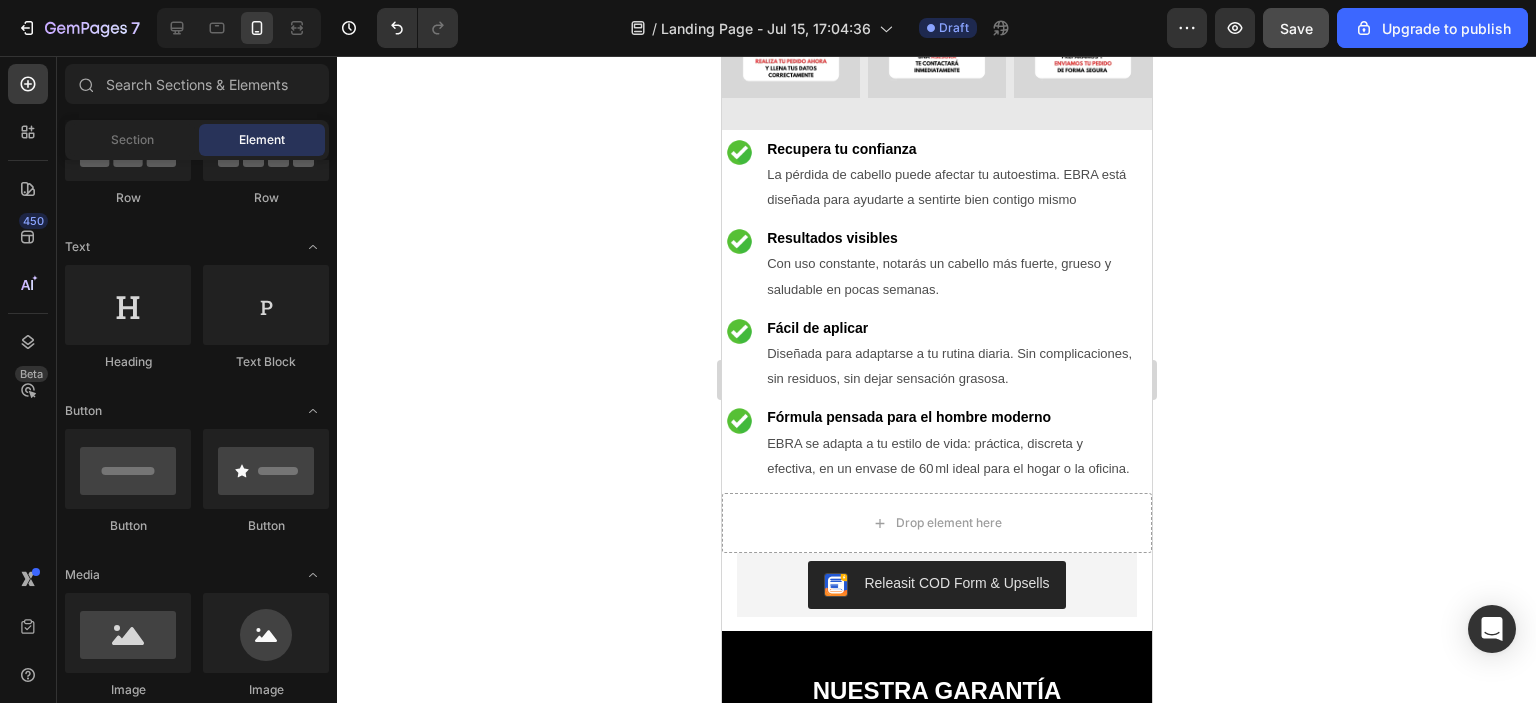 scroll, scrollTop: 2879, scrollLeft: 0, axis: vertical 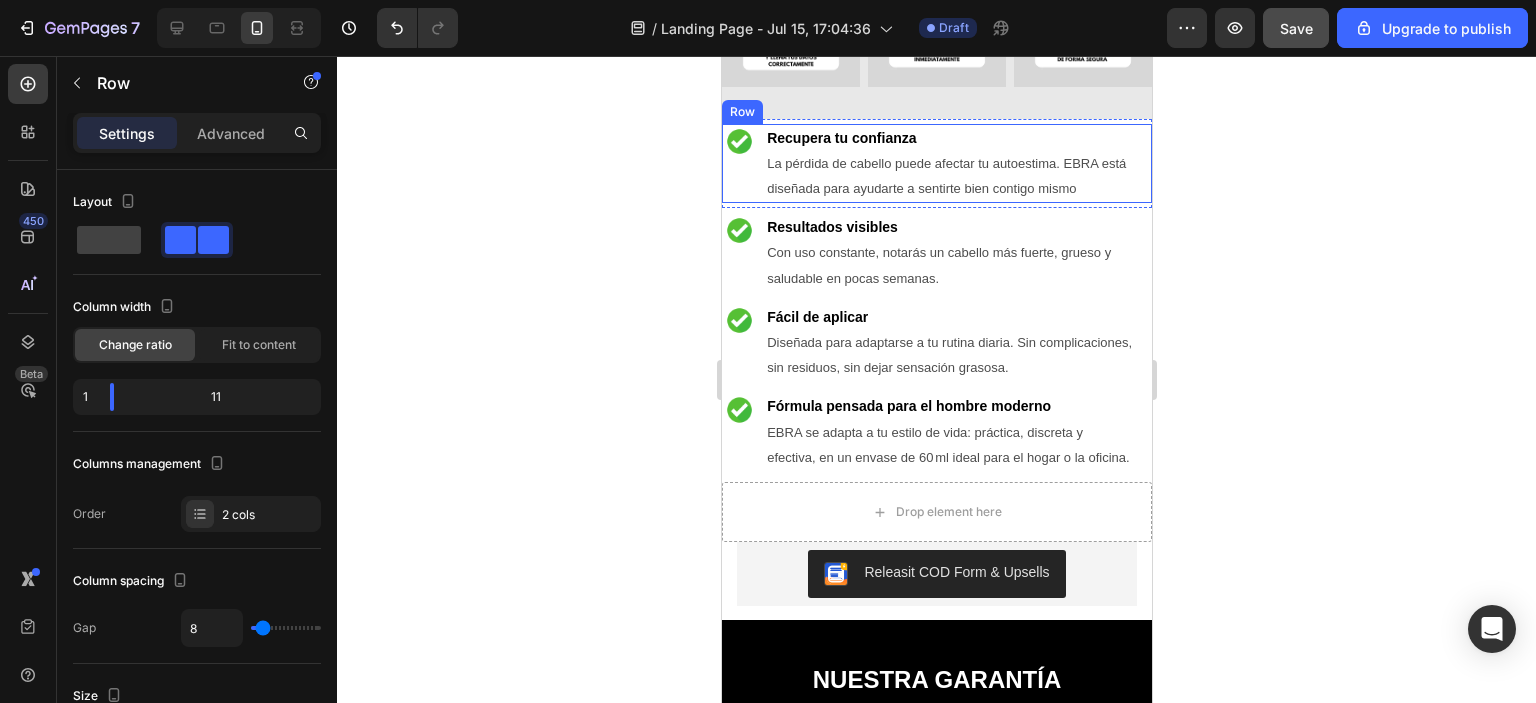 click on "Image" at bounding box center [738, 164] 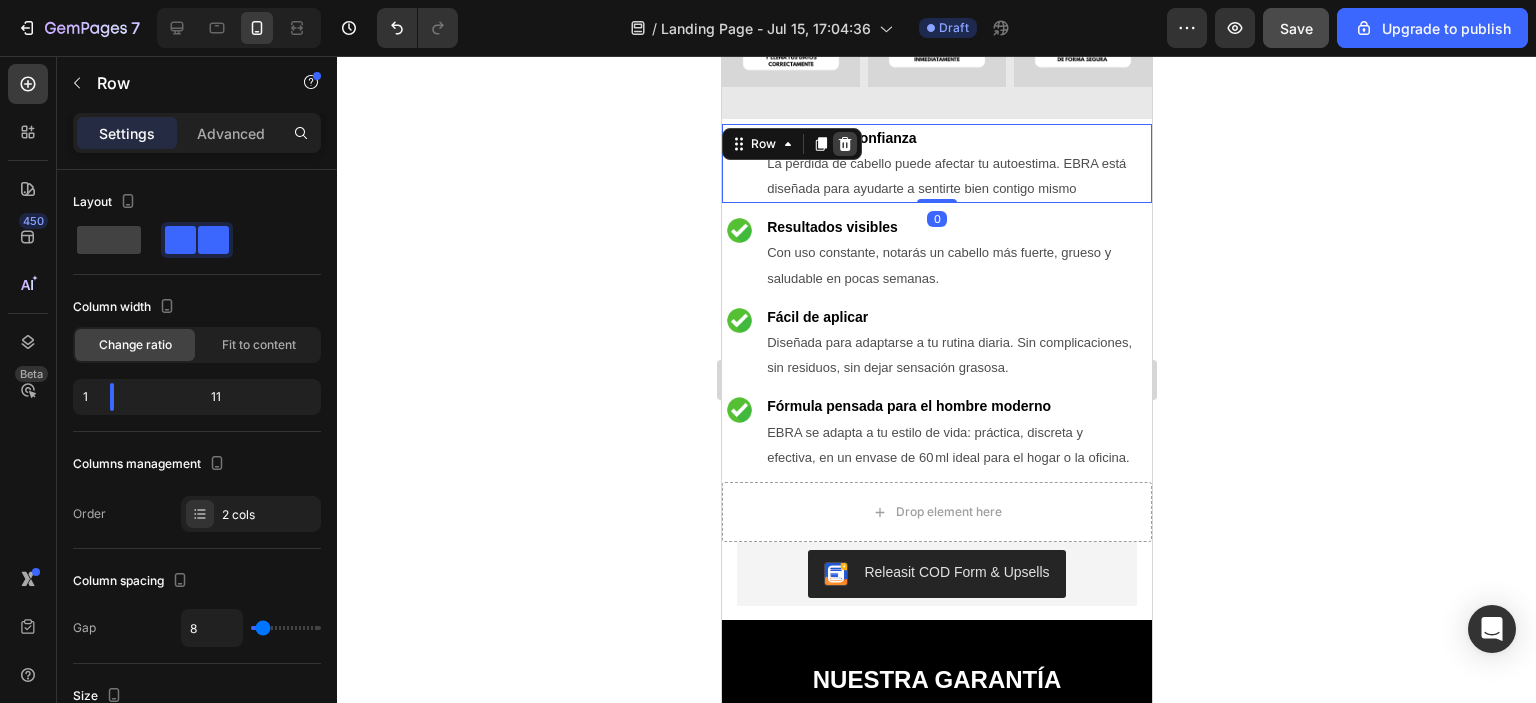 click 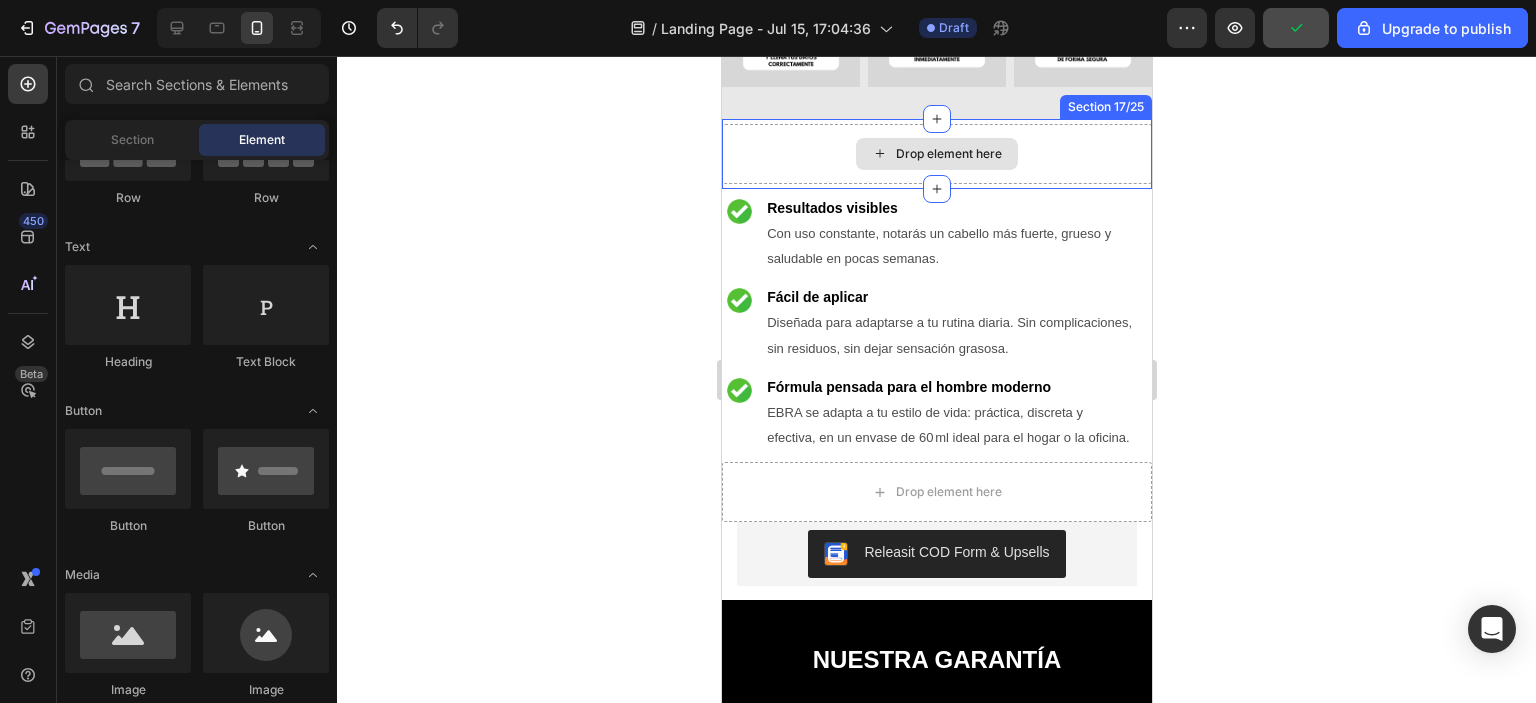 click on "Drop element here" at bounding box center (936, 154) 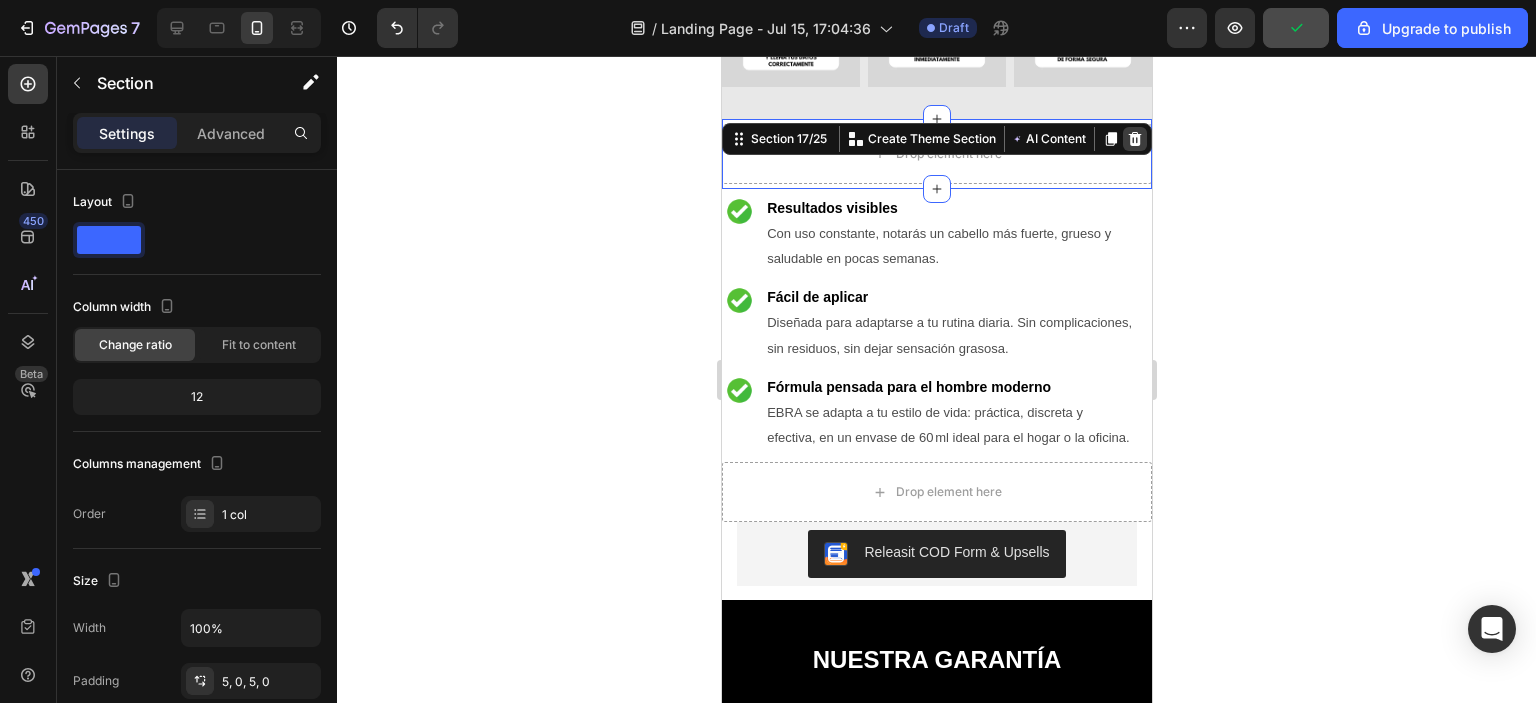 click 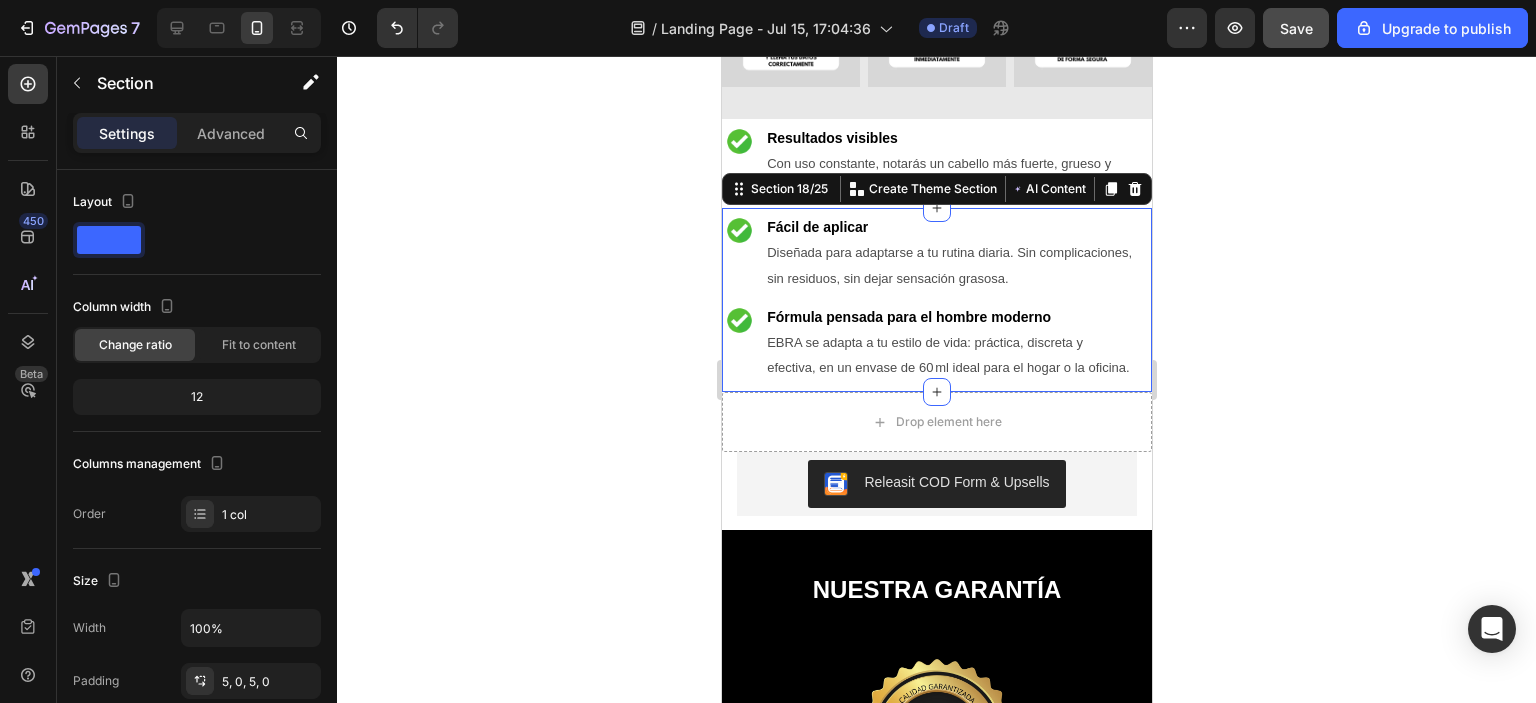 click on "Image Fácil de aplicar Diseñada para adaptarse a tu rutina diaria. Sin complicaciones, sin residuos, sin dejar sensación grasosa. Text Block Row Image Fórmula pensada para el hombre moderno EBRA se adapta a tu estilo de vida: práctica, discreta y       efectiva, en un envase de 60 ml ideal para el hogar o la oficina. Text Block Row Section 18/25   You can create reusable sections Create Theme Section AI Content Write with GemAI What would you like to describe here? Tone and Voice Persuasive Product Show more Generate" at bounding box center [936, 300] 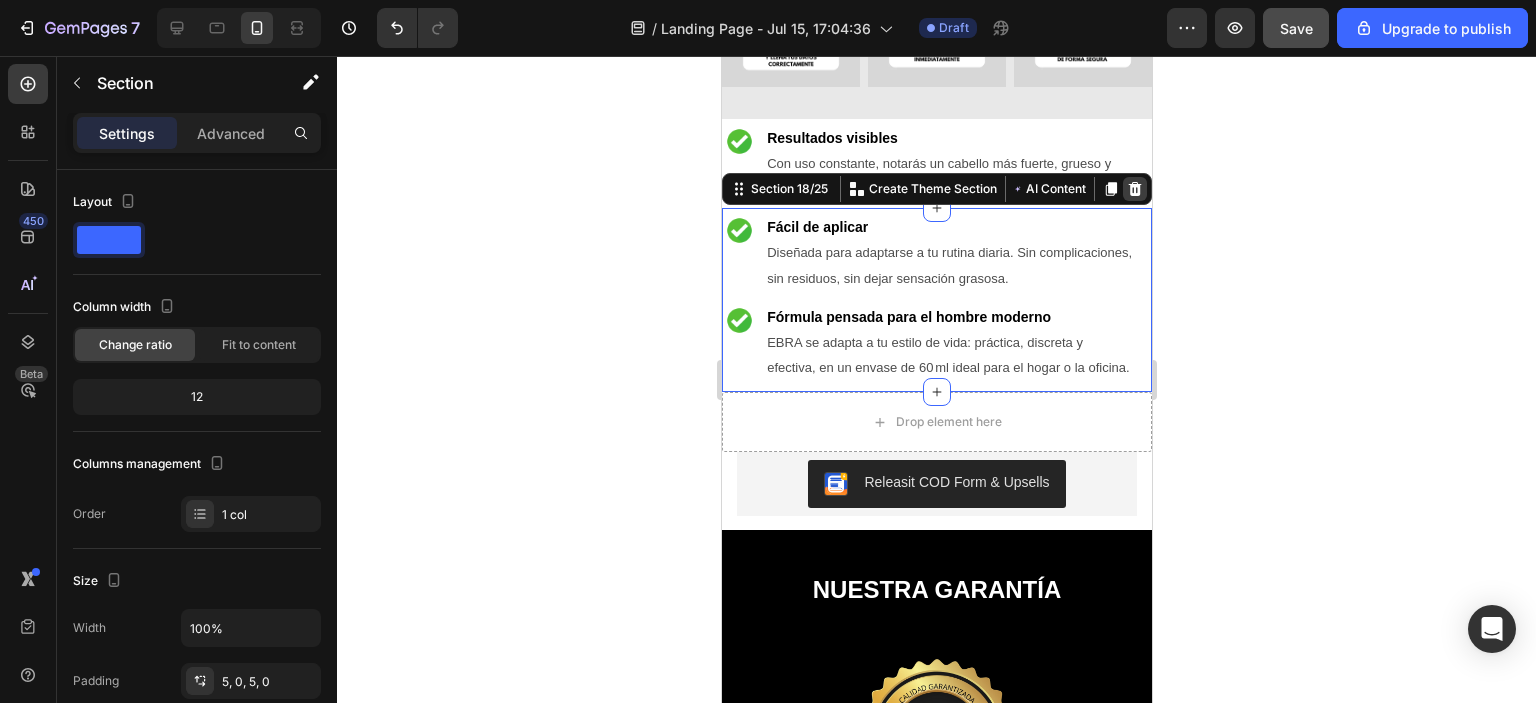 click 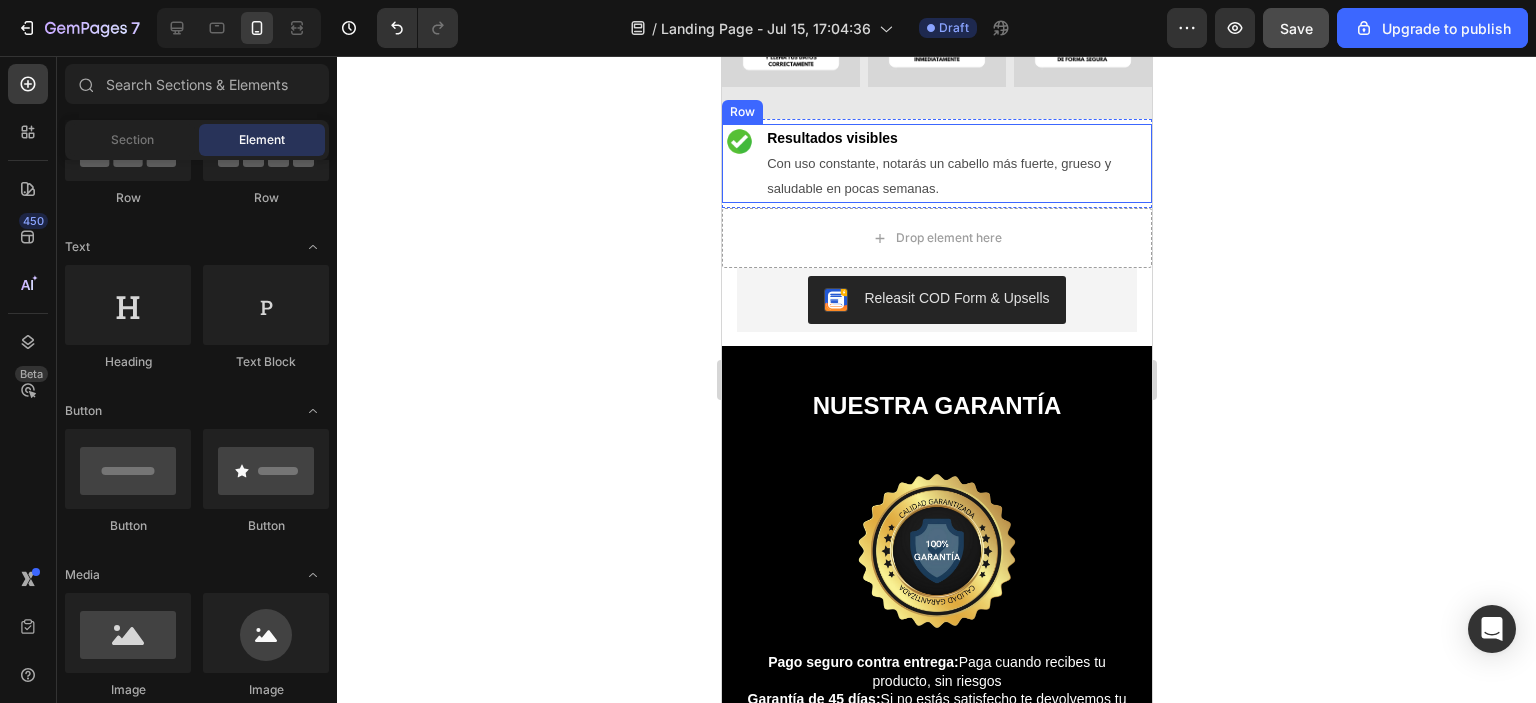 click on "Image Resultados visibles Con uso constante, notarás un cabello más fuerte, grueso y saludable en pocas semanas. Text Block Row" at bounding box center (936, 164) 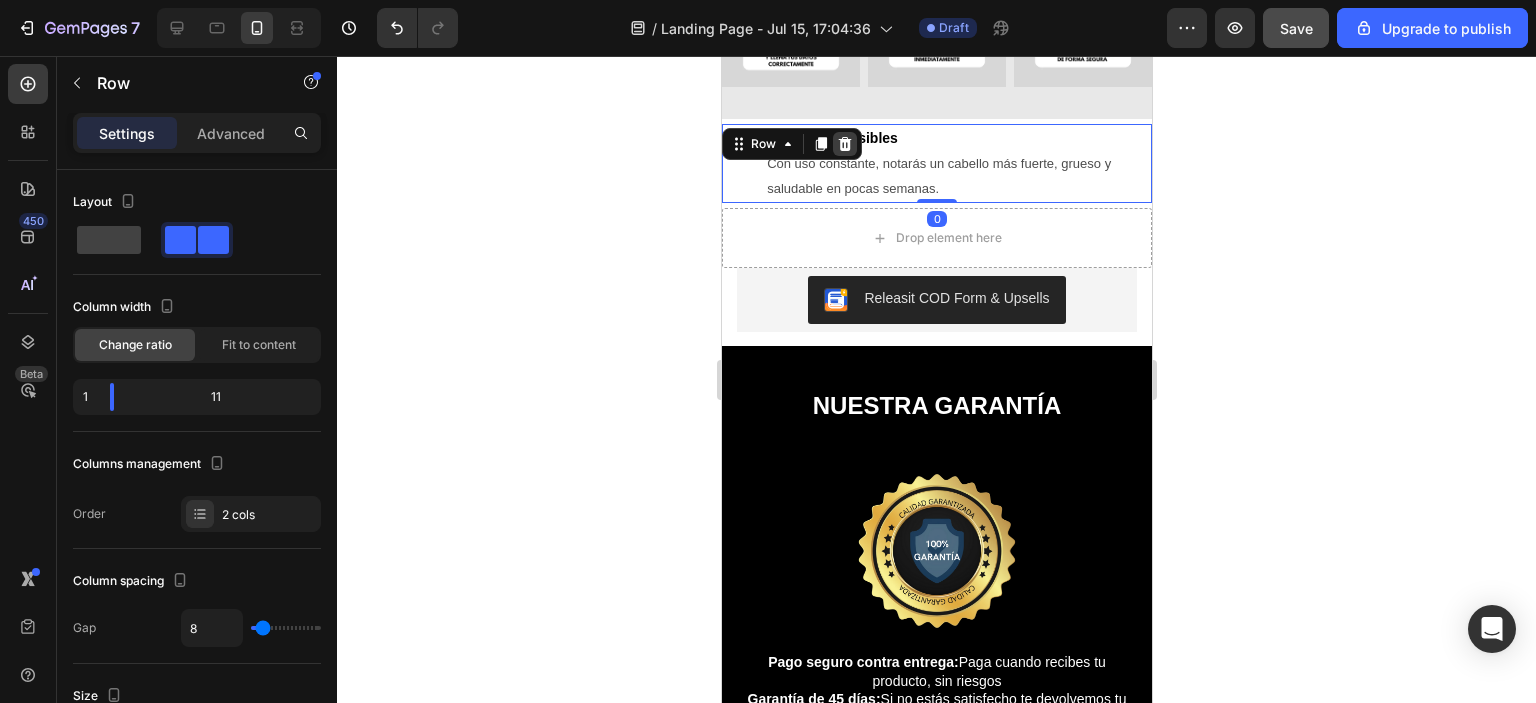 click 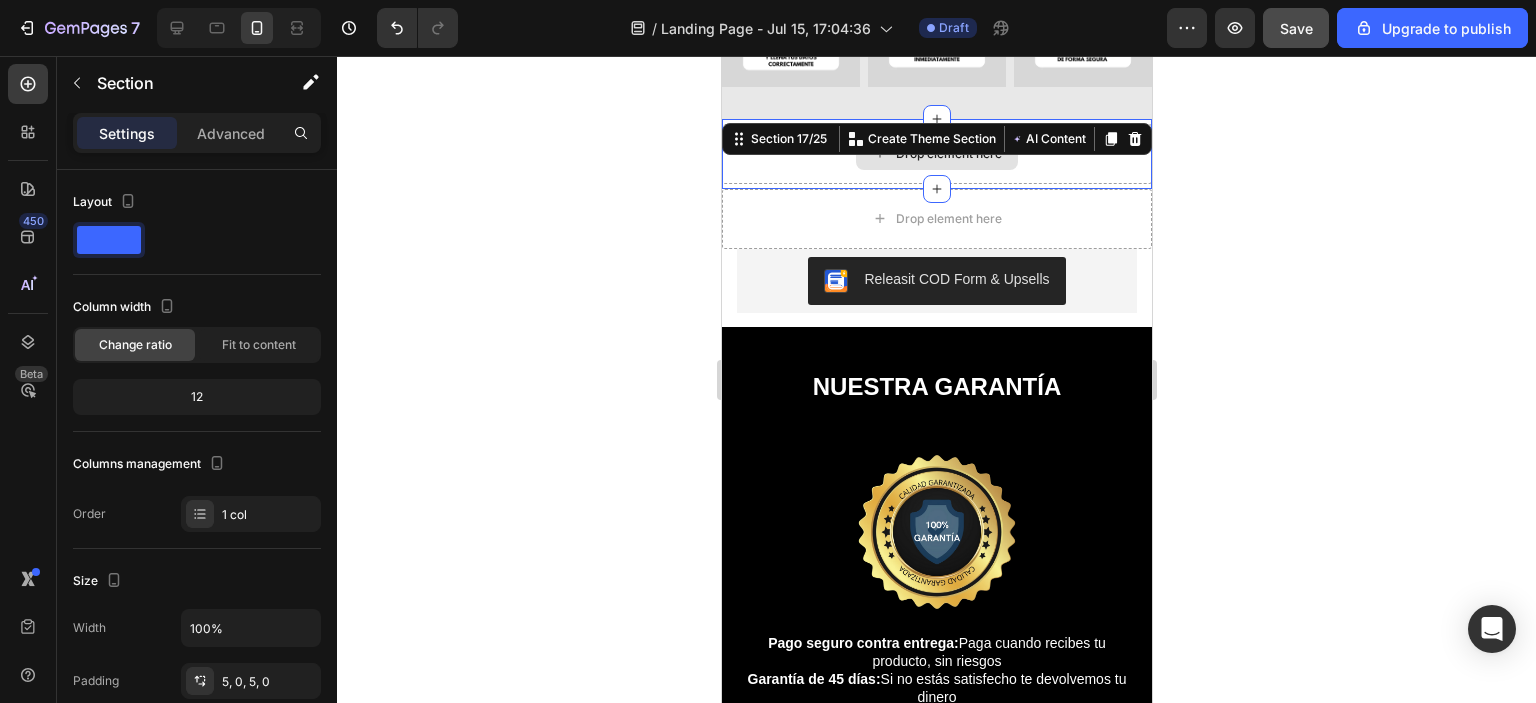 click on "Drop element here" at bounding box center (936, 154) 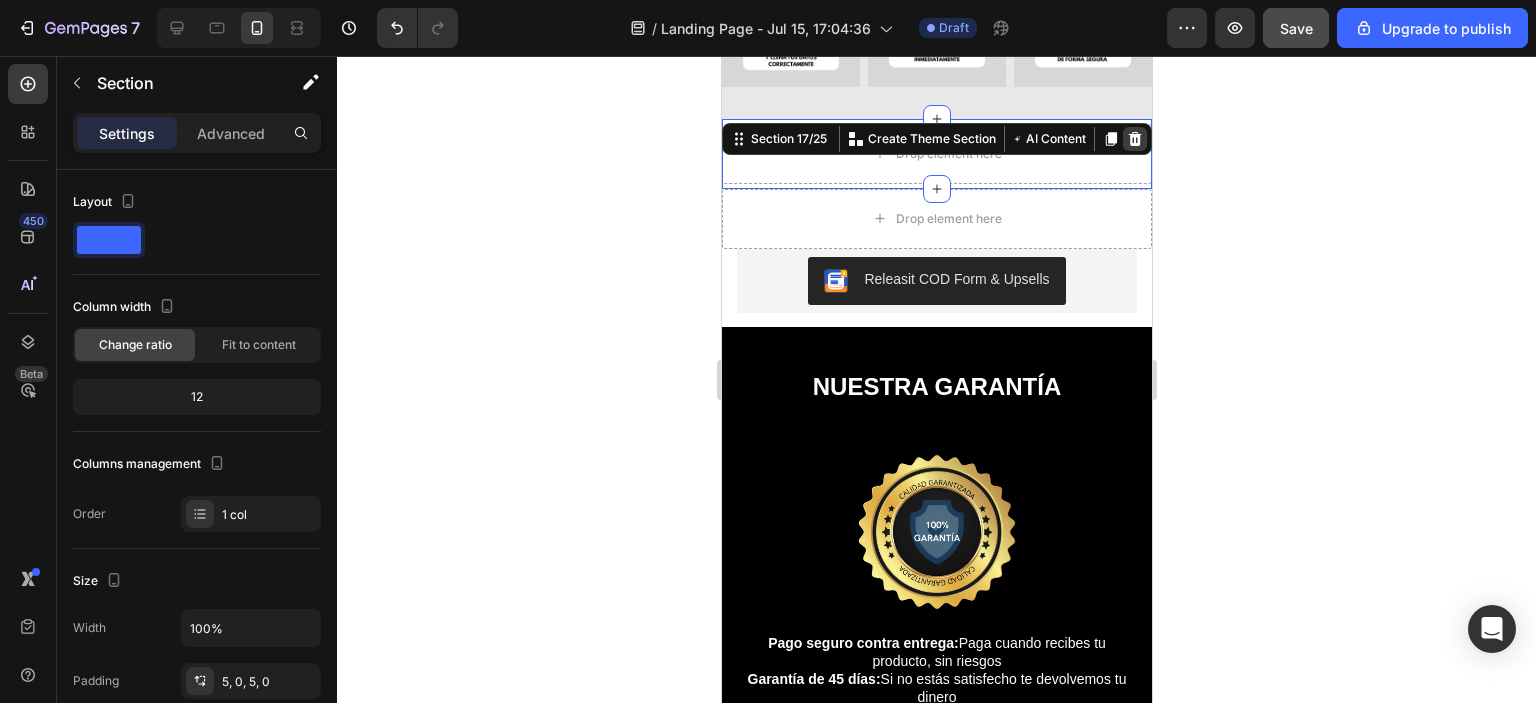 click 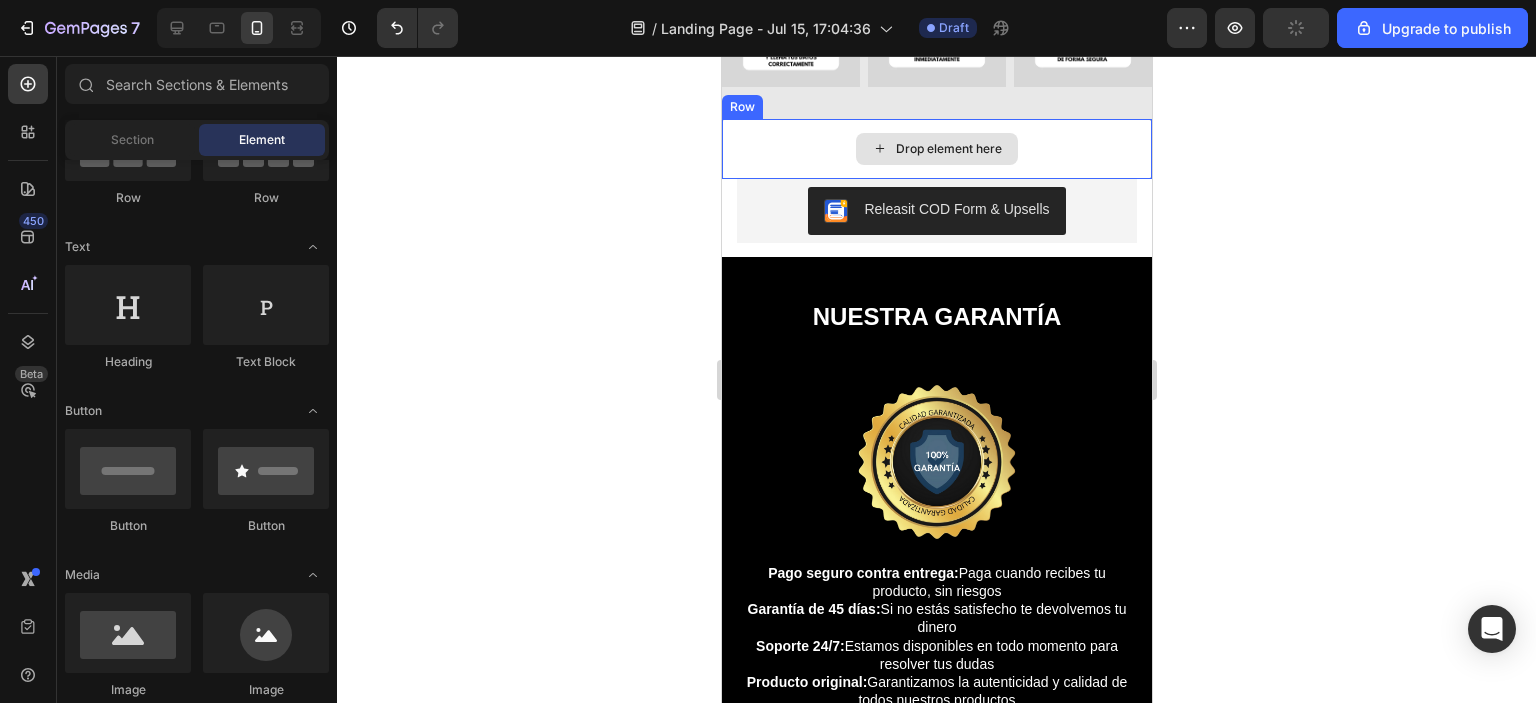 click on "Drop element here" at bounding box center (936, 149) 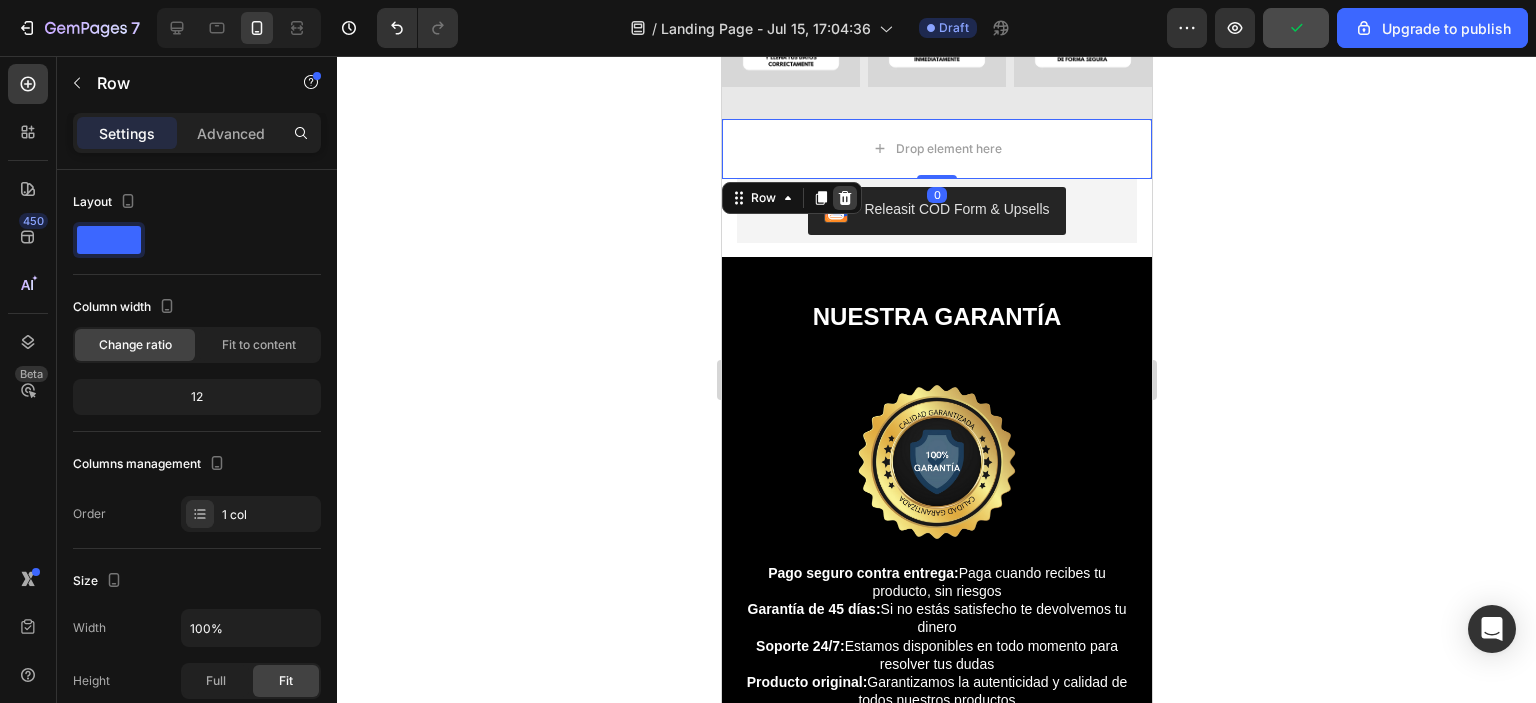 click 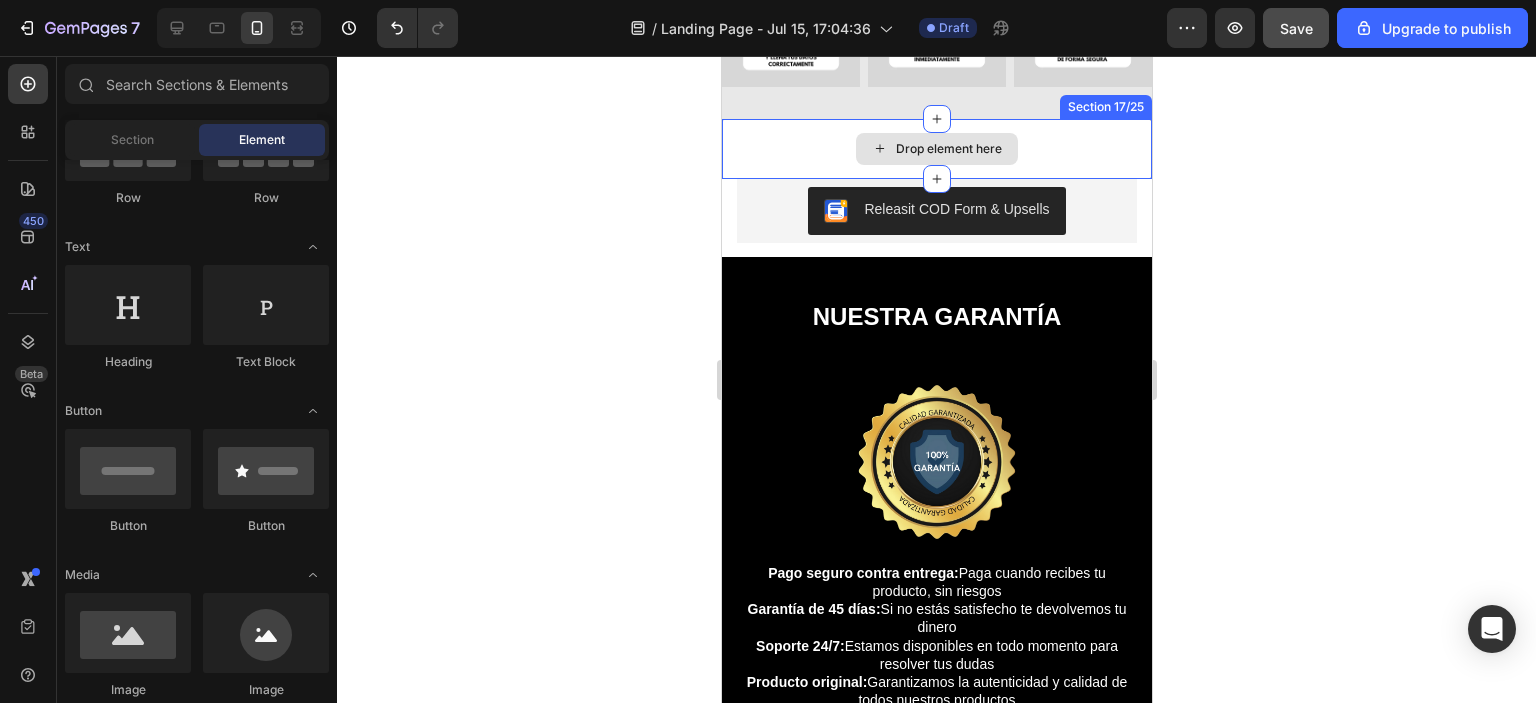 click on "Drop element here" at bounding box center (936, 149) 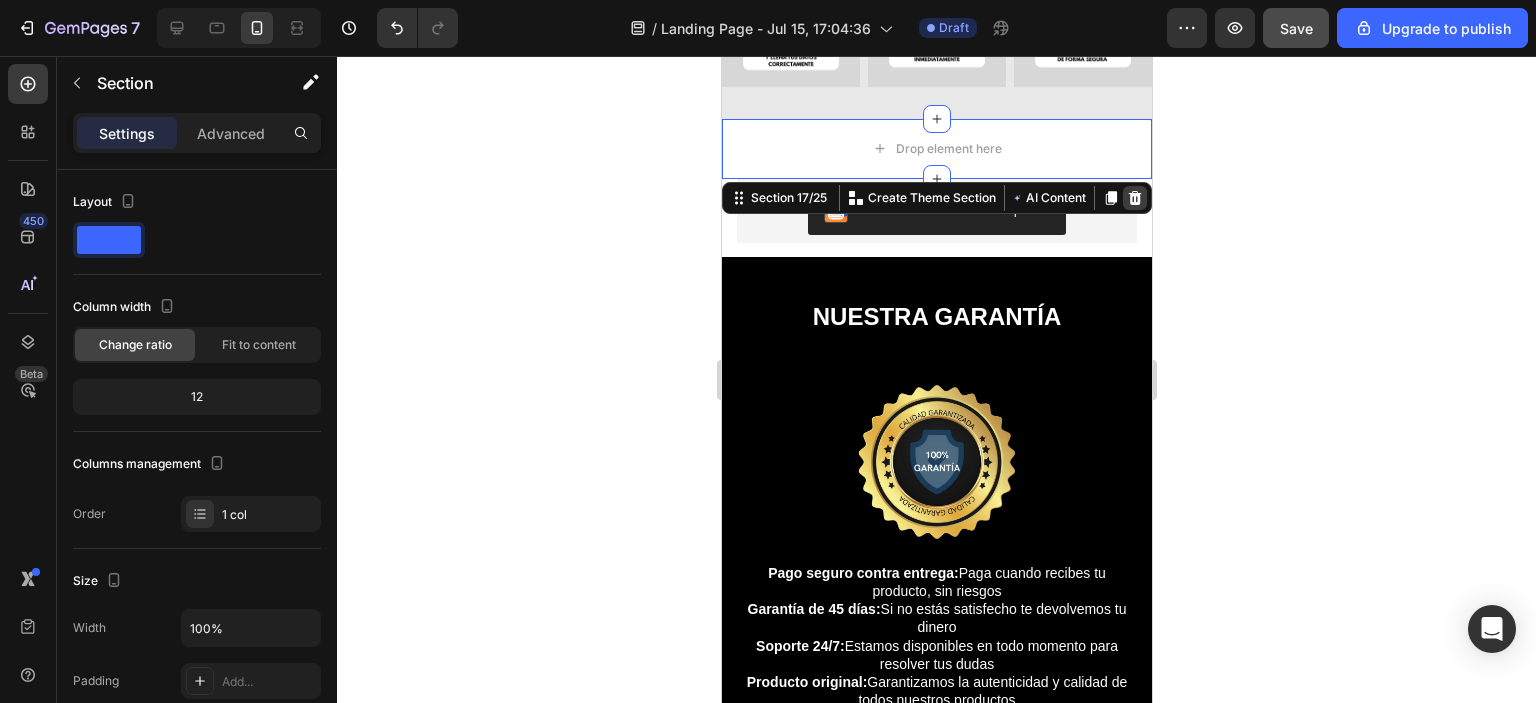 click 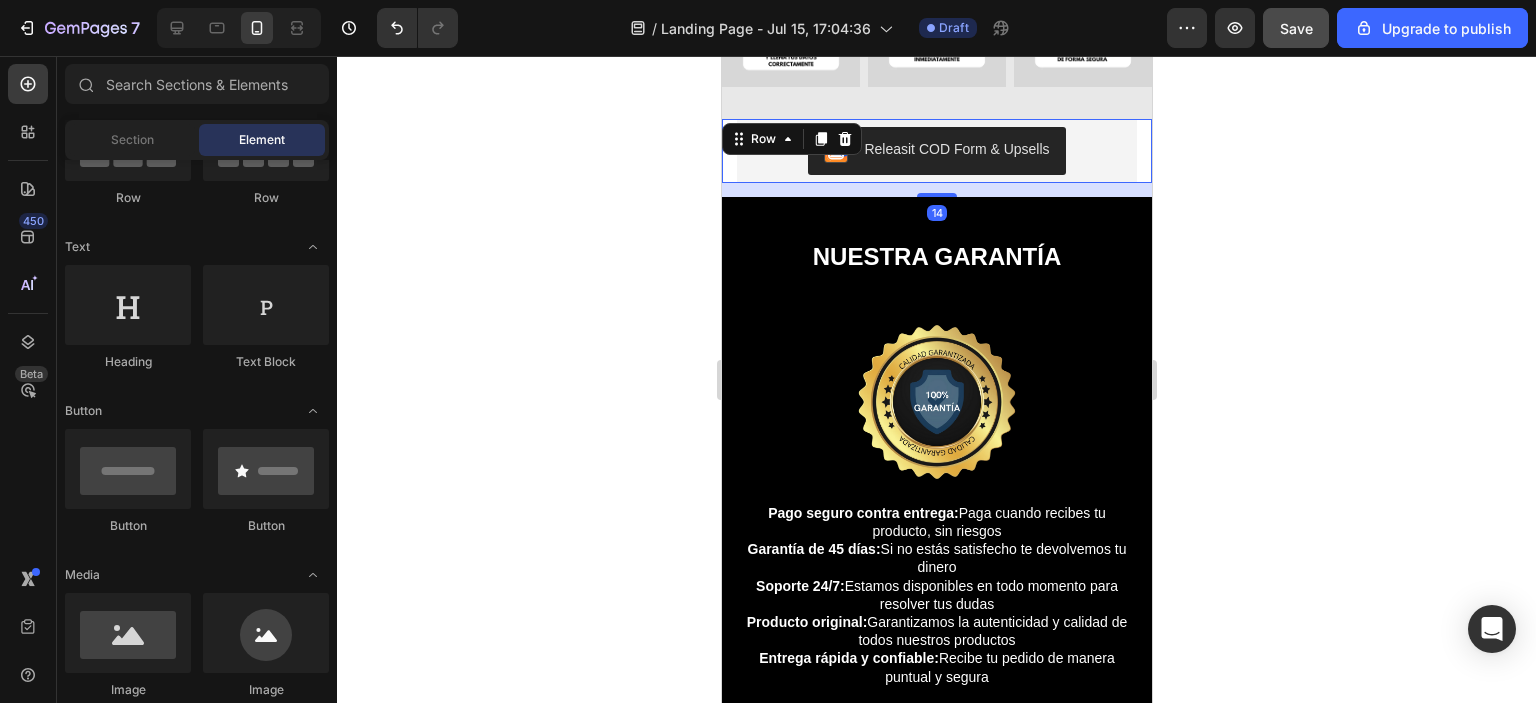 click on "Releasit COD Form & Upsells Releasit COD Form & Upsells Row Row   14" at bounding box center (936, 151) 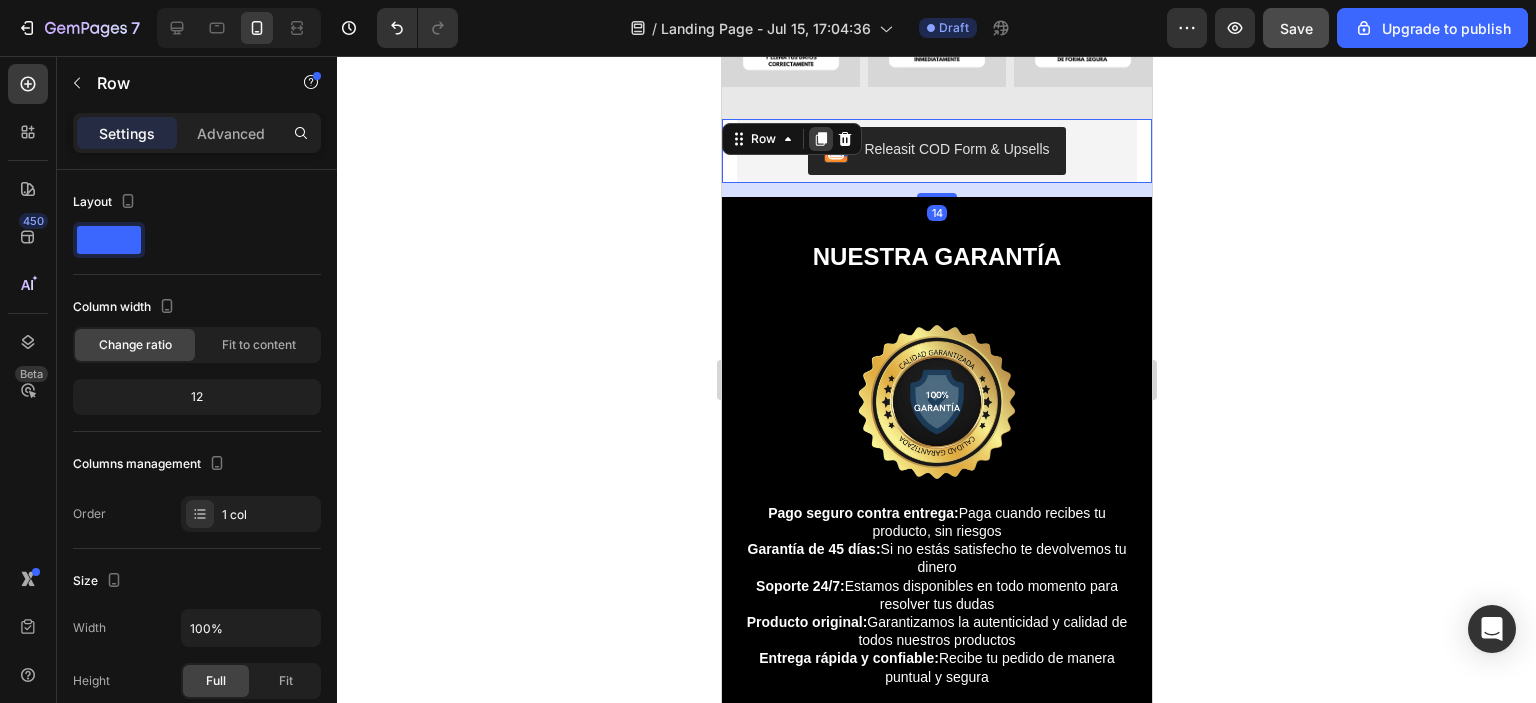 click 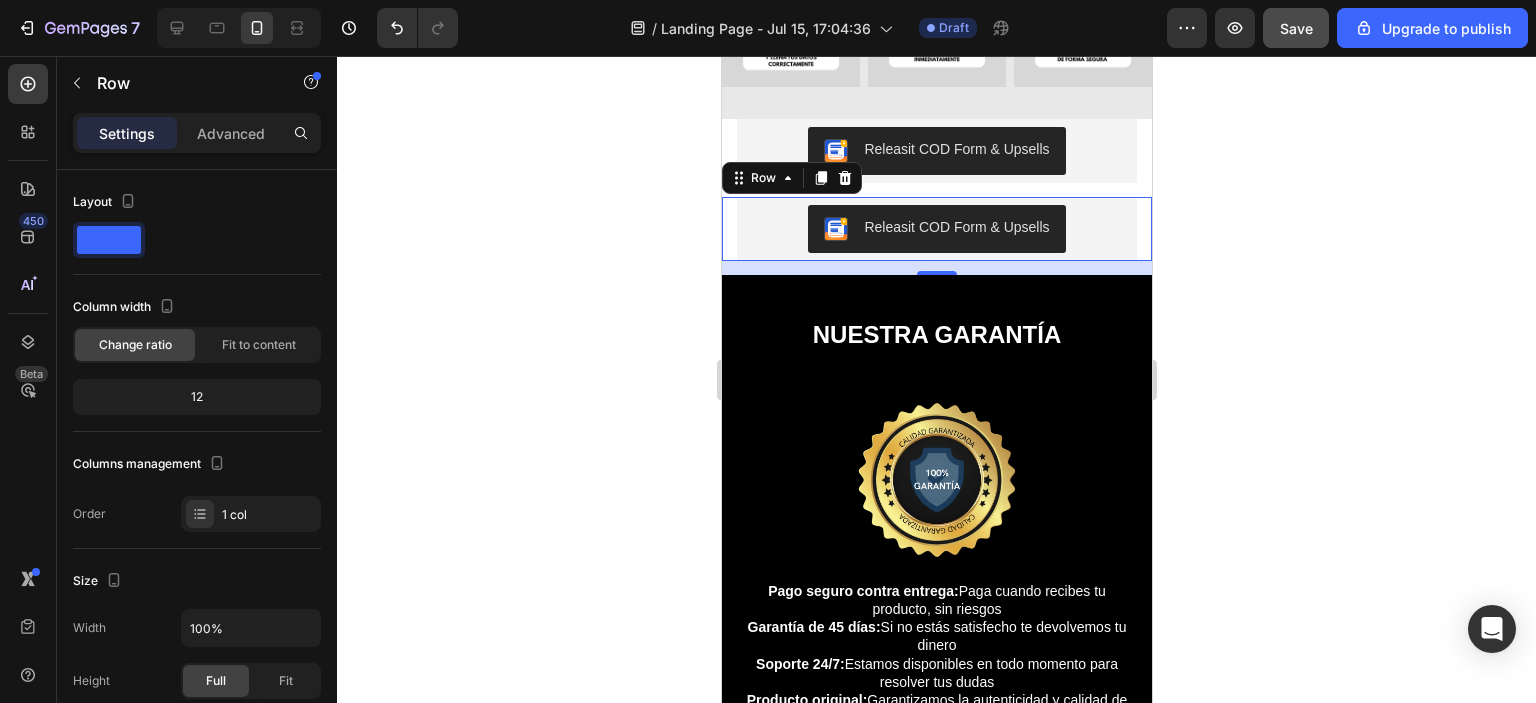 scroll, scrollTop: 576, scrollLeft: 0, axis: vertical 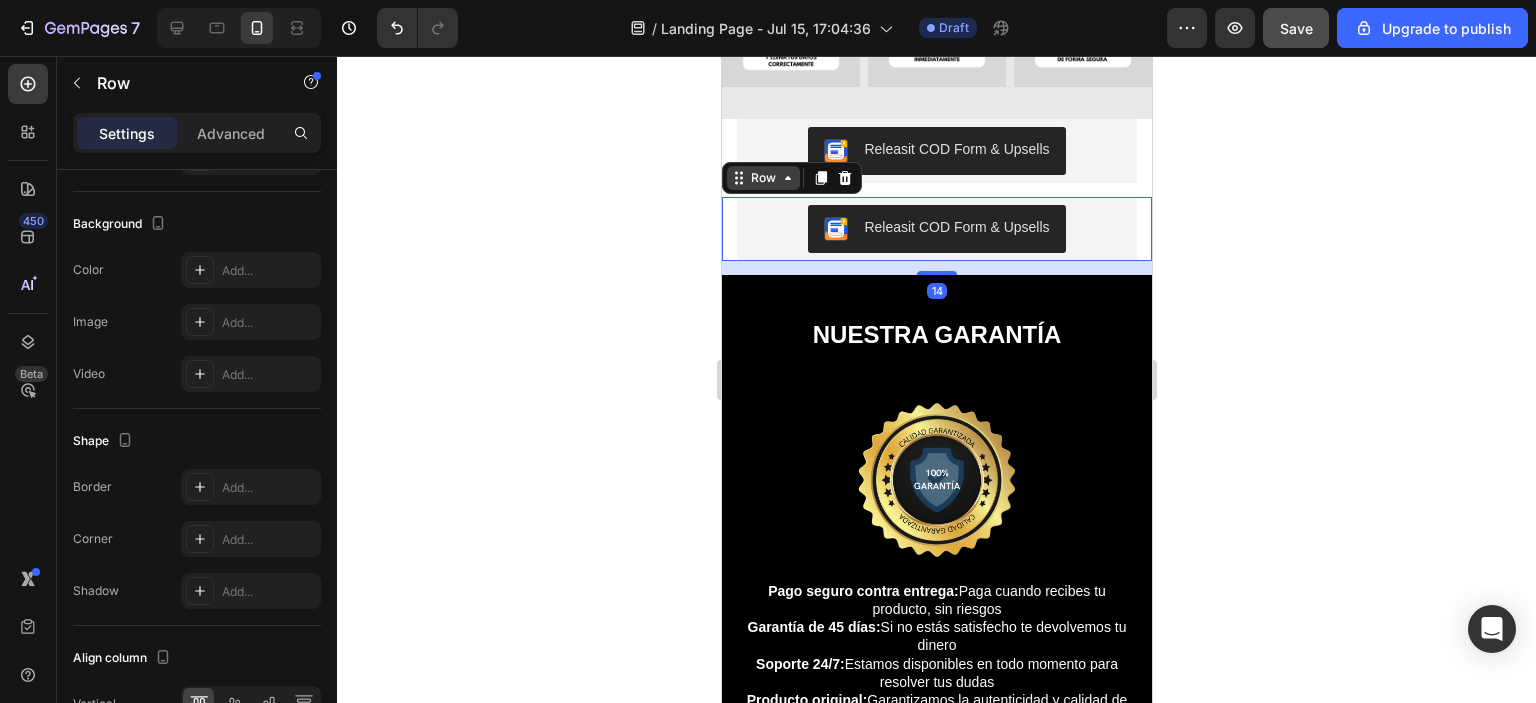 click on "Row" at bounding box center (762, 178) 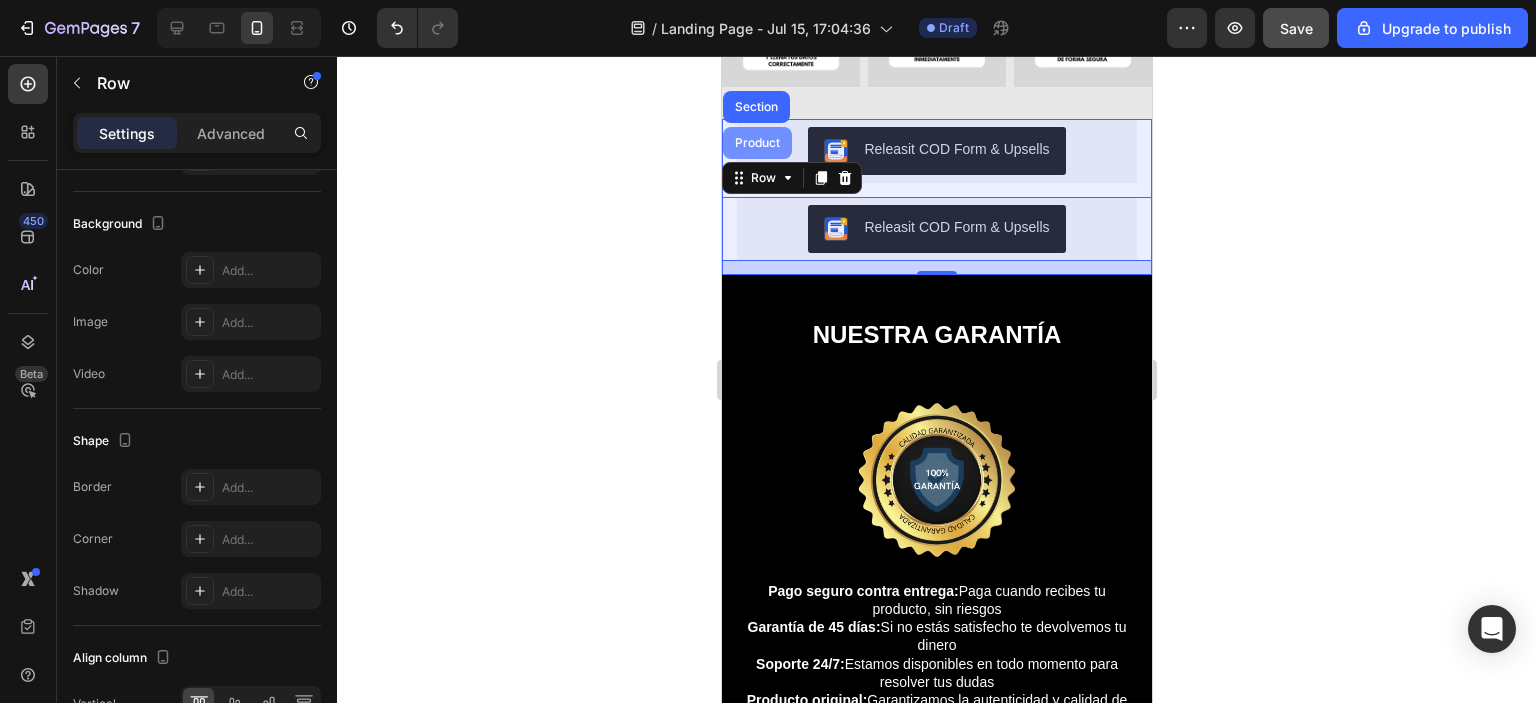 click on "Product" at bounding box center [756, 143] 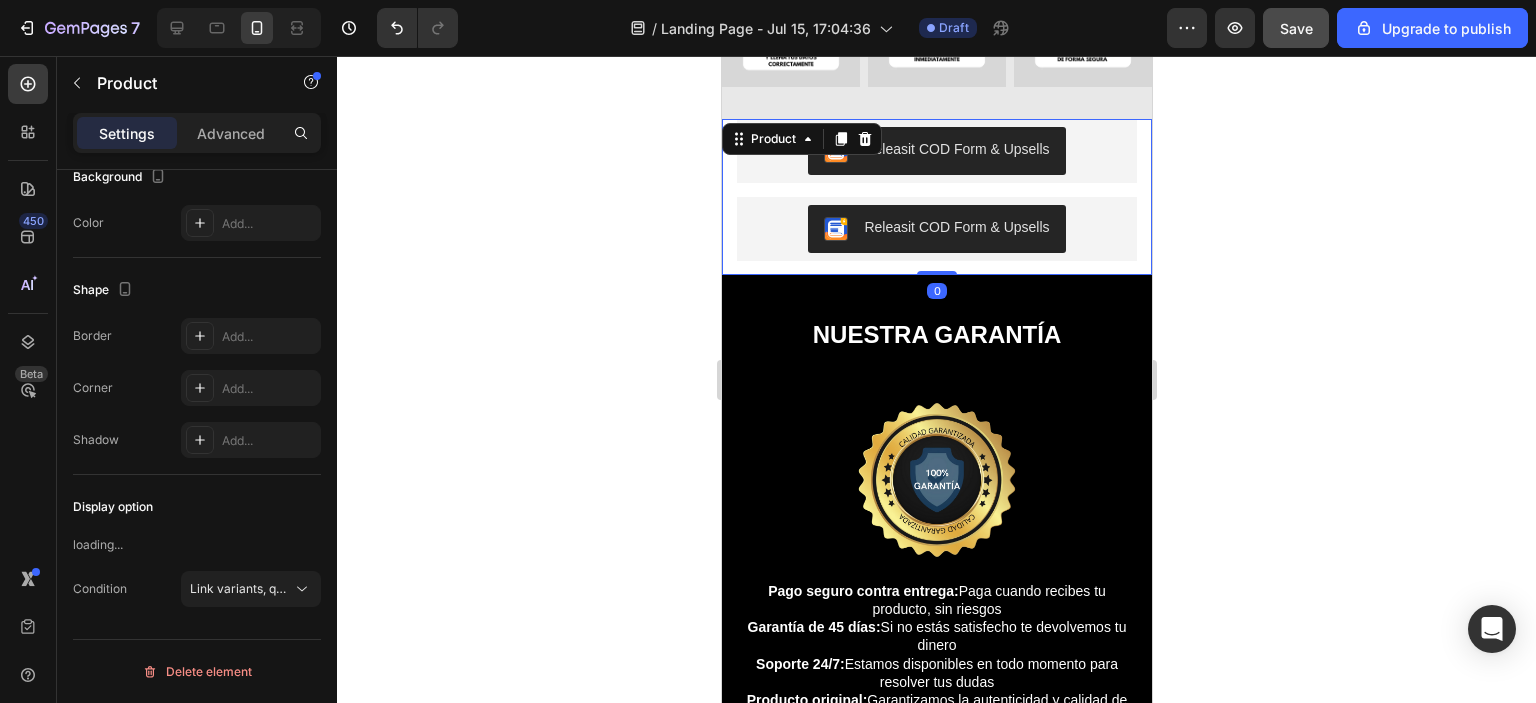 scroll, scrollTop: 0, scrollLeft: 0, axis: both 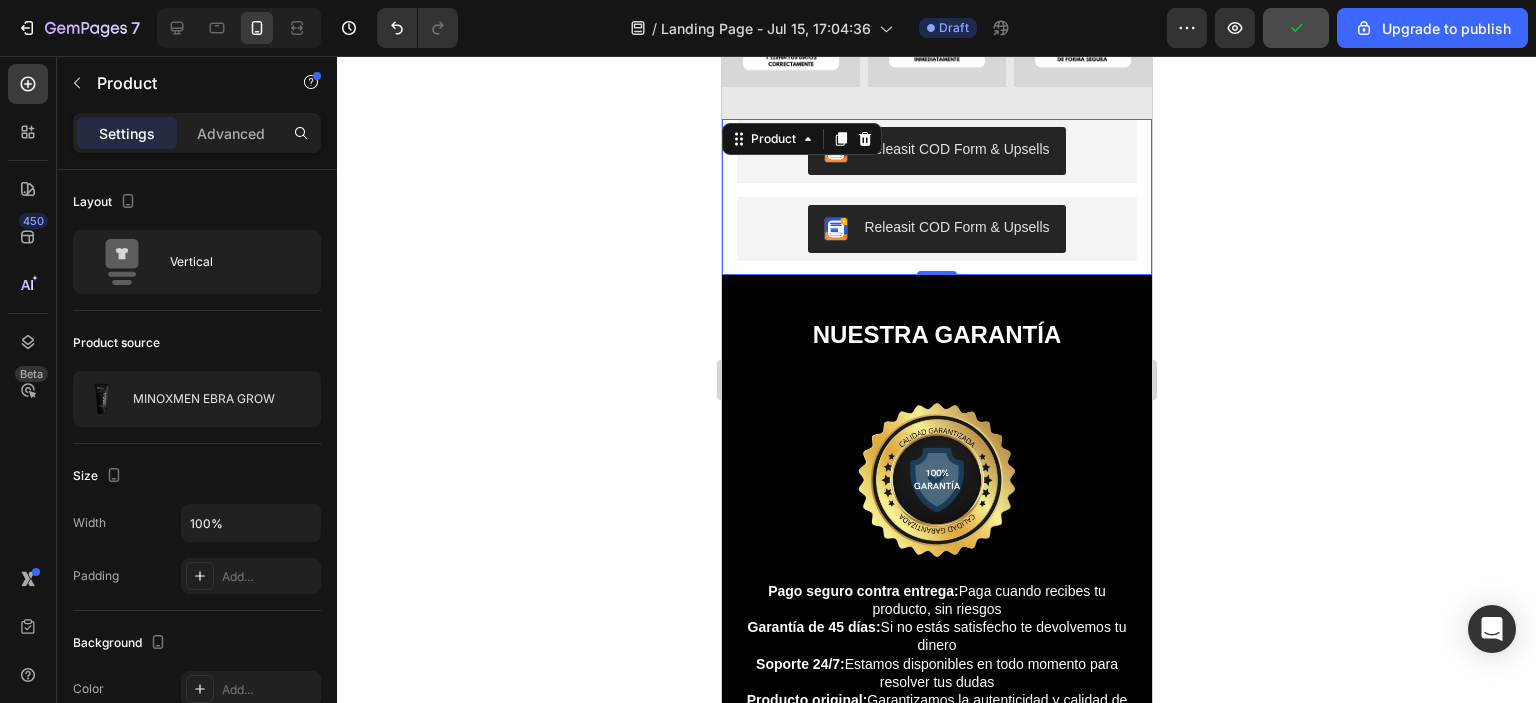 click 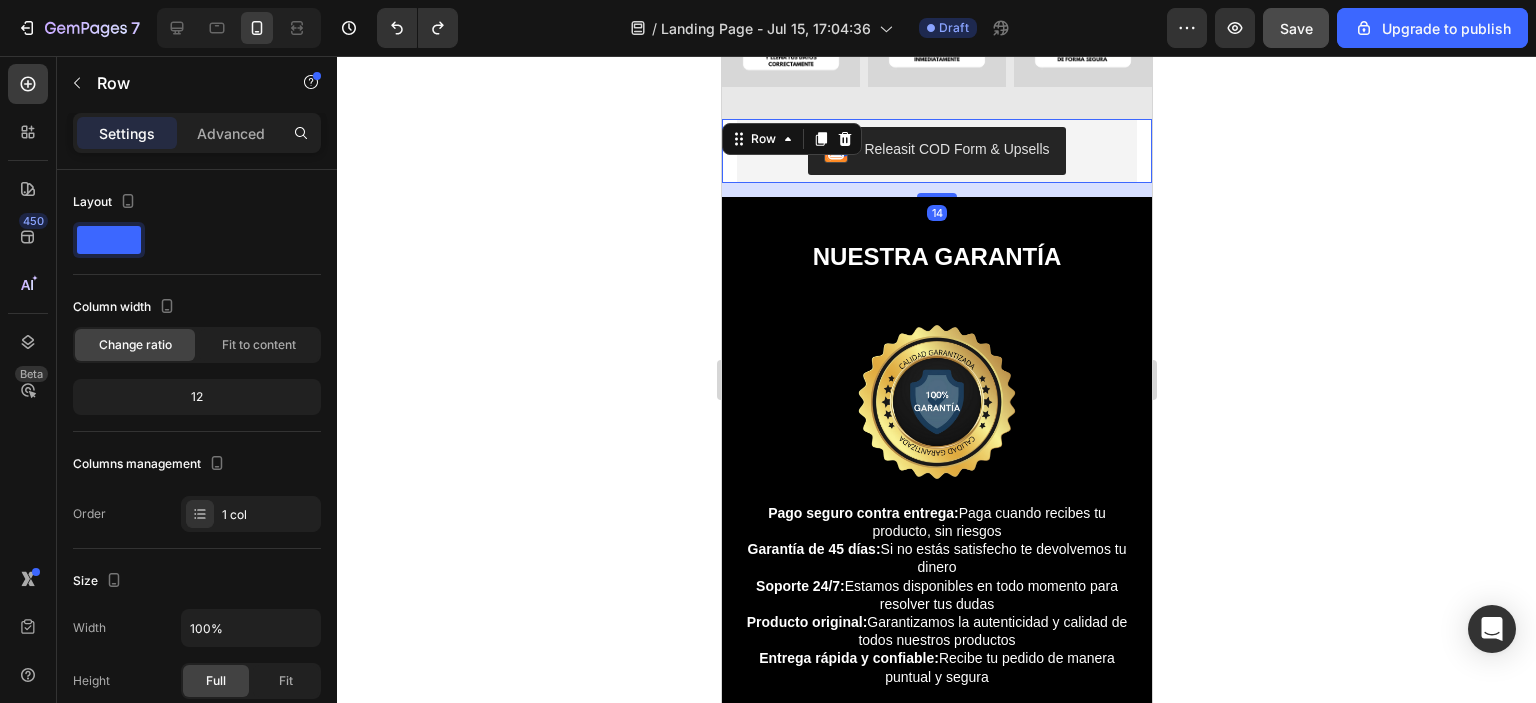 click on "Releasit COD Form & Upsells Releasit COD Form & Upsells Row Row   14" at bounding box center (936, 151) 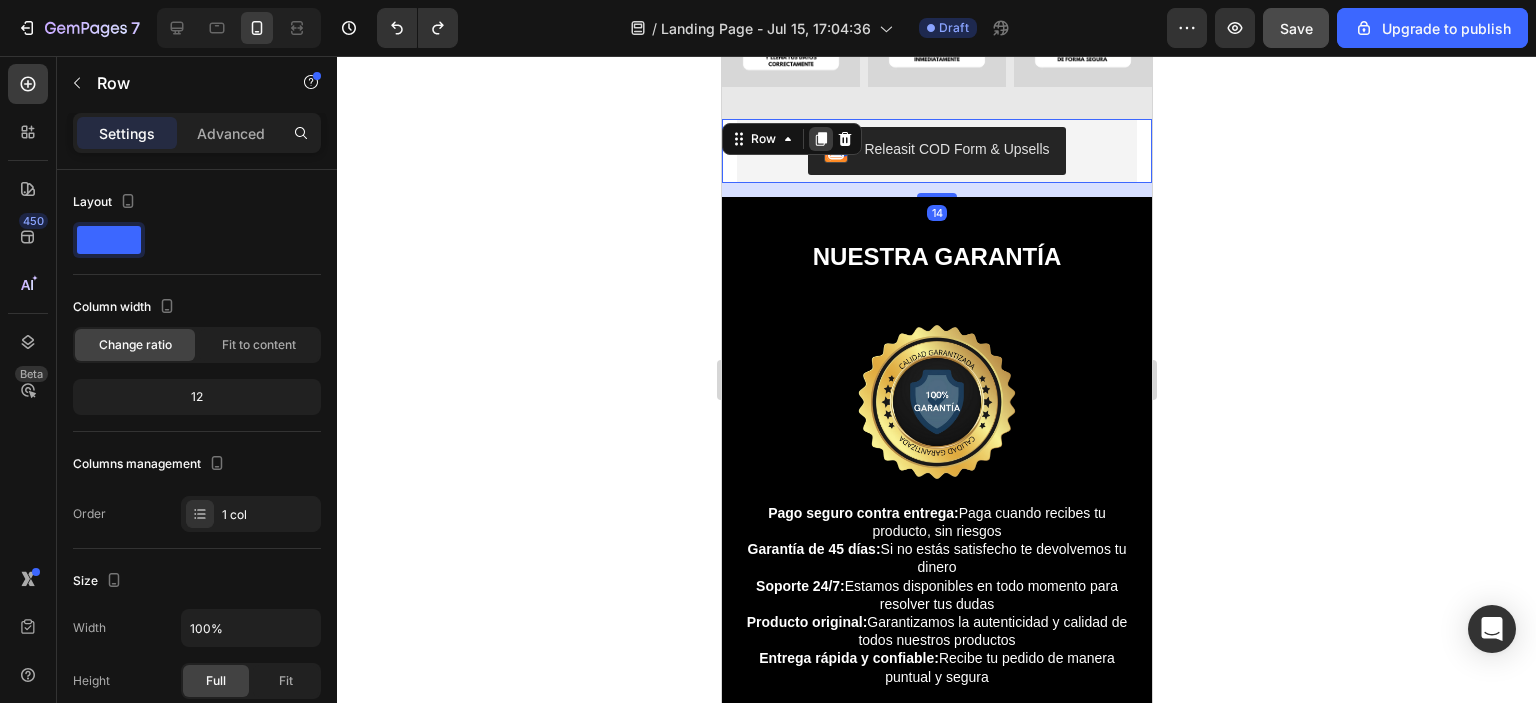 click 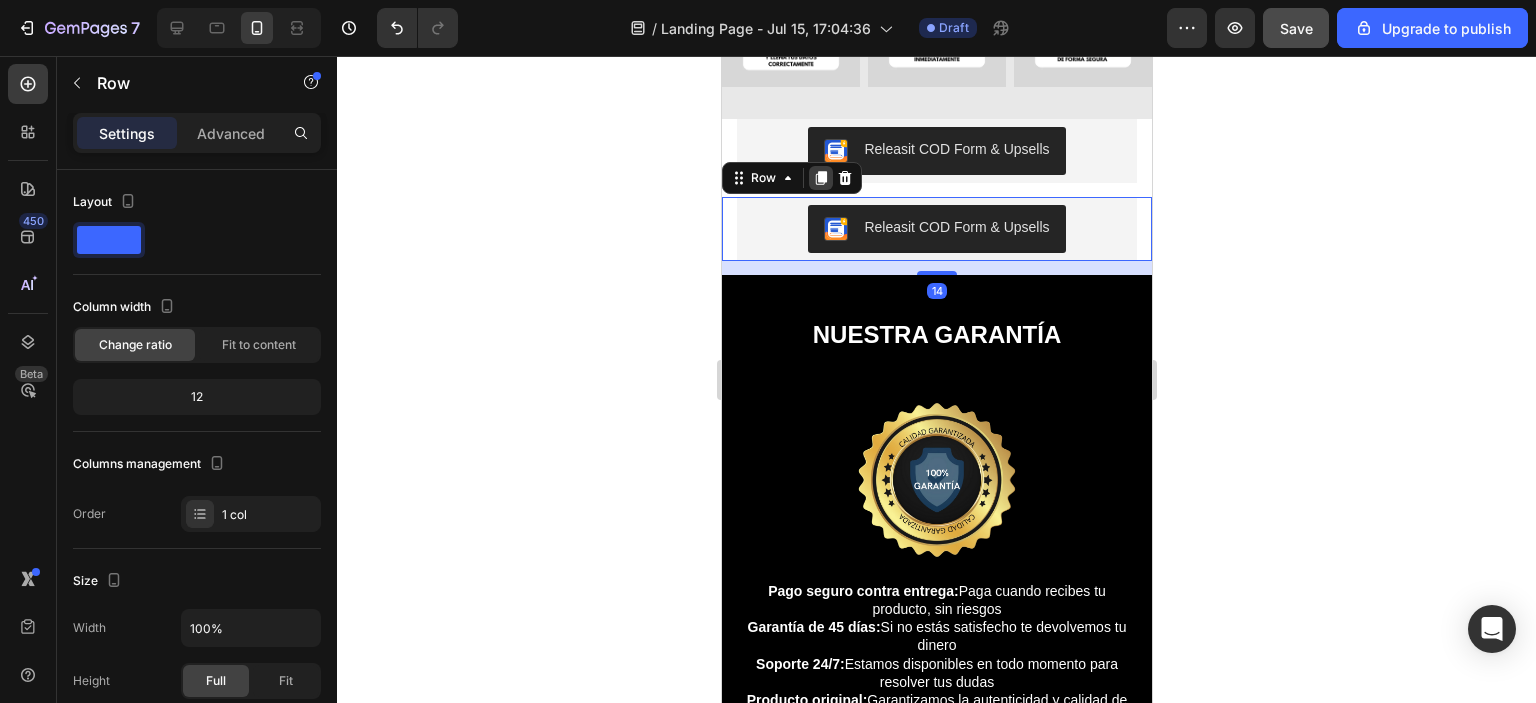 click 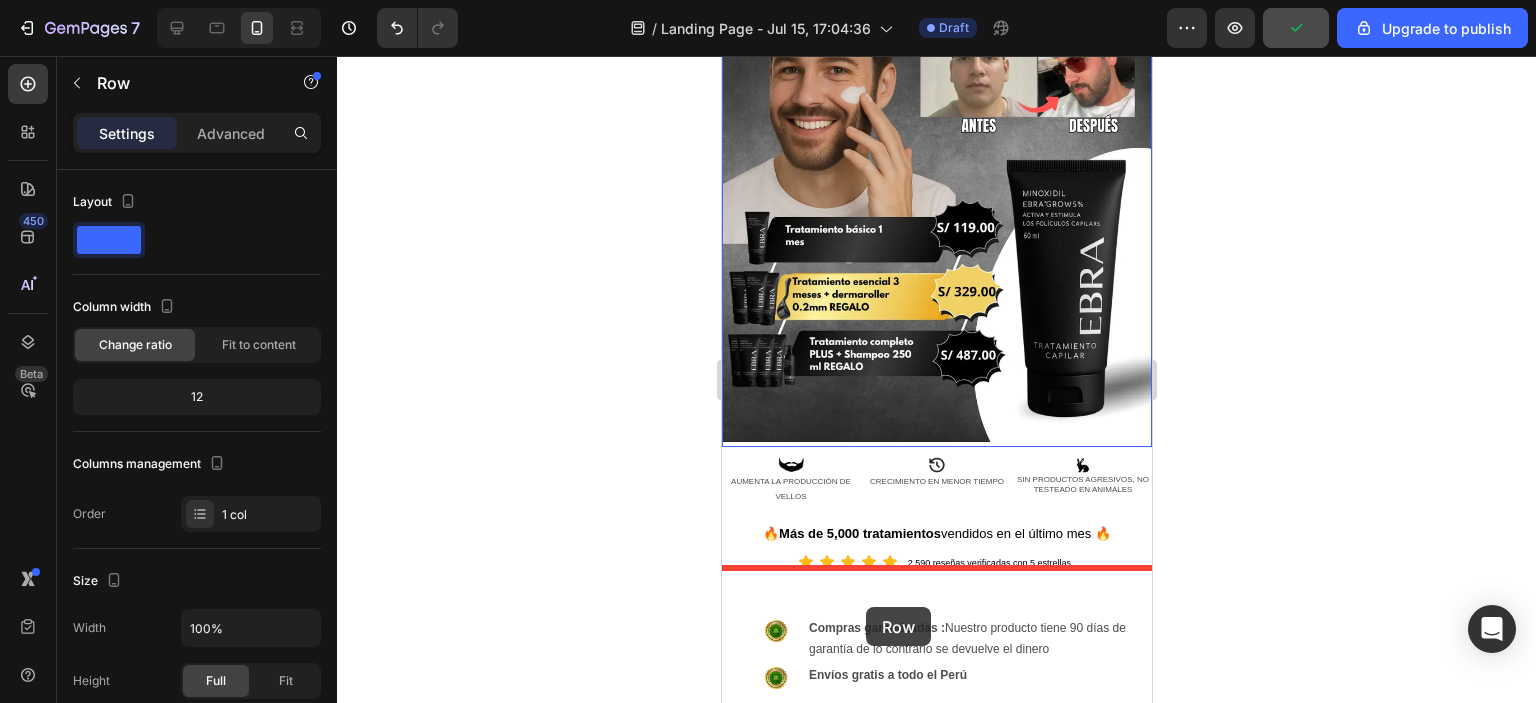 scroll, scrollTop: 432, scrollLeft: 0, axis: vertical 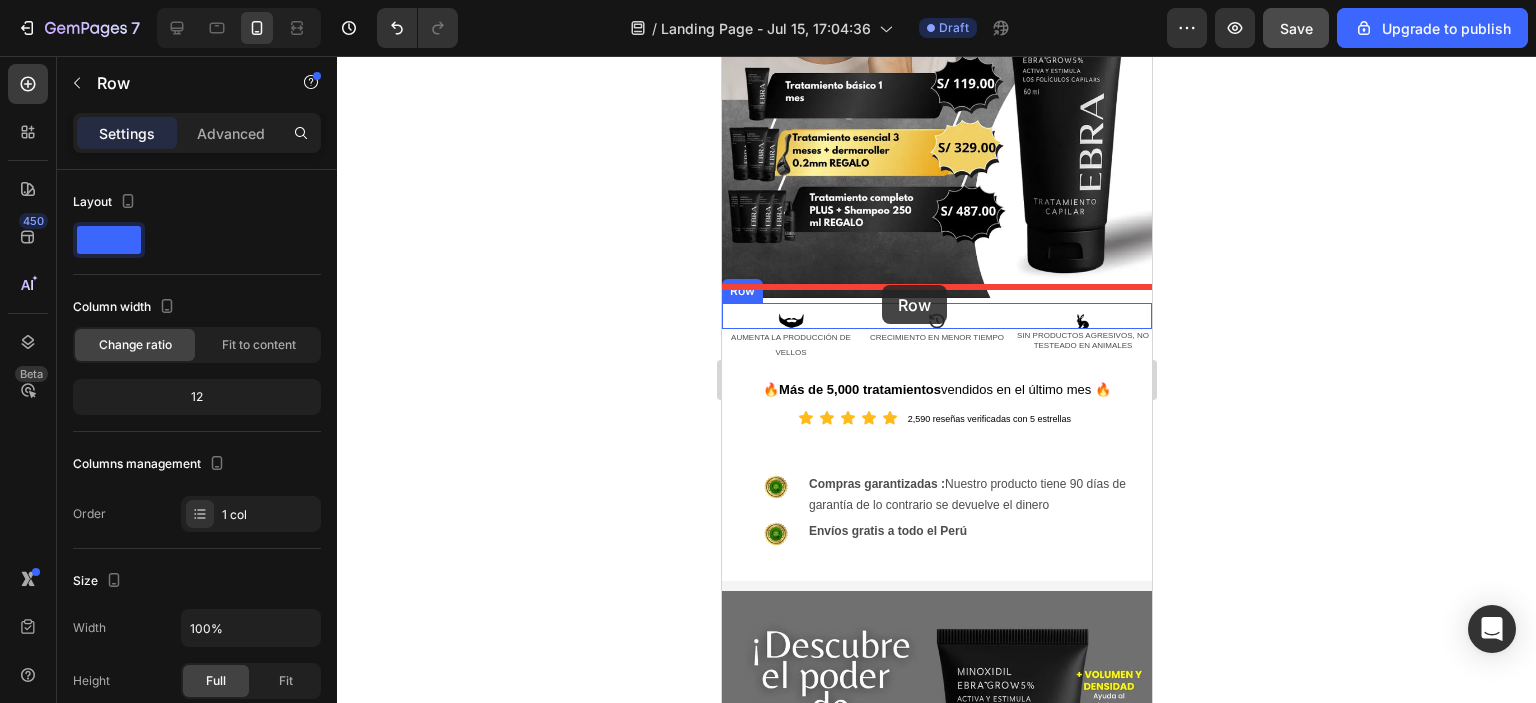drag, startPoint x: 752, startPoint y: 256, endPoint x: 881, endPoint y: 286, distance: 132.44244 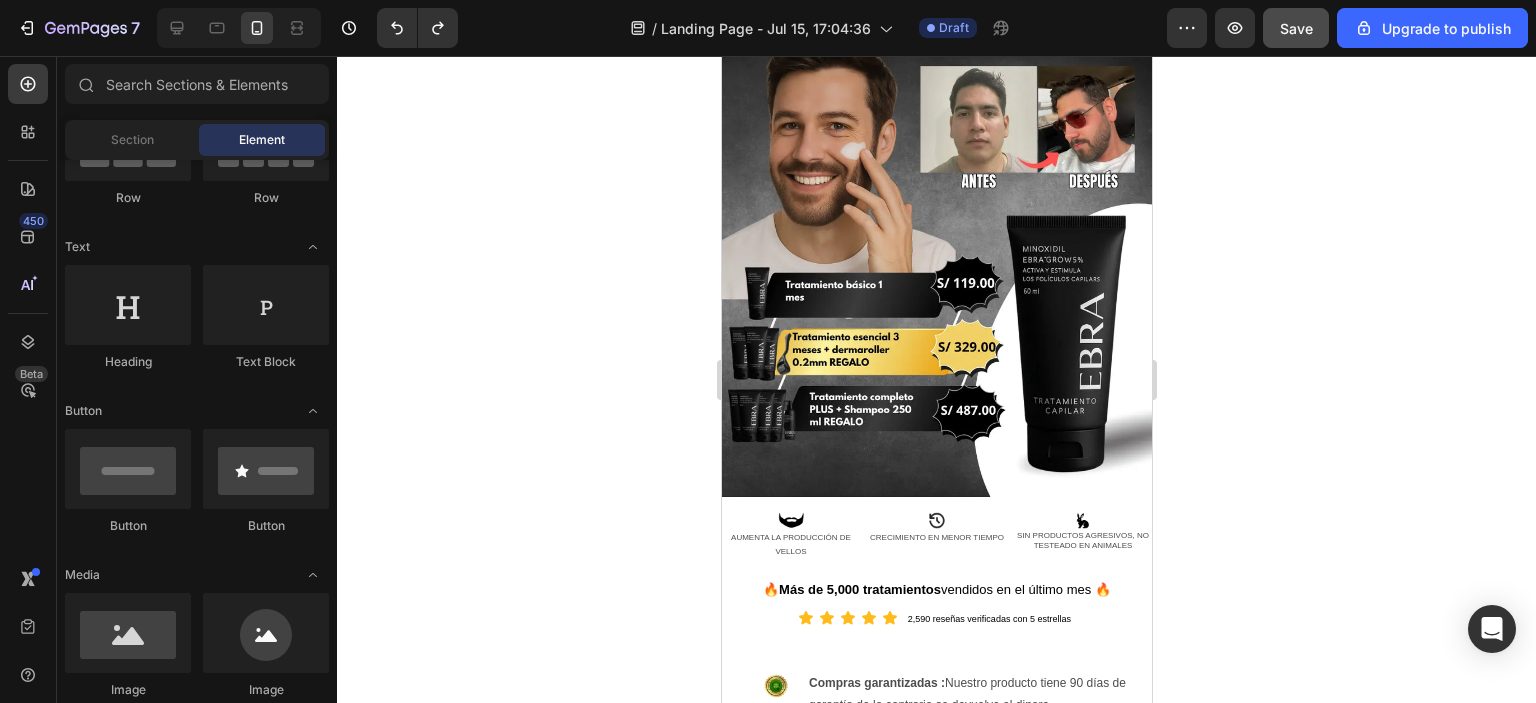 scroll, scrollTop: 0, scrollLeft: 0, axis: both 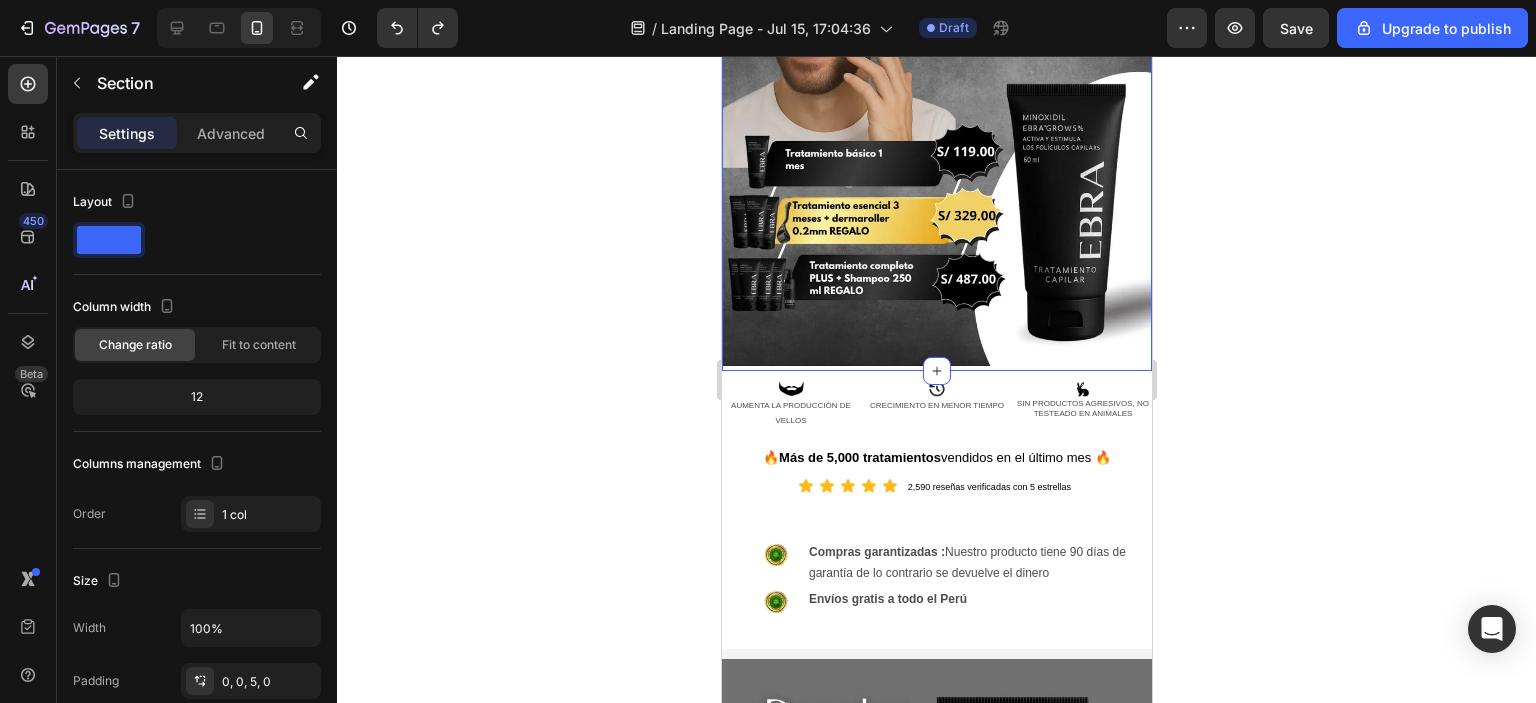 click on "Icon Icon Icon Icon Icon Icon List 4.9/5 basado en 6,385 calificaciones Text Block Row Image Section 4   You can create reusable sections Create Theme Section AI Content Write with GemAI What would you like to describe here? Tone and Voice Persuasive Product SHAMPOO ANTICAIDA Show more Generate" at bounding box center (936, 124) 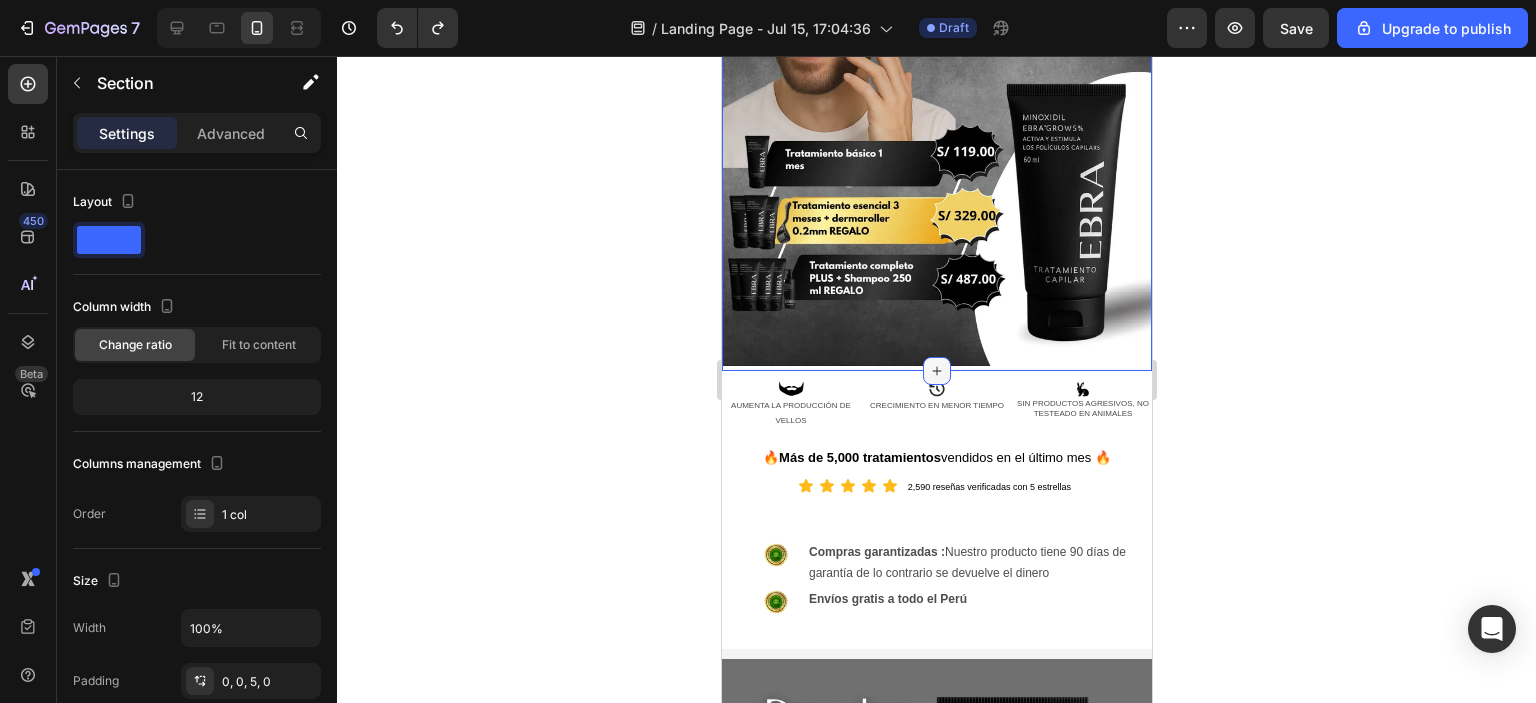 click 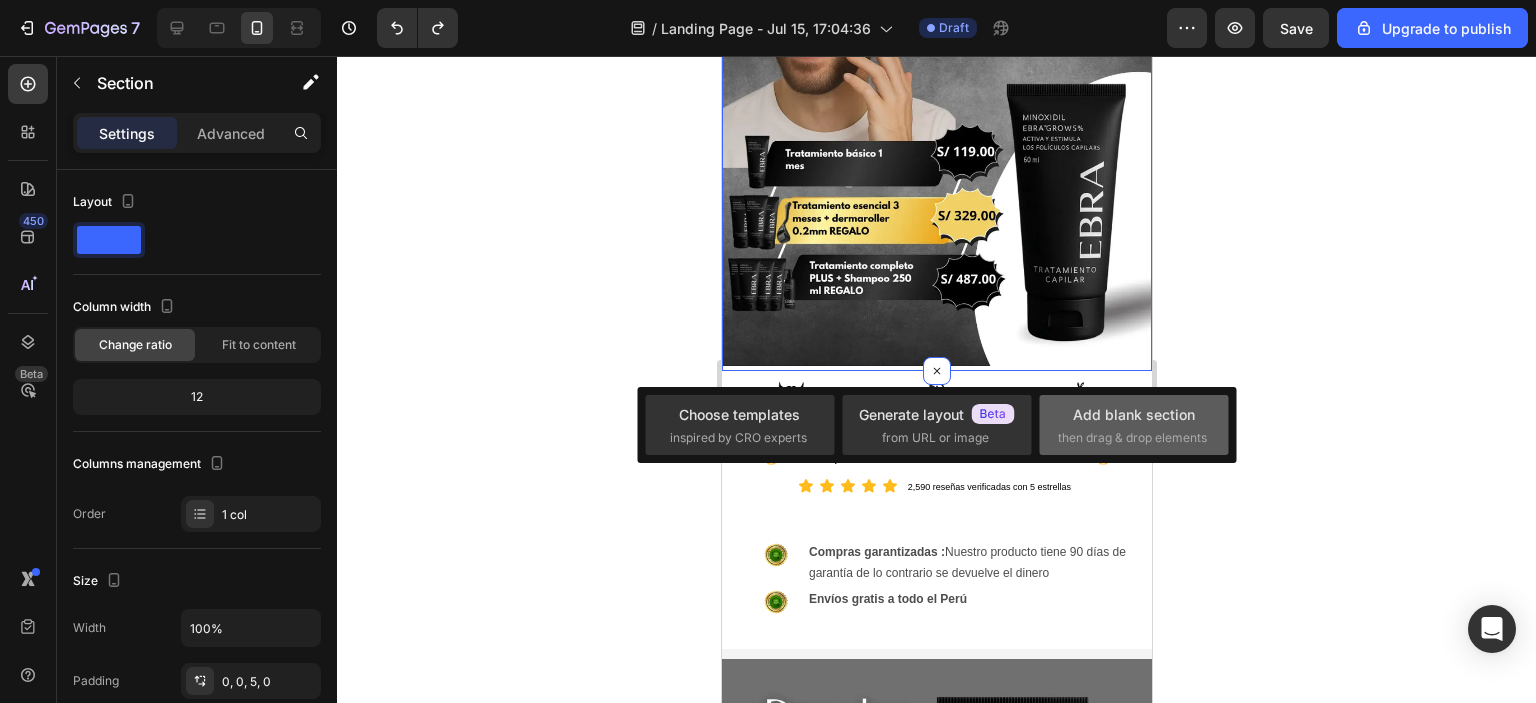 click on "Add blank section  then drag & drop elements" at bounding box center (1134, 425) 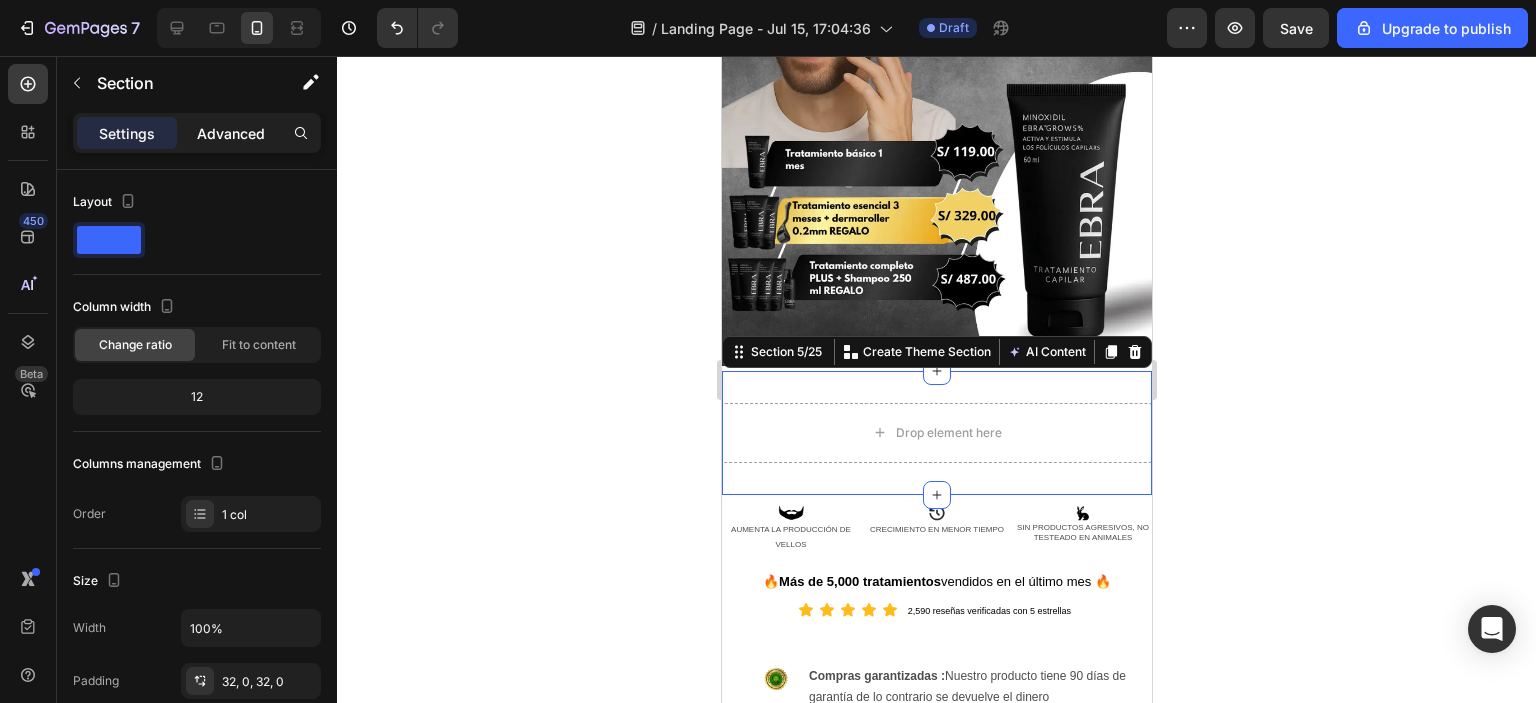 click on "Advanced" at bounding box center (231, 133) 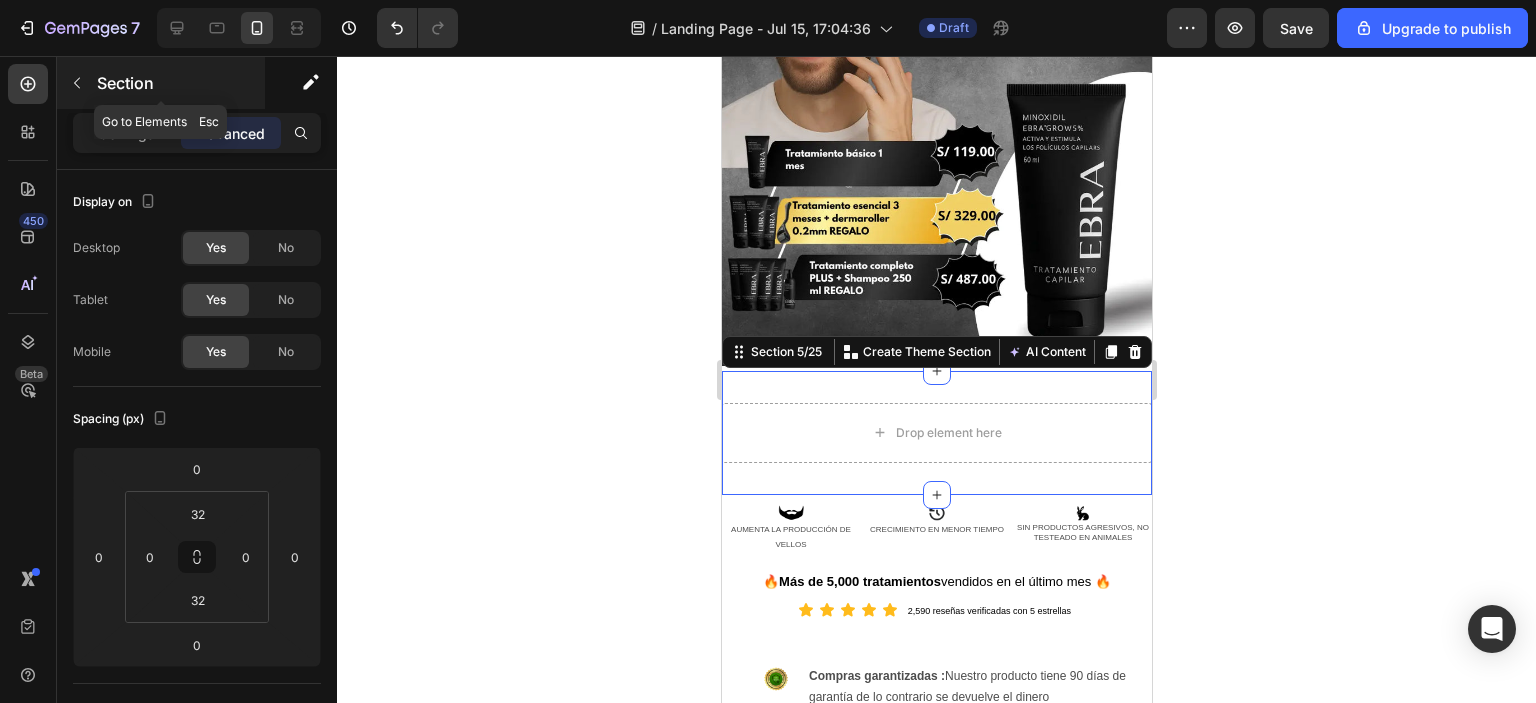 click 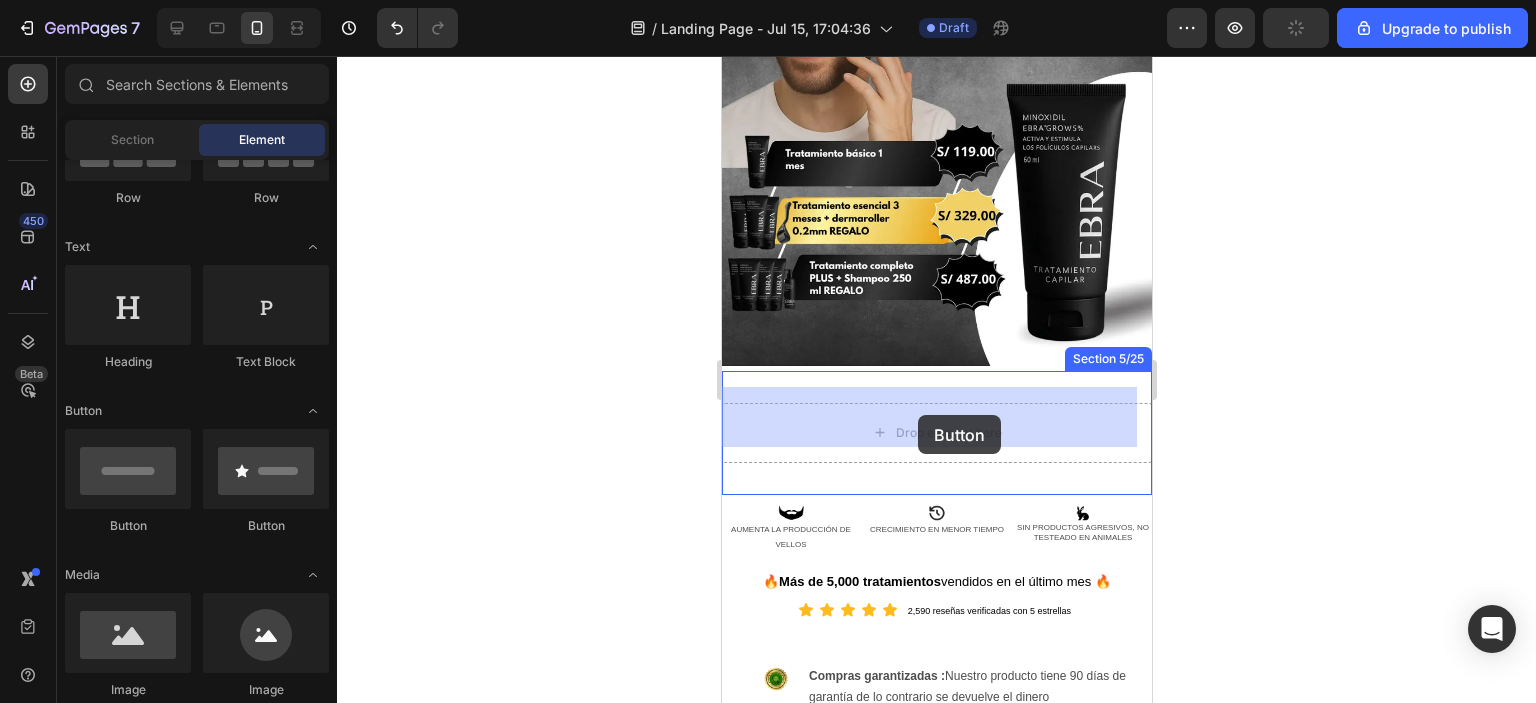 drag, startPoint x: 997, startPoint y: 527, endPoint x: 917, endPoint y: 416, distance: 136.8247 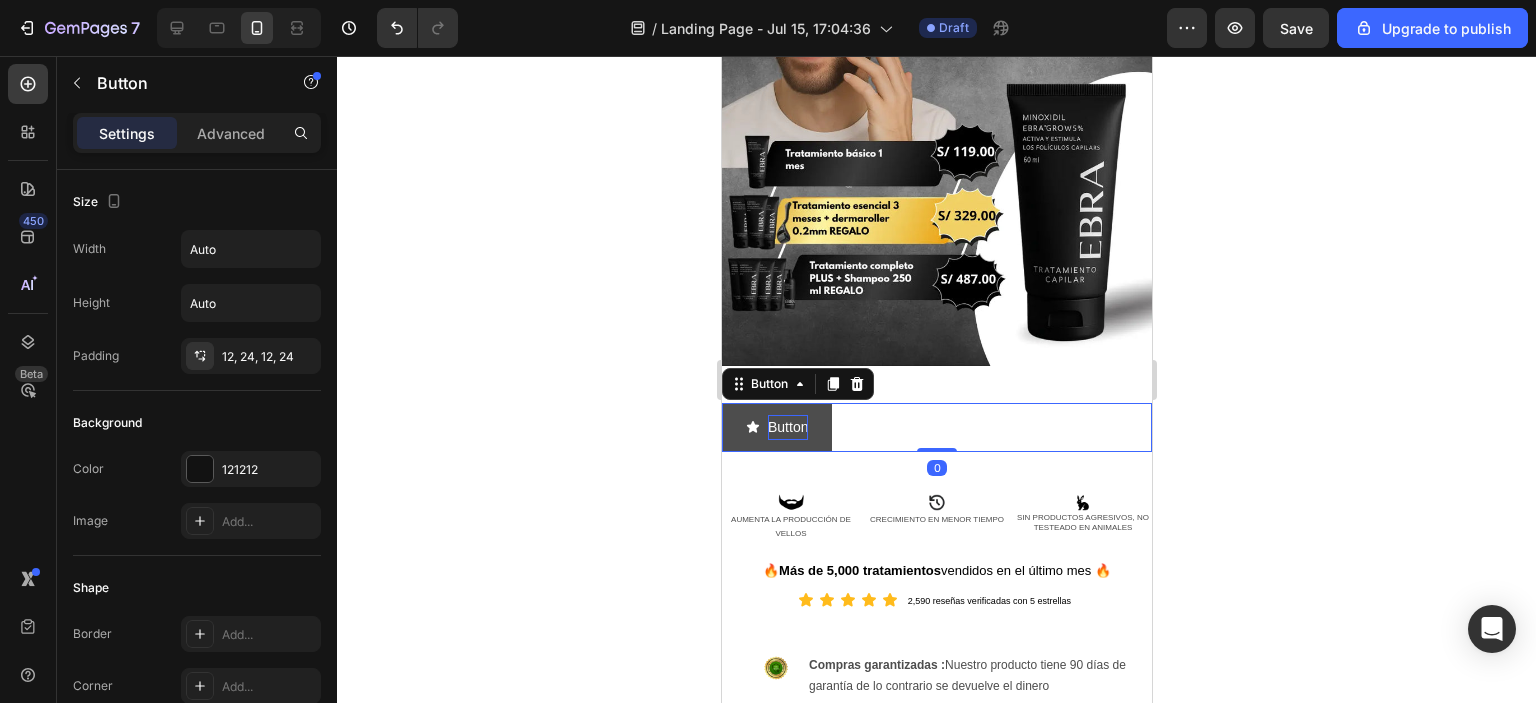 click on "Button" at bounding box center (787, 427) 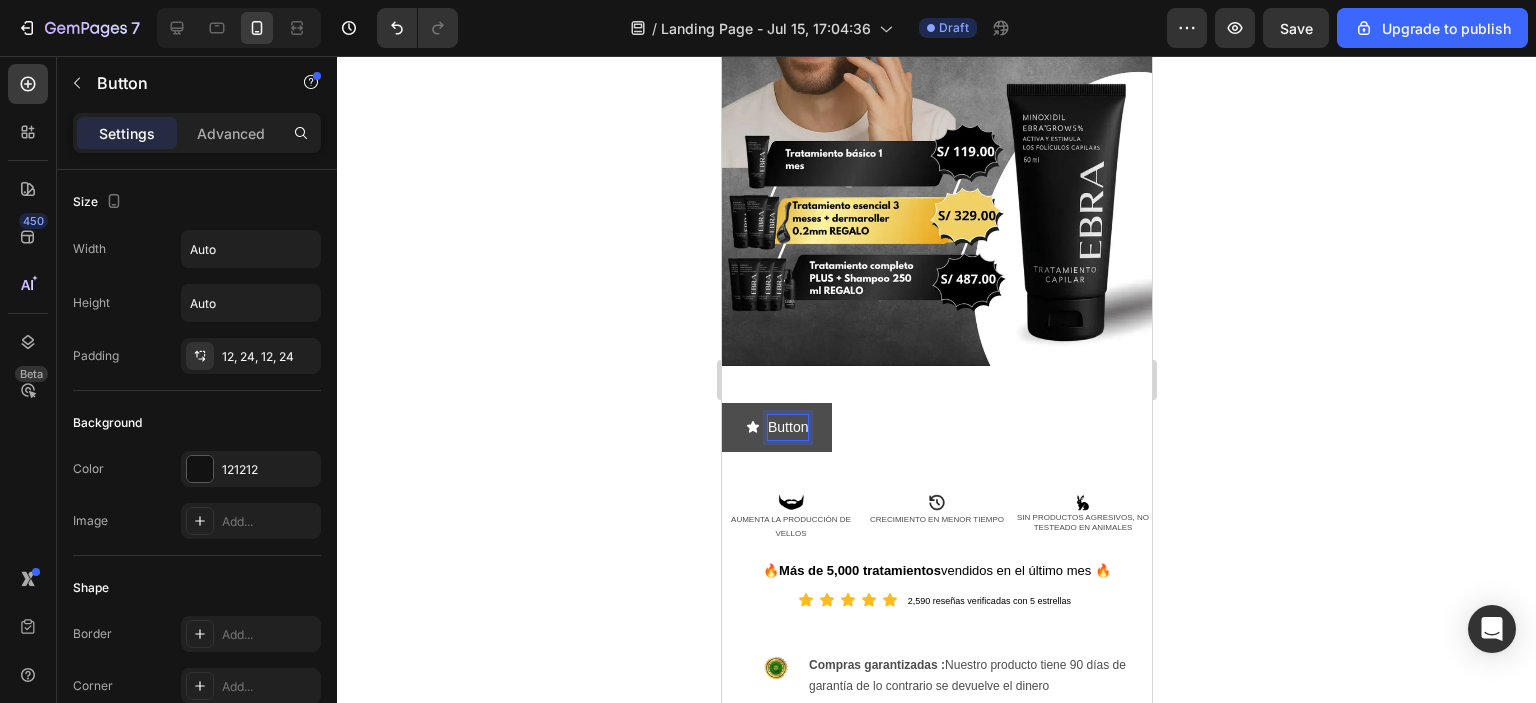 click on "Button" at bounding box center (776, 427) 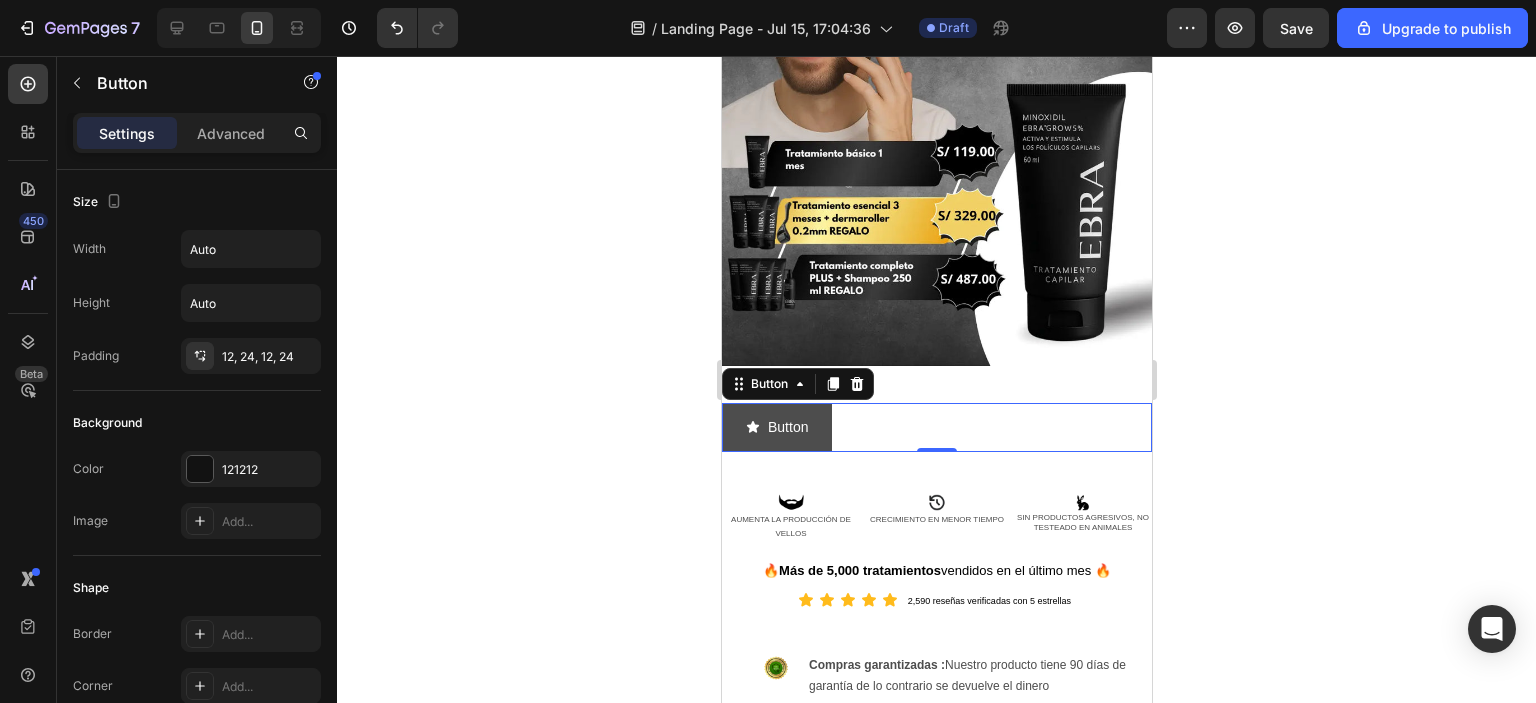 type 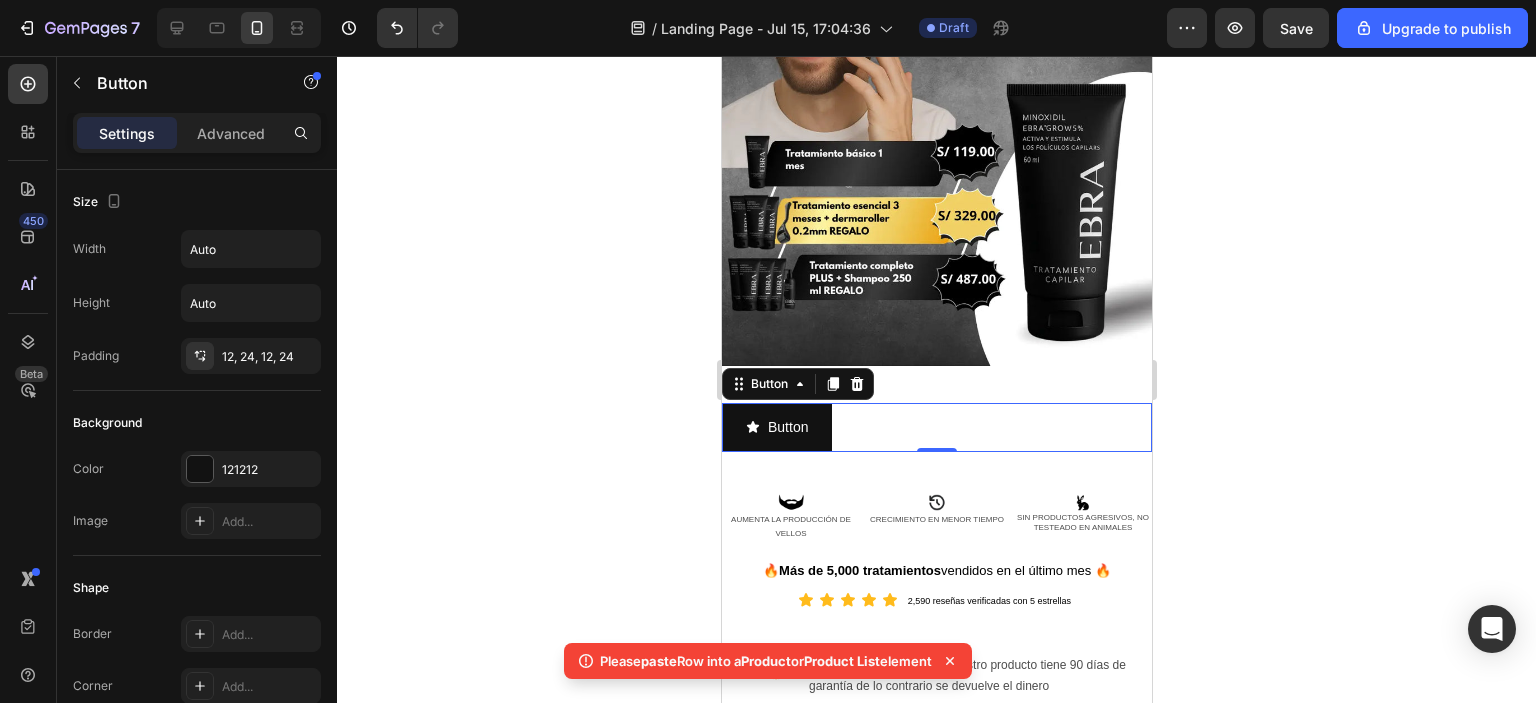 click on "Button Button   0" at bounding box center (936, 427) 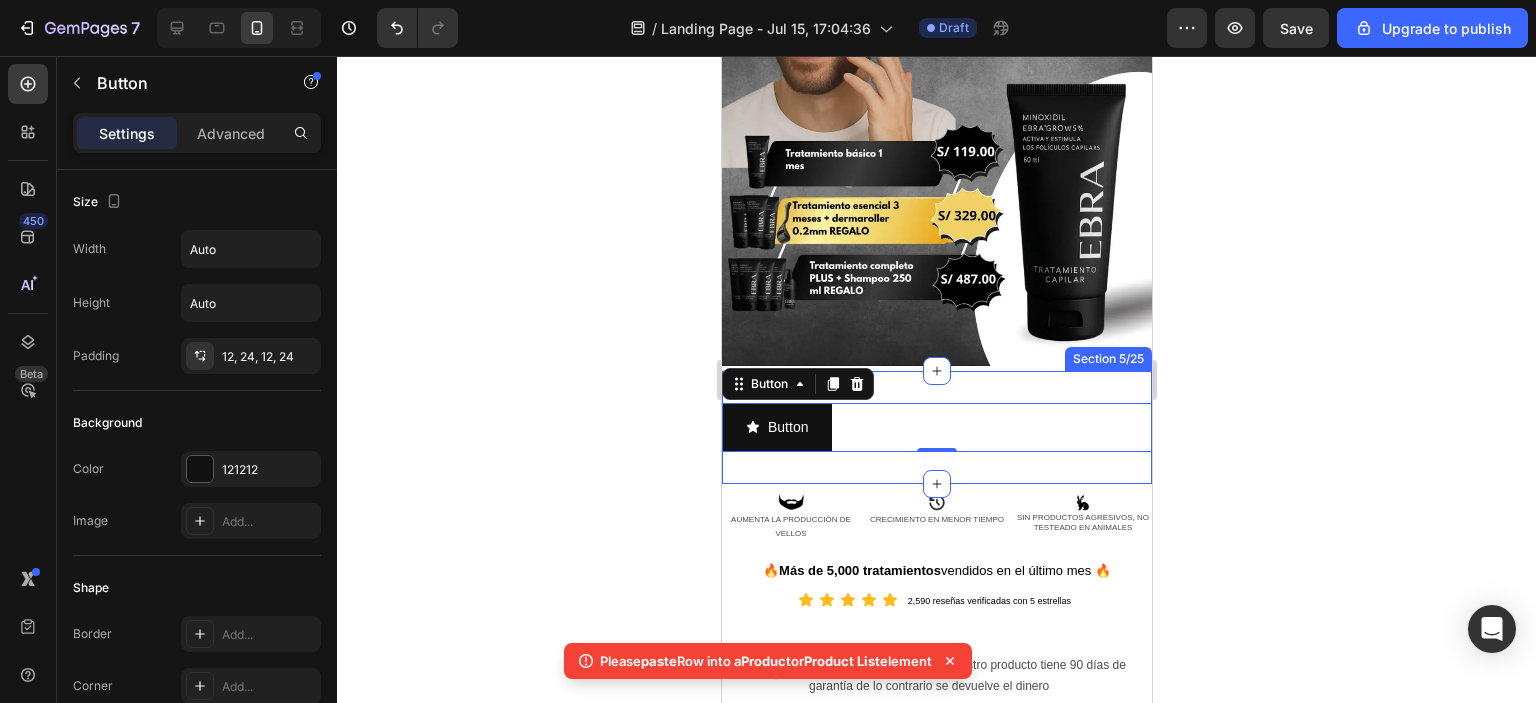 click on "Button Button   0 Section 5/25" at bounding box center (936, 427) 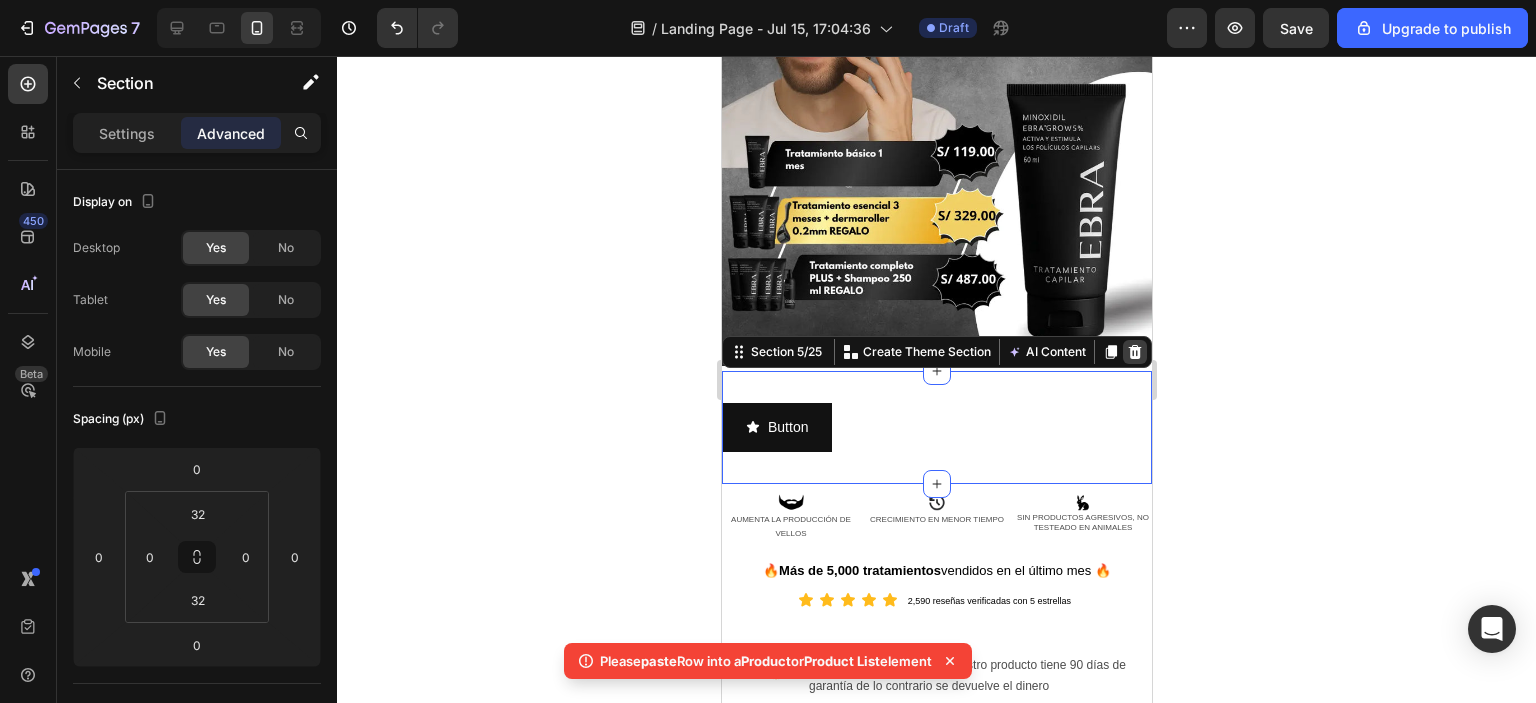 click 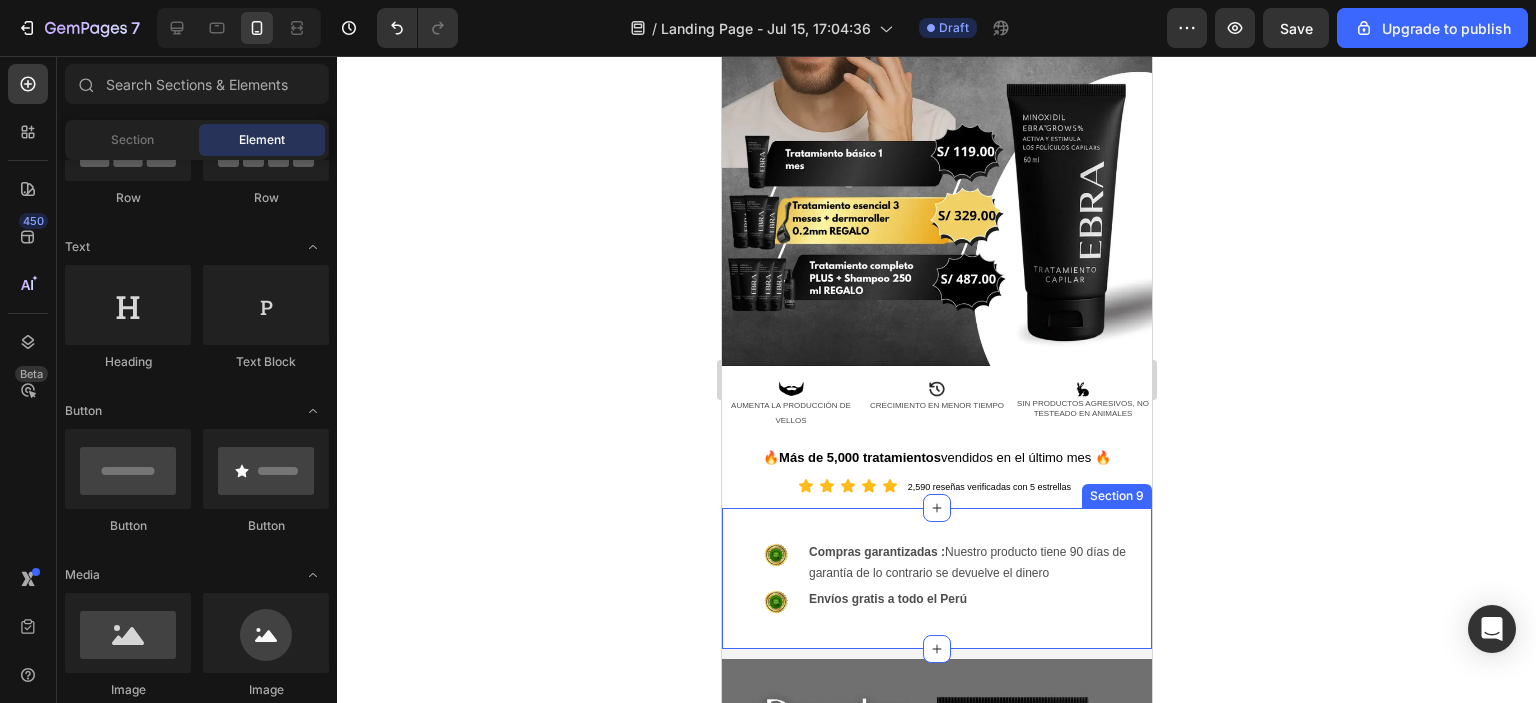 click on "Icon Icon Icon Icon Icon Icon List 2,590 reseñas verificadas con 5 estrellas Text Block Row Section 8" at bounding box center (936, 492) 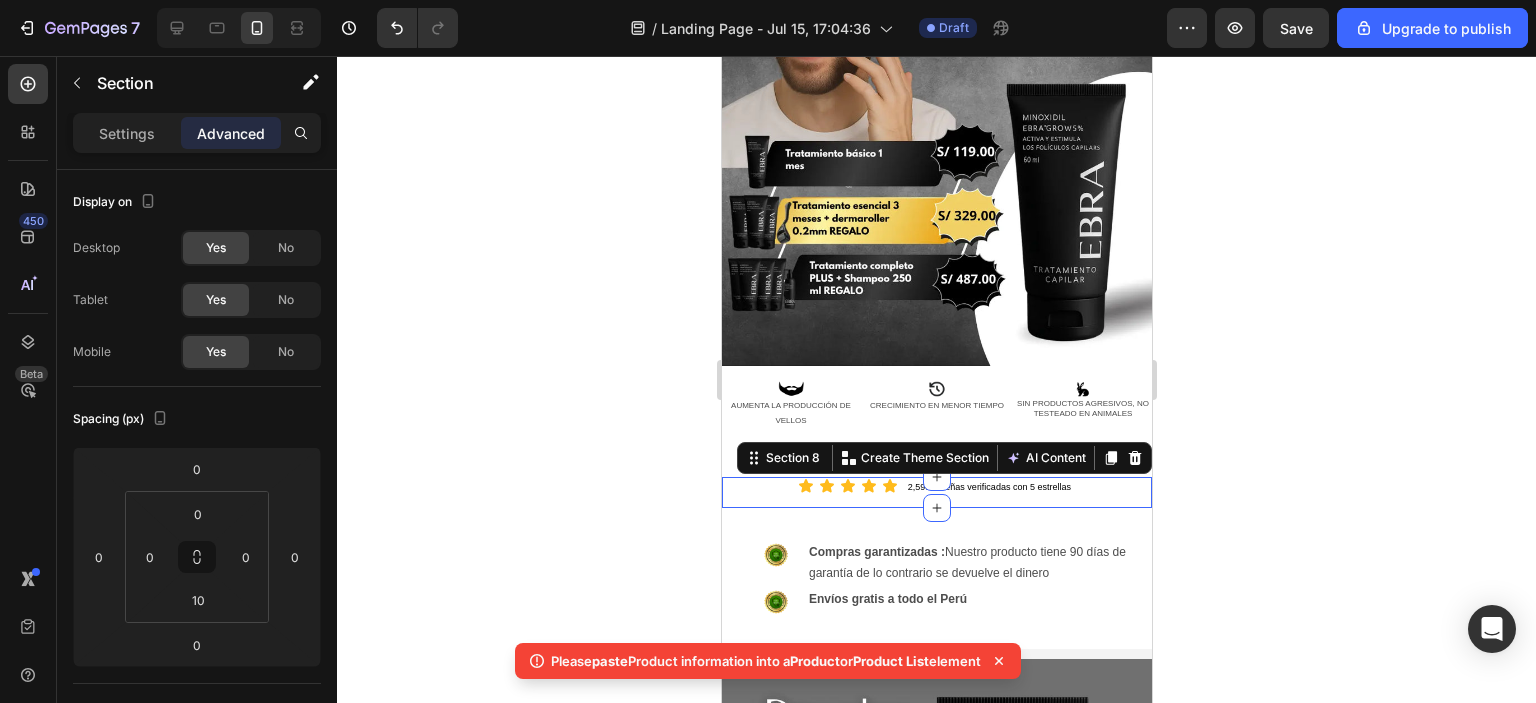 click 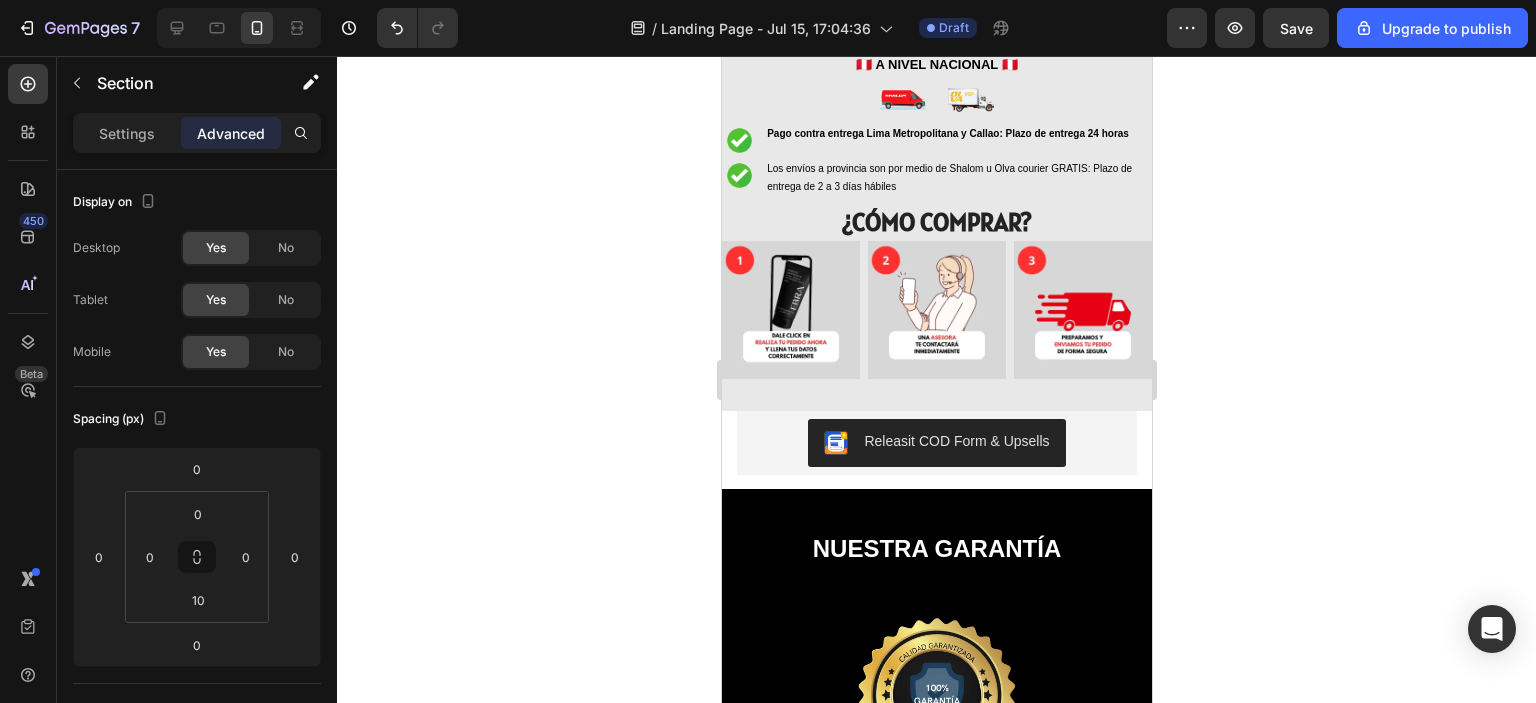 scroll, scrollTop: 3026, scrollLeft: 0, axis: vertical 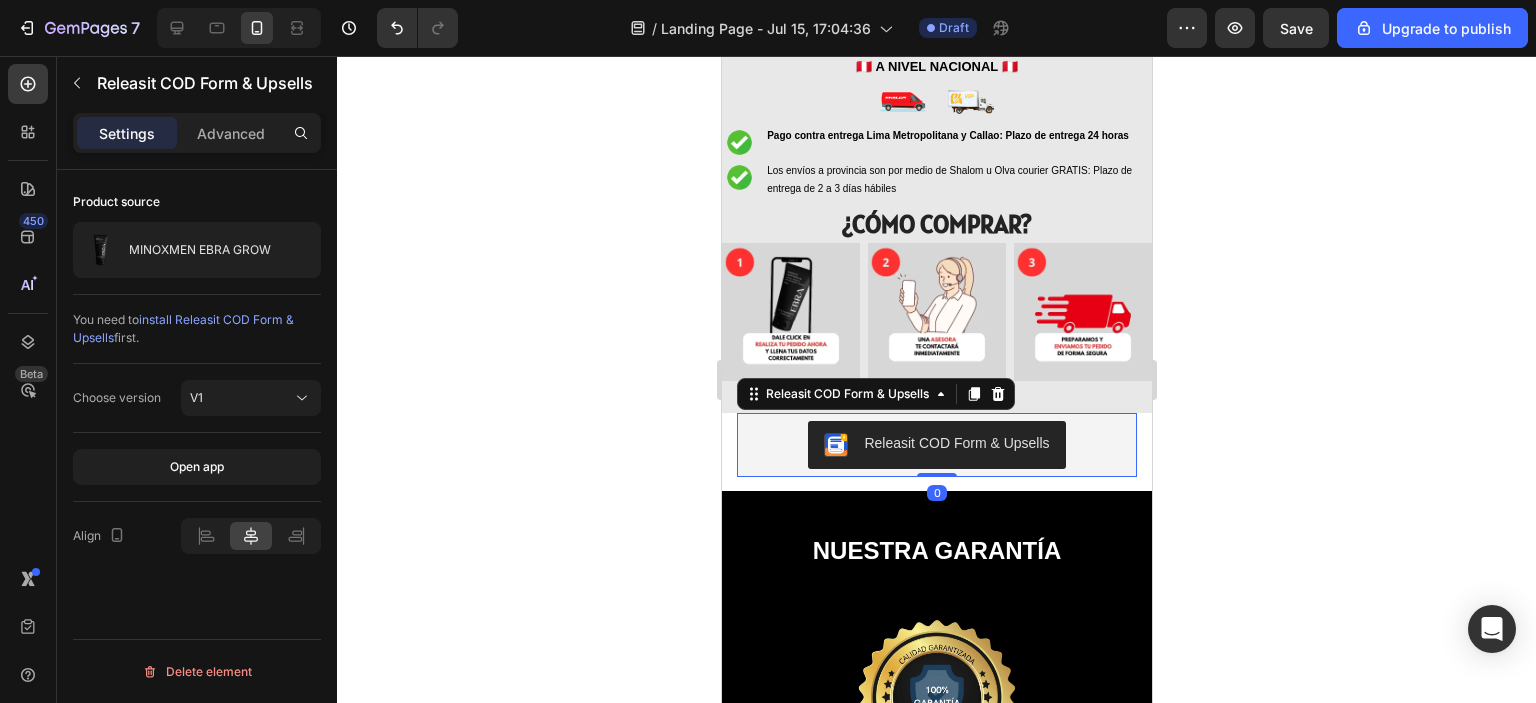 click on "Releasit COD Form & Upsells" at bounding box center [936, 445] 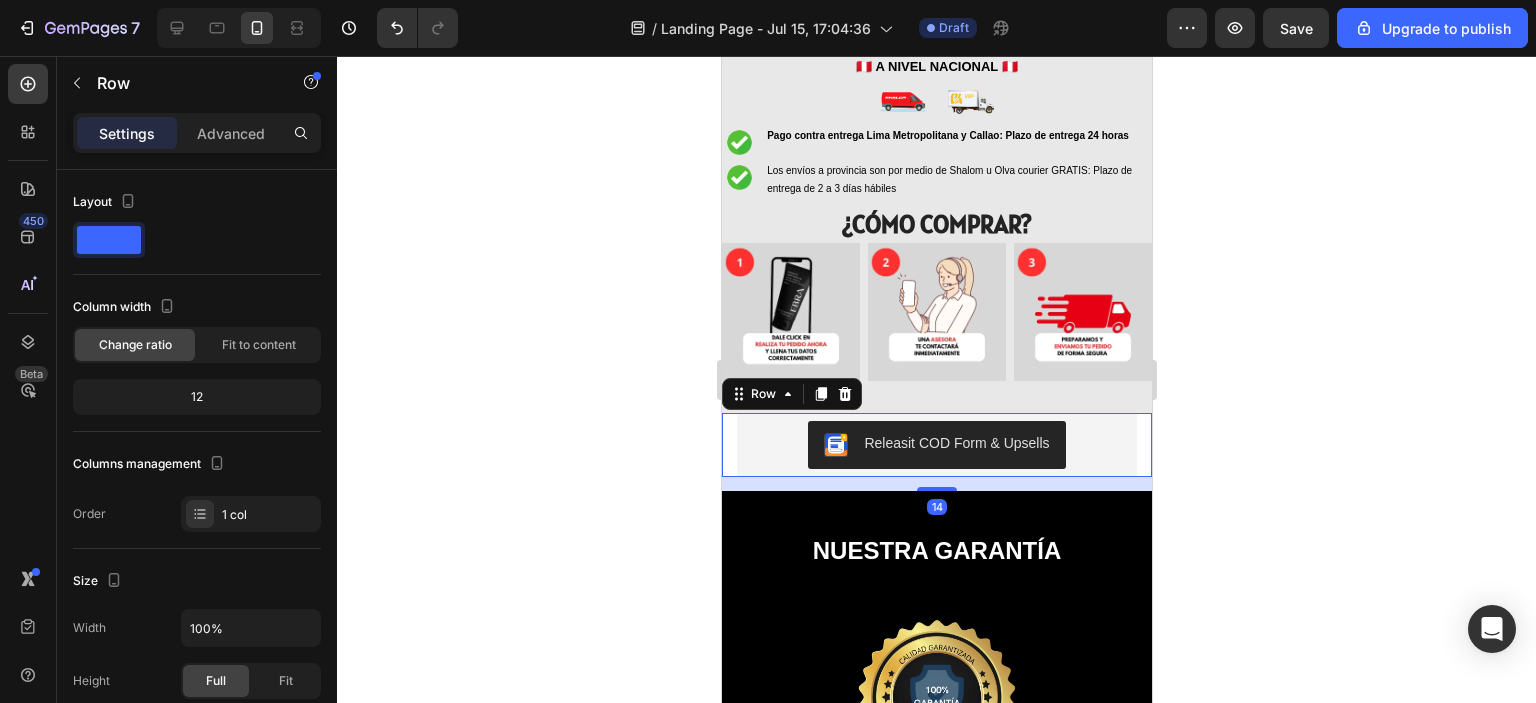 click on "Releasit COD Form & Upsells Releasit COD Form & Upsells Row Row   14" at bounding box center [936, 445] 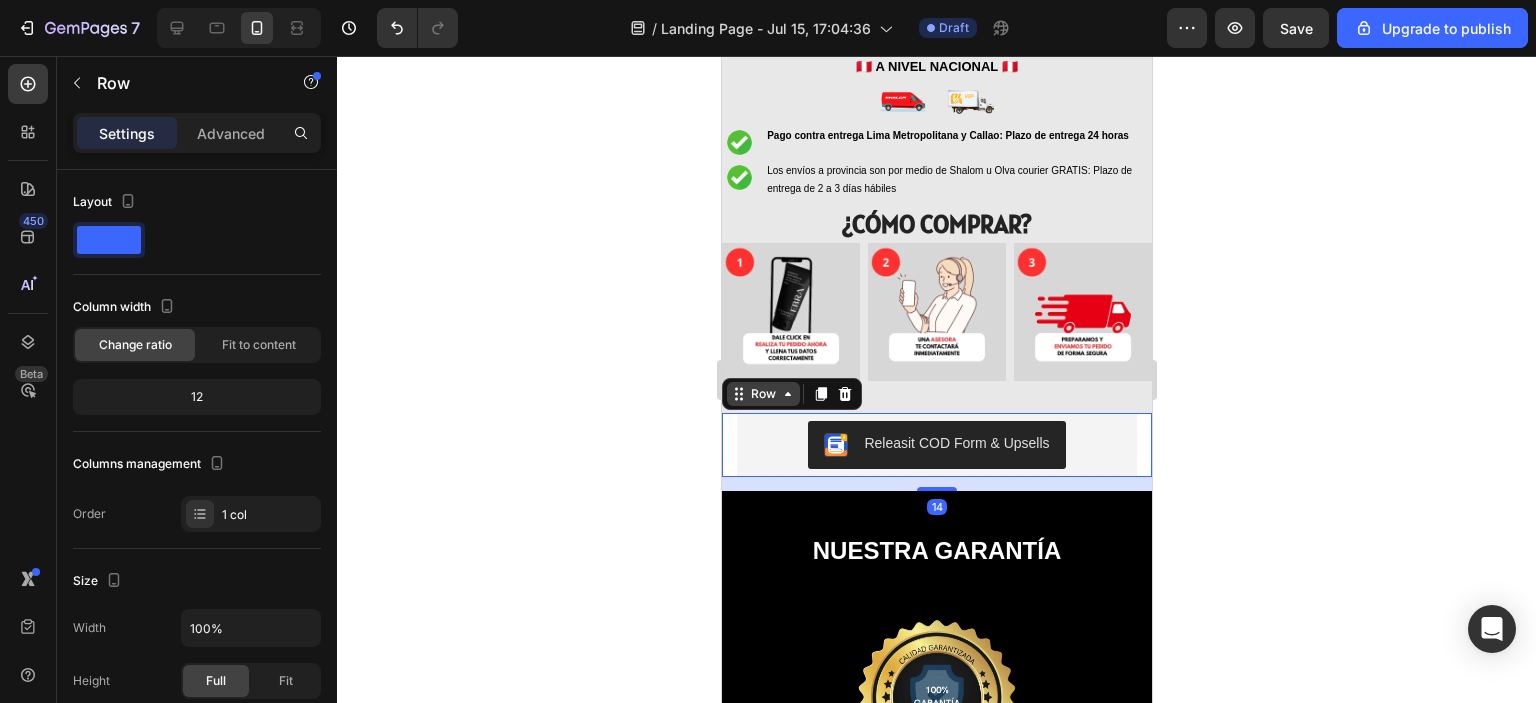 click 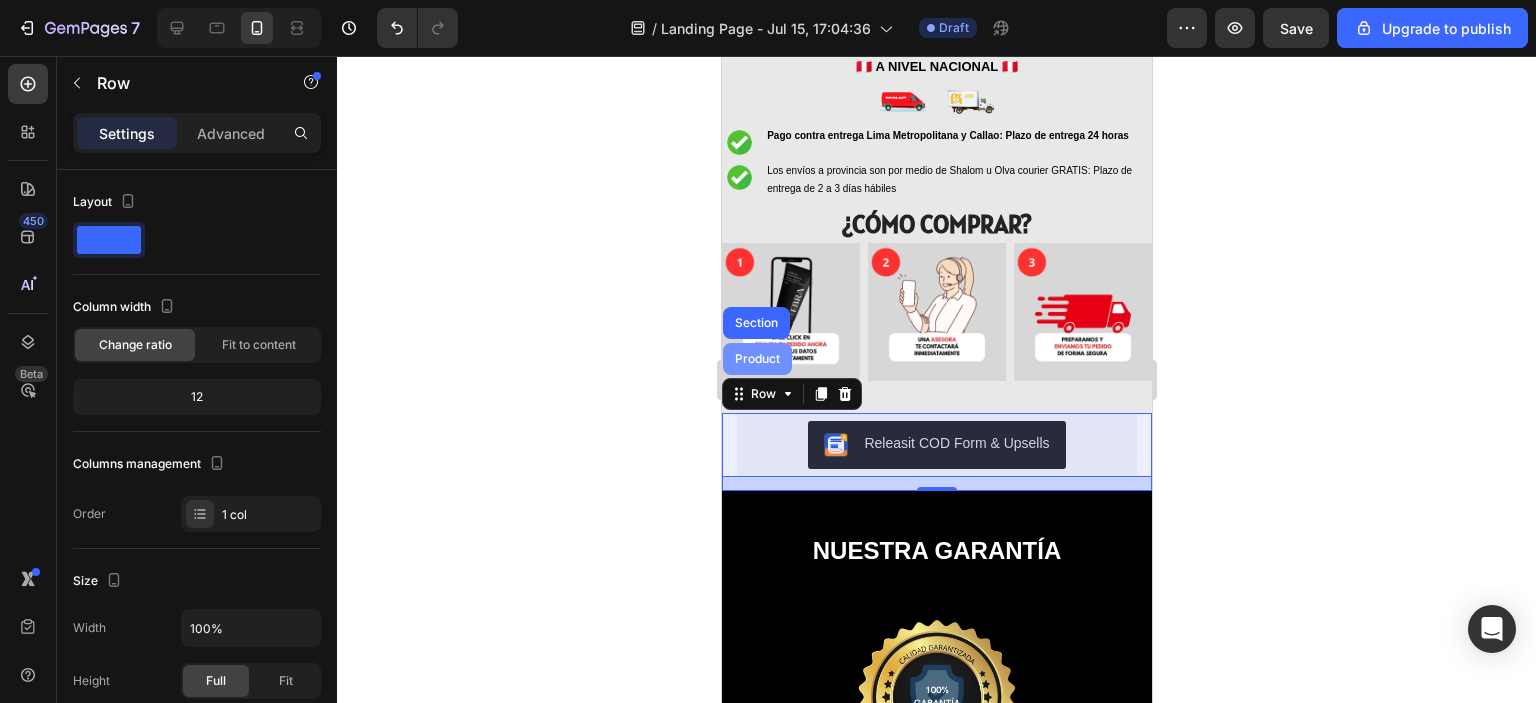 click on "Product" at bounding box center (756, 359) 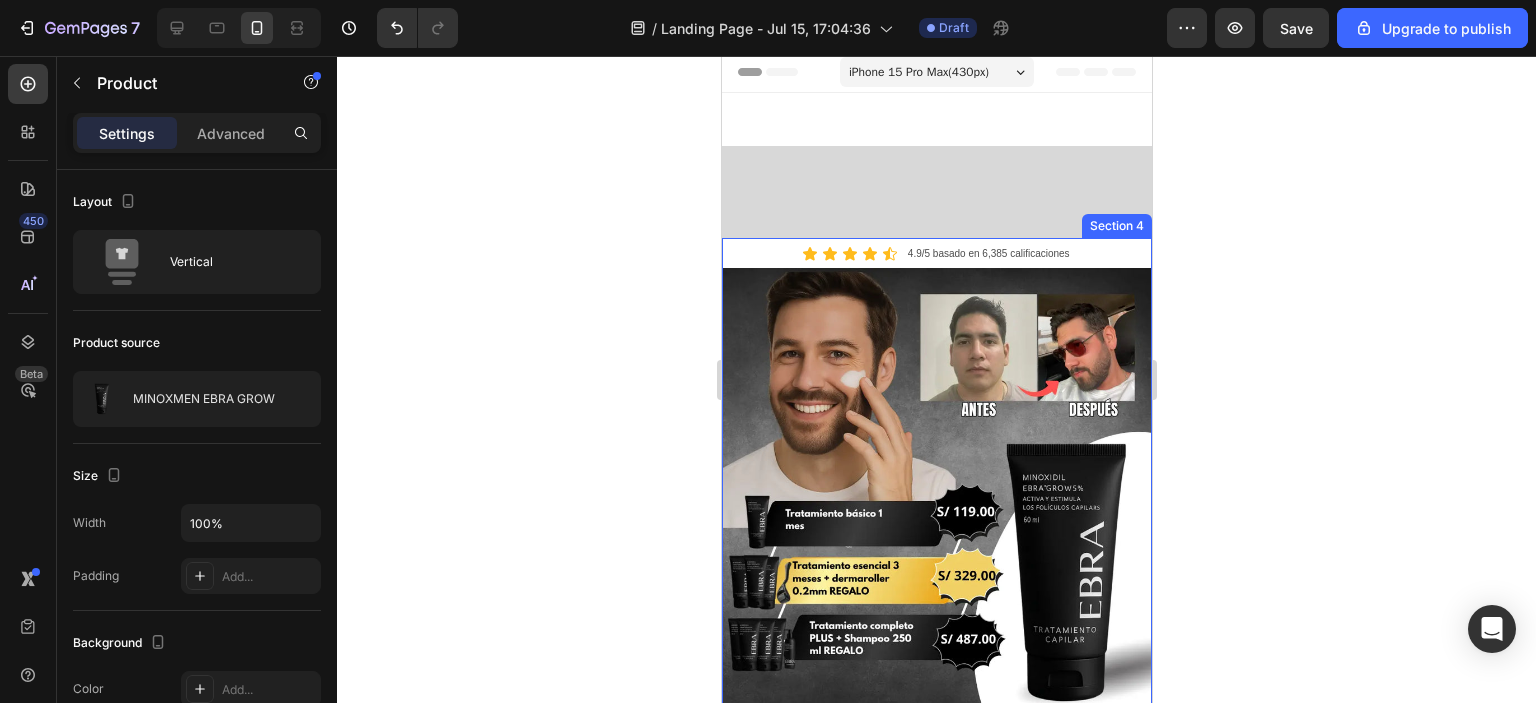 scroll, scrollTop: 508, scrollLeft: 0, axis: vertical 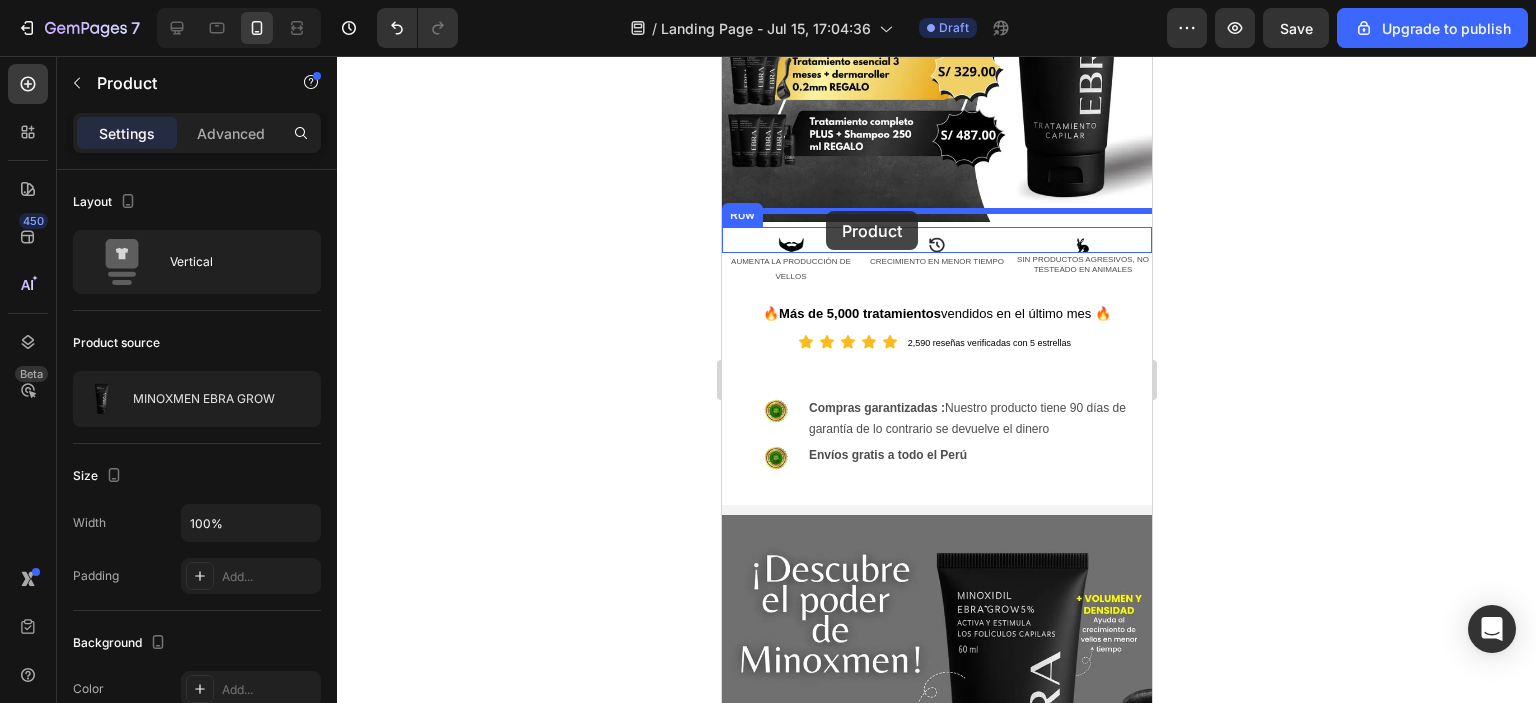 drag, startPoint x: 761, startPoint y: 401, endPoint x: 825, endPoint y: 214, distance: 197.64868 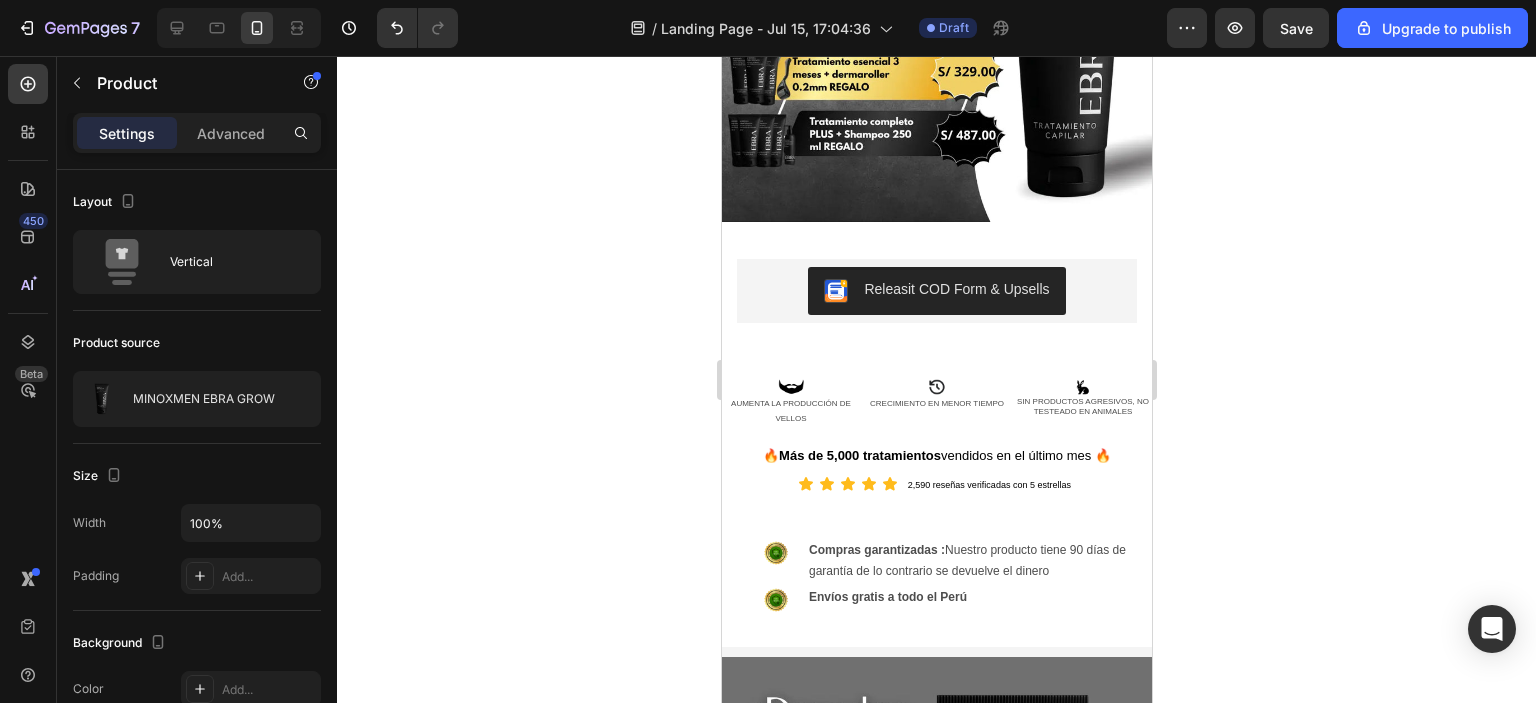 click 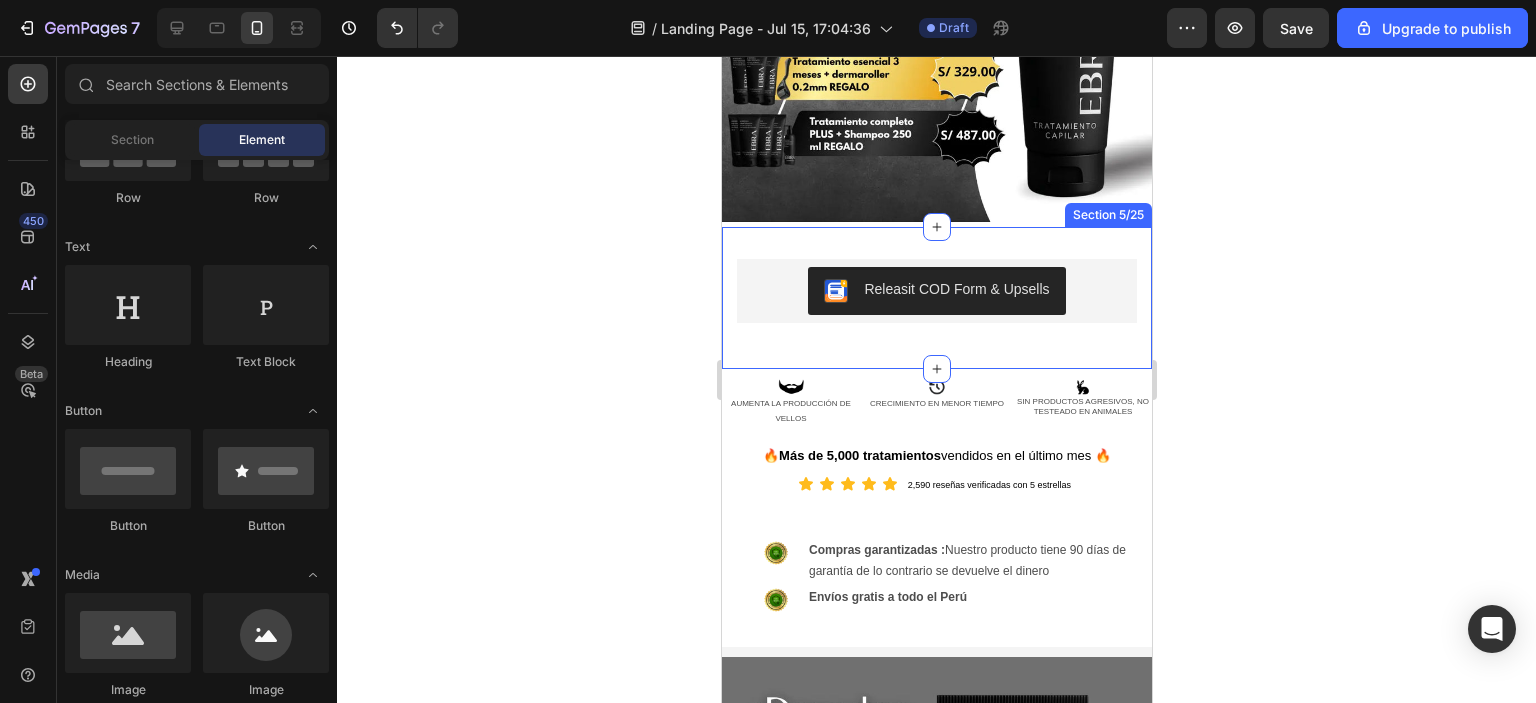 click on "Releasit COD Form & Upsells Releasit COD Form & Upsells Row Row" at bounding box center (936, 298) 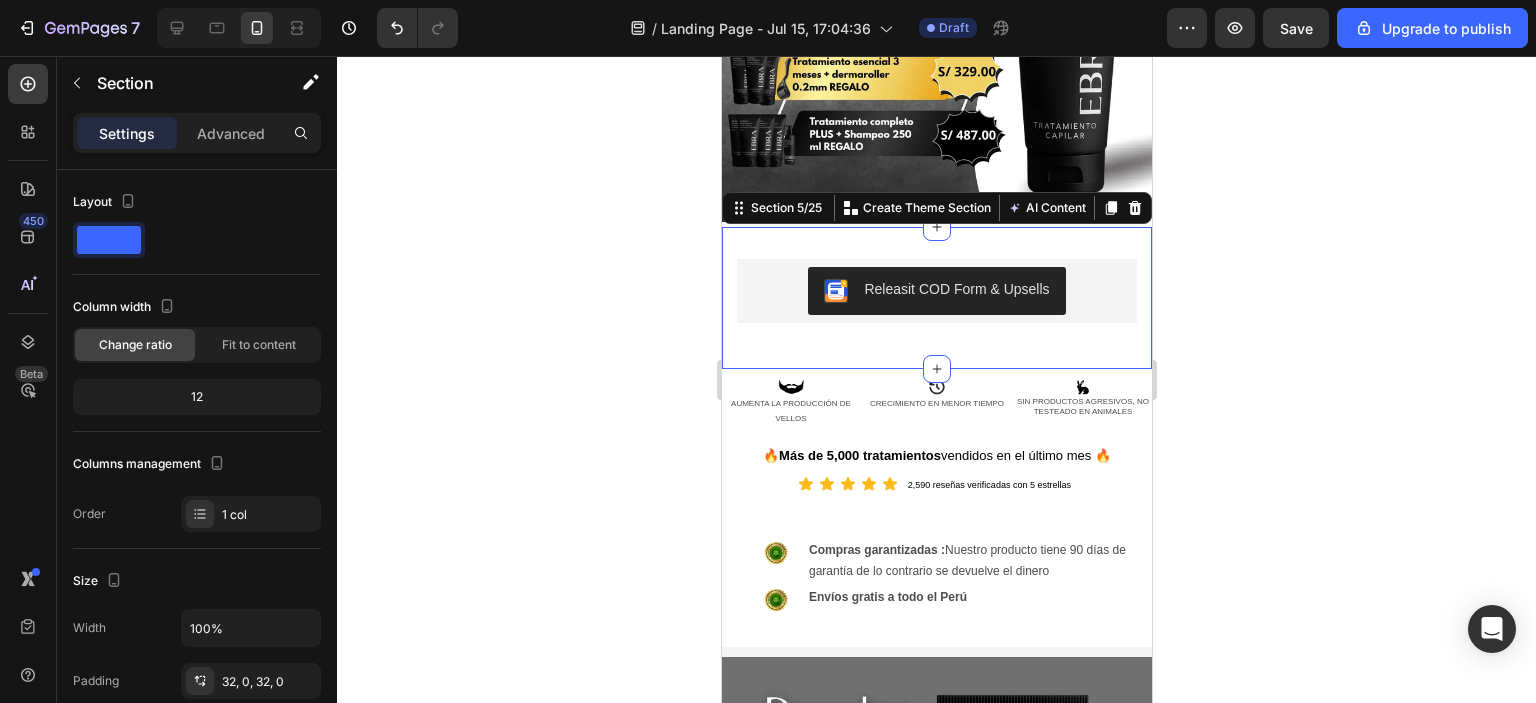 click on "Releasit COD Form & Upsells Releasit COD Form & Upsells Row Row Product Section 5/25   You can create reusable sections Create Theme Section AI Content Write with GemAI What would you like to describe here? Tone and Voice Persuasive Product SHAMPOO ANTICAIDA Show more Generate" at bounding box center [936, 298] 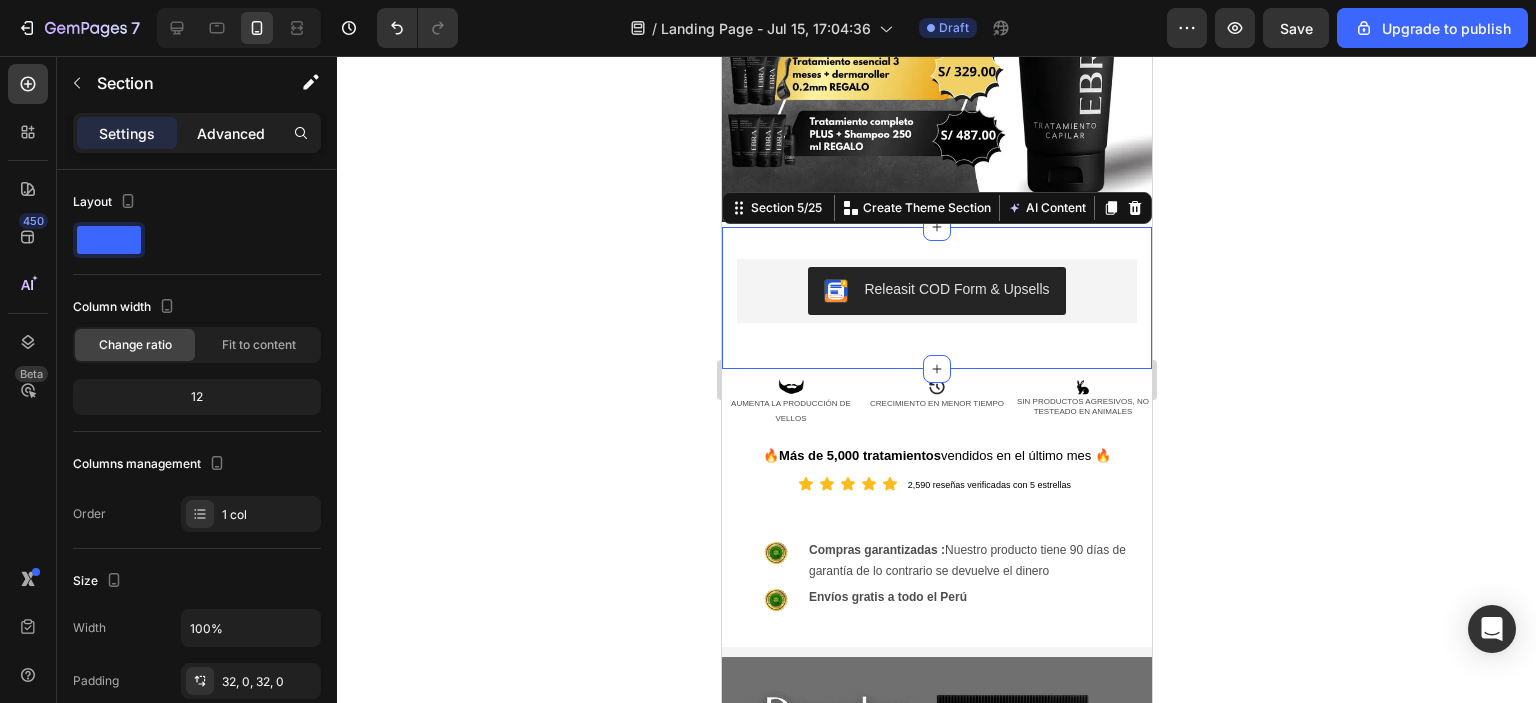click on "Advanced" at bounding box center (231, 133) 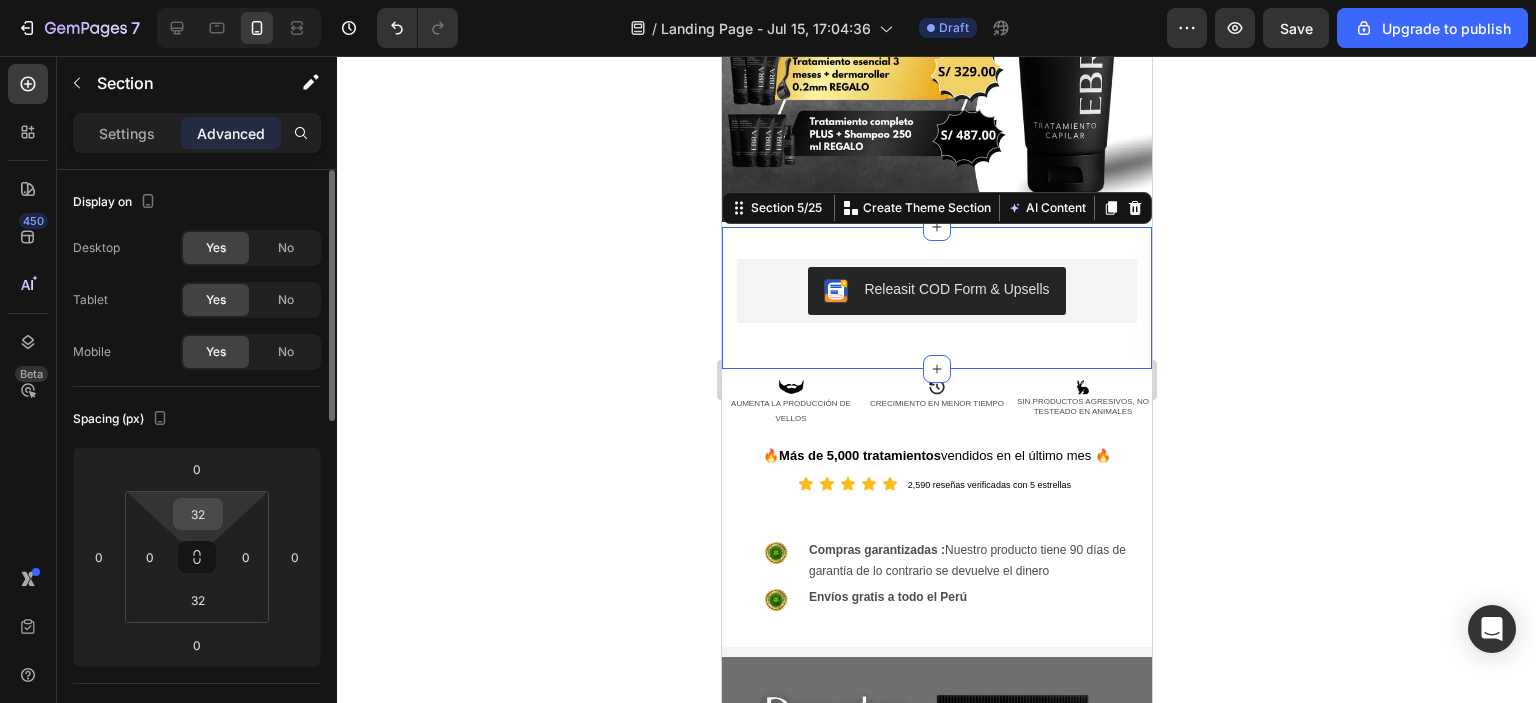 click on "32" at bounding box center (198, 514) 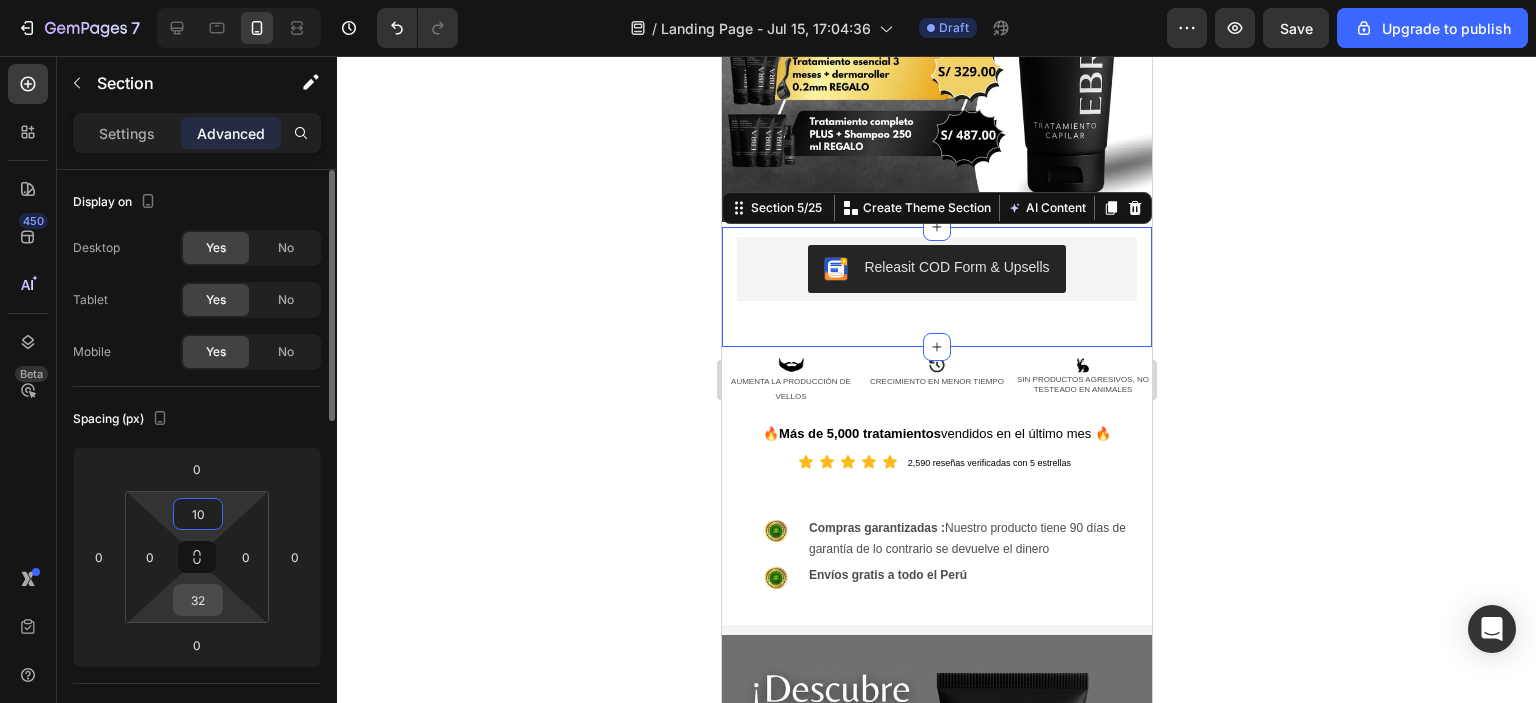 type on "10" 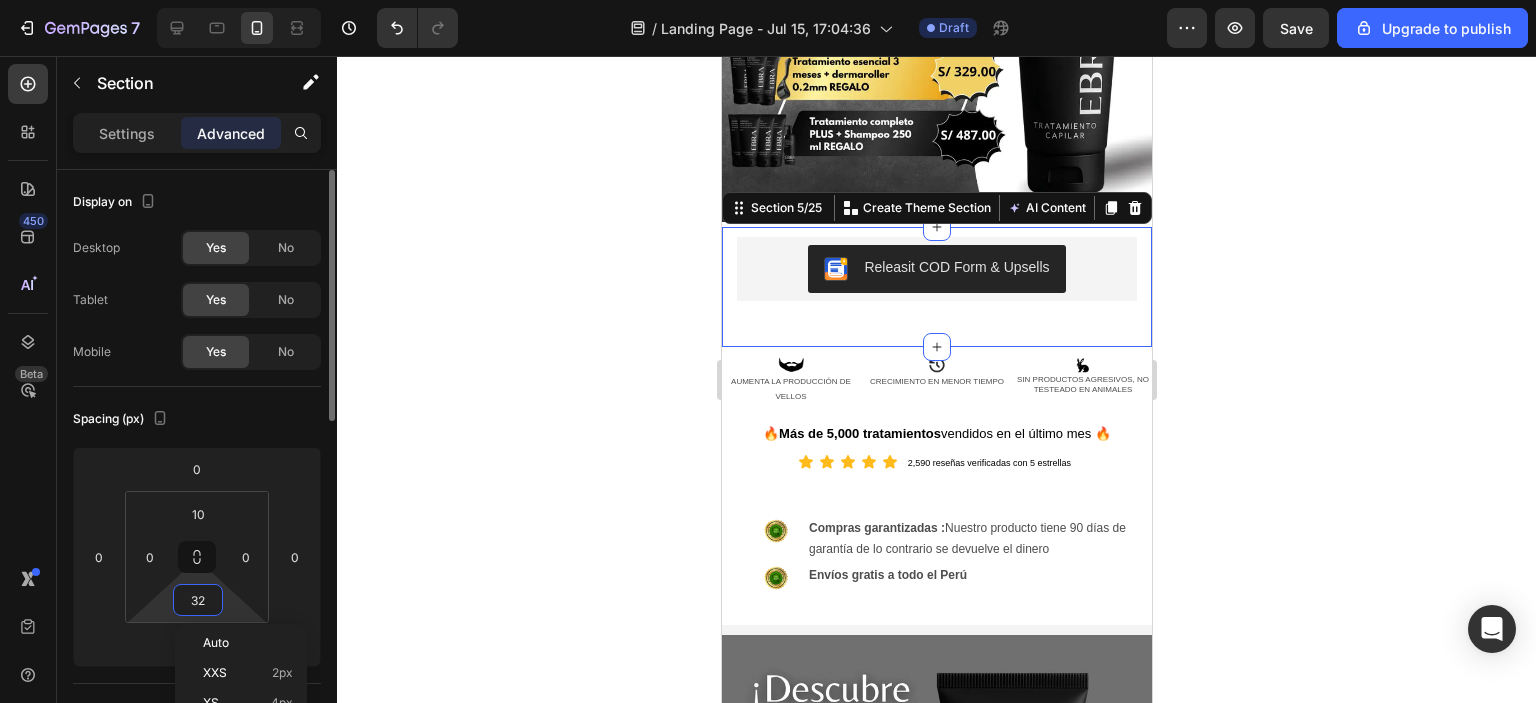 click on "32" at bounding box center [198, 600] 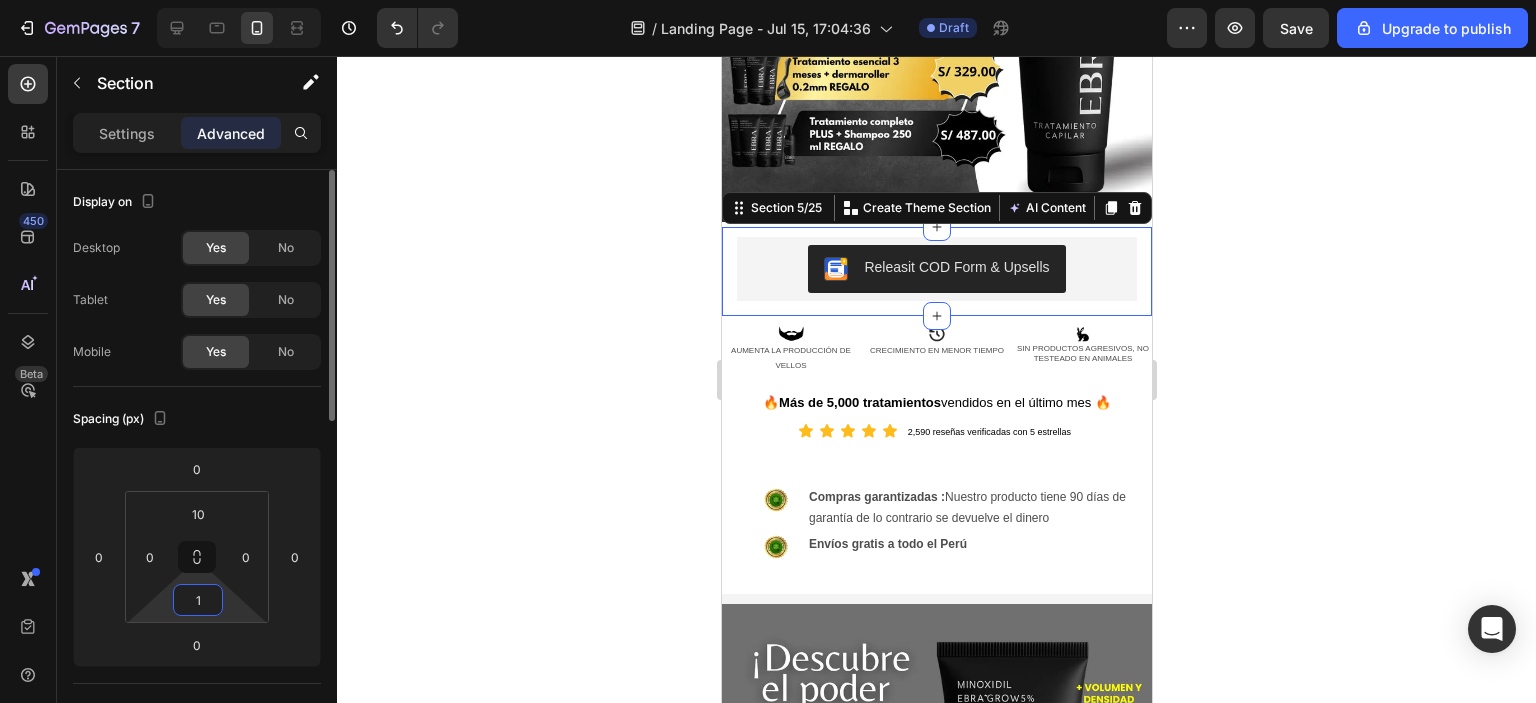 type on "10" 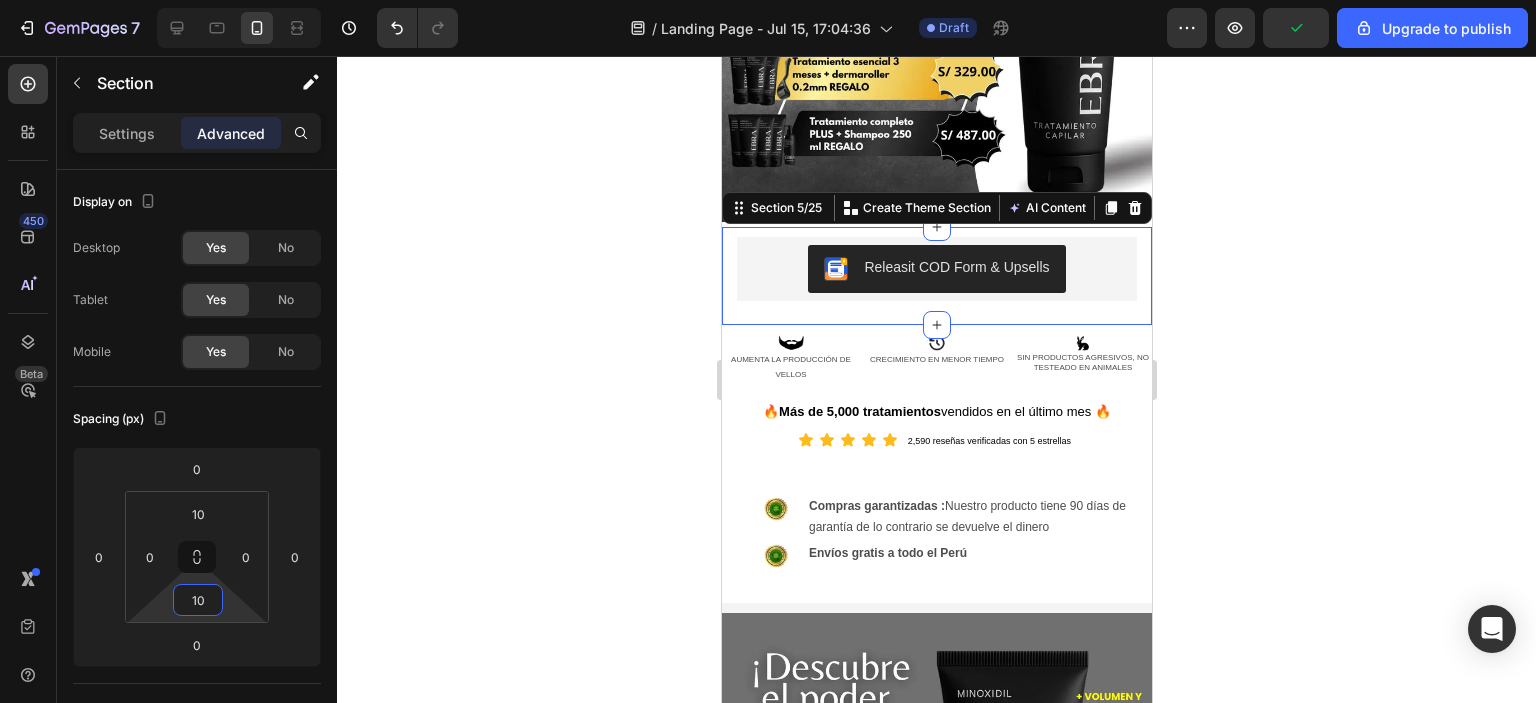 click 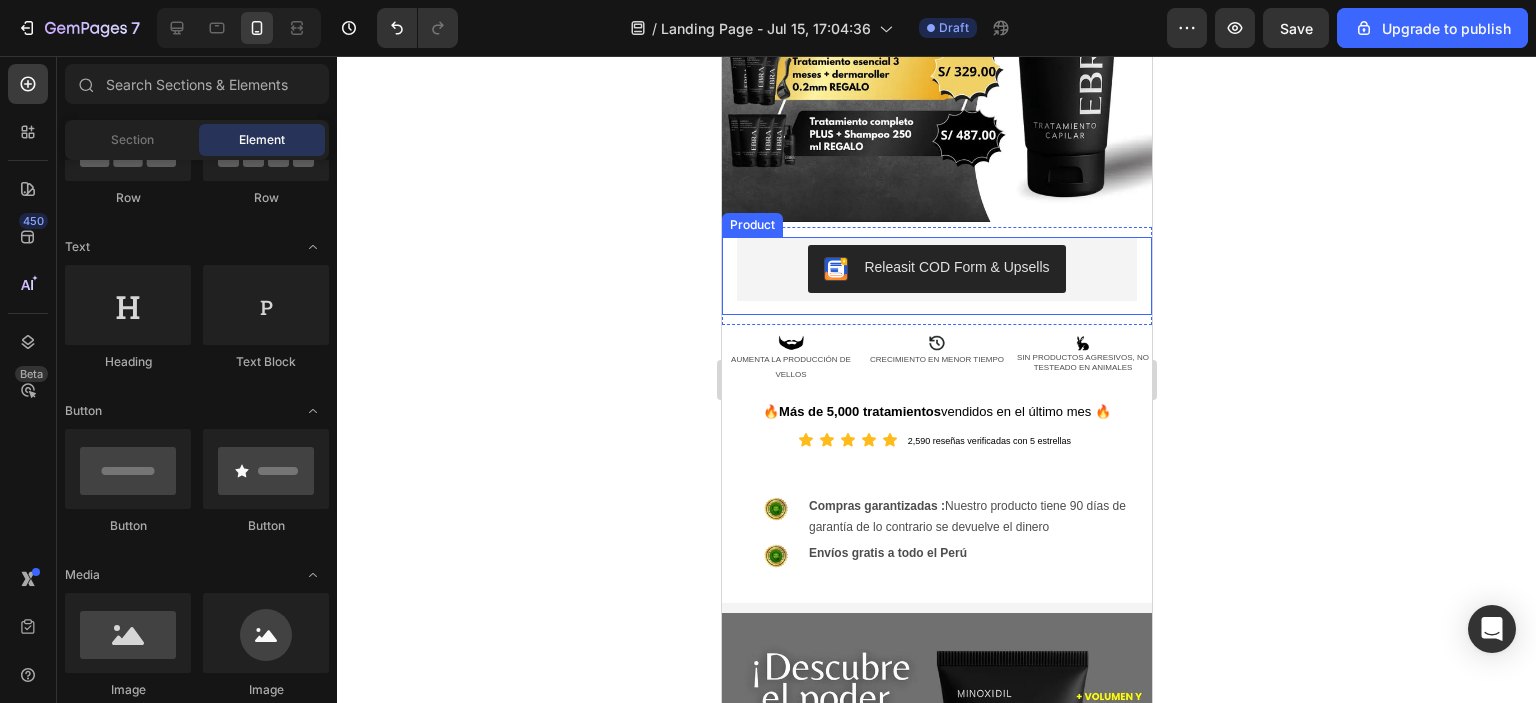 click on "Releasit COD Form & Upsells Releasit COD Form & Upsells Row Row" at bounding box center [936, 276] 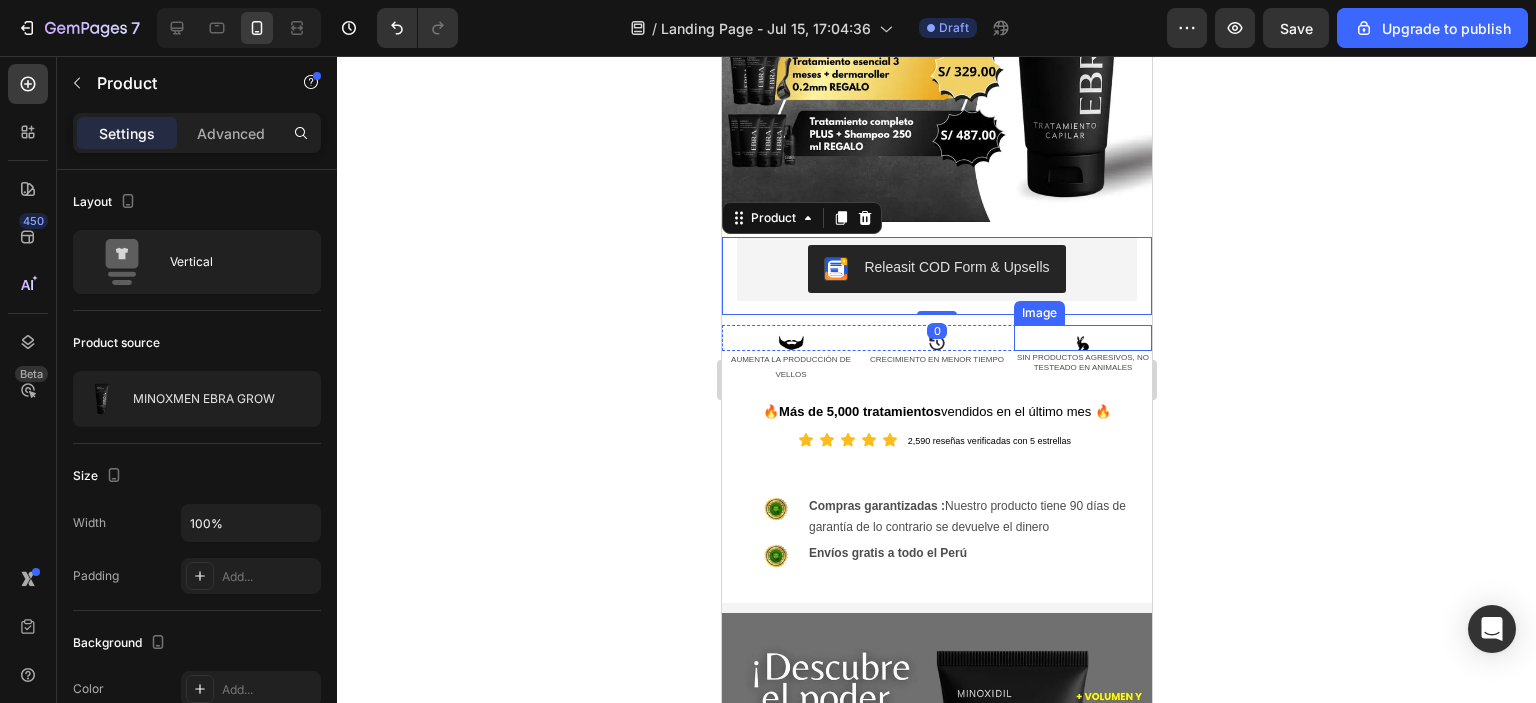 click on "Image" at bounding box center (1082, 338) 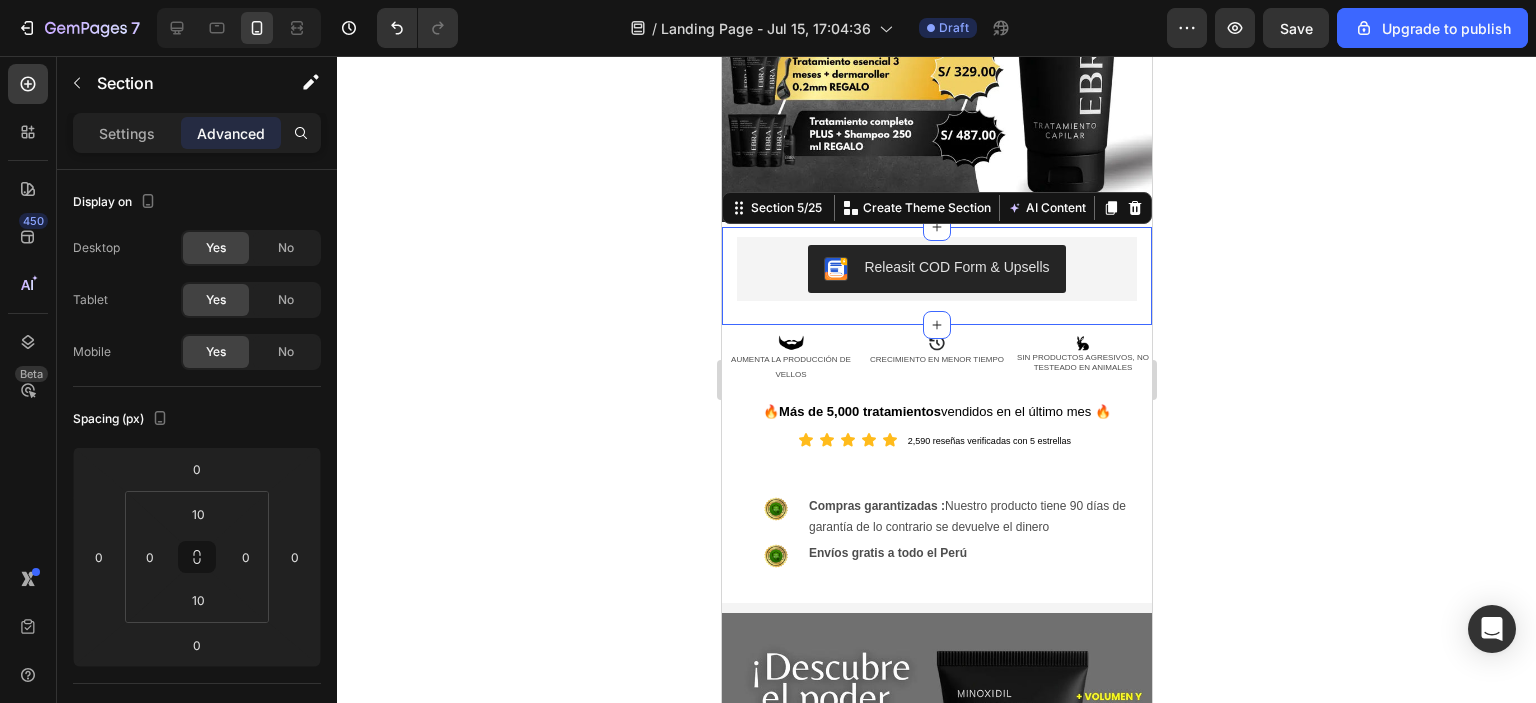 click on "Releasit COD Form & Upsells Releasit COD Form & Upsells Row Row Product Section 5/25   You can create reusable sections Create Theme Section AI Content Write with GemAI What would you like to describe here? Tone and Voice Persuasive Product Show more Generate" at bounding box center (936, 276) 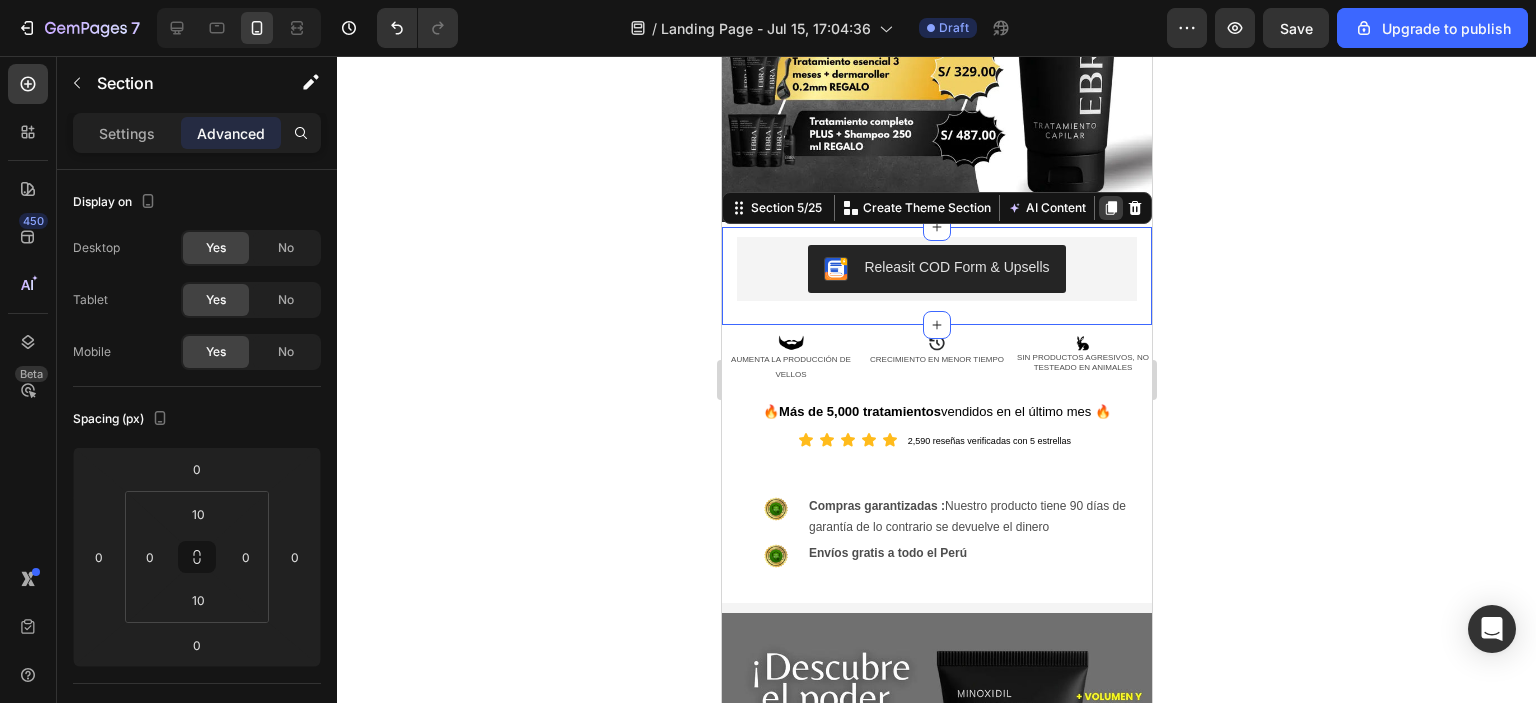 click 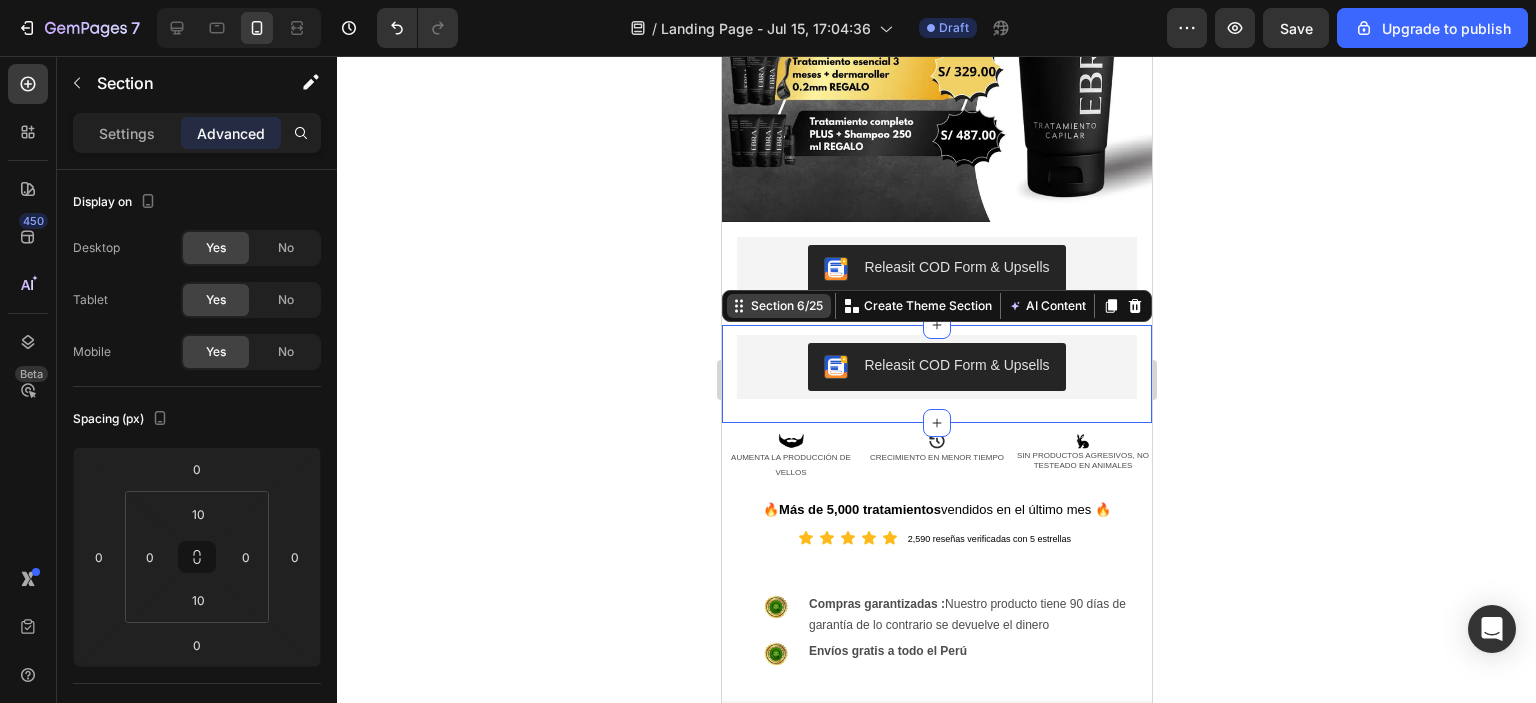 click on "Section 6/25" at bounding box center (778, 306) 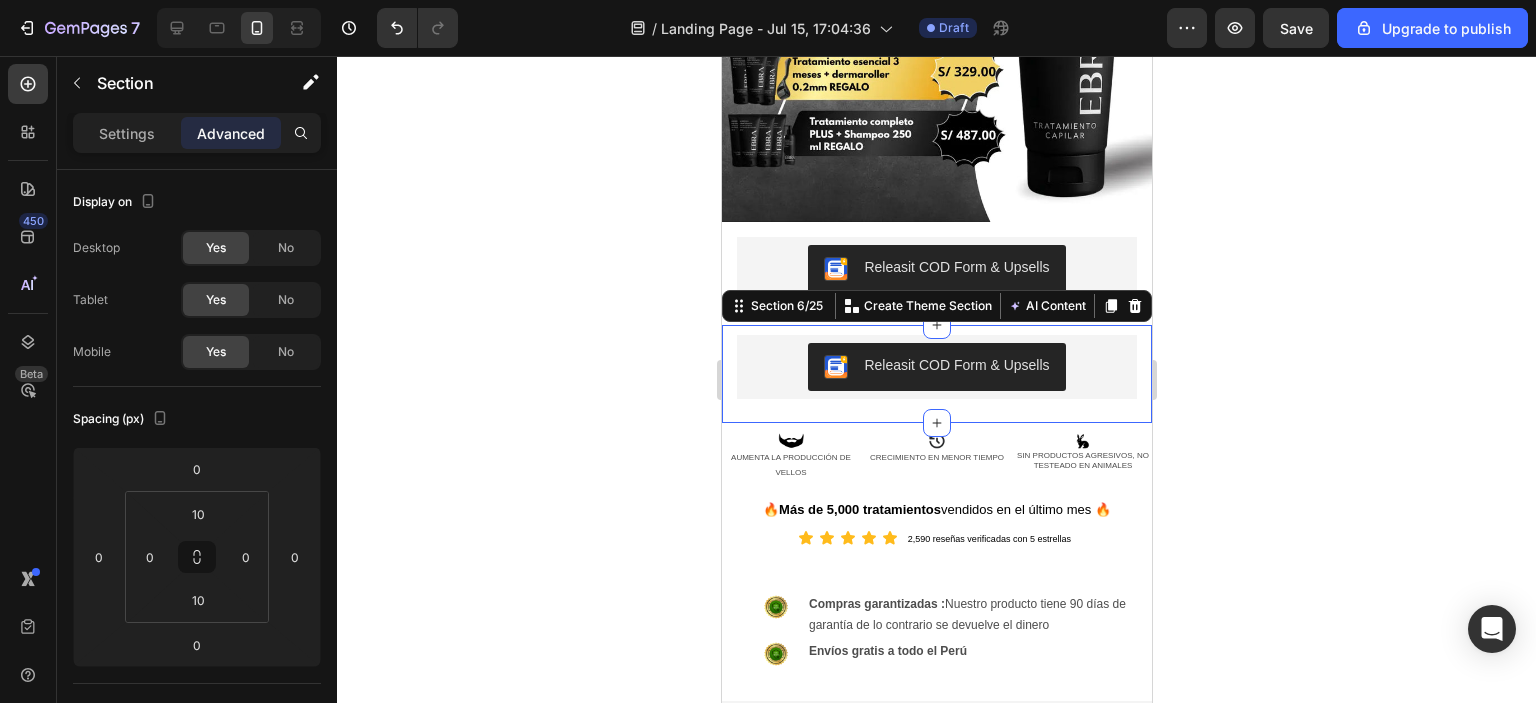 click 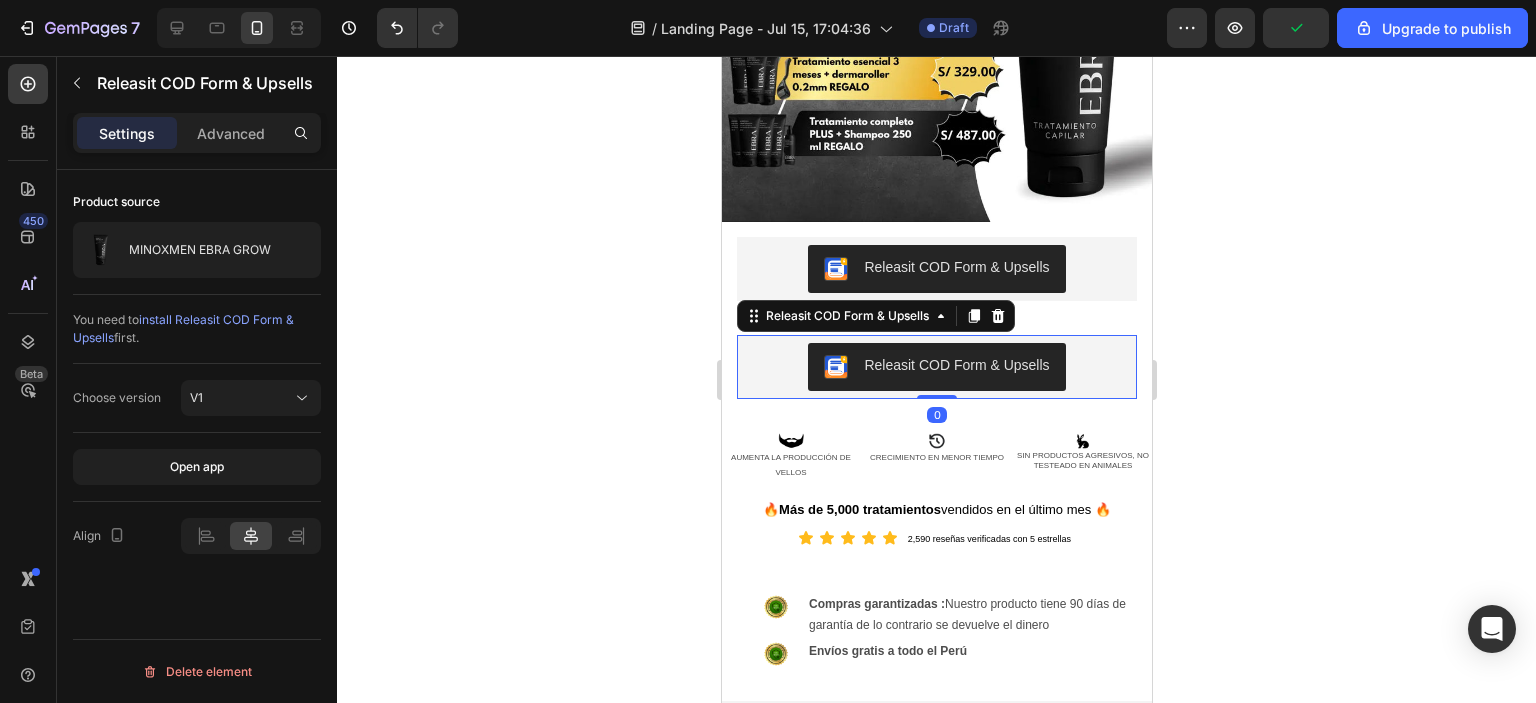 click on "Releasit COD Form & Upsells" at bounding box center [936, 367] 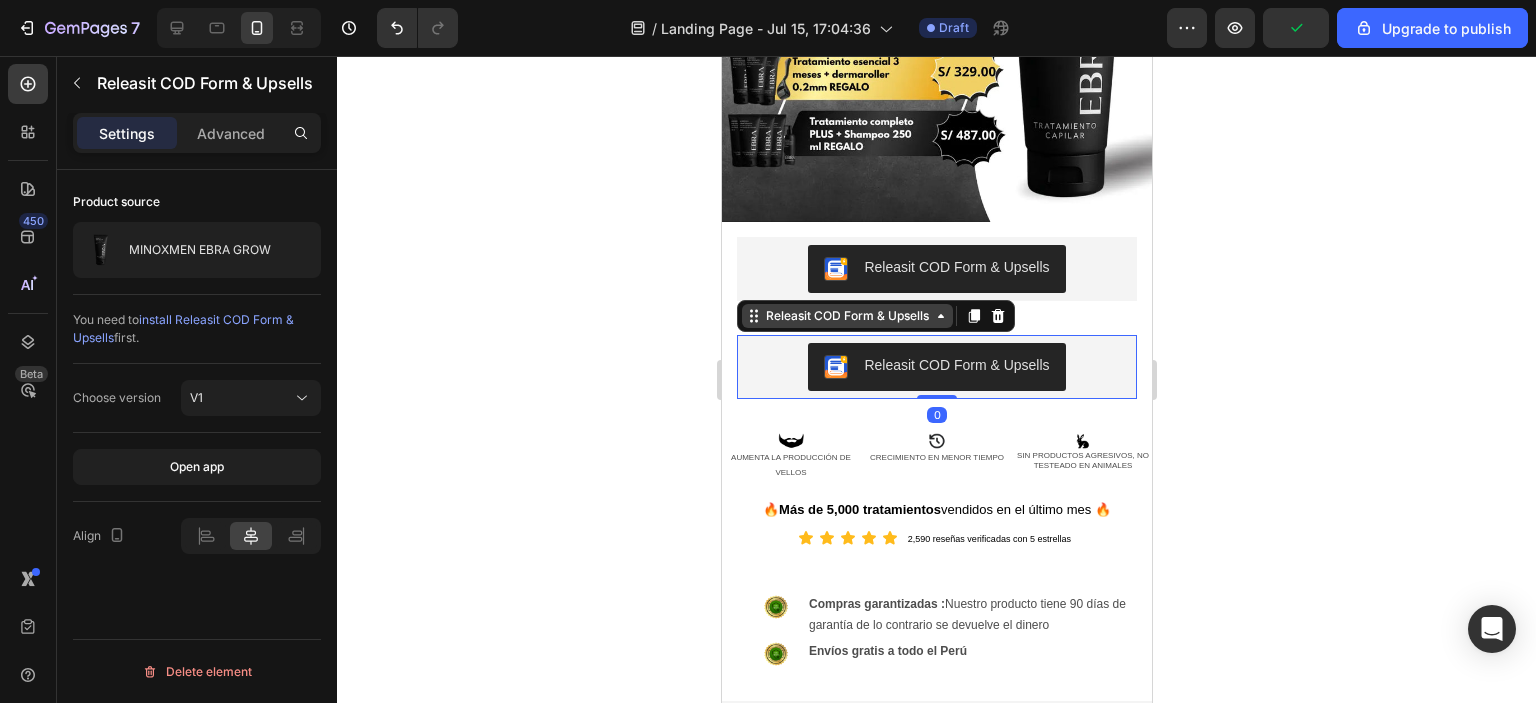 click 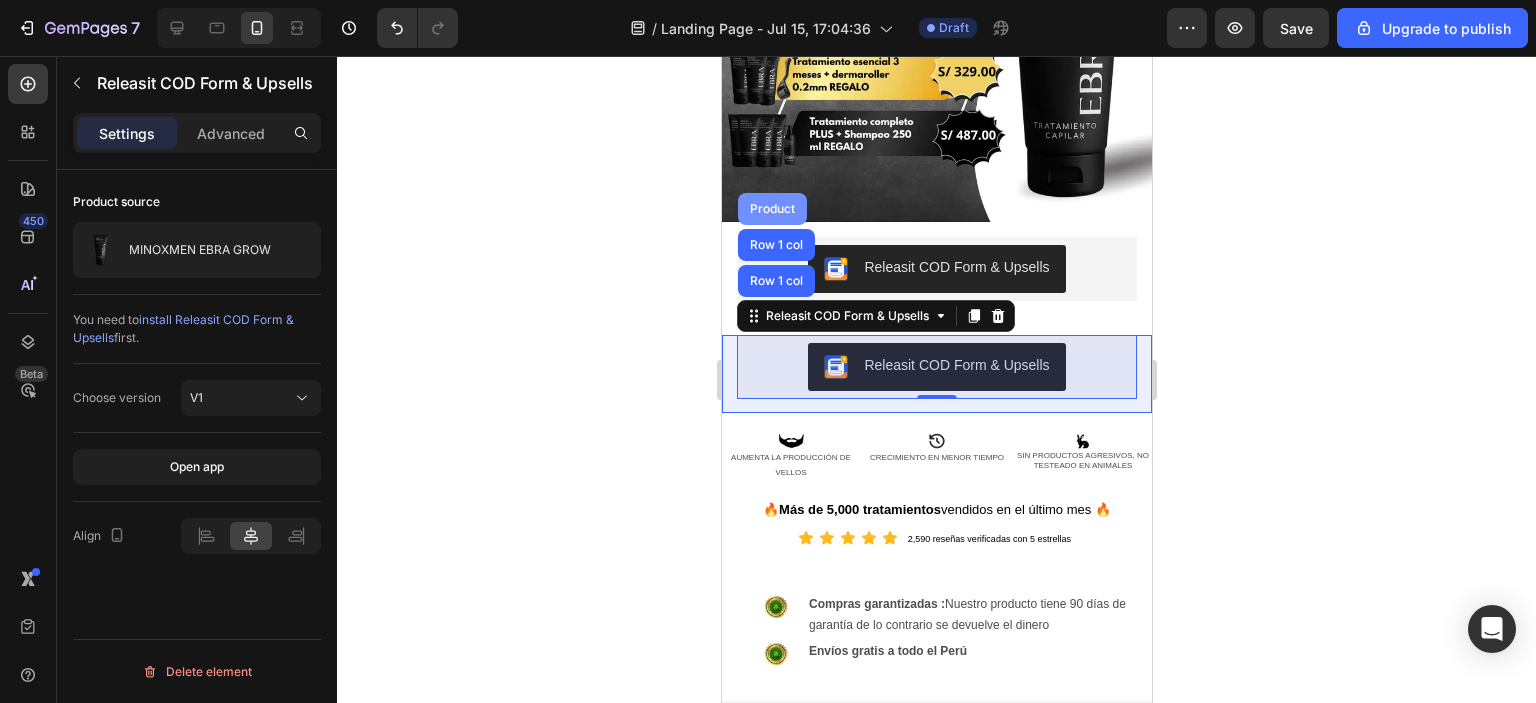 click on "Product" at bounding box center [771, 209] 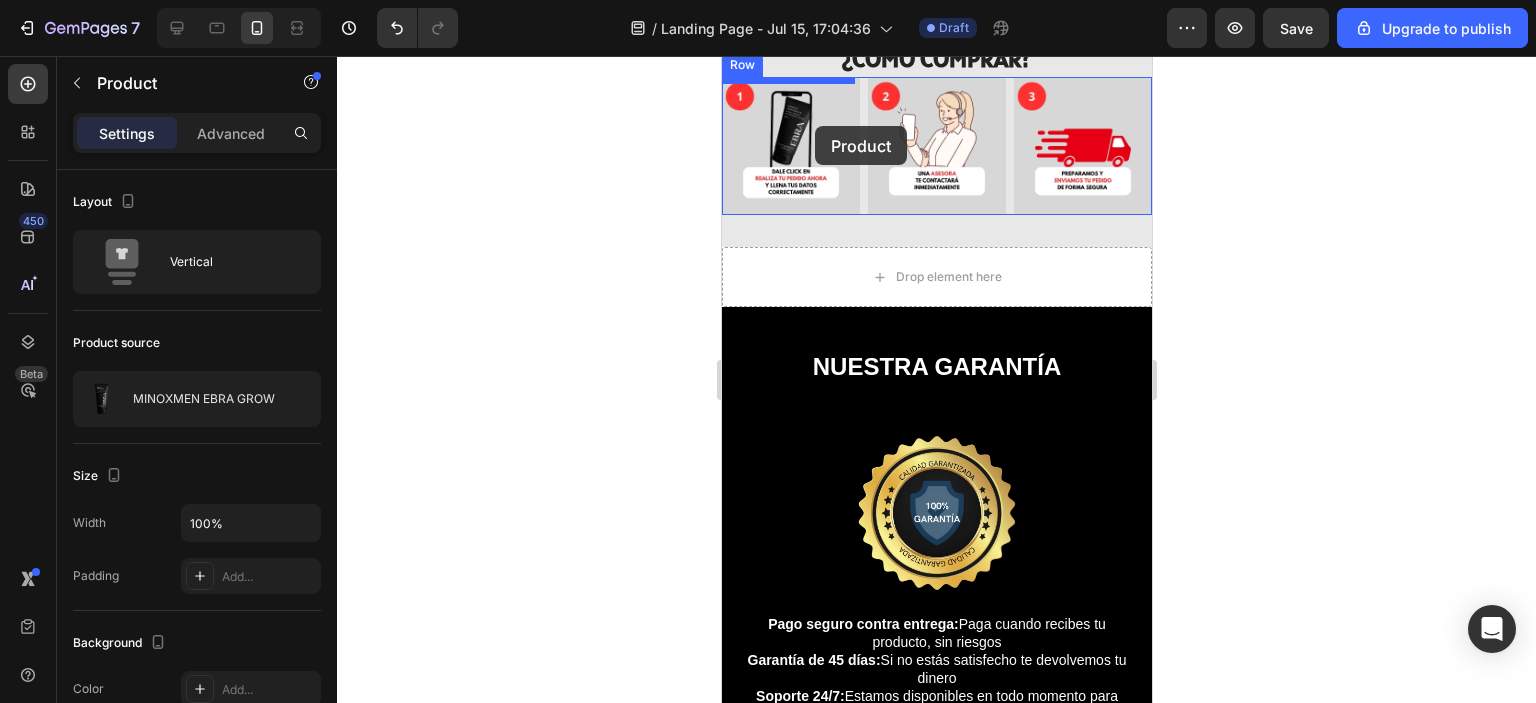 scroll, scrollTop: 3327, scrollLeft: 0, axis: vertical 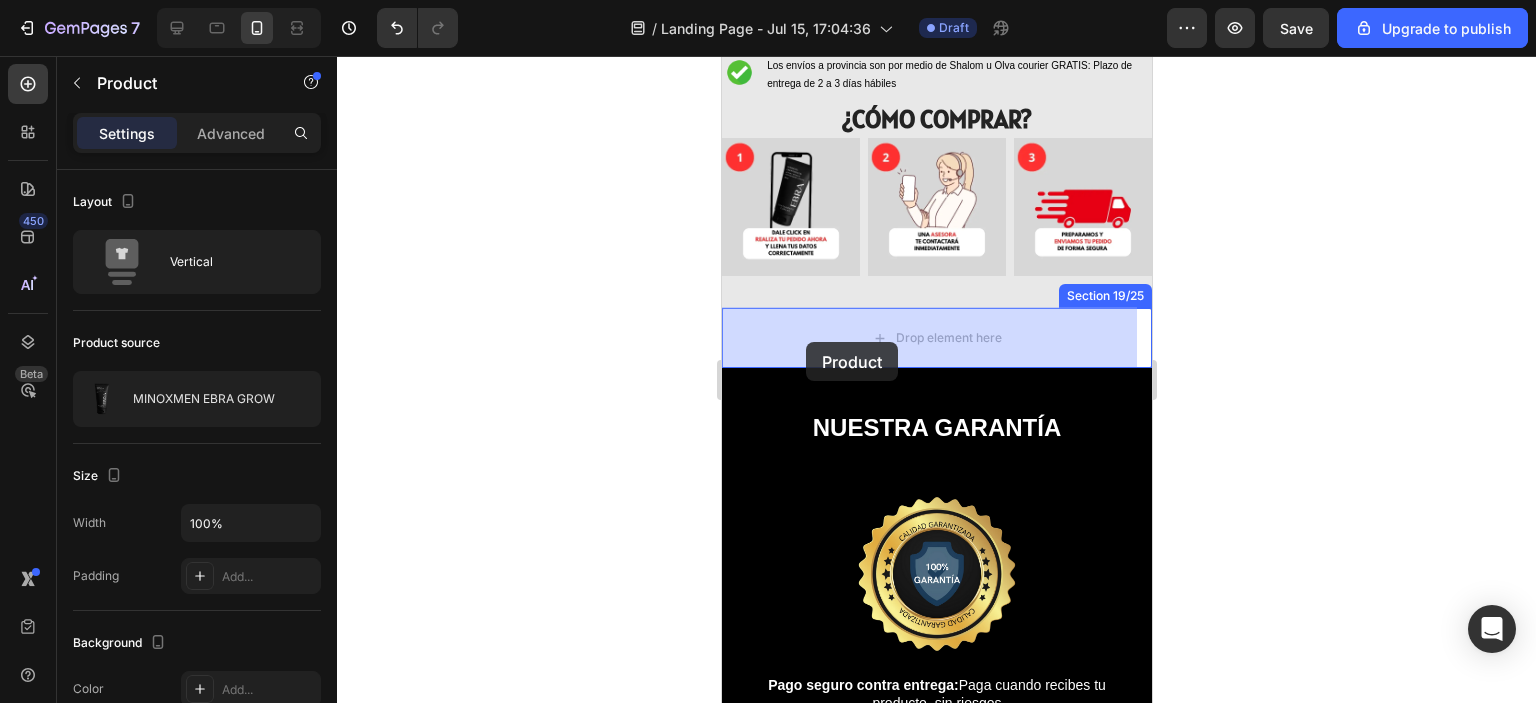 drag, startPoint x: 749, startPoint y: 301, endPoint x: 805, endPoint y: 342, distance: 69.40461 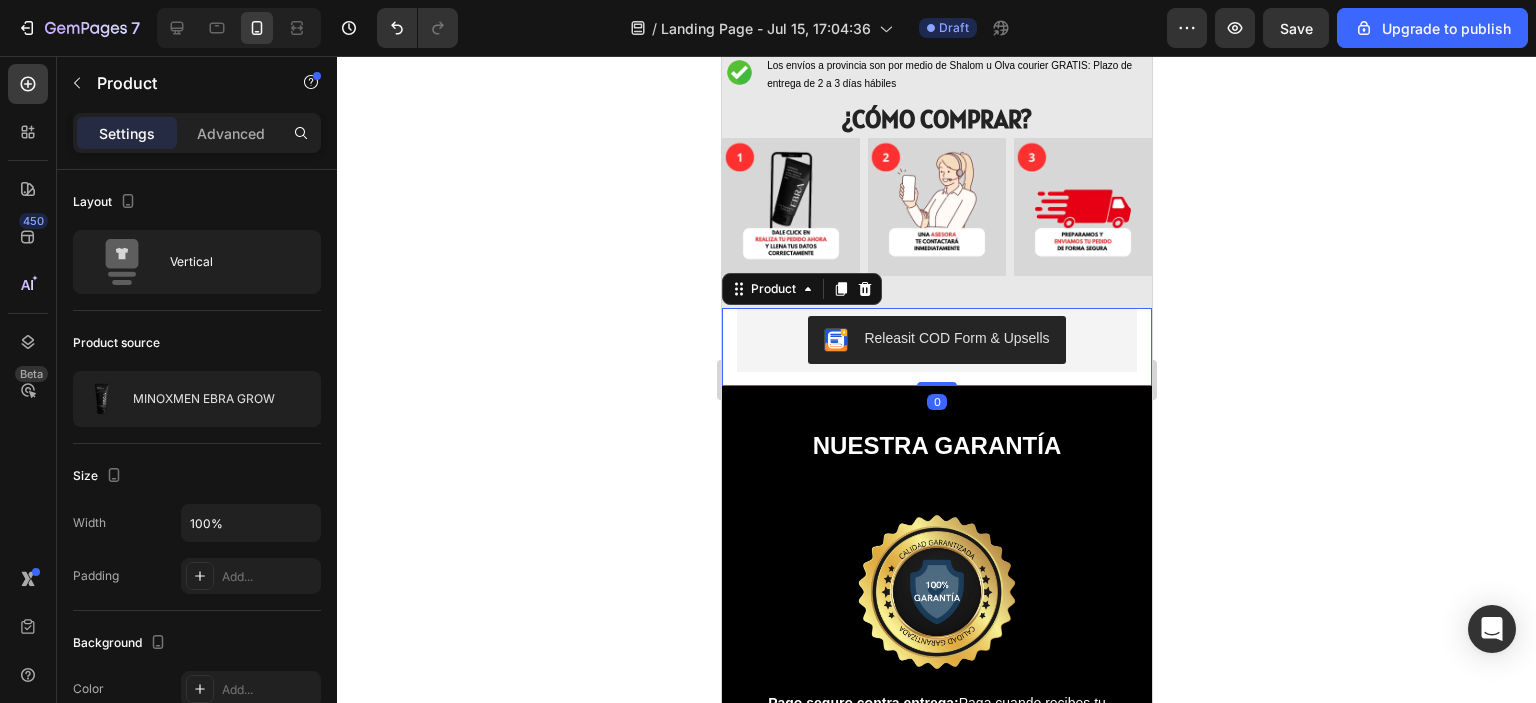 click 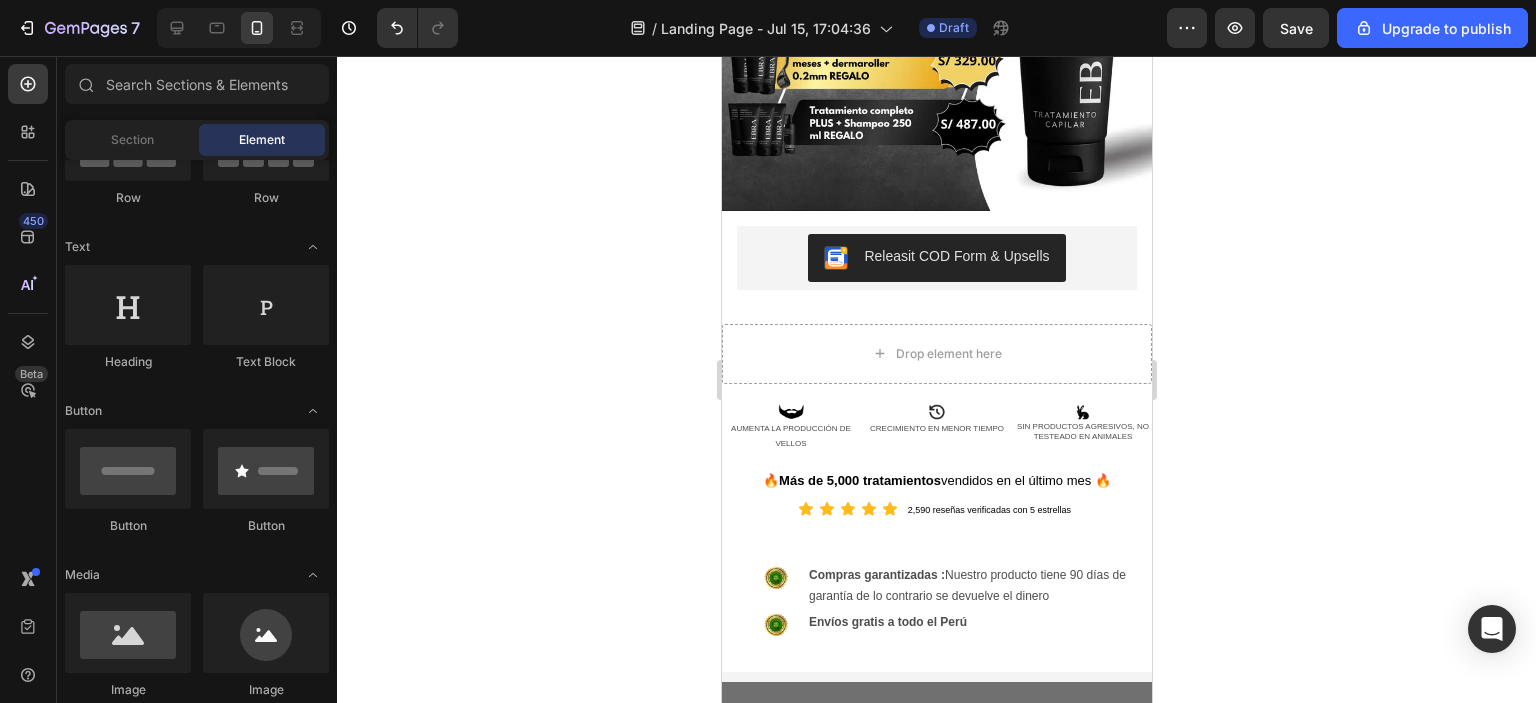 scroll, scrollTop: 520, scrollLeft: 0, axis: vertical 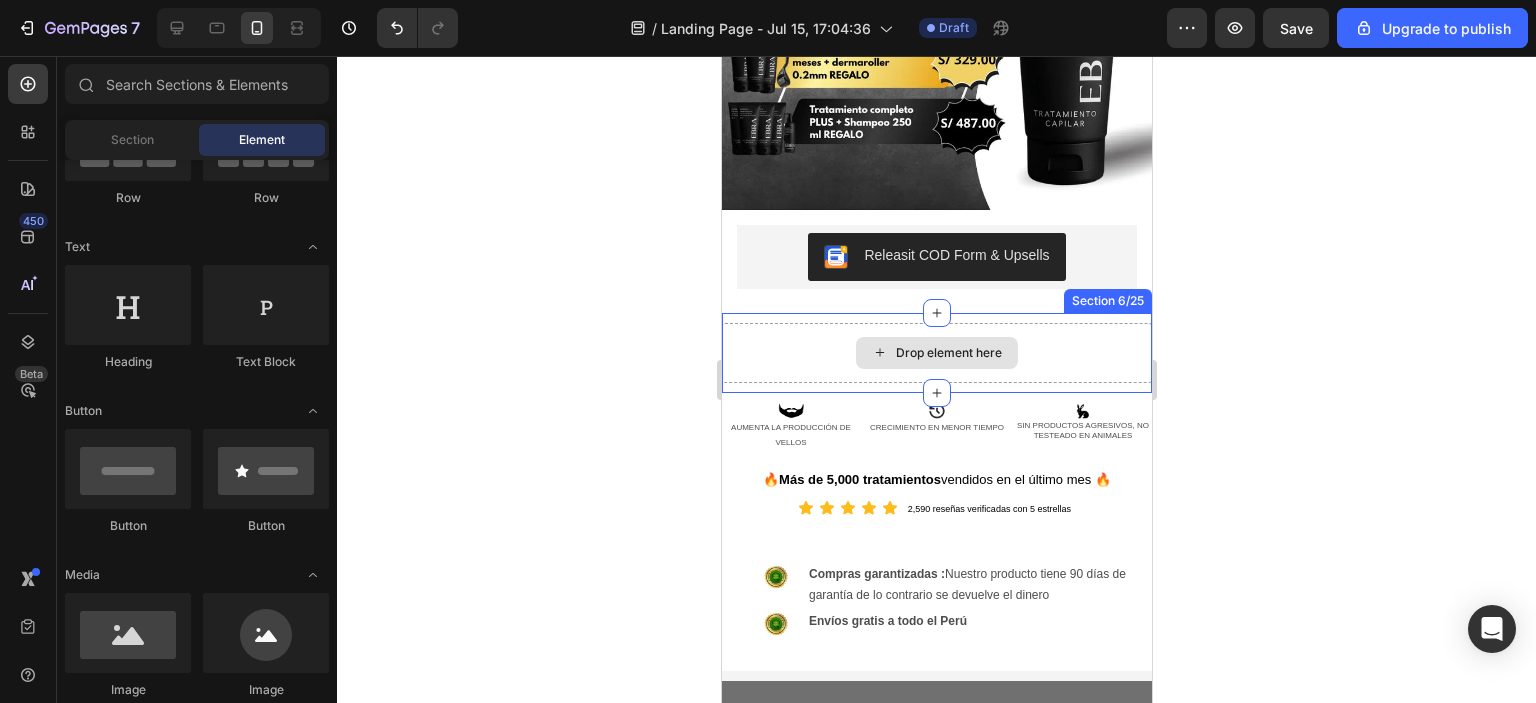 click on "Drop element here" at bounding box center [936, 353] 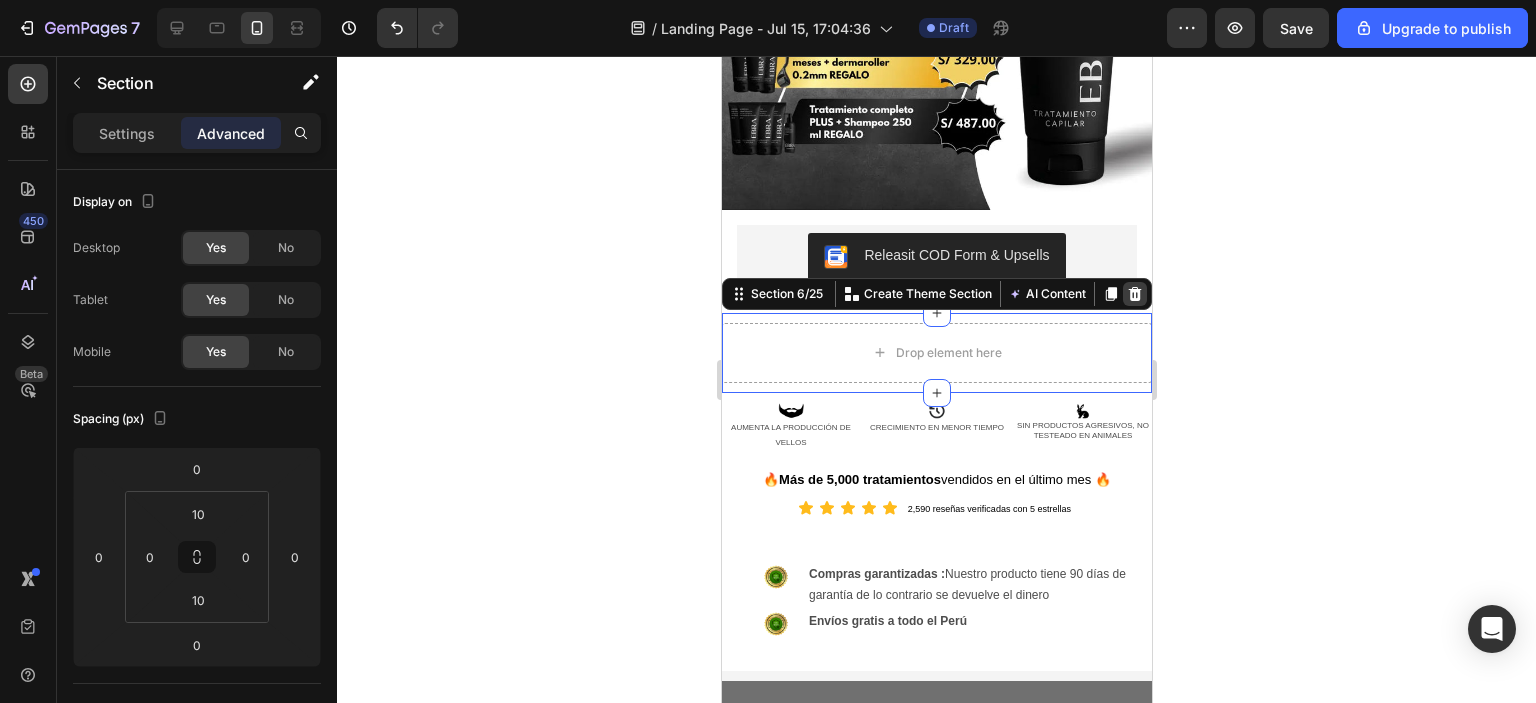 click 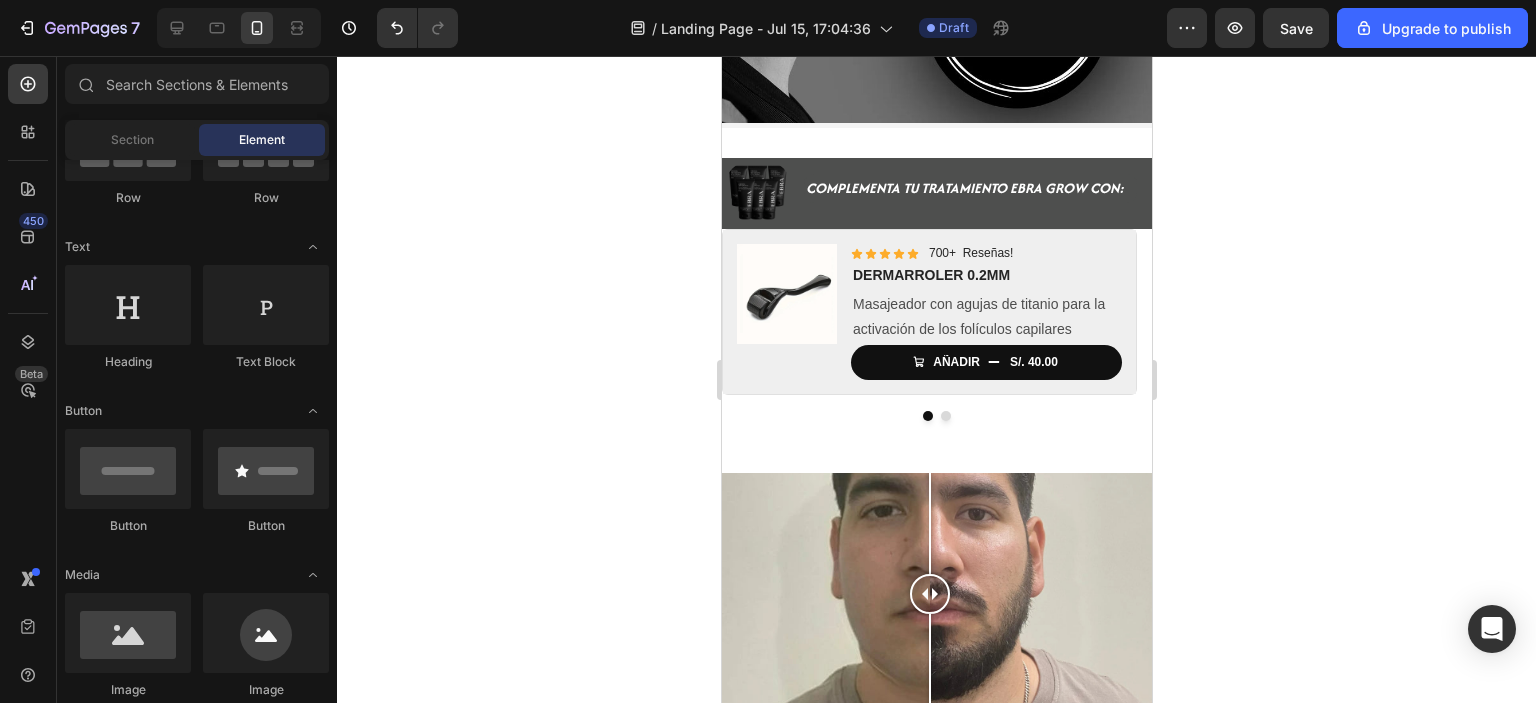 scroll, scrollTop: 1595, scrollLeft: 0, axis: vertical 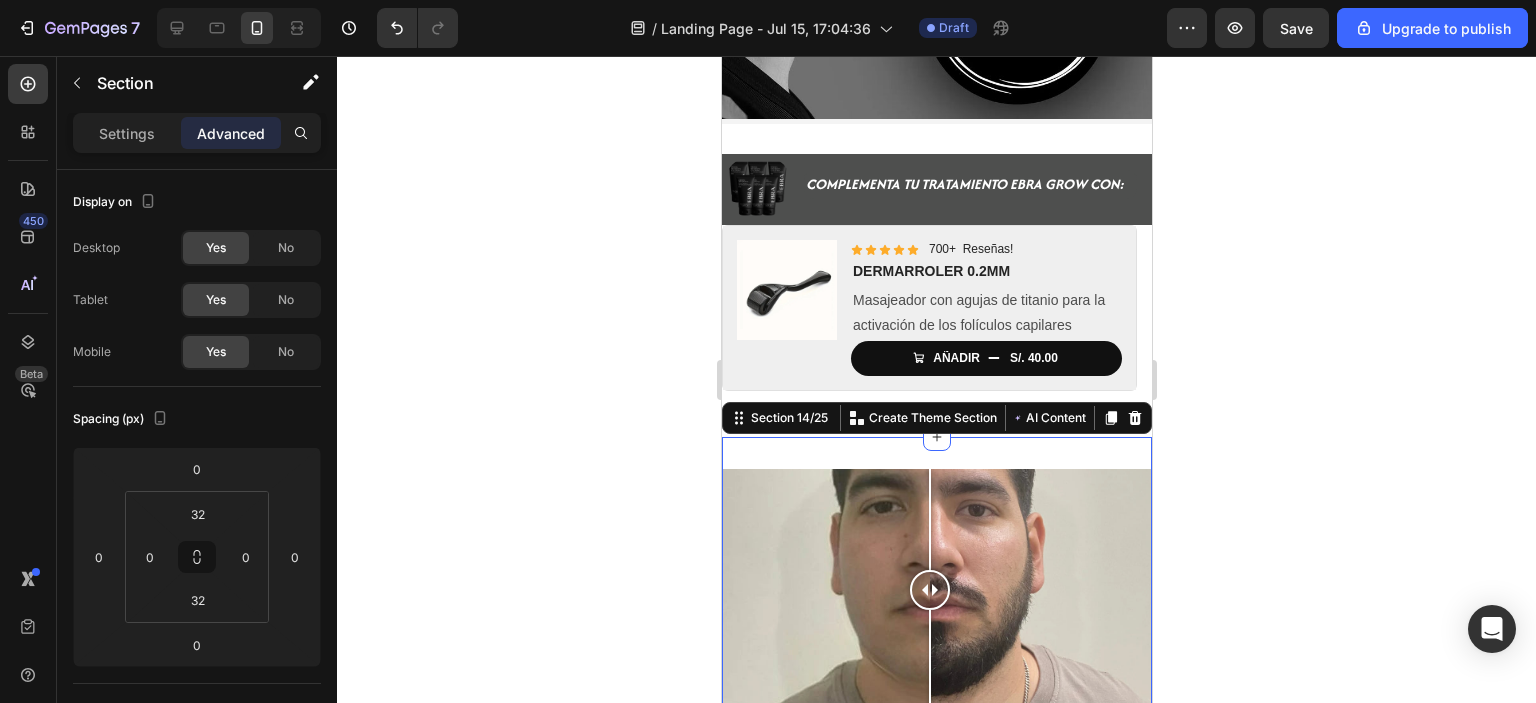 drag, startPoint x: 881, startPoint y: 430, endPoint x: 1354, endPoint y: 465, distance: 474.29315 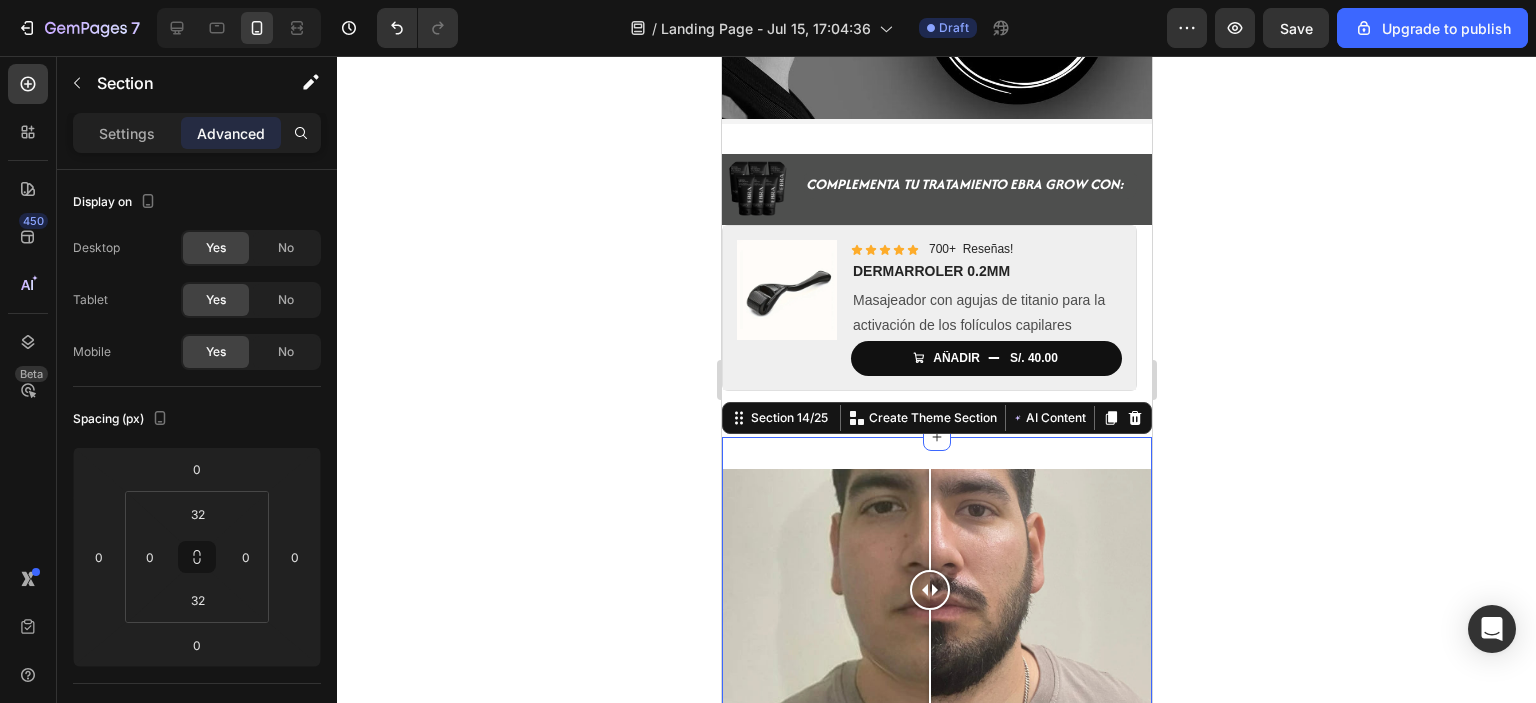 click on "Image Comparison Section 14/25   You can create reusable sections Create Theme Section AI Content Write with GemAI What would you like to describe here? Tone and Voice Persuasive Product Show more Generate" at bounding box center (936, 590) 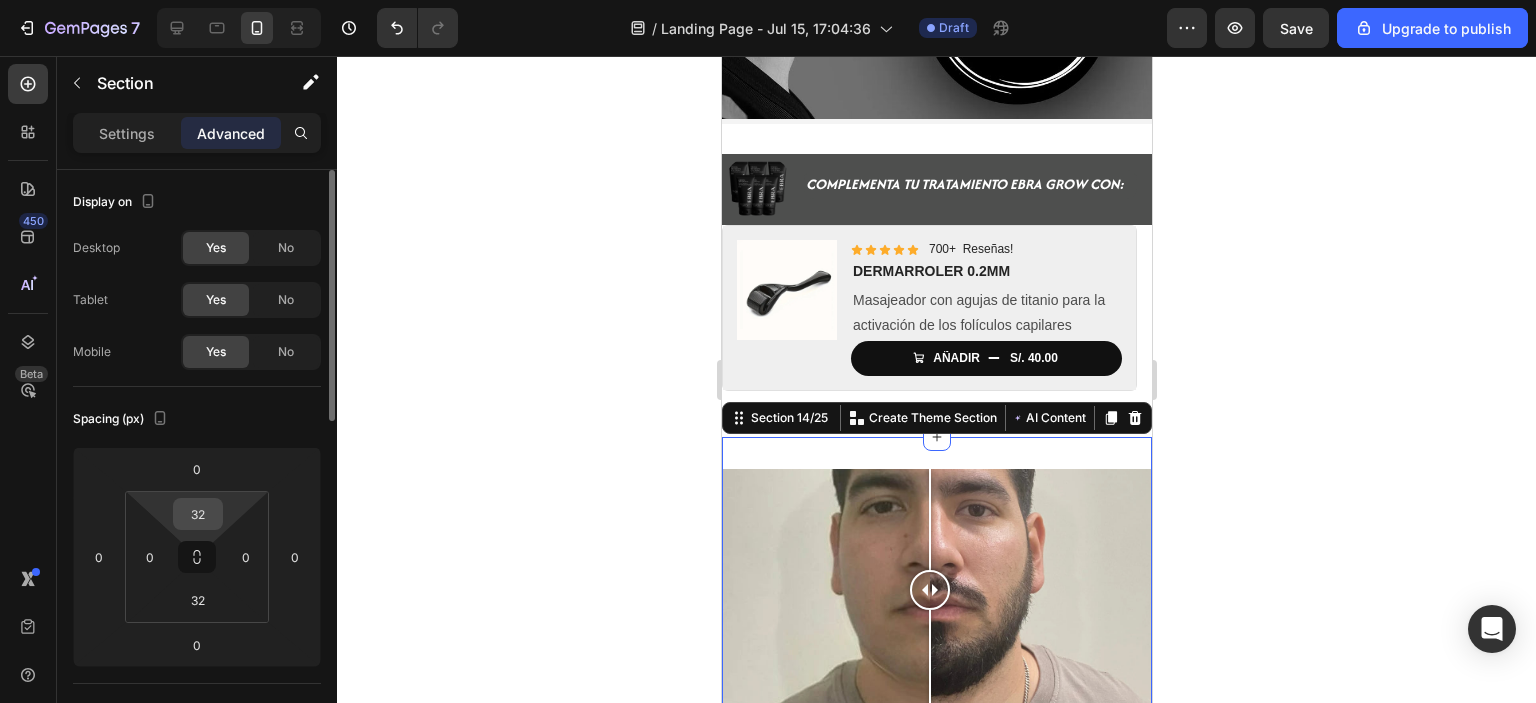 click on "32" at bounding box center (198, 514) 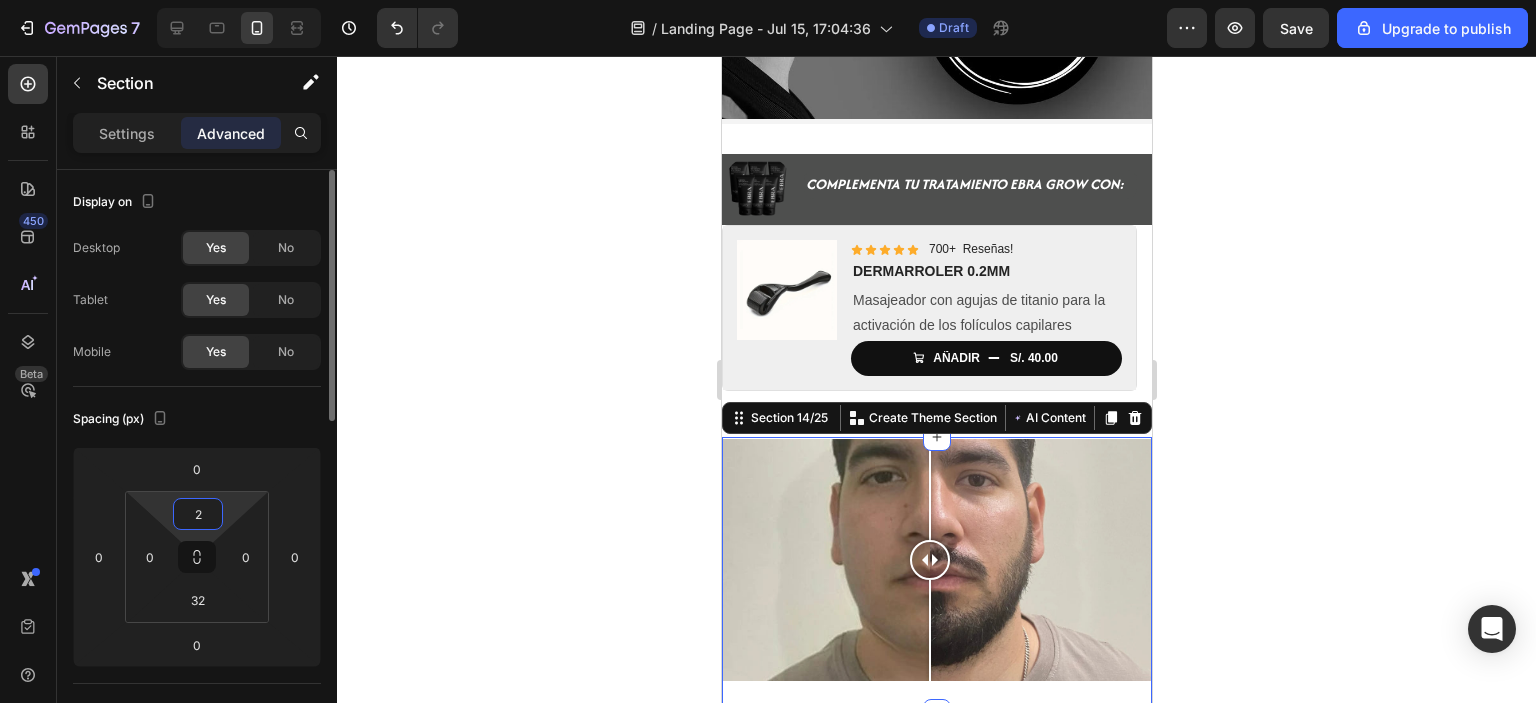 type on "20" 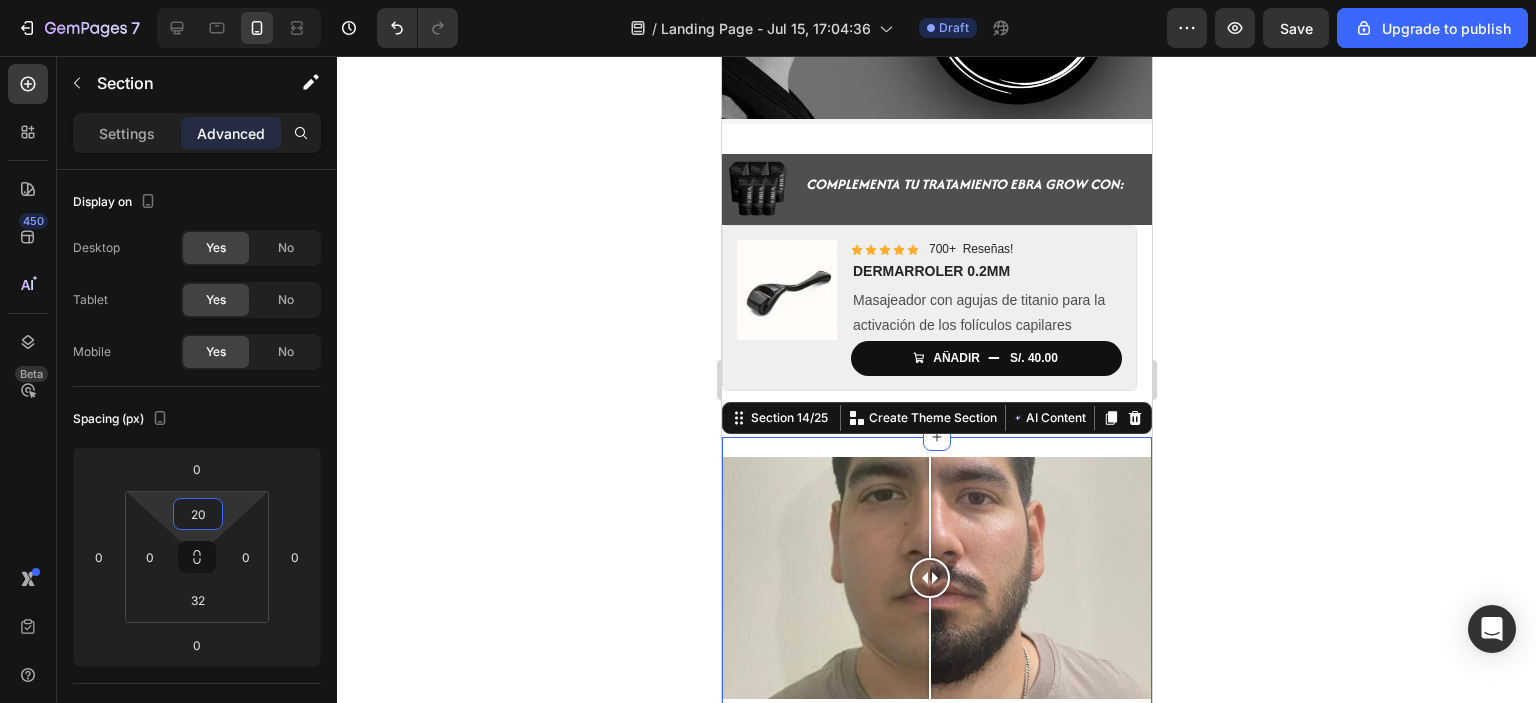 click 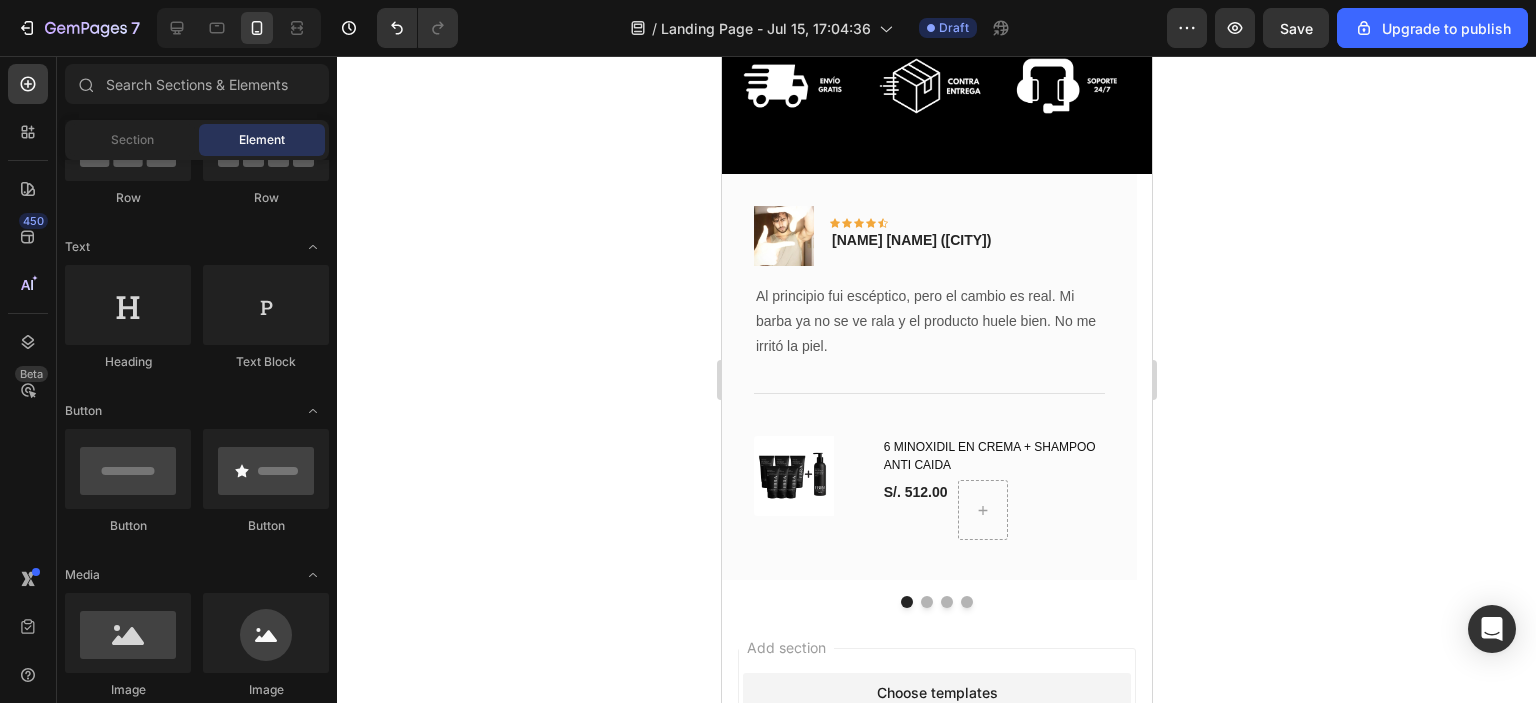 scroll, scrollTop: 4058, scrollLeft: 0, axis: vertical 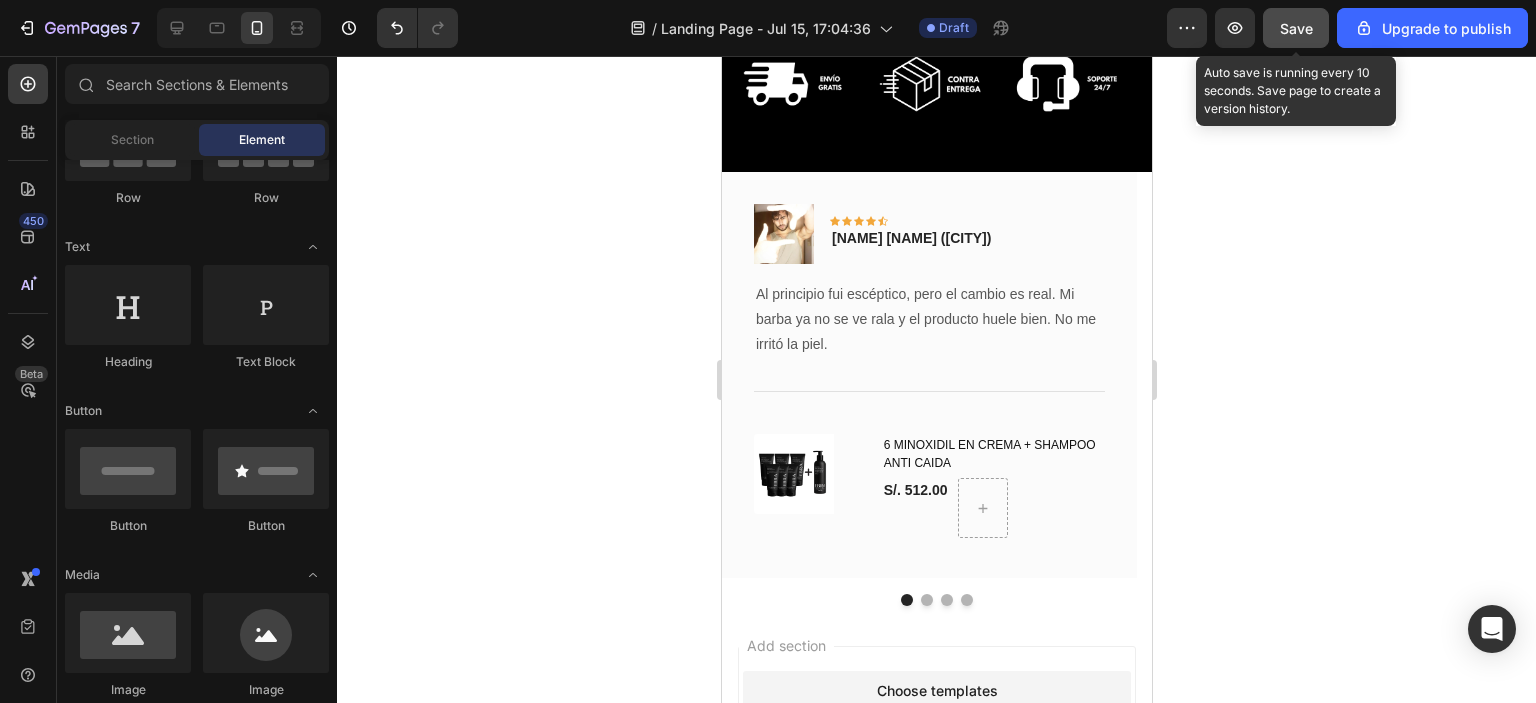 click on "Save" 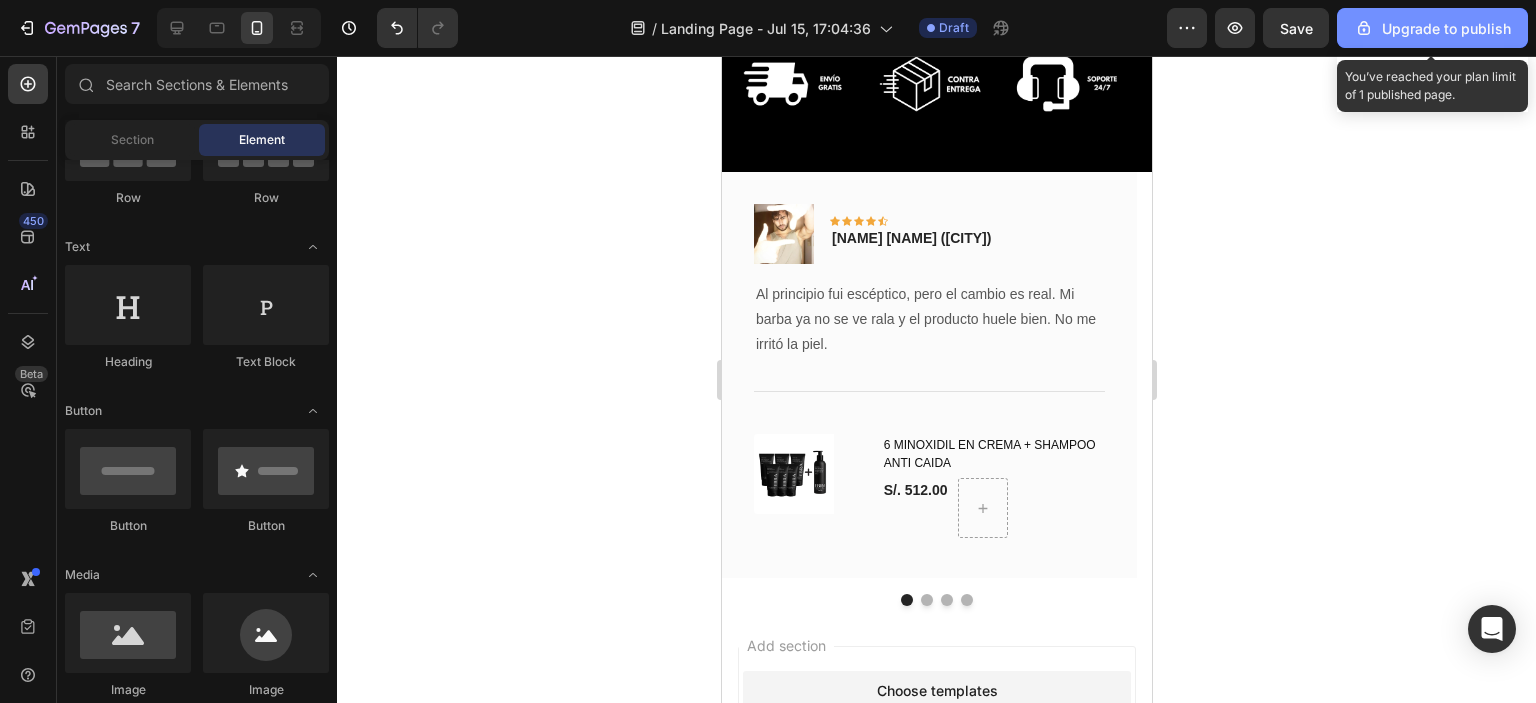 click on "Upgrade to publish" at bounding box center [1432, 28] 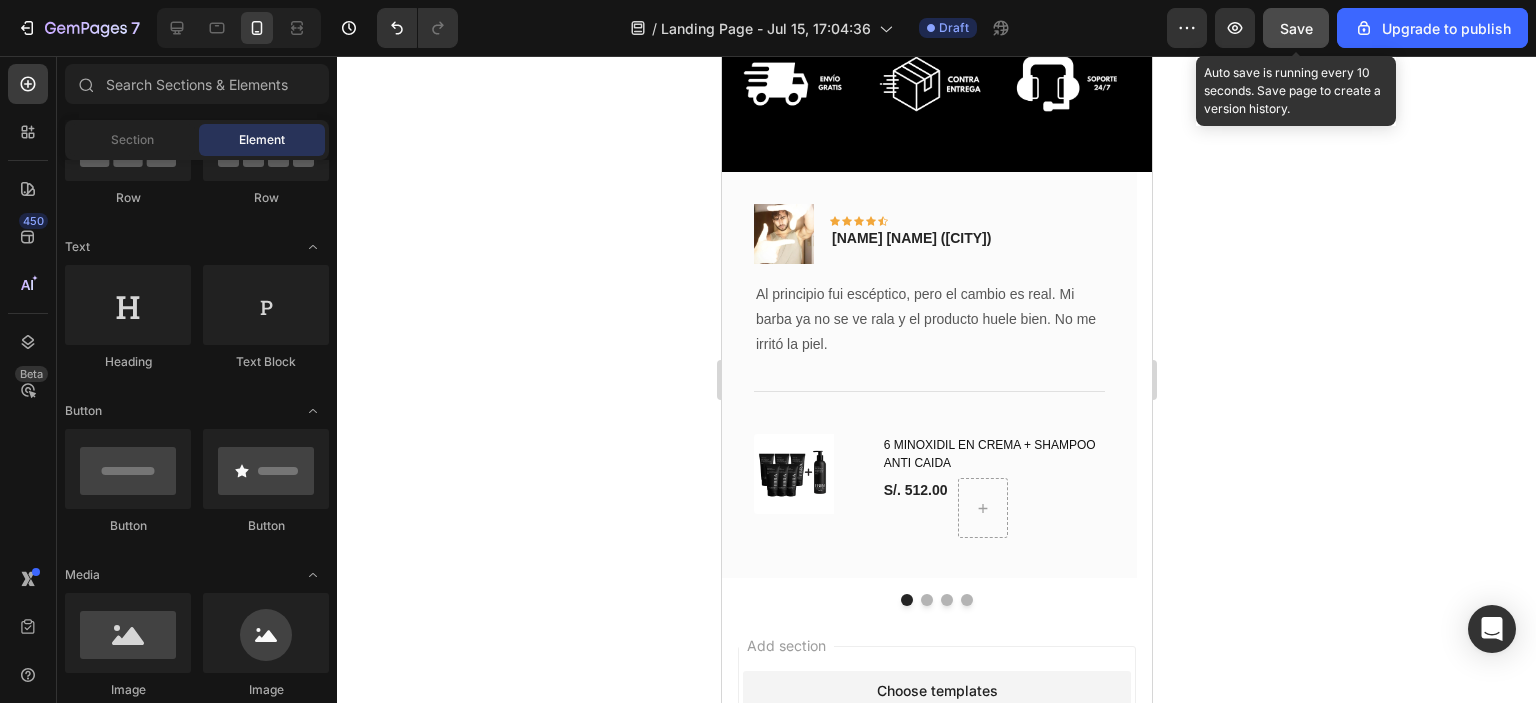 click on "Save" 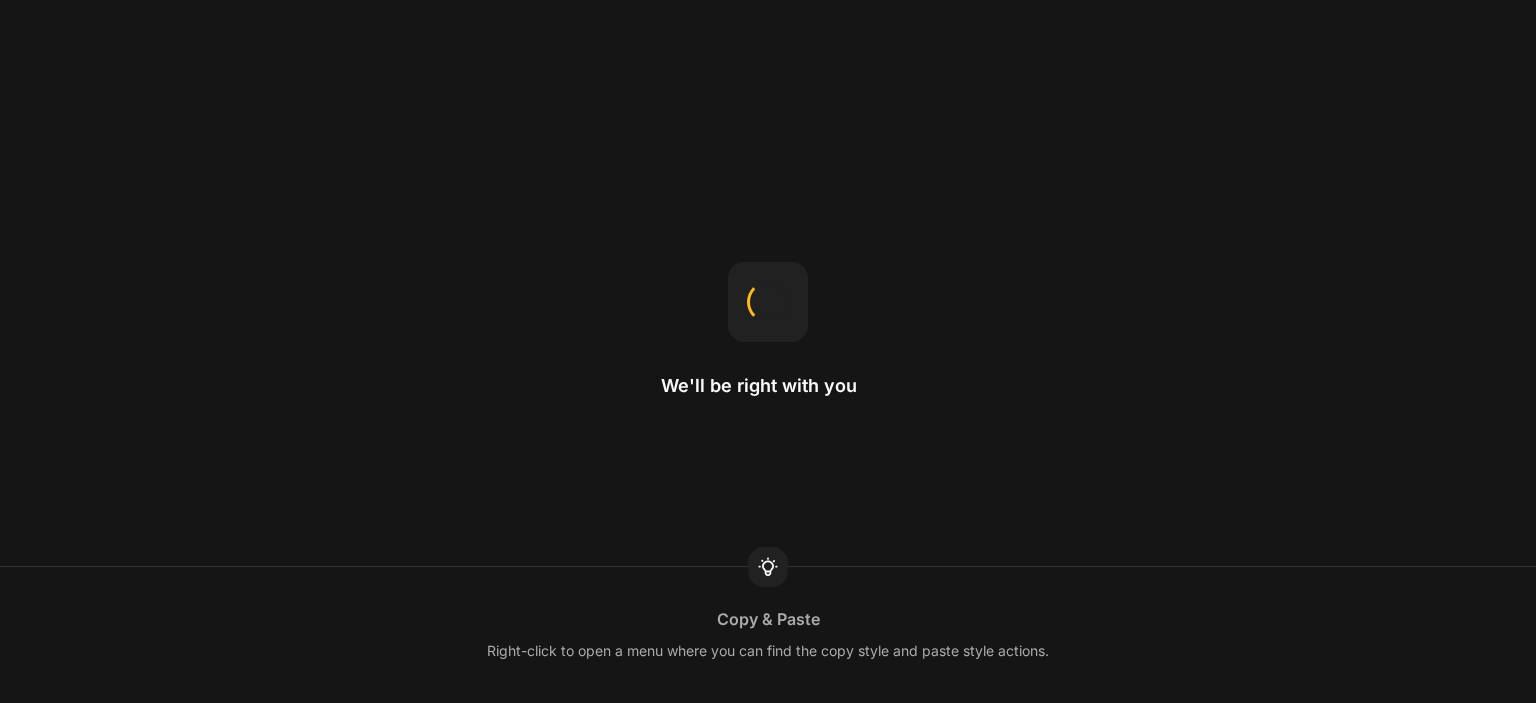 scroll, scrollTop: 0, scrollLeft: 0, axis: both 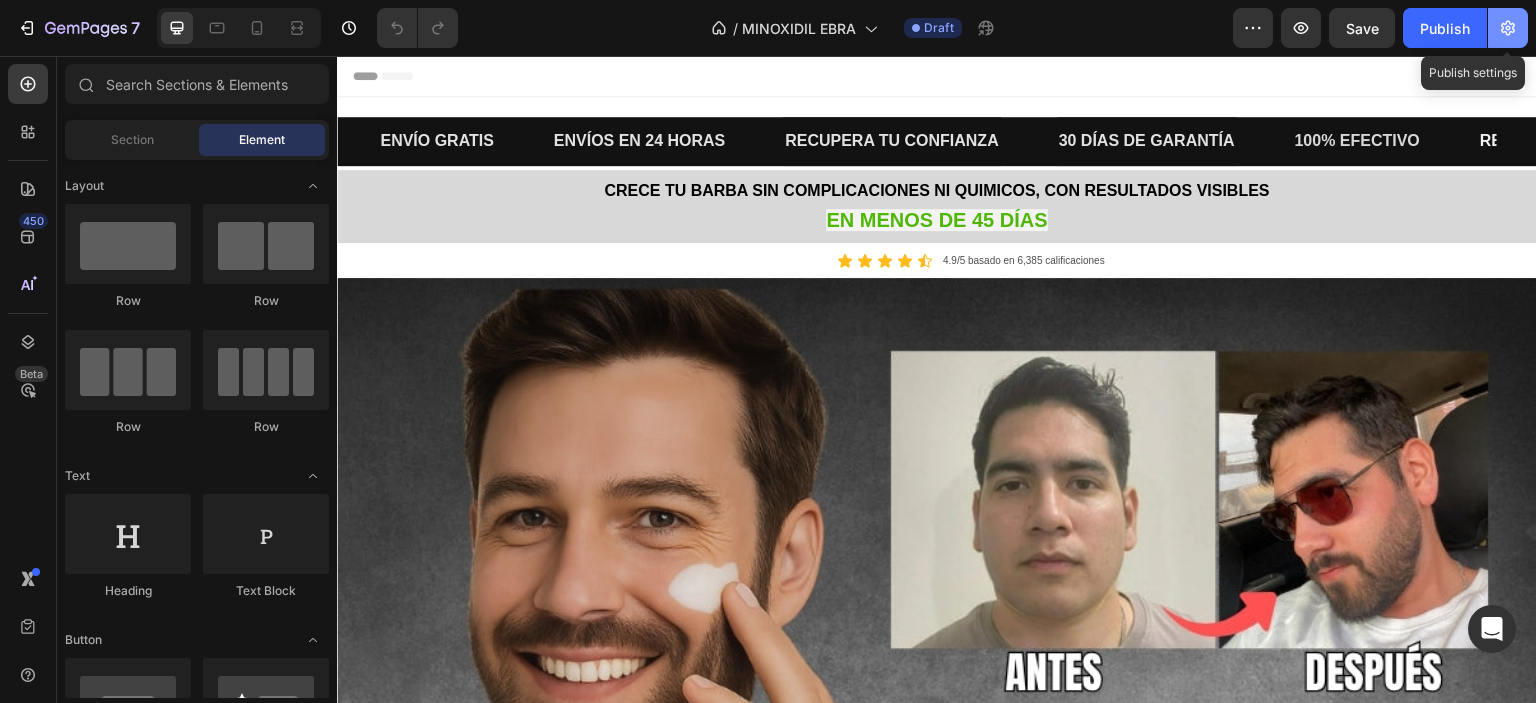 click 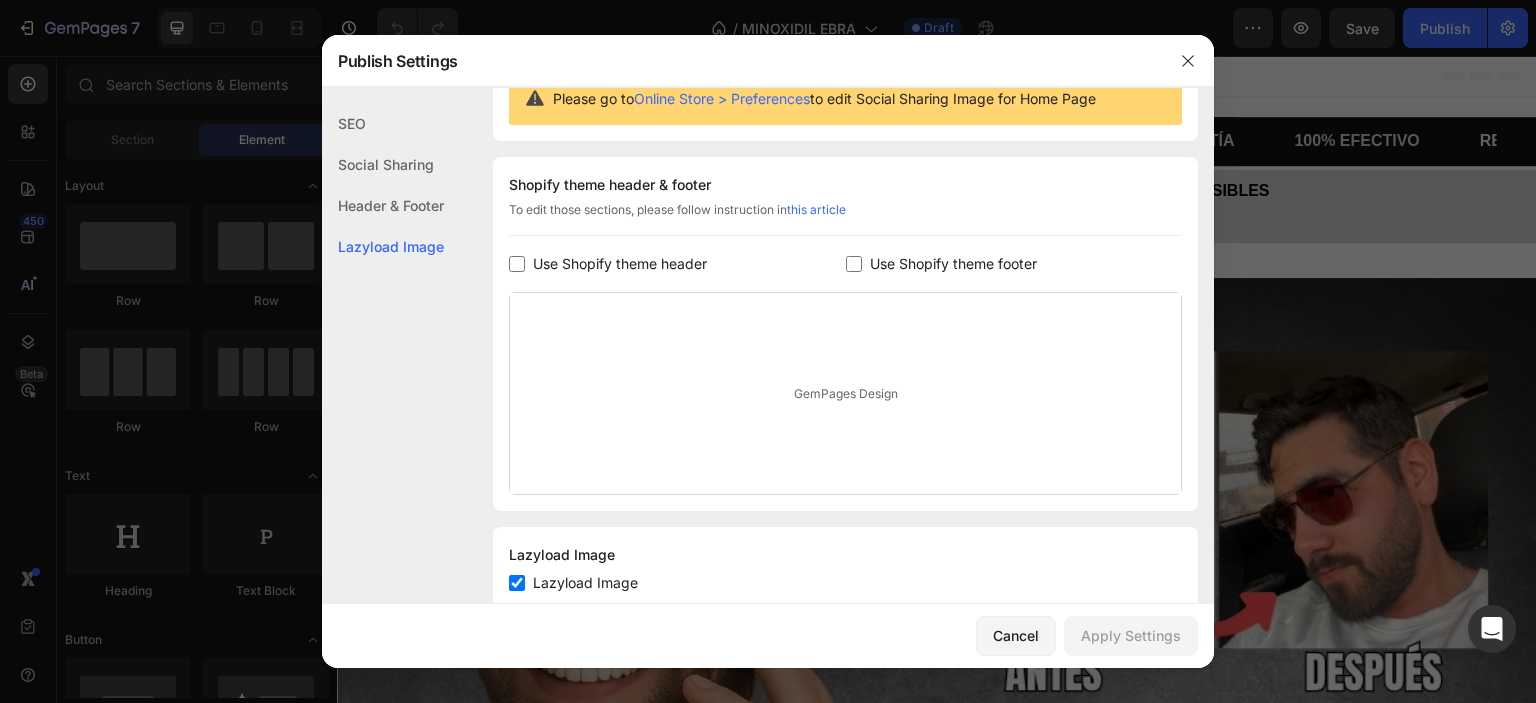 scroll, scrollTop: 274, scrollLeft: 0, axis: vertical 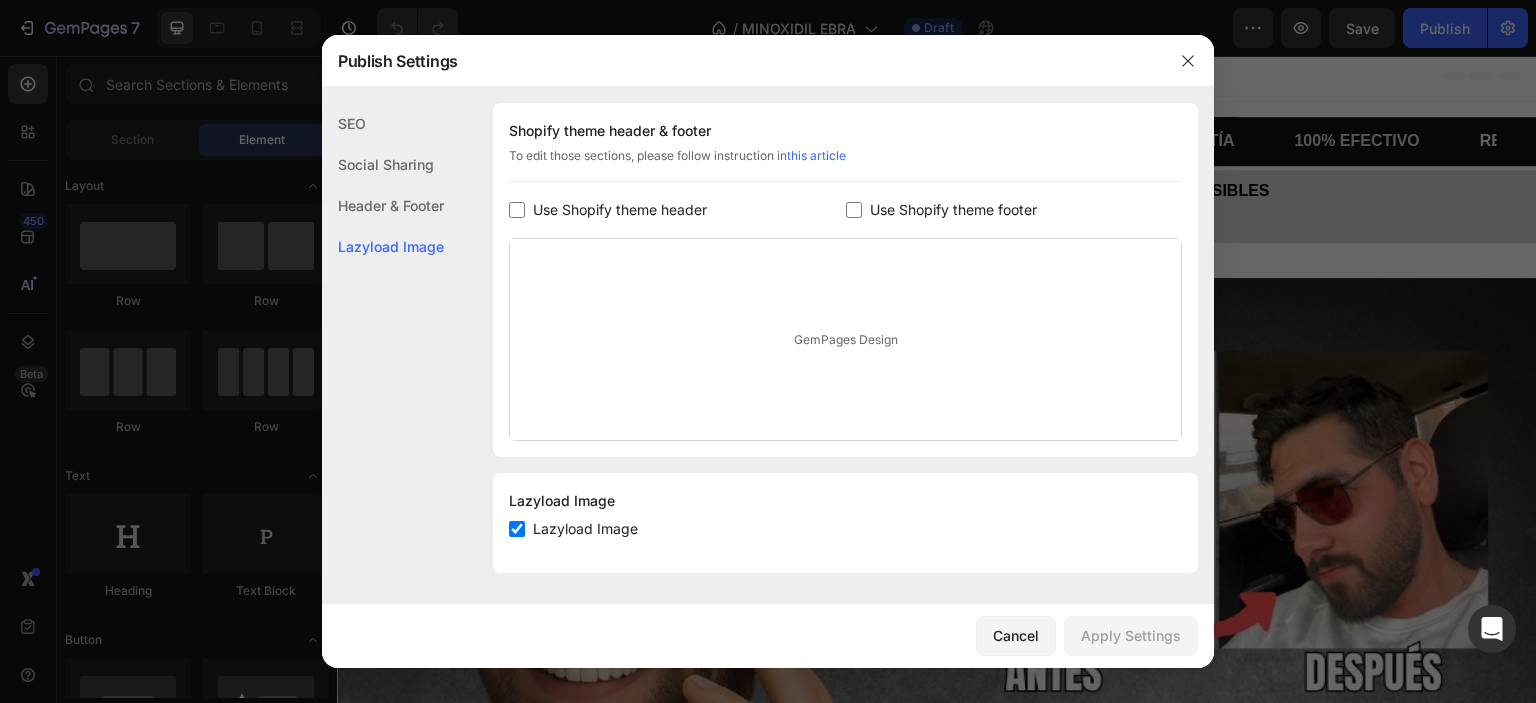click on "Header & Footer" 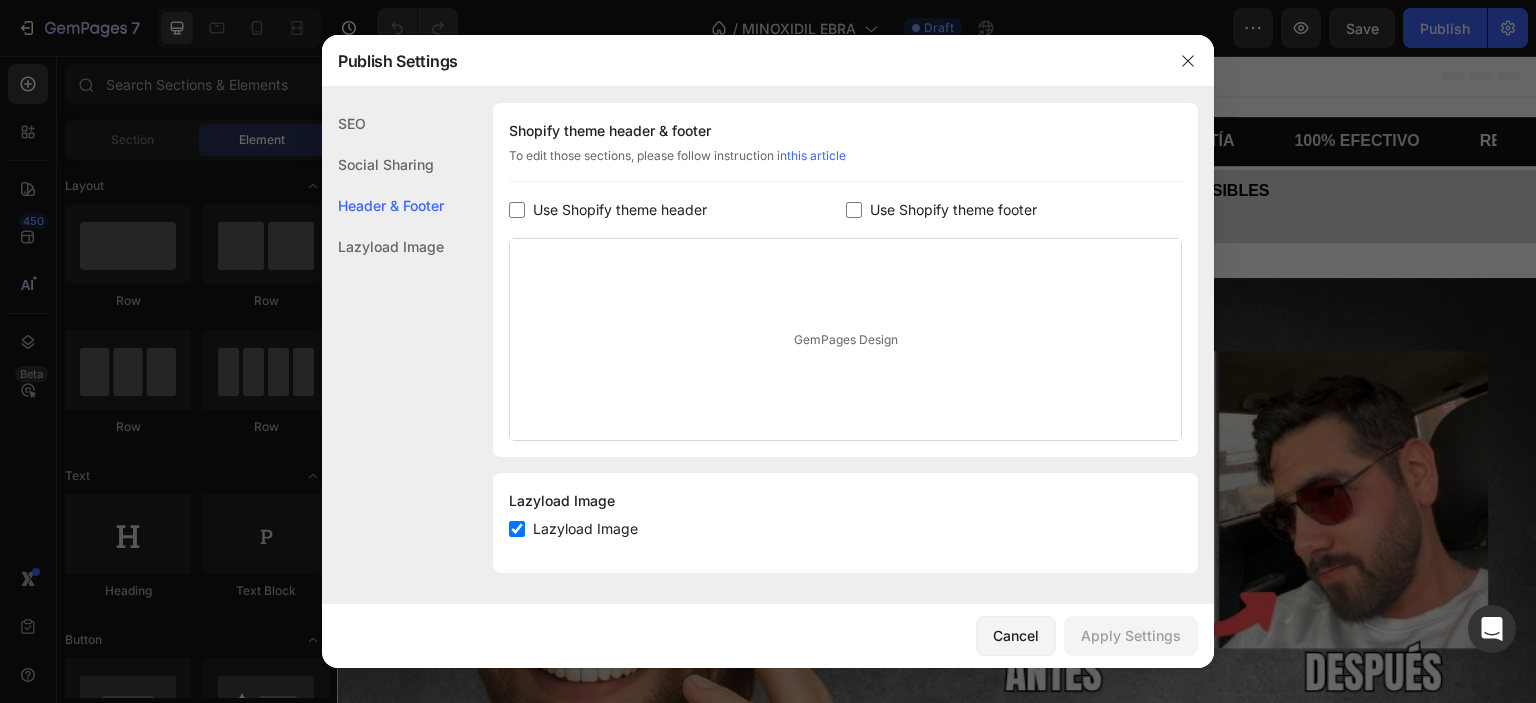 scroll, scrollTop: 270, scrollLeft: 0, axis: vertical 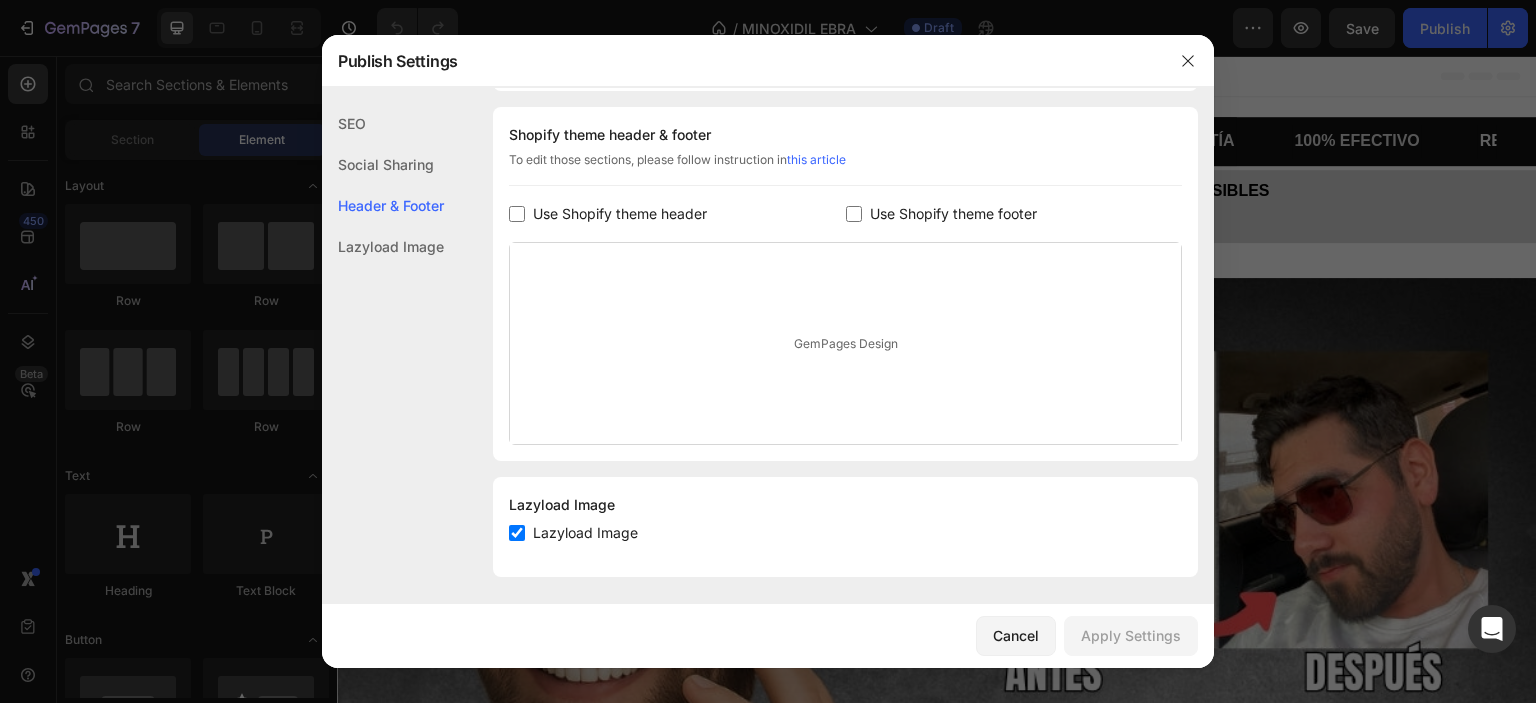 click on "Social Sharing" 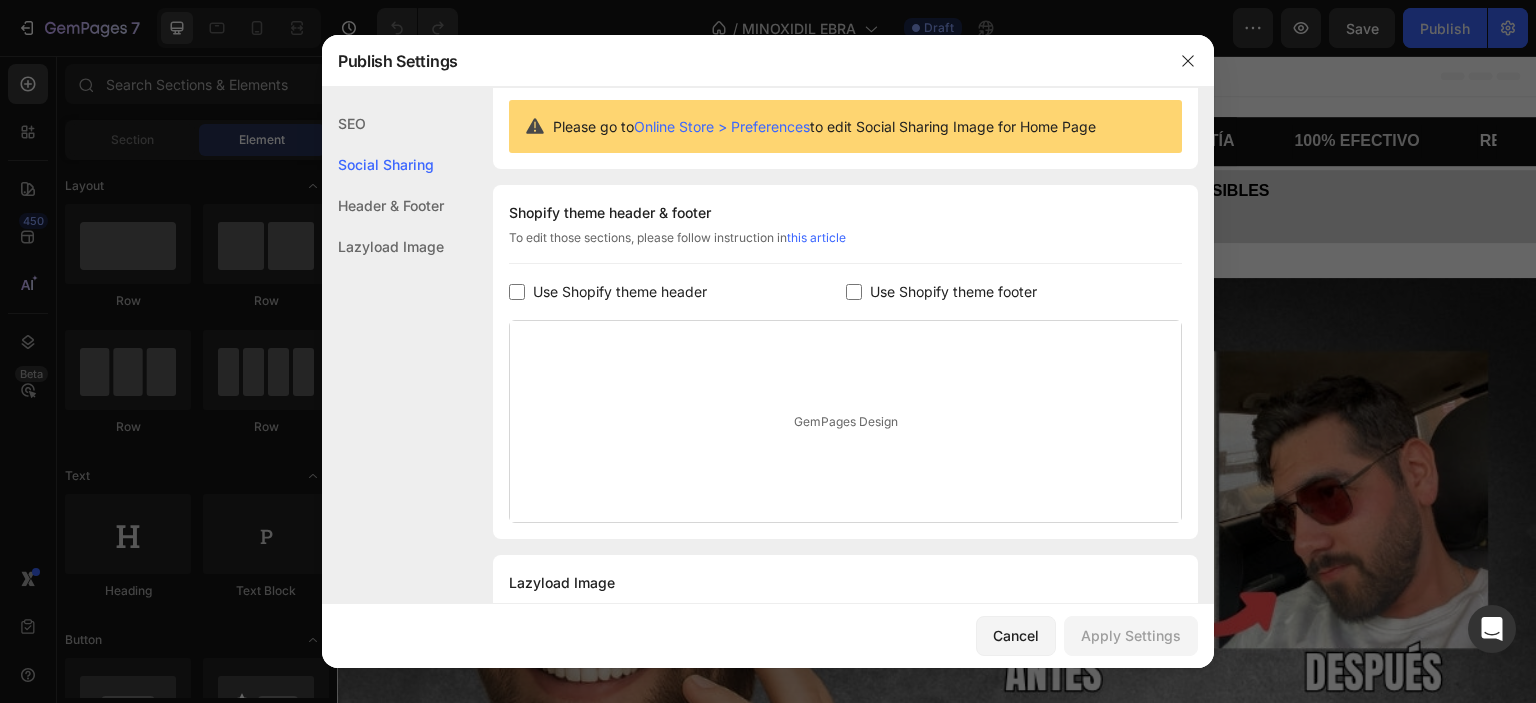 scroll, scrollTop: 128, scrollLeft: 0, axis: vertical 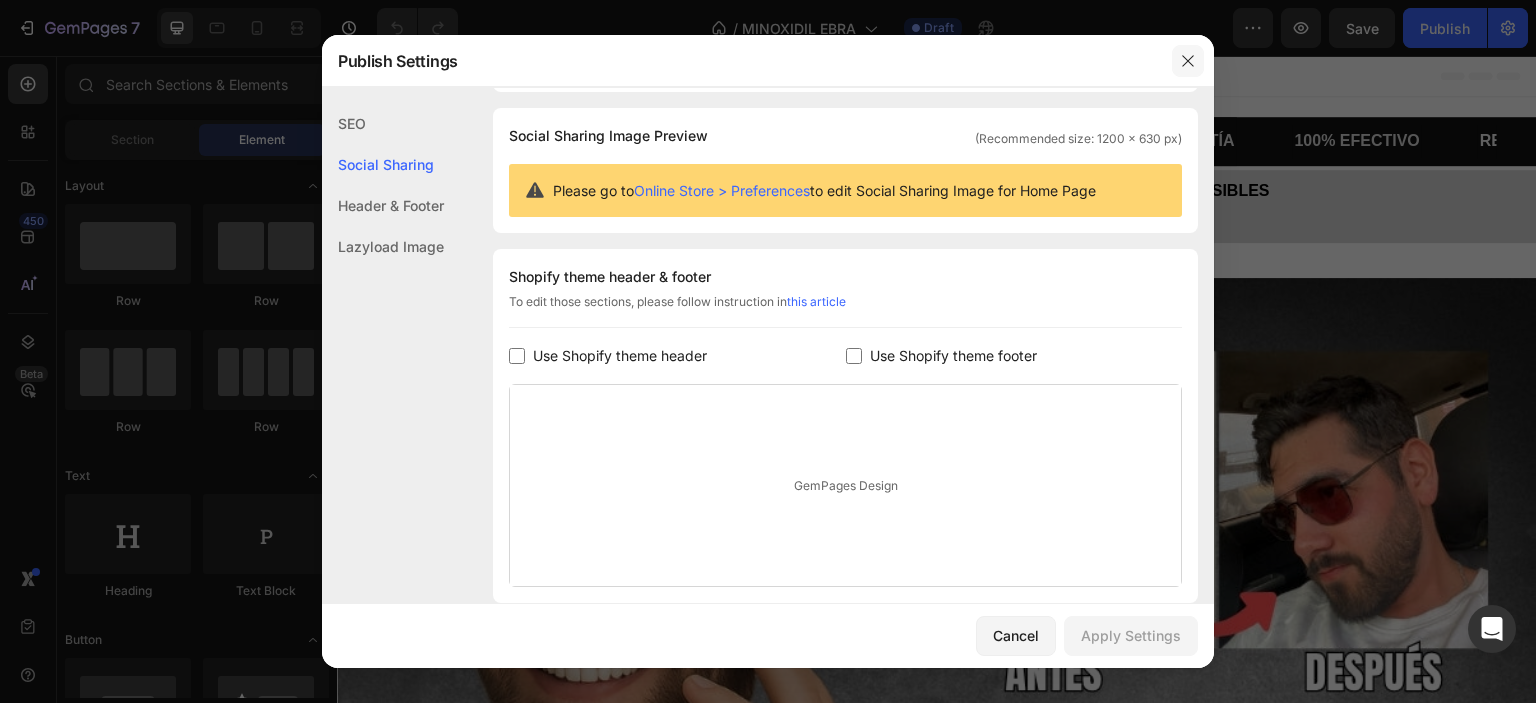 click 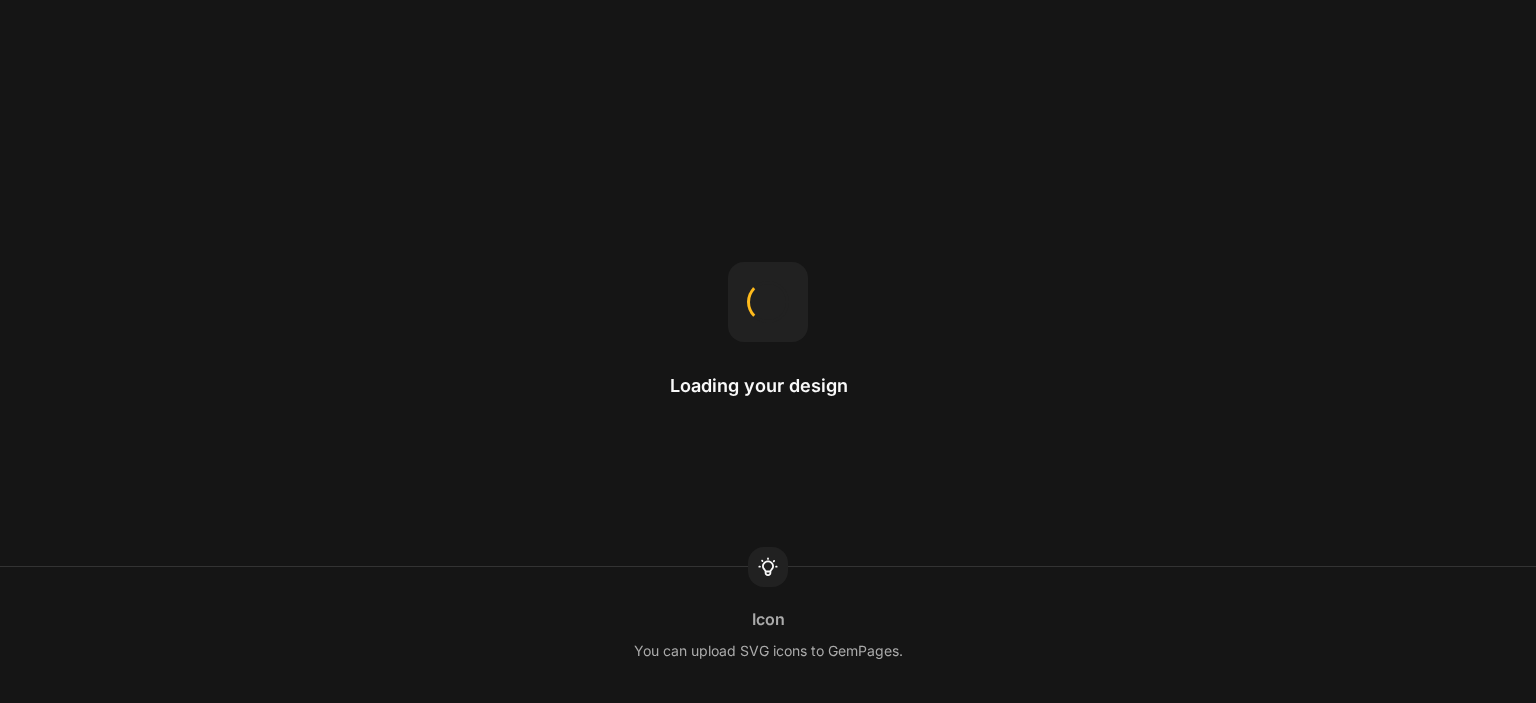scroll, scrollTop: 0, scrollLeft: 0, axis: both 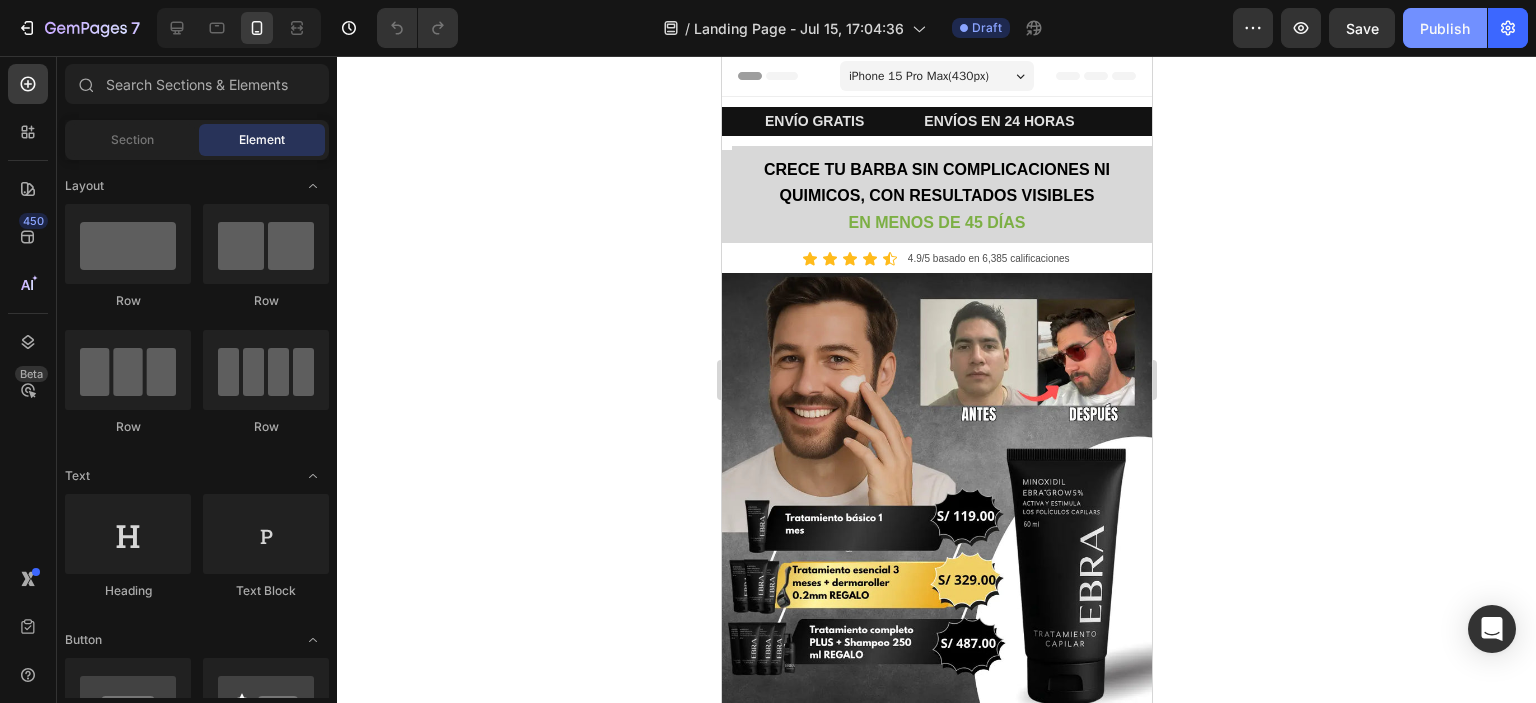 click on "Publish" at bounding box center (1445, 28) 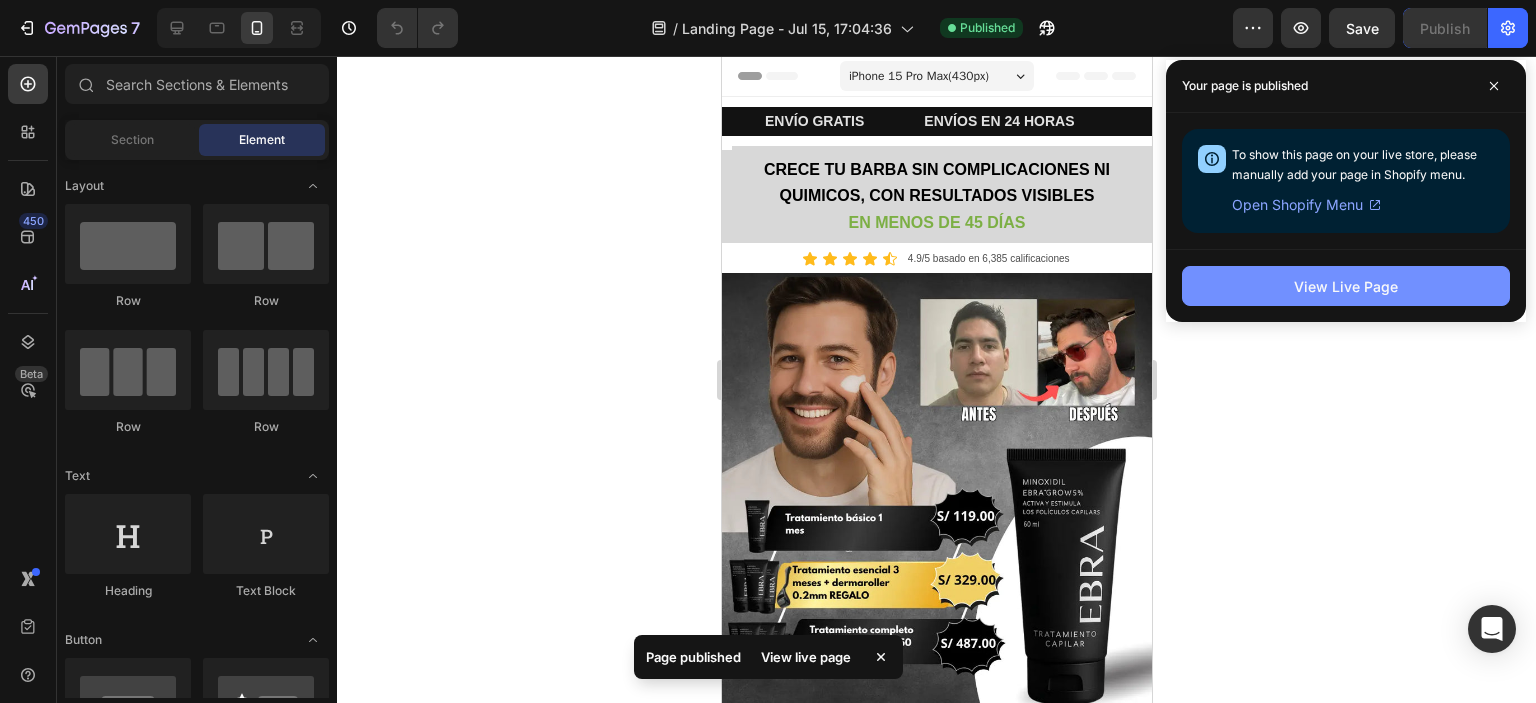 click on "View Live Page" at bounding box center (1346, 286) 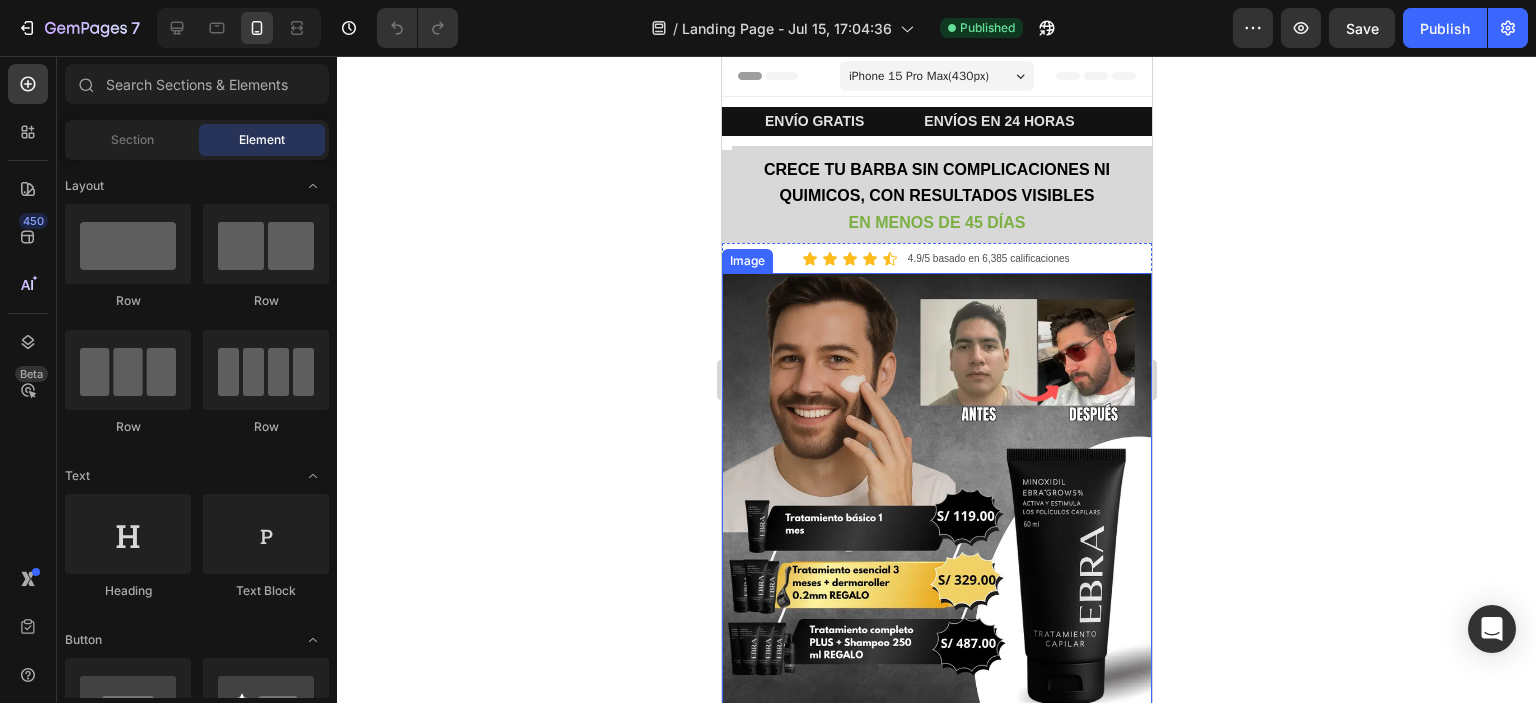 click at bounding box center [936, 501] 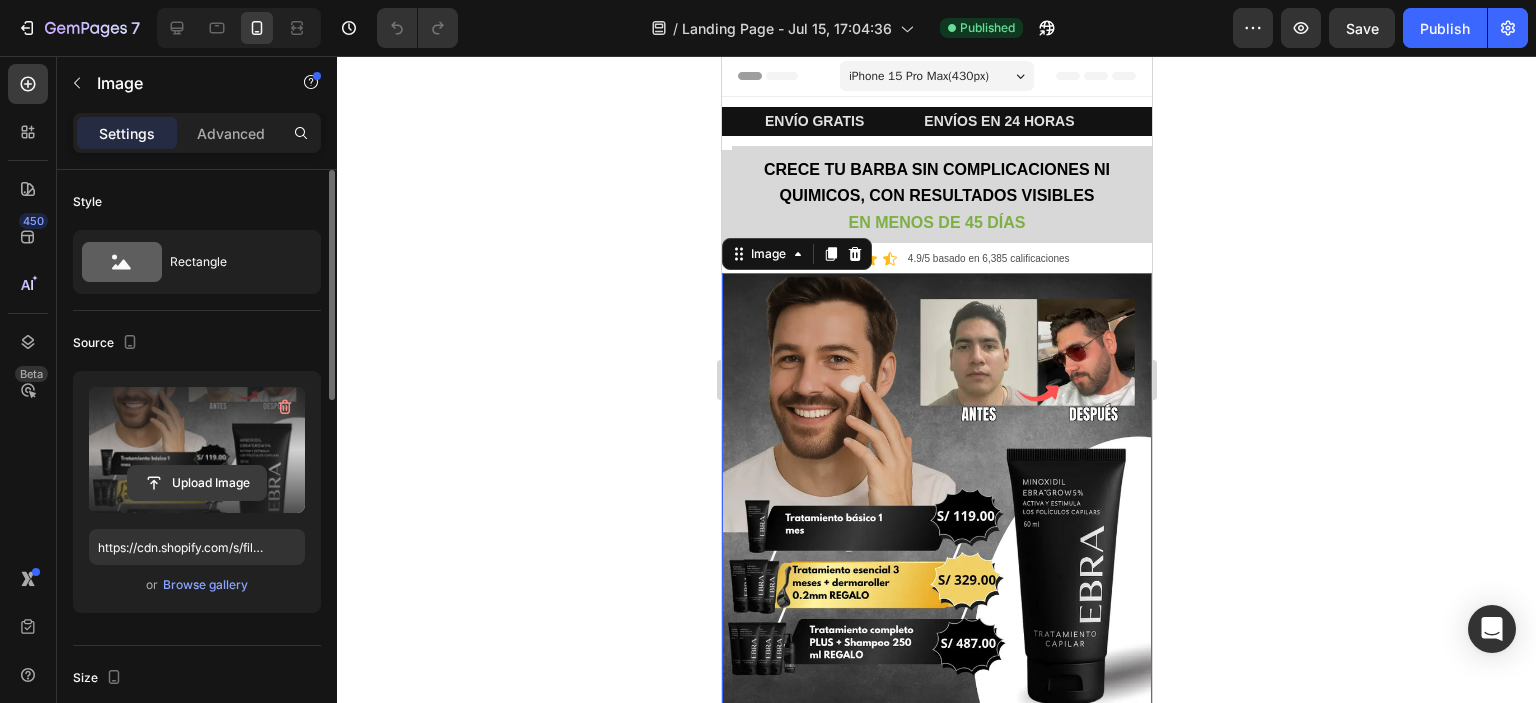 click 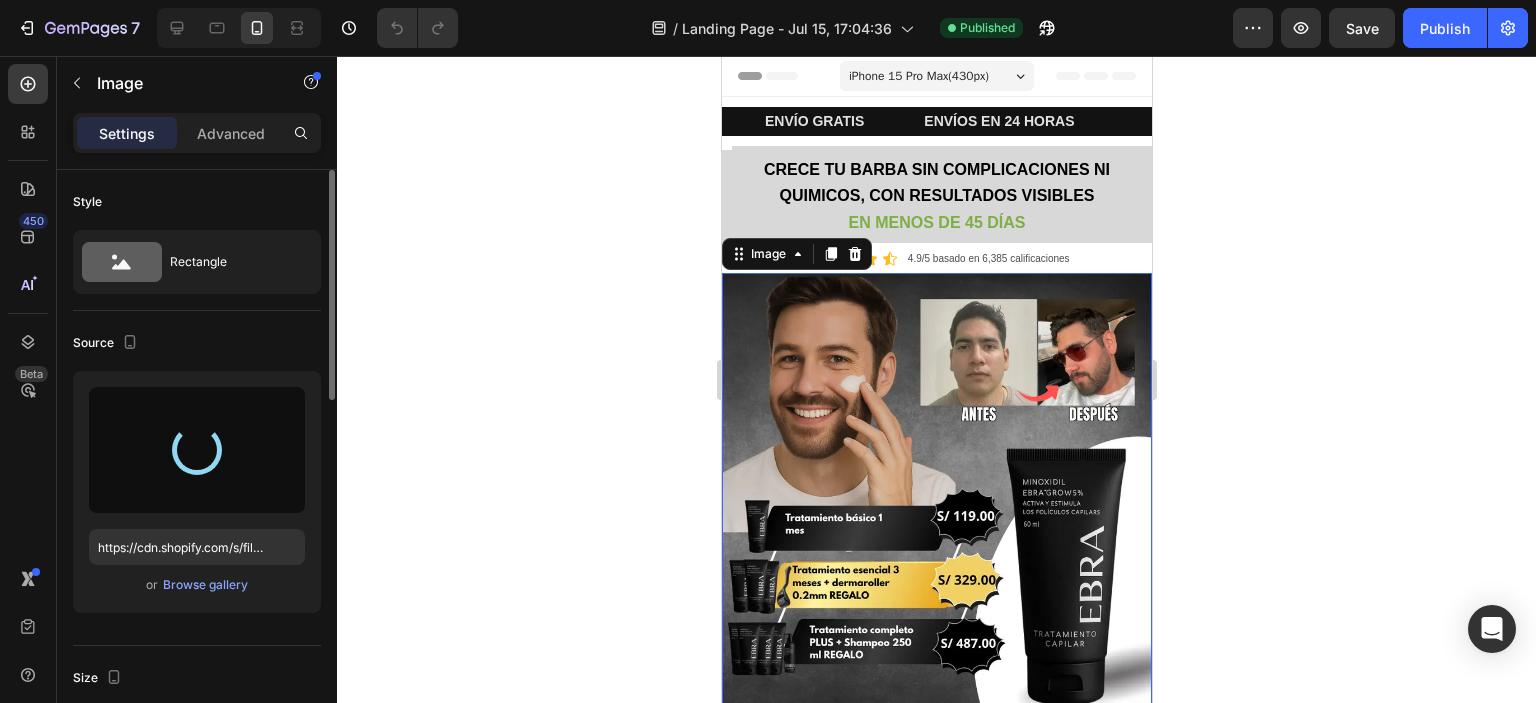 type on "https://cdn.shopify.com/s/files/1/0658/0220/7347/files/gempages_575605111837950538-36059c36-f7f4-4225-bdb9-e78c5006bff0.webp" 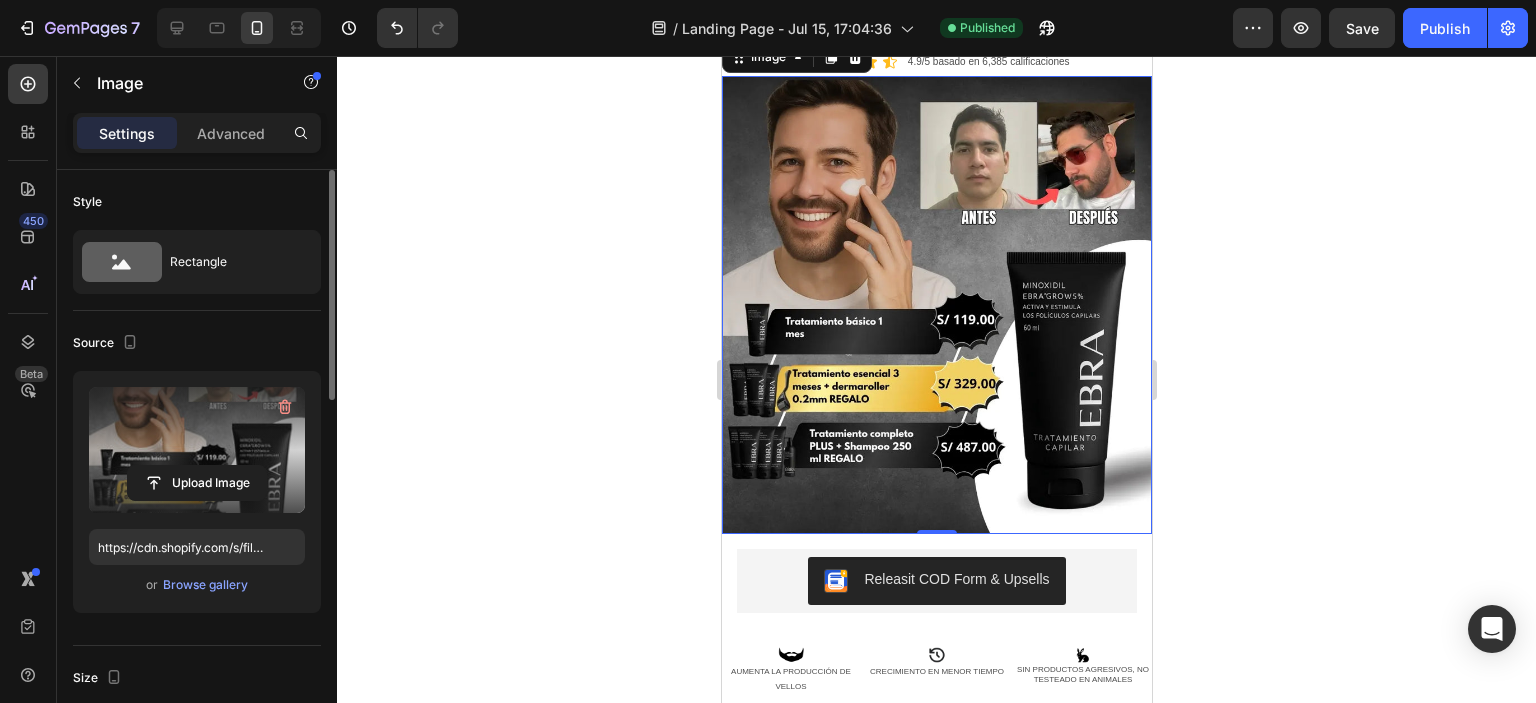 scroll, scrollTop: 196, scrollLeft: 0, axis: vertical 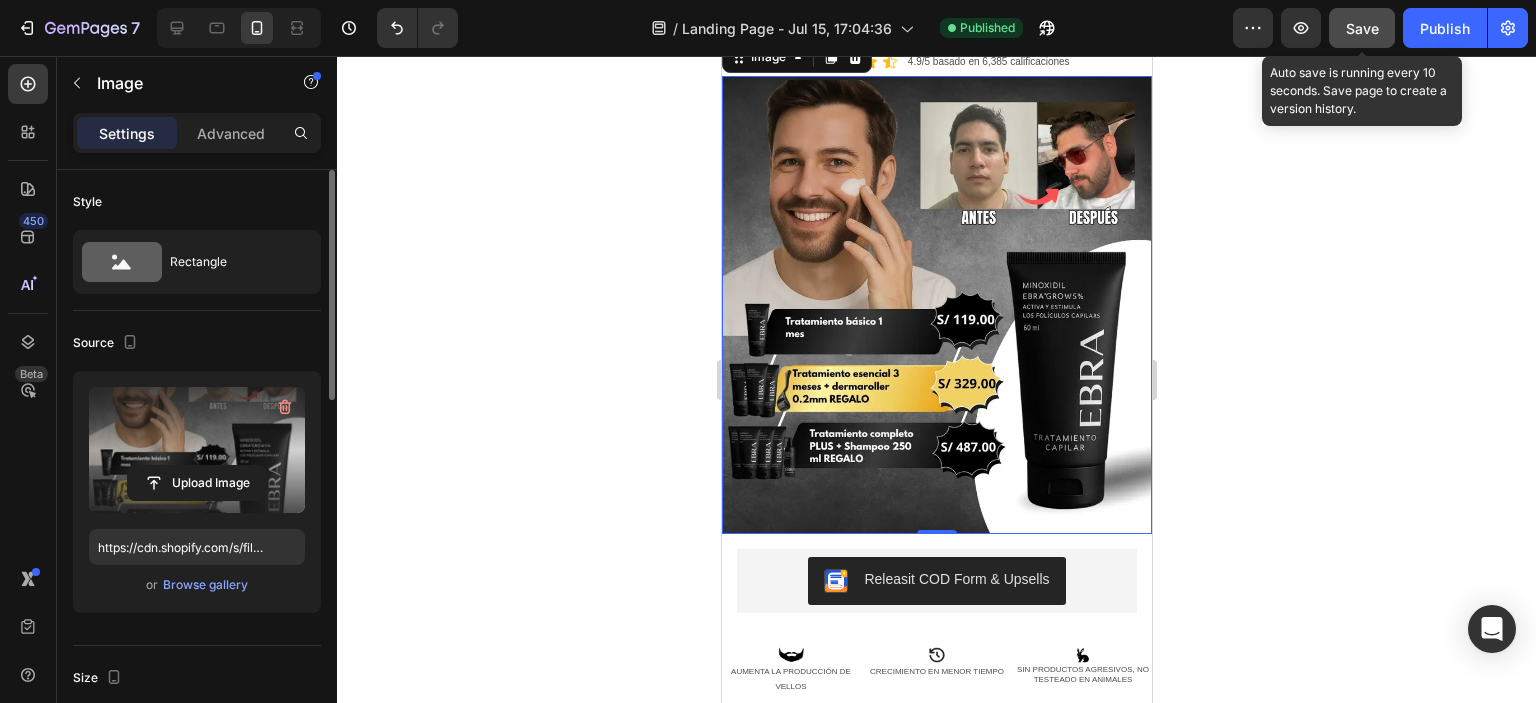 click on "Save" at bounding box center (1362, 28) 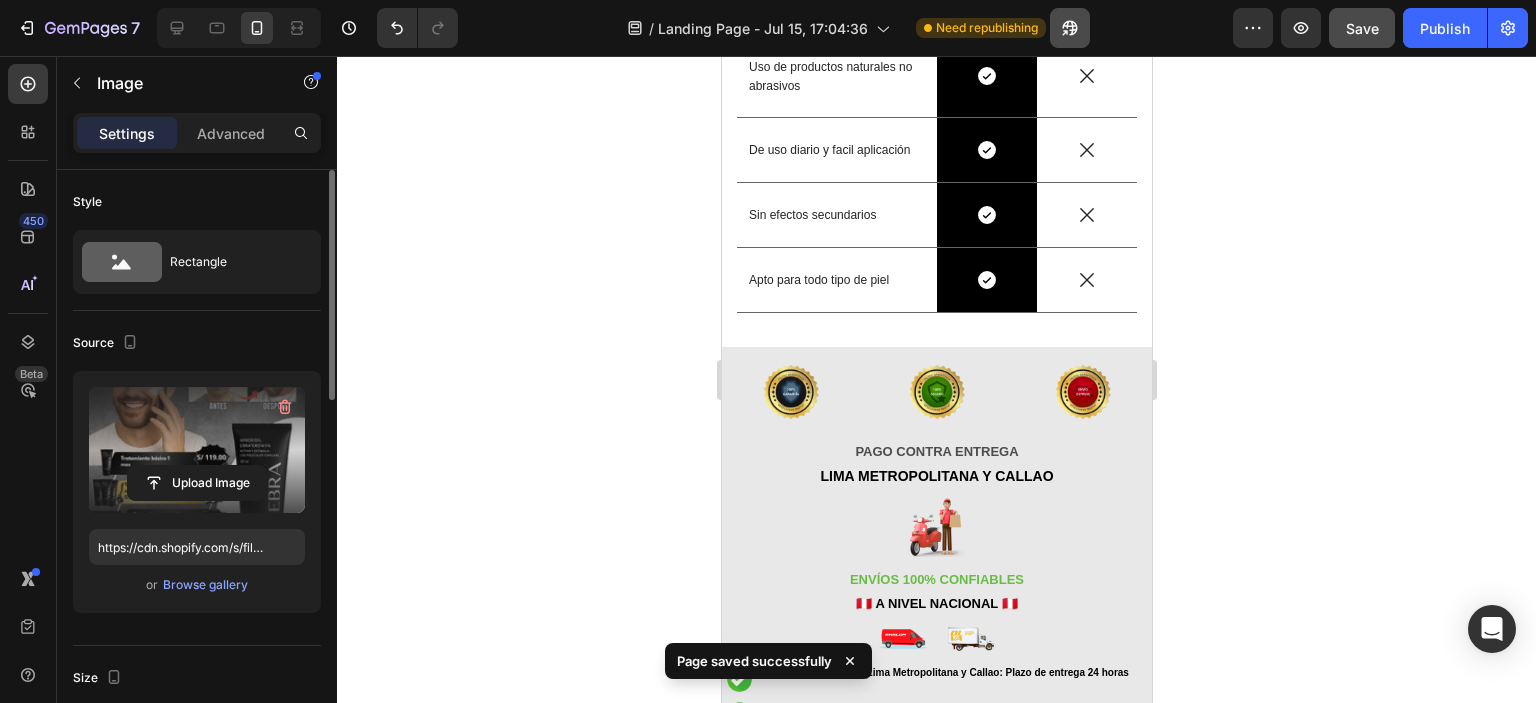 scroll, scrollTop: 2560, scrollLeft: 0, axis: vertical 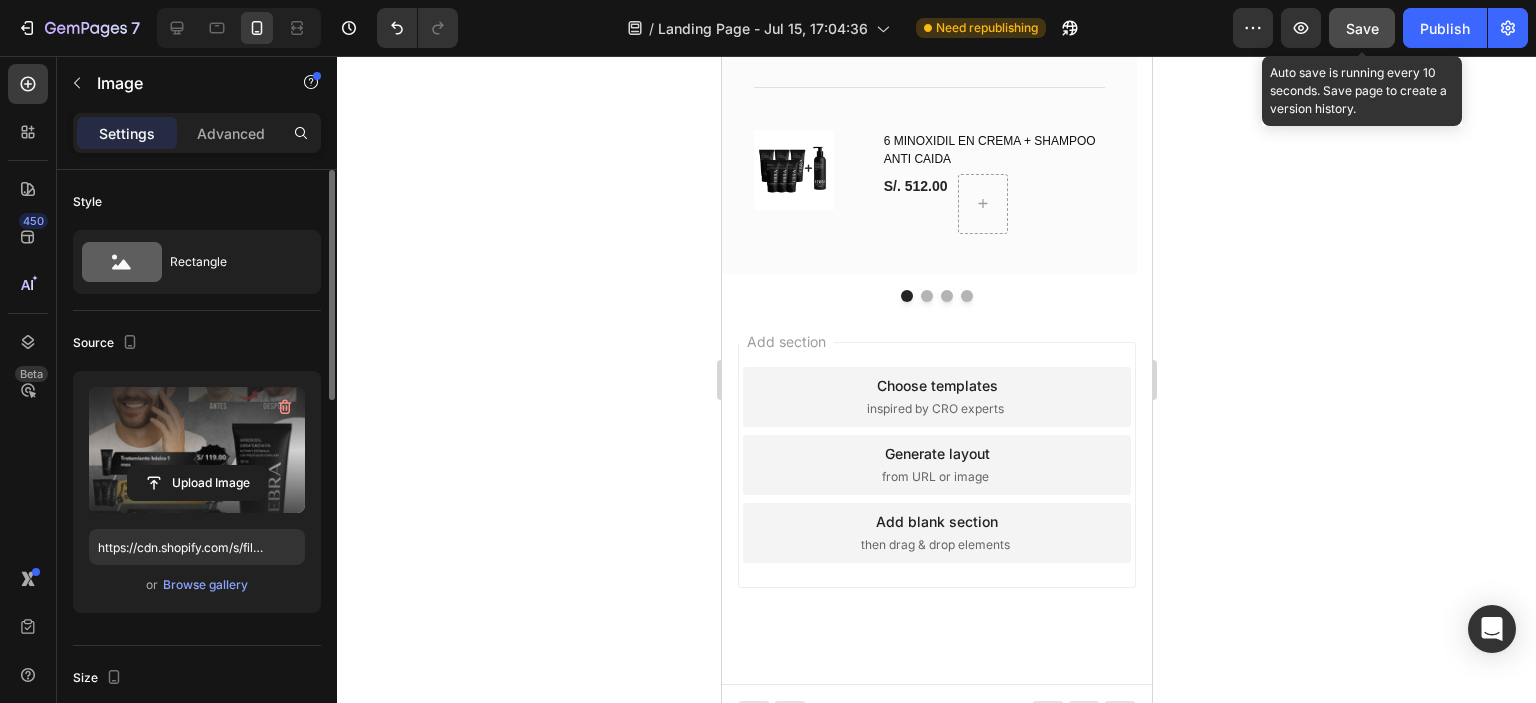 click on "Save" 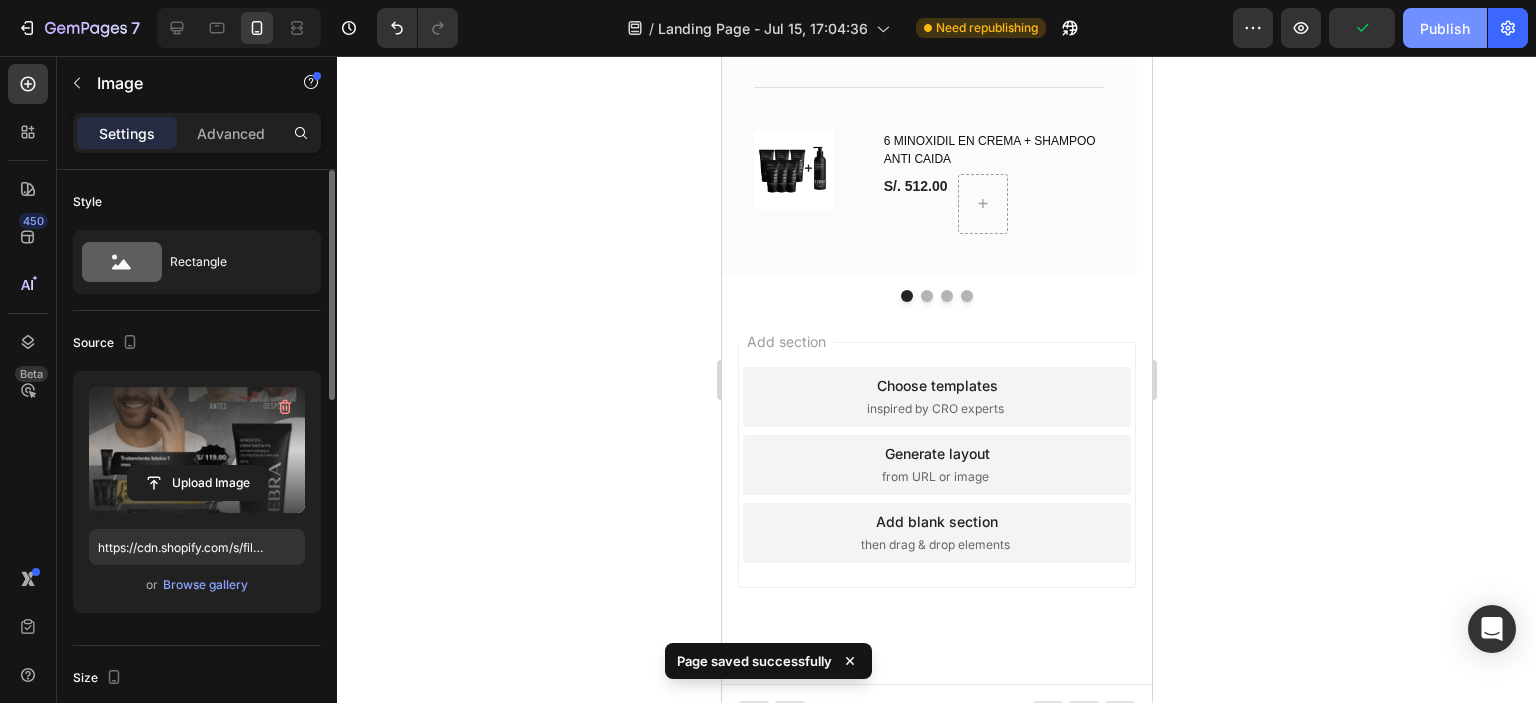 click on "Publish" 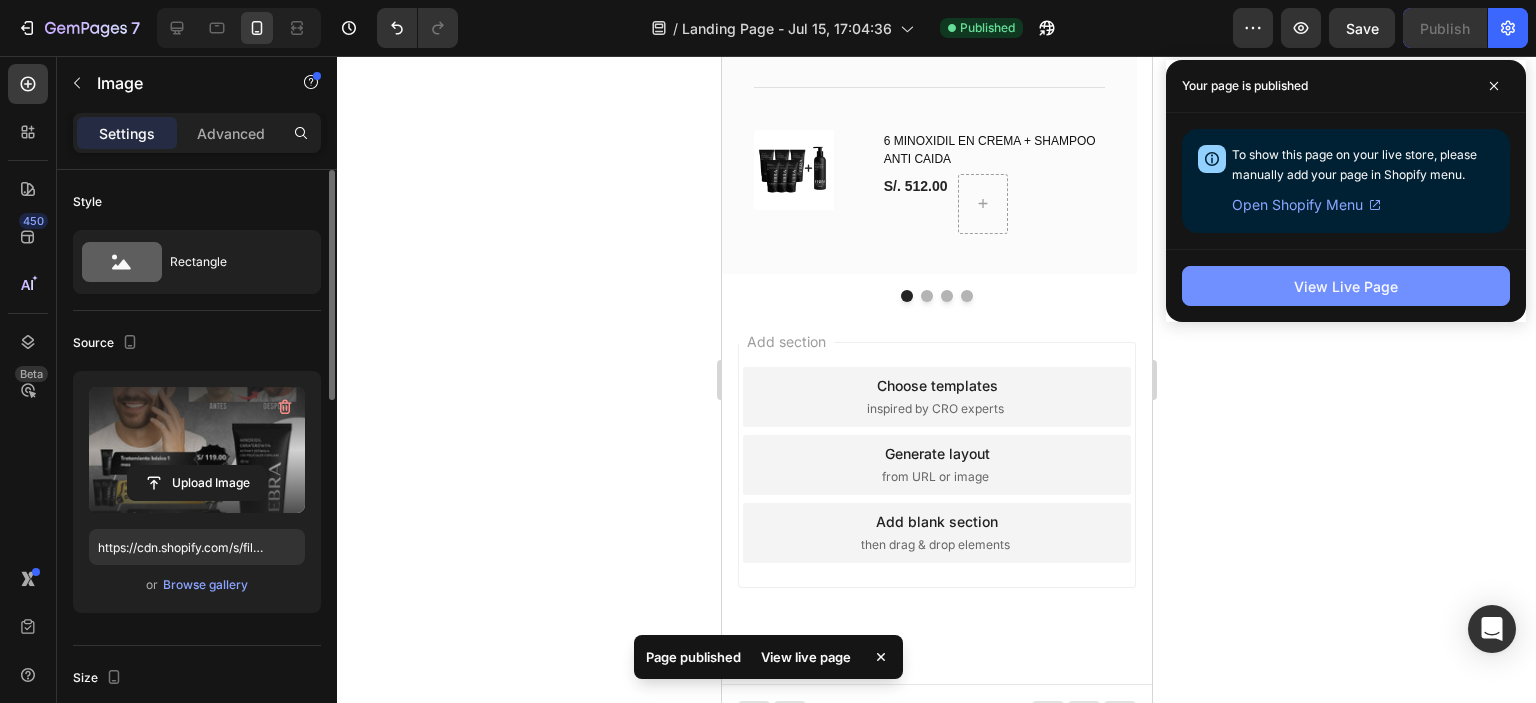 click on "View Live Page" at bounding box center (1346, 286) 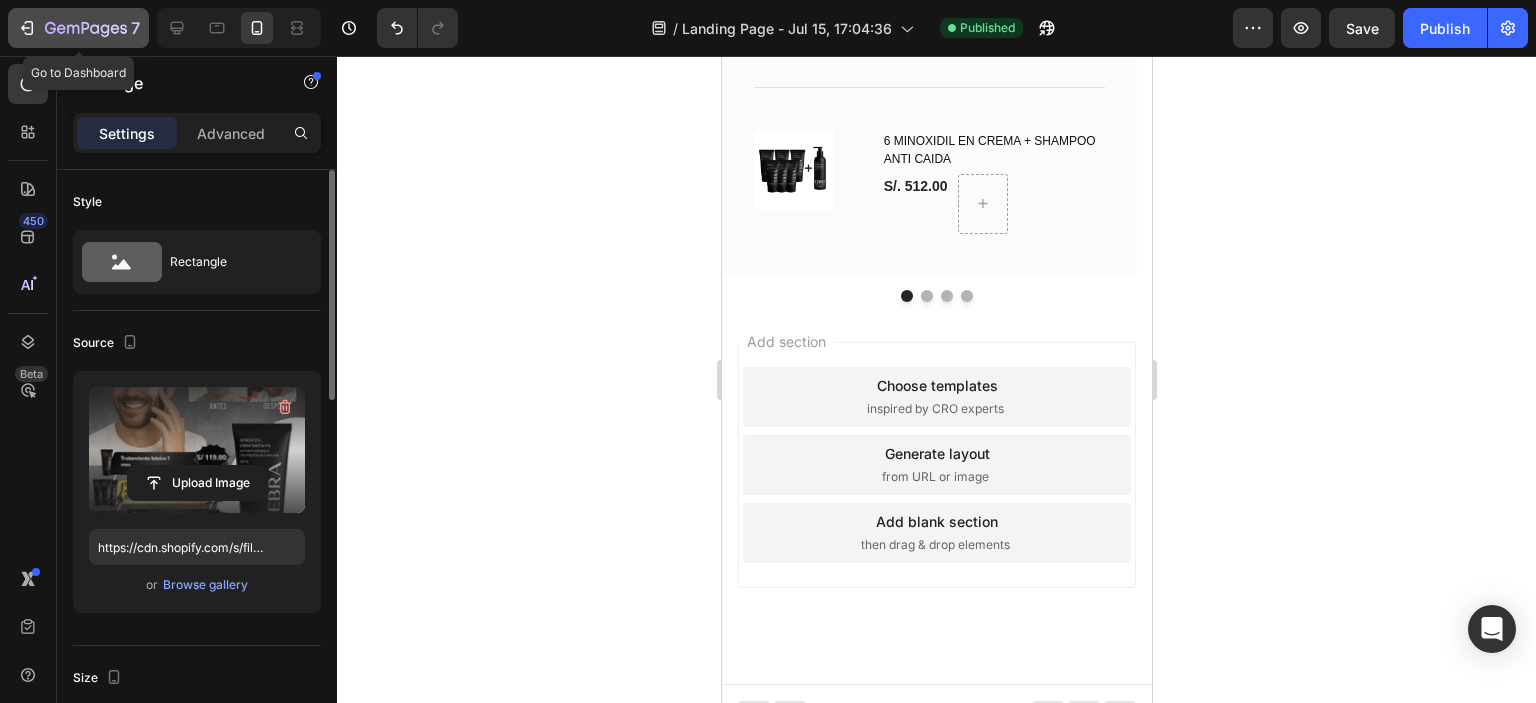 click 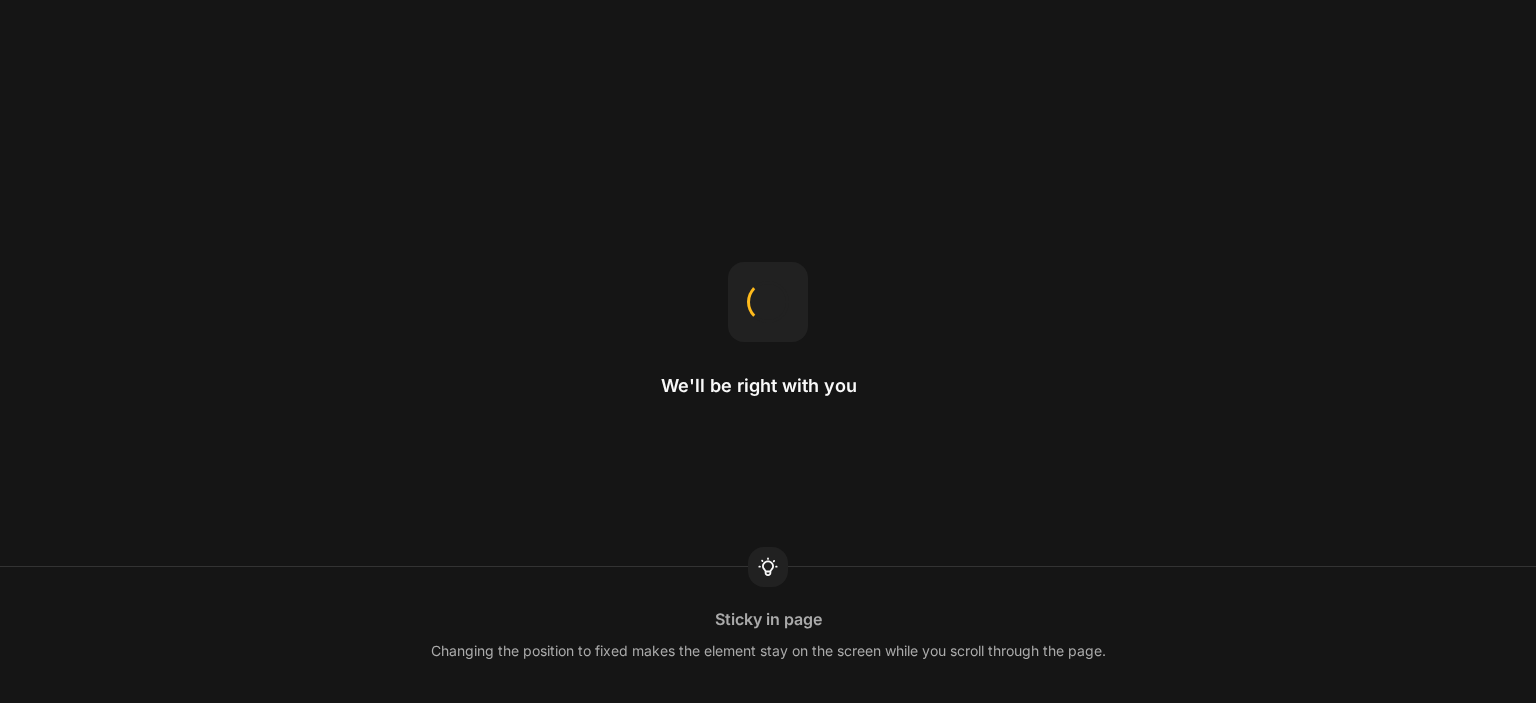 scroll, scrollTop: 0, scrollLeft: 0, axis: both 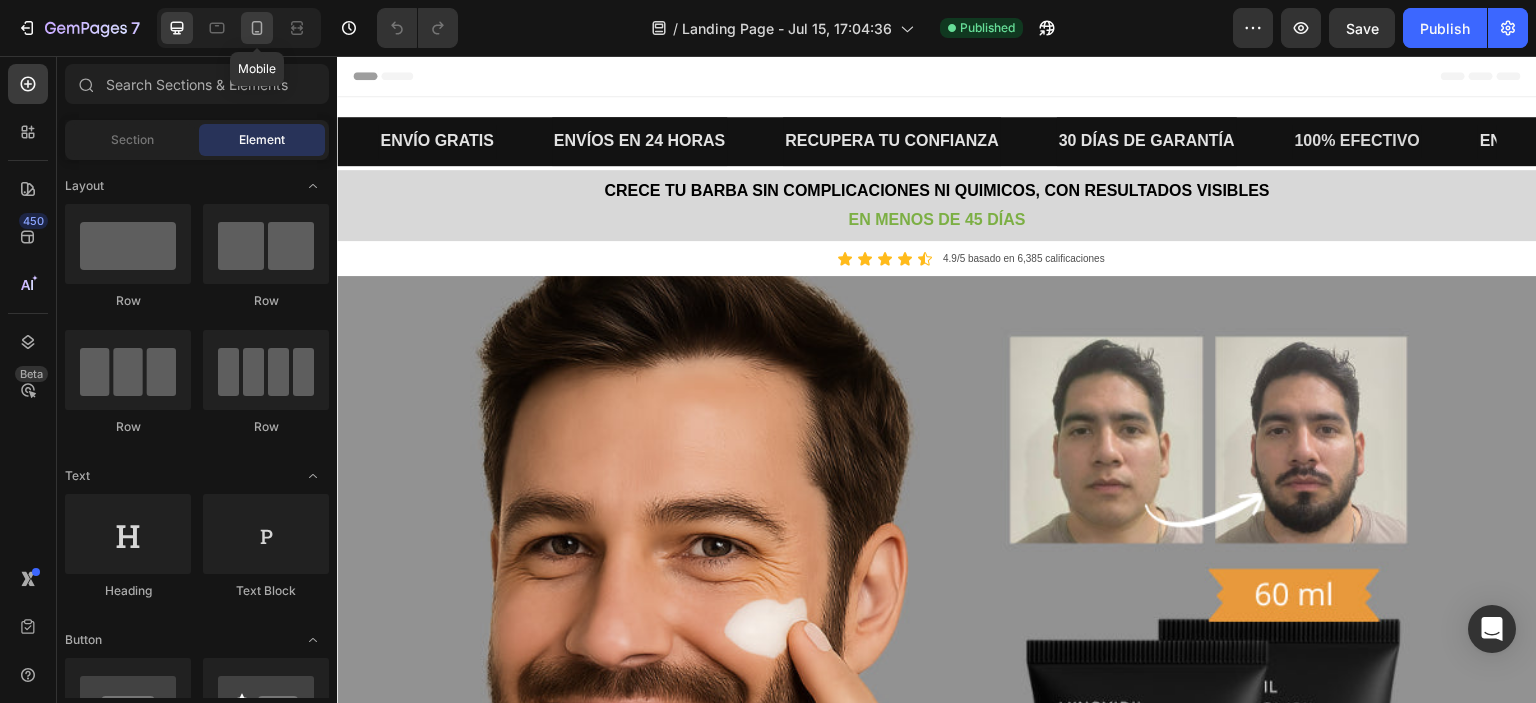 click 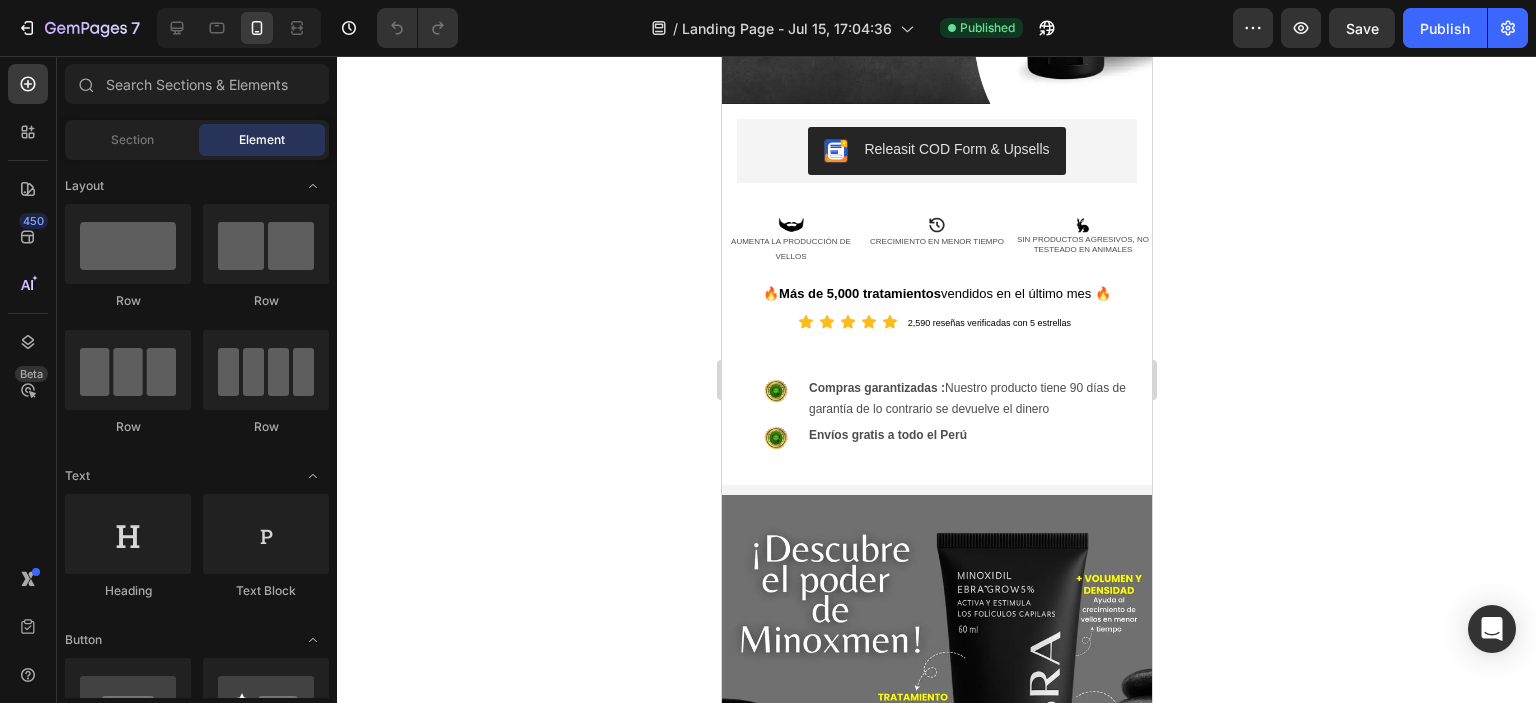scroll, scrollTop: 645, scrollLeft: 0, axis: vertical 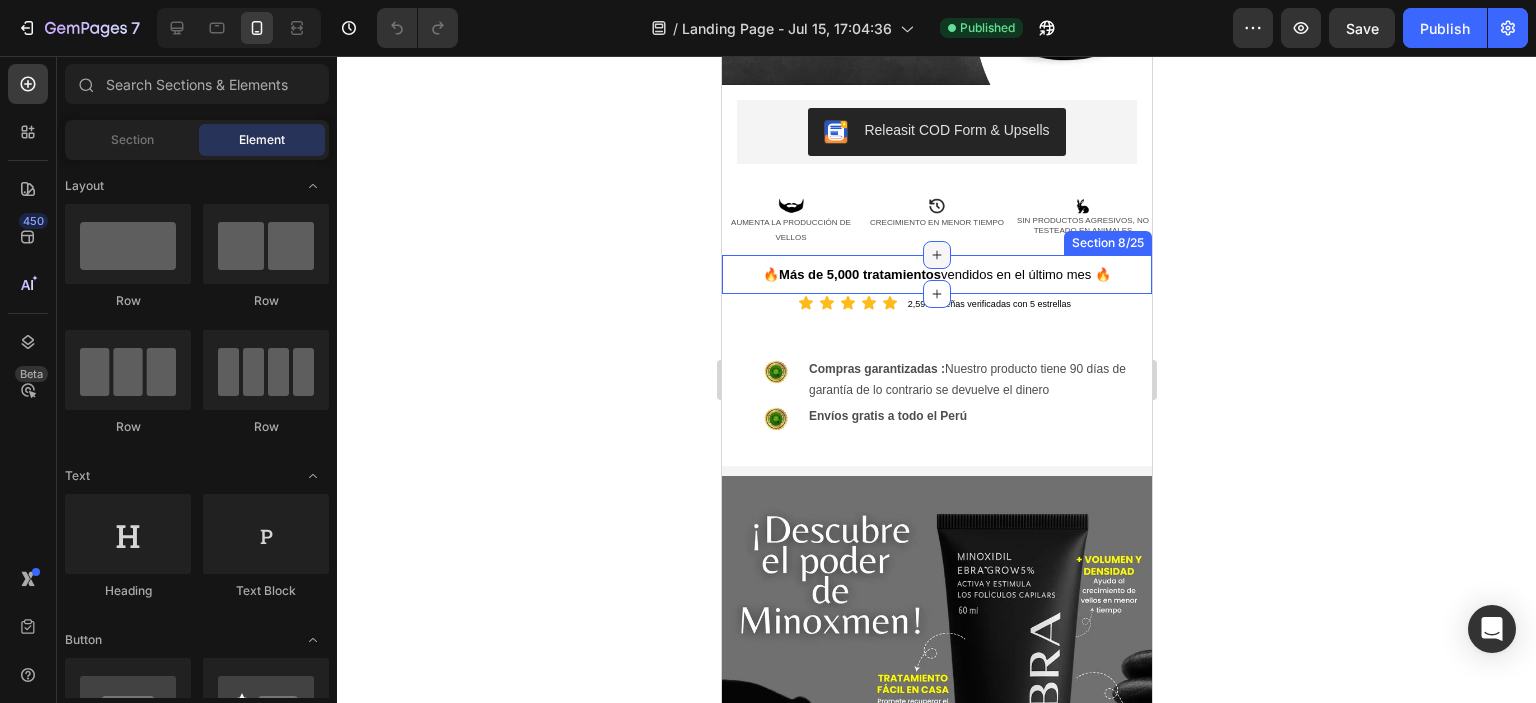 click 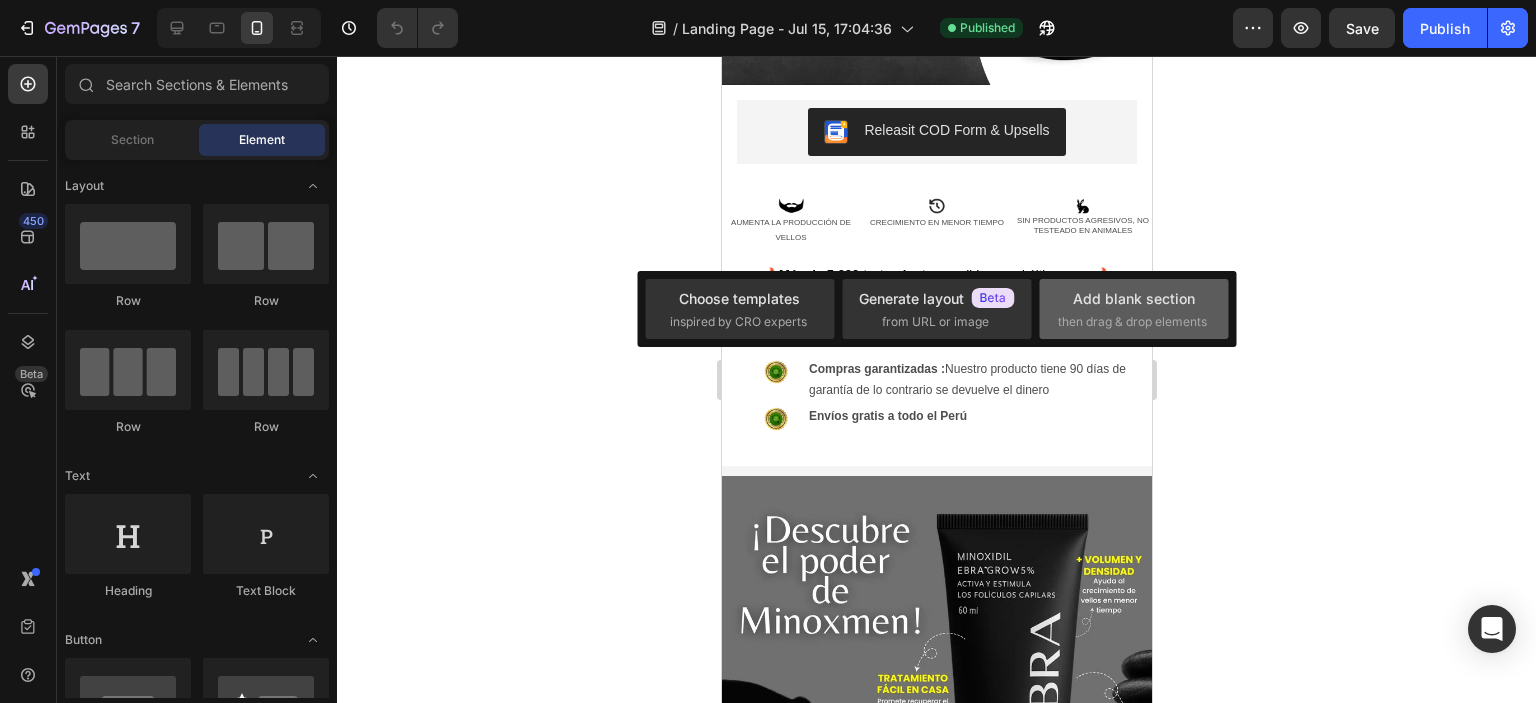 click on "Add blank section" at bounding box center (1134, 298) 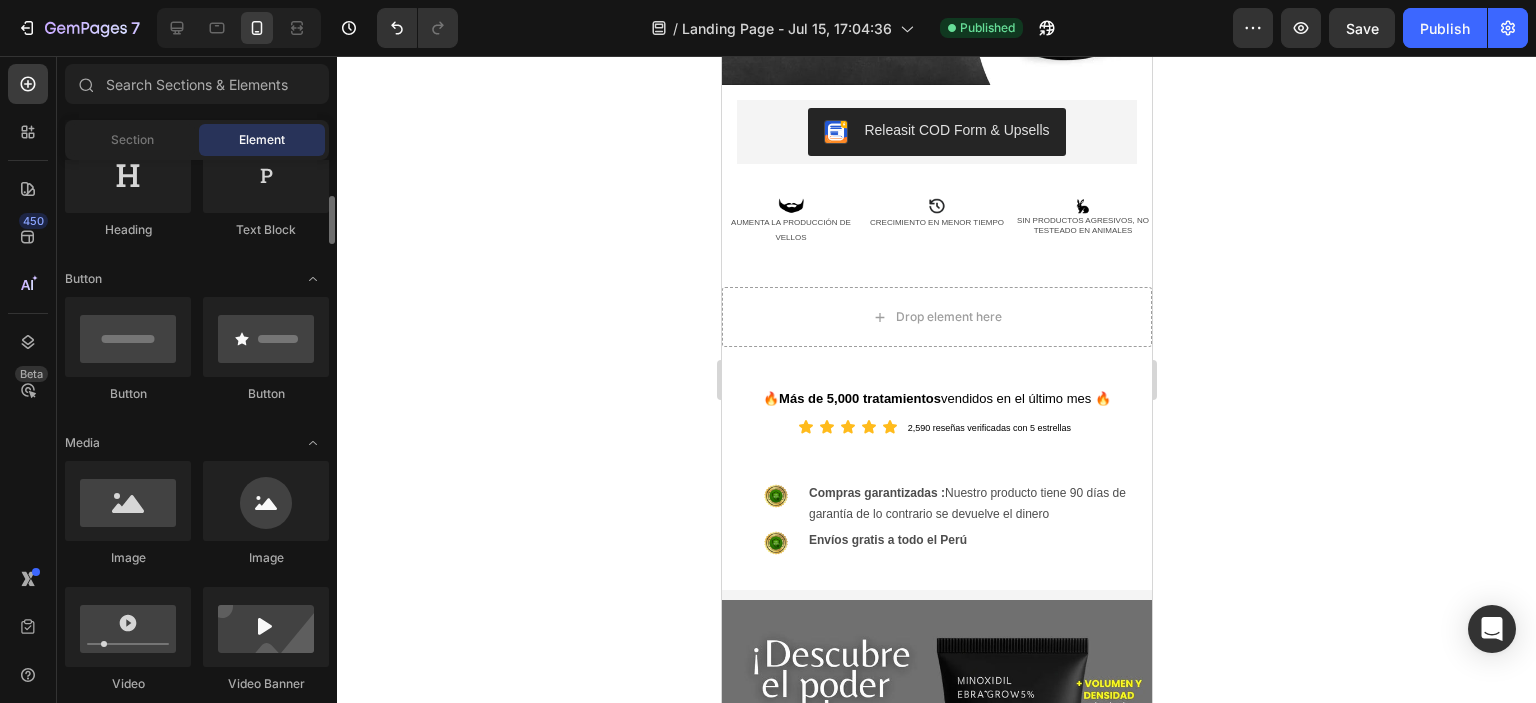 scroll, scrollTop: 368, scrollLeft: 0, axis: vertical 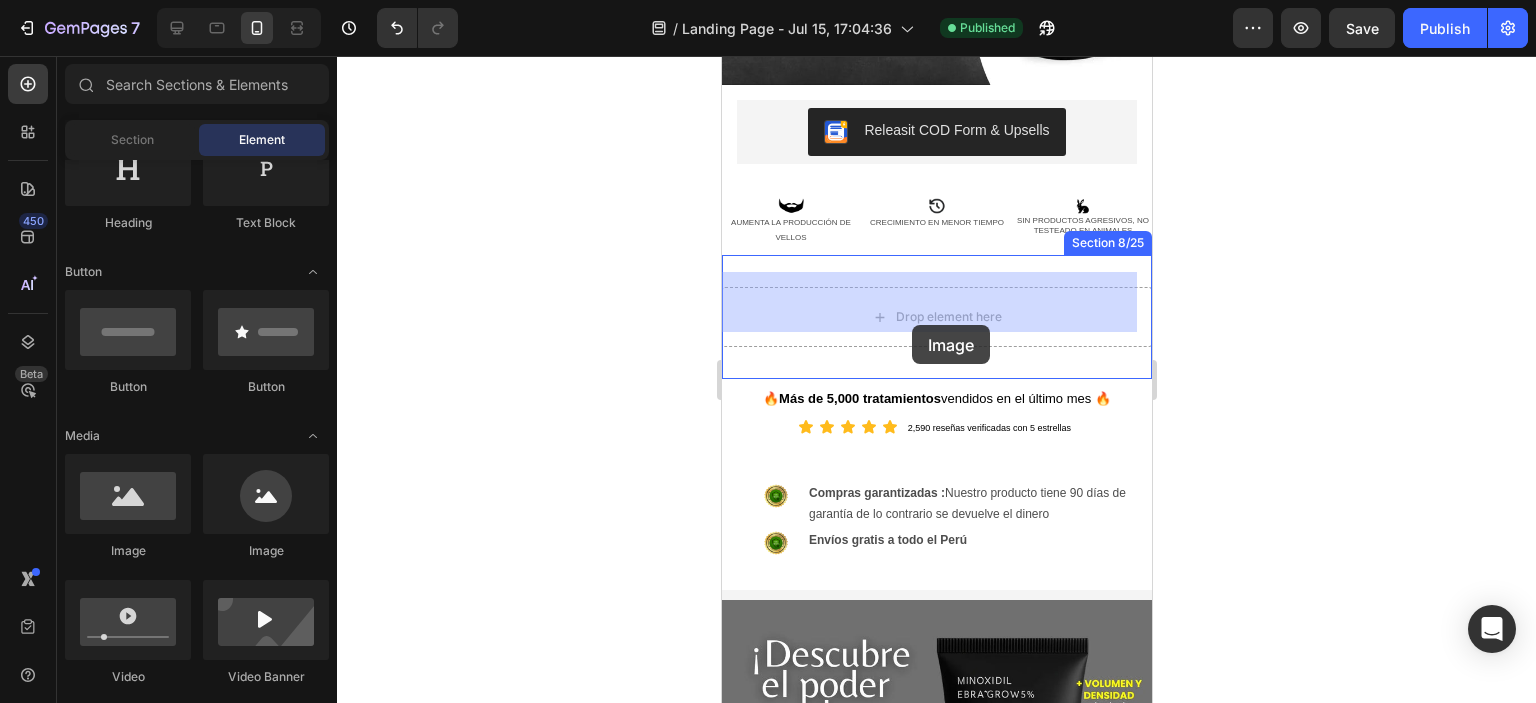 drag, startPoint x: 836, startPoint y: 557, endPoint x: 911, endPoint y: 325, distance: 243.82166 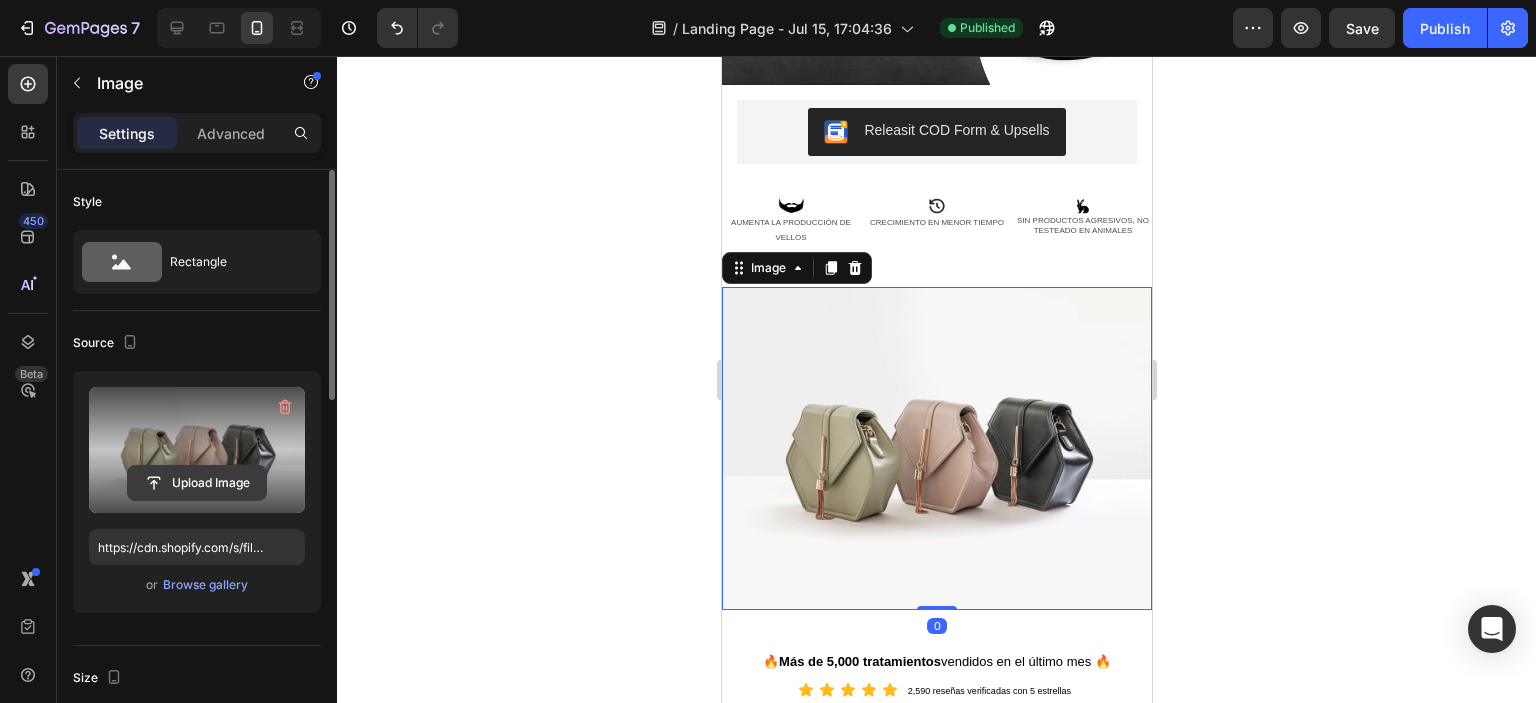 click 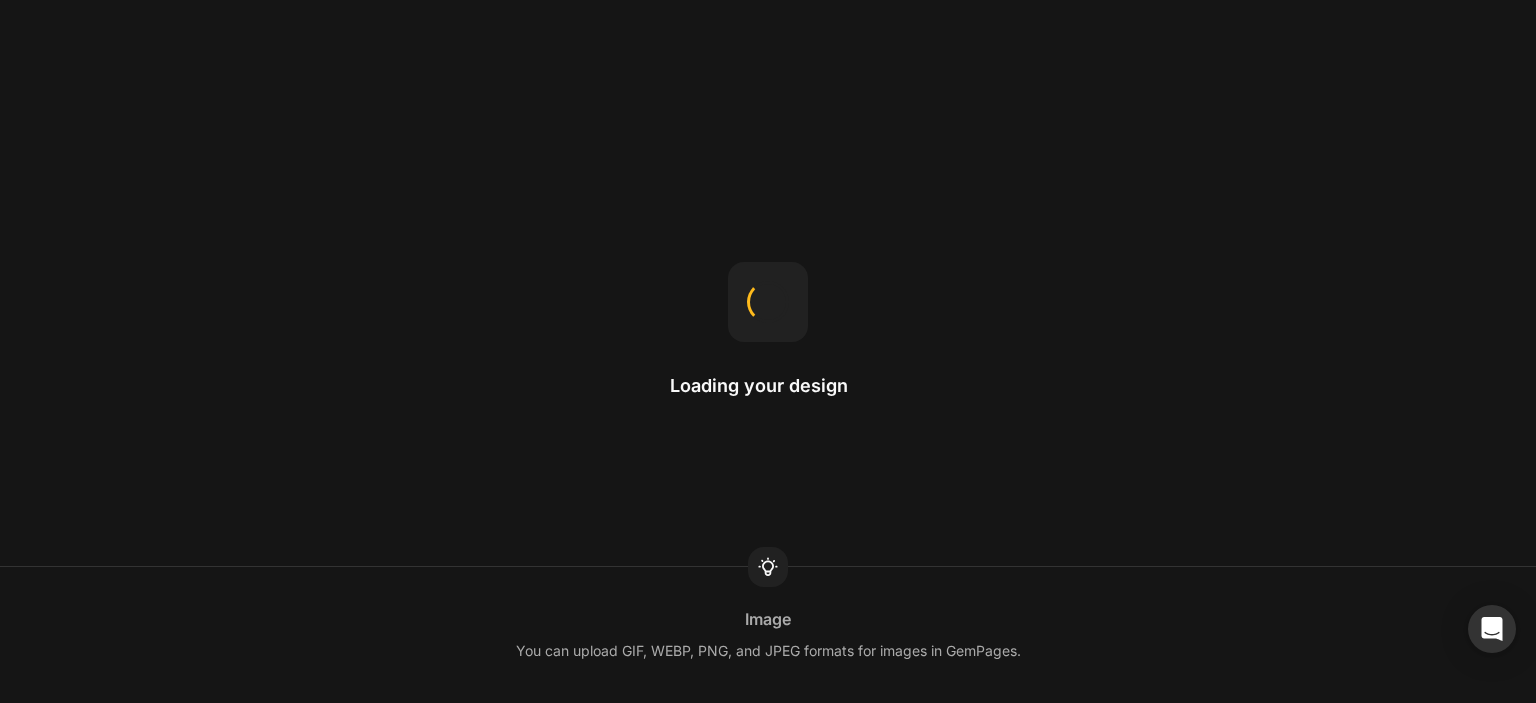 scroll, scrollTop: 0, scrollLeft: 0, axis: both 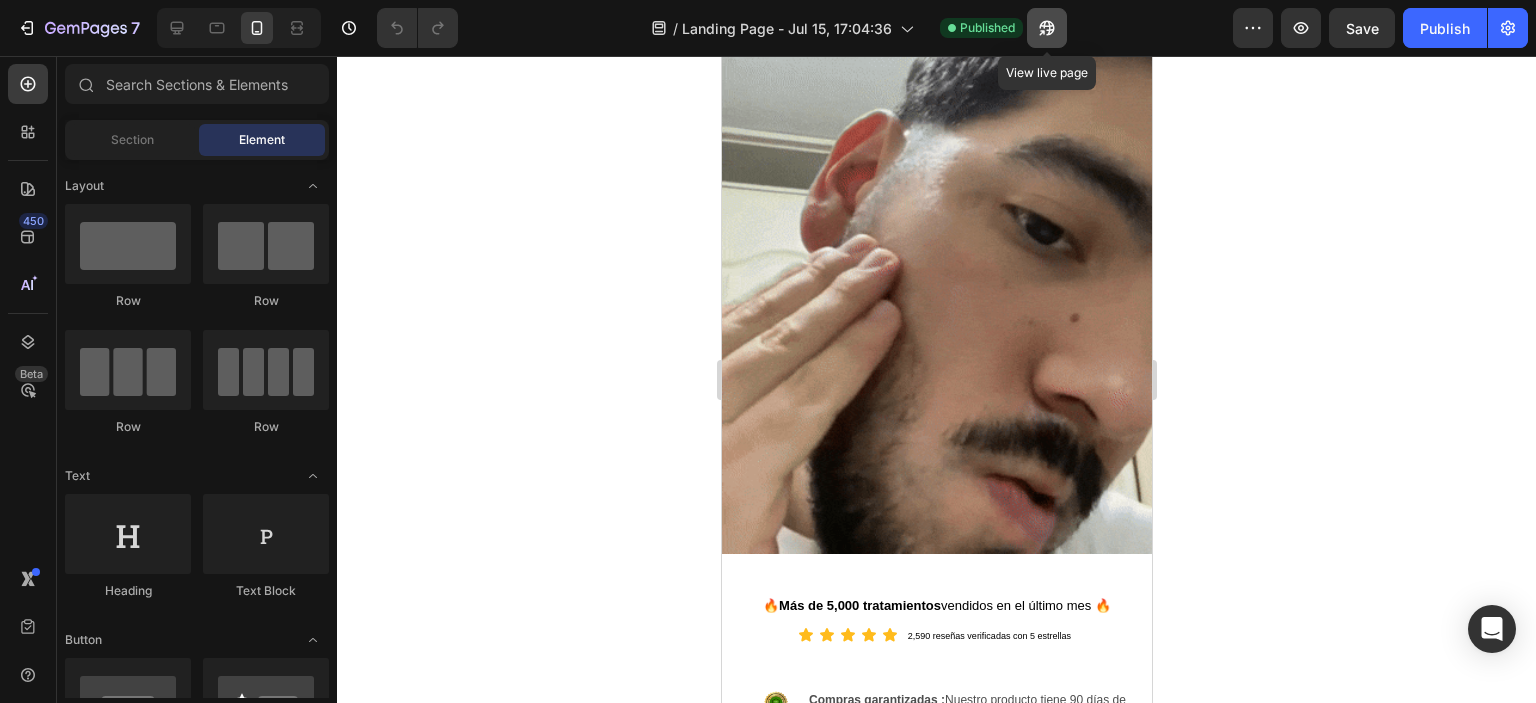 click 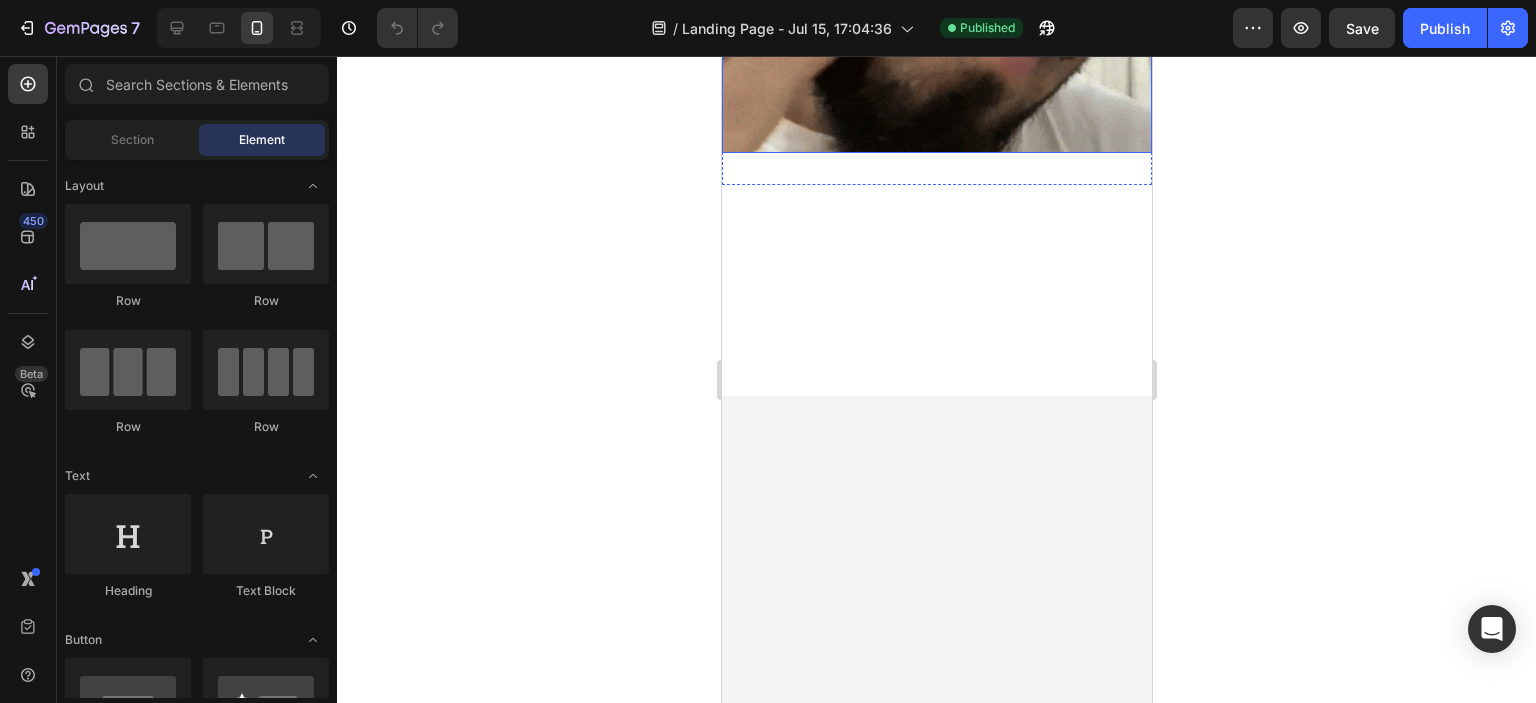 scroll, scrollTop: 0, scrollLeft: 0, axis: both 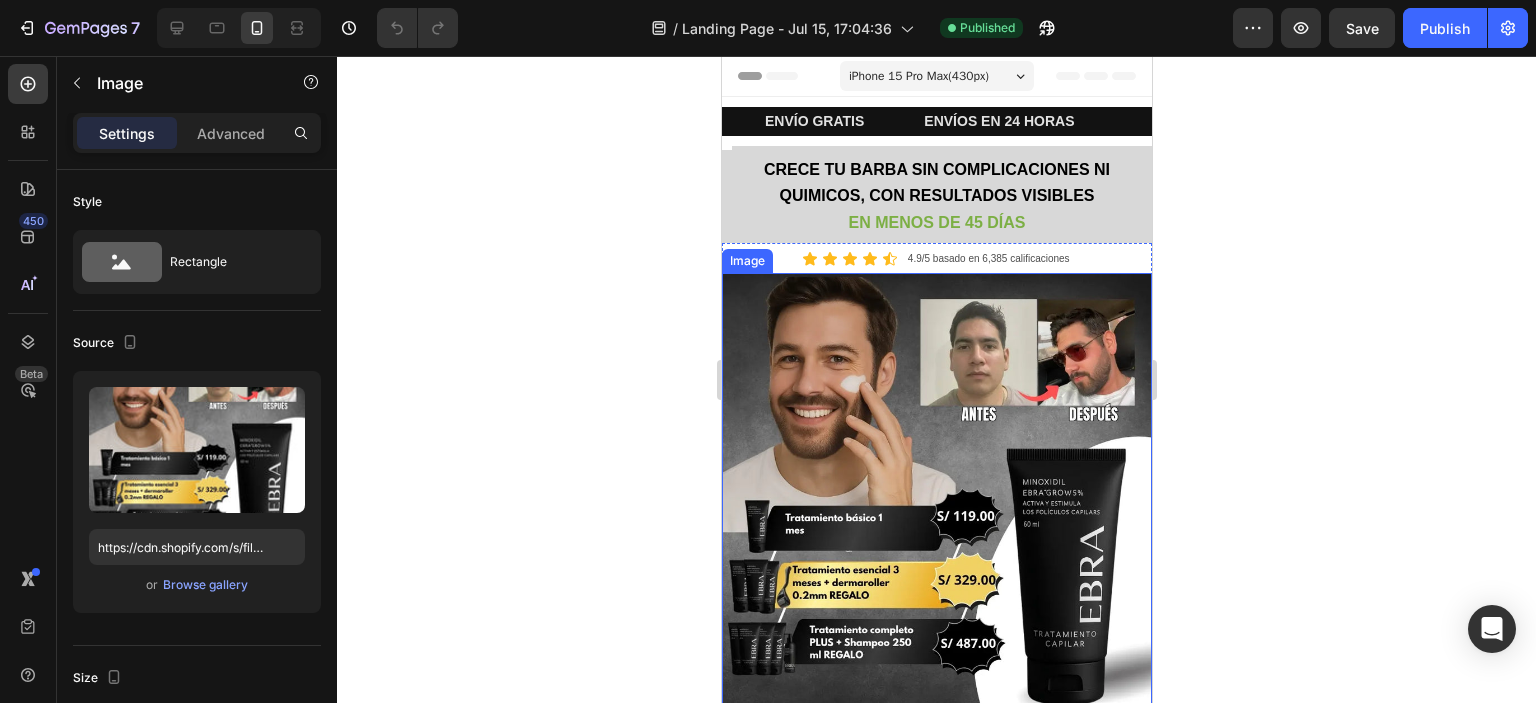 click at bounding box center (936, 501) 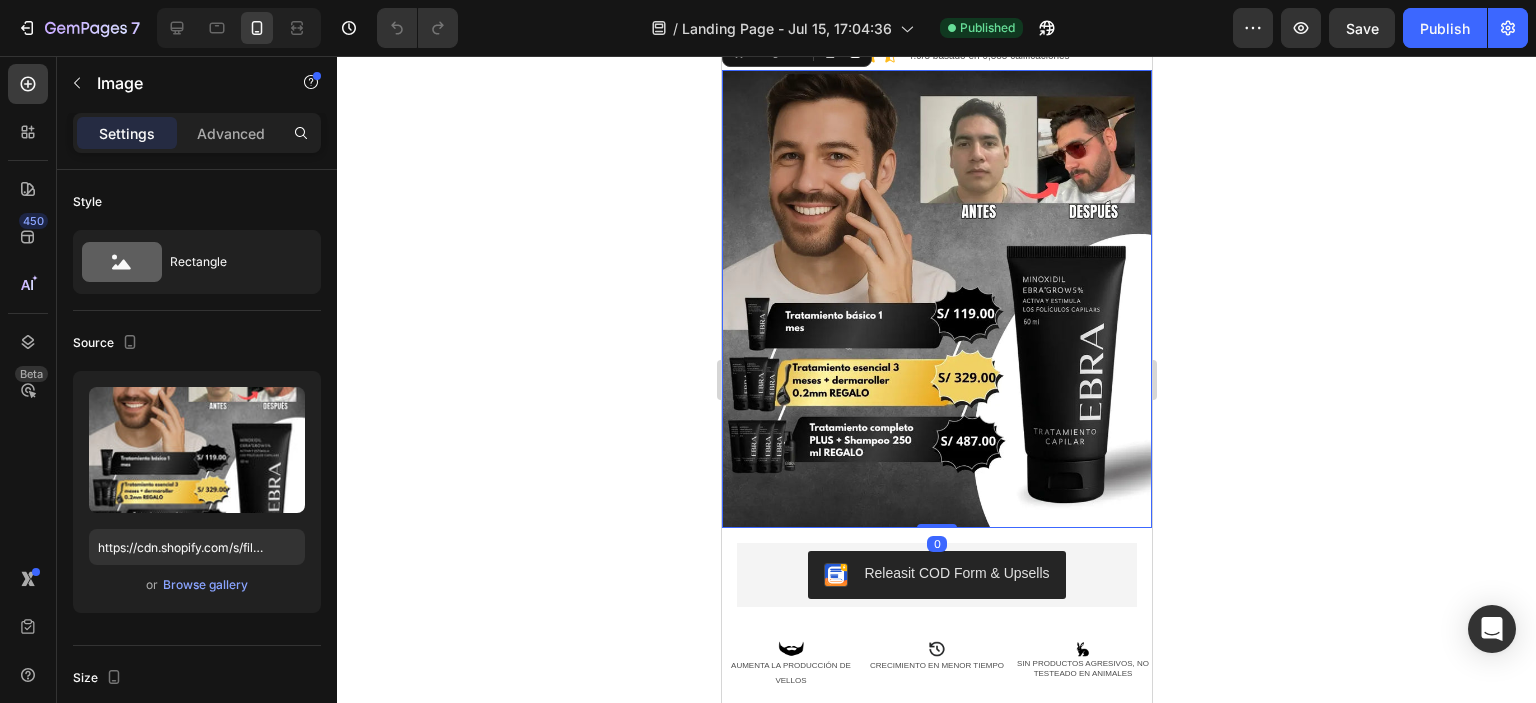 scroll, scrollTop: 203, scrollLeft: 0, axis: vertical 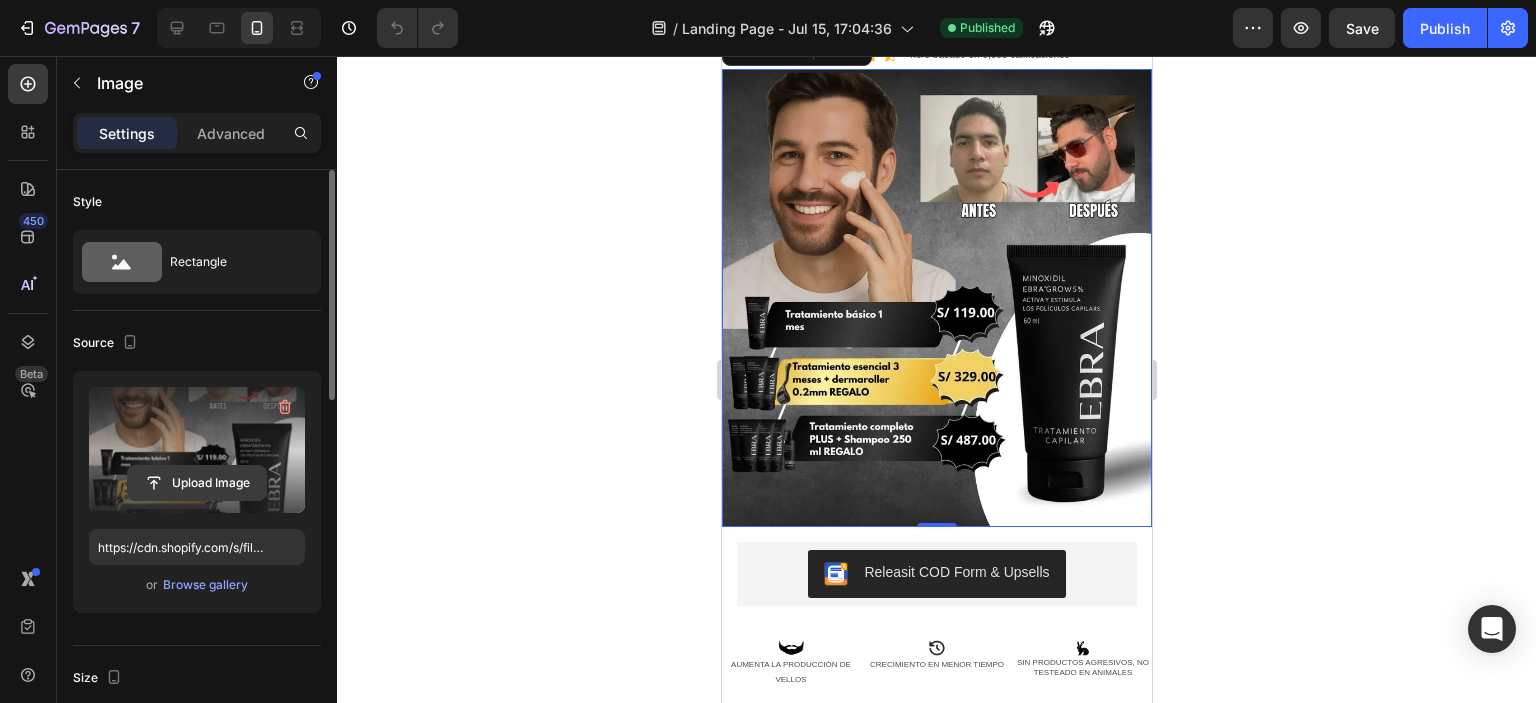 click 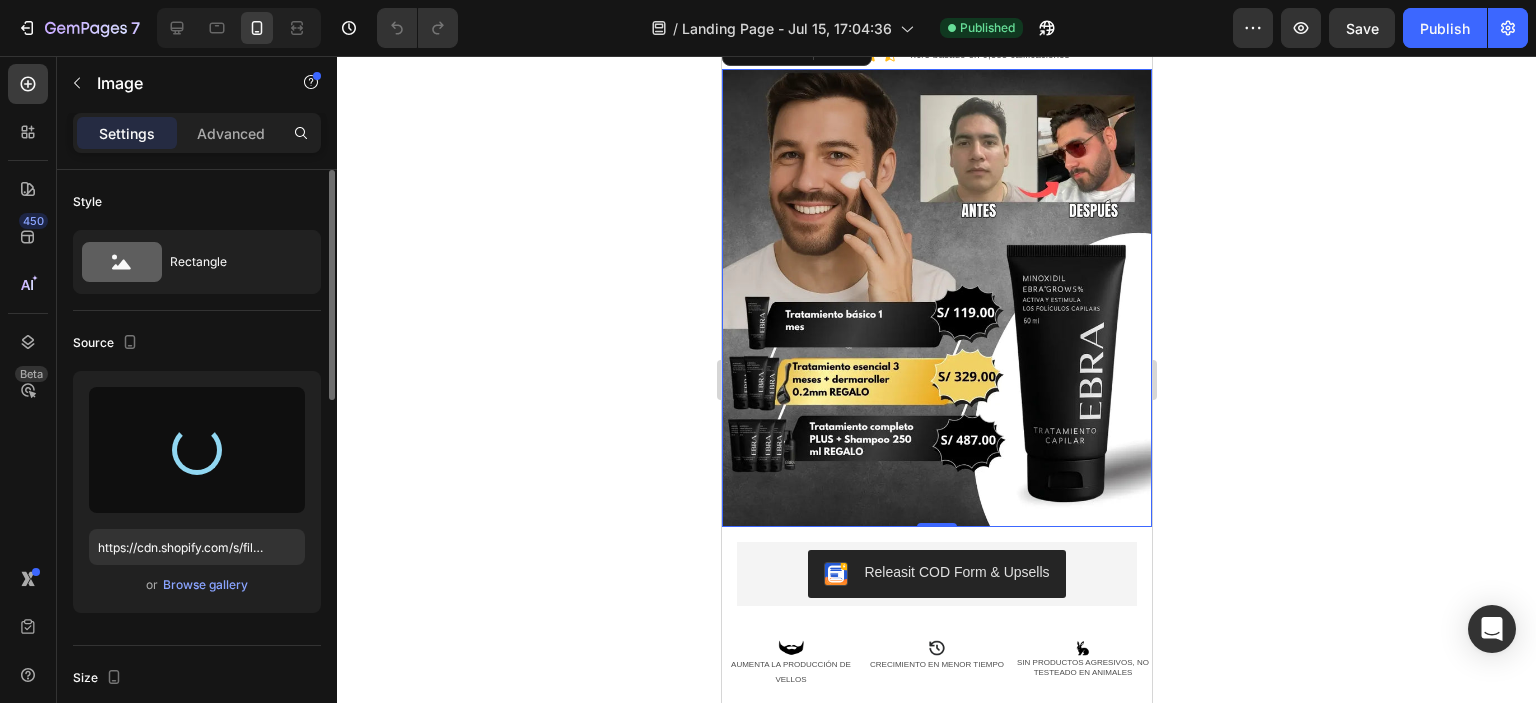 type on "https://cdn.shopify.com/s/files/1/0658/0220/7347/files/gempages_575605111837950538-3238b372-1c11-44d8-81eb-1984c83db534.webp" 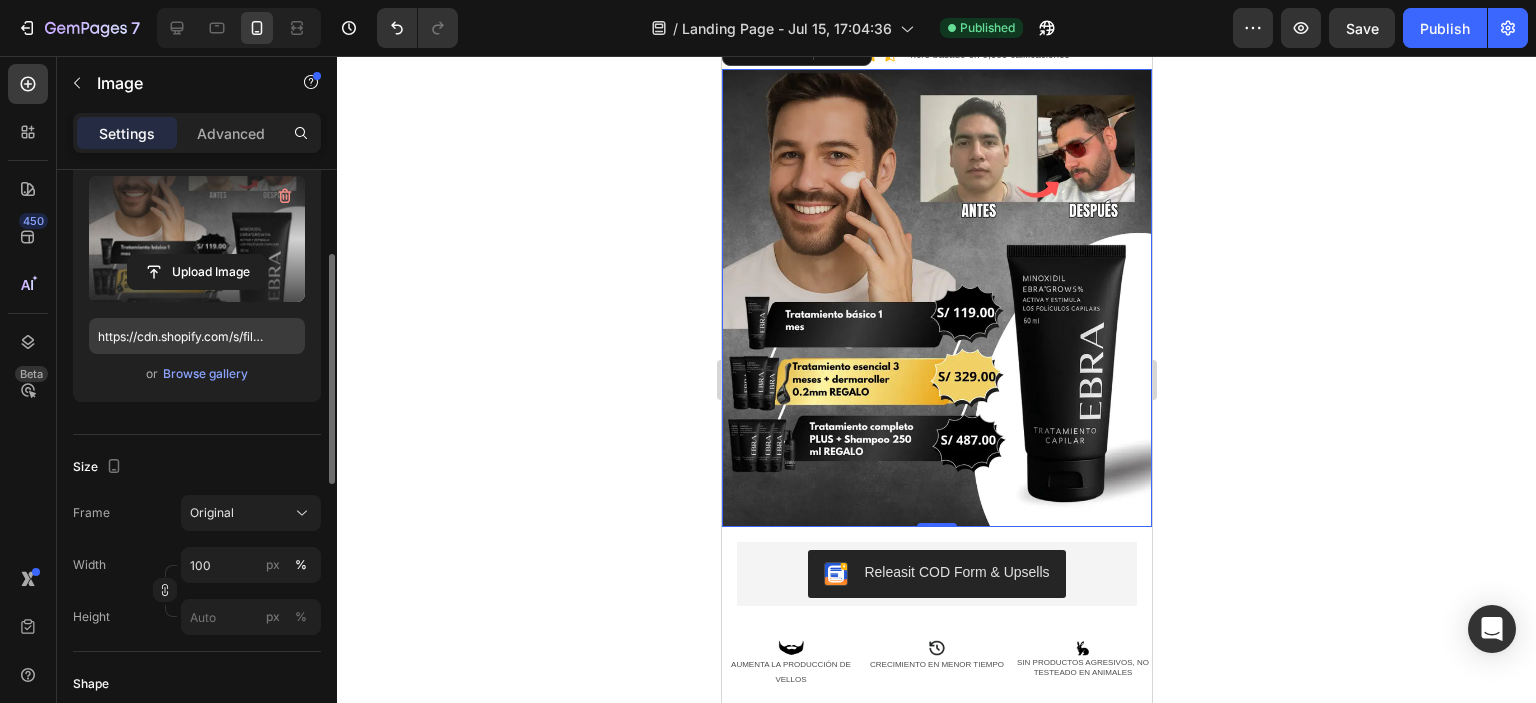 scroll, scrollTop: 212, scrollLeft: 0, axis: vertical 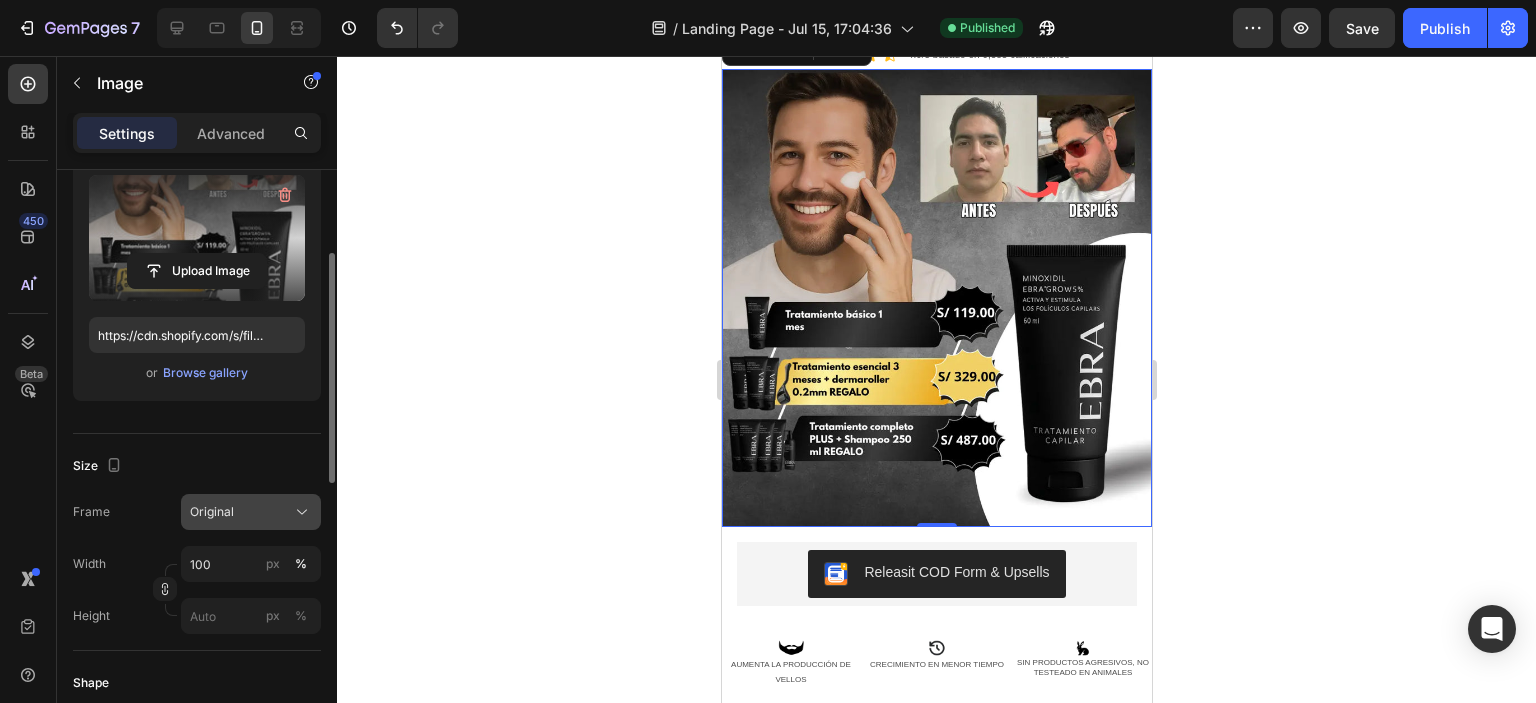 click on "Original" at bounding box center [251, 512] 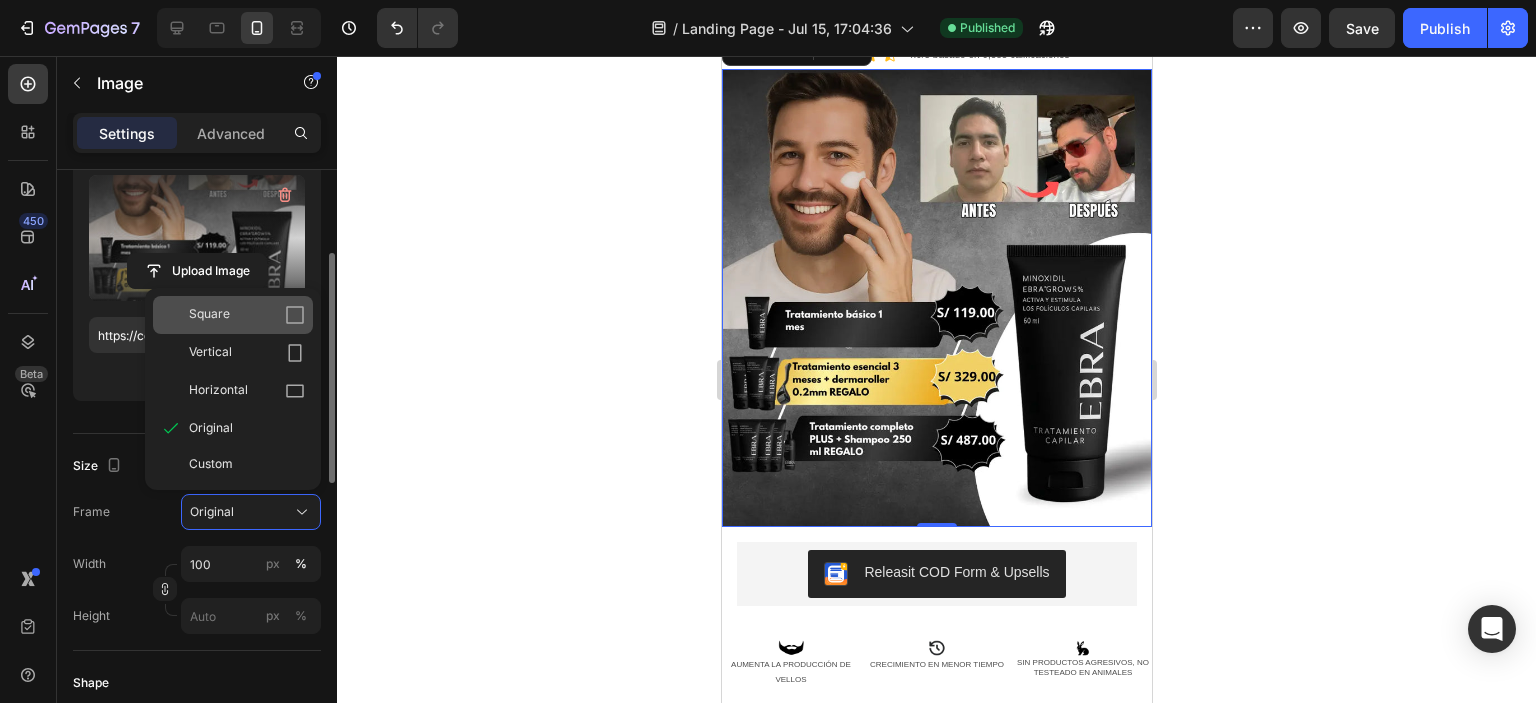 click on "Square" 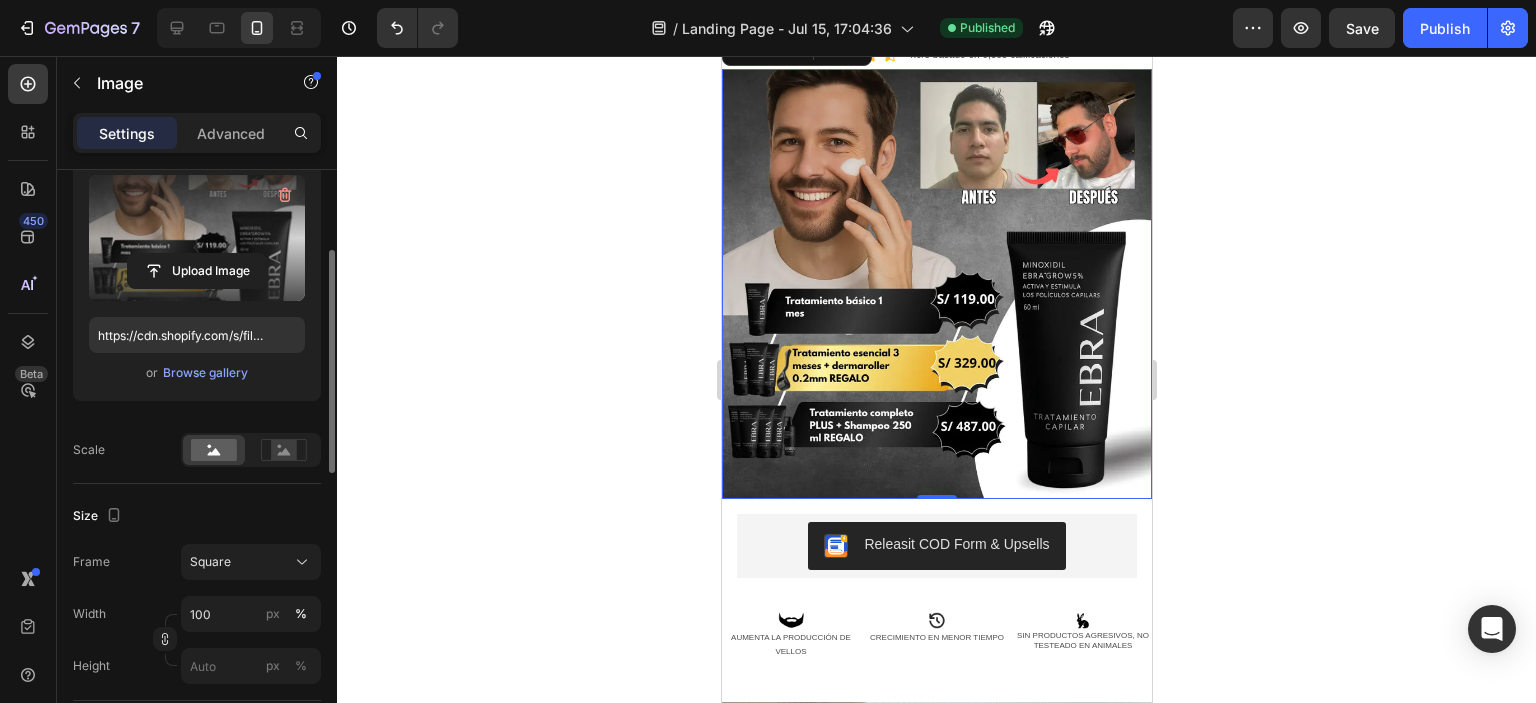 click 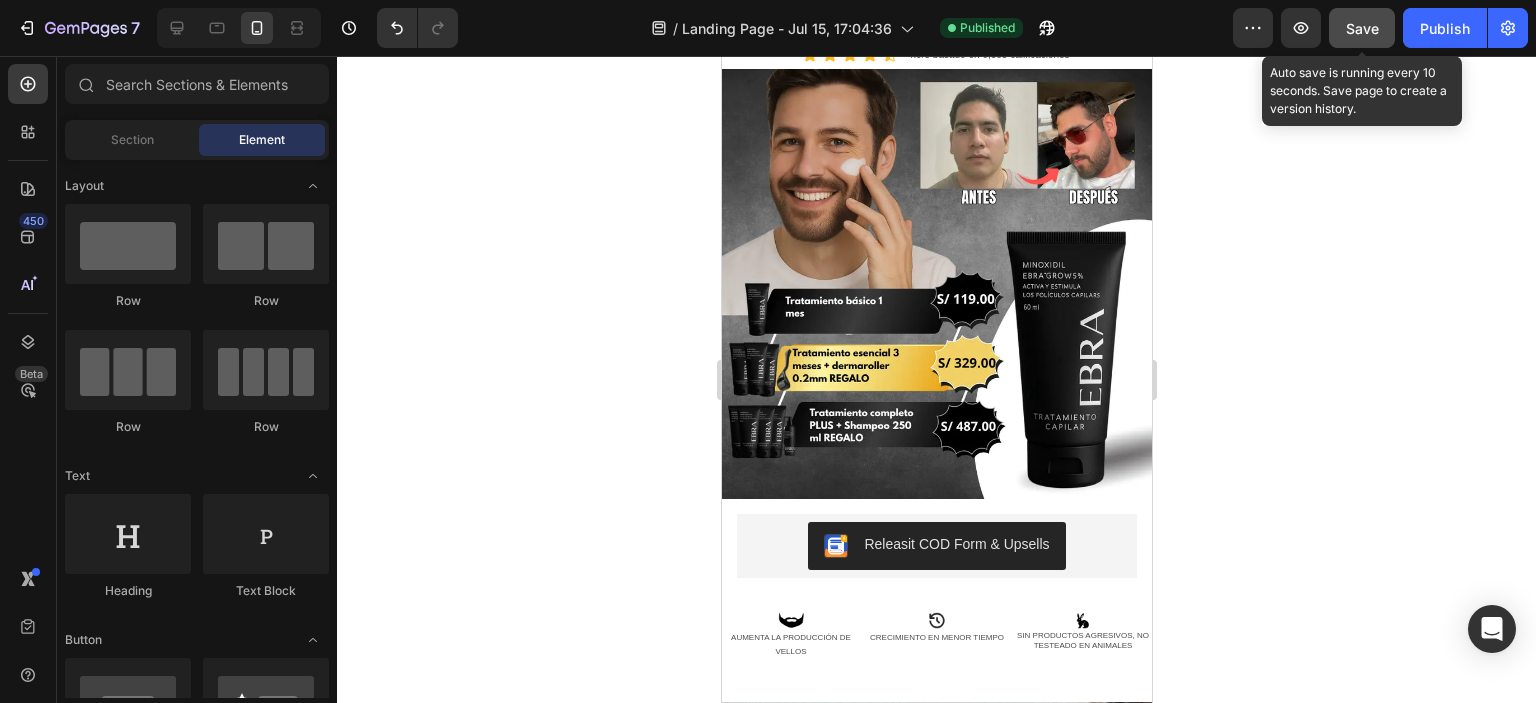 click on "Save" at bounding box center [1362, 28] 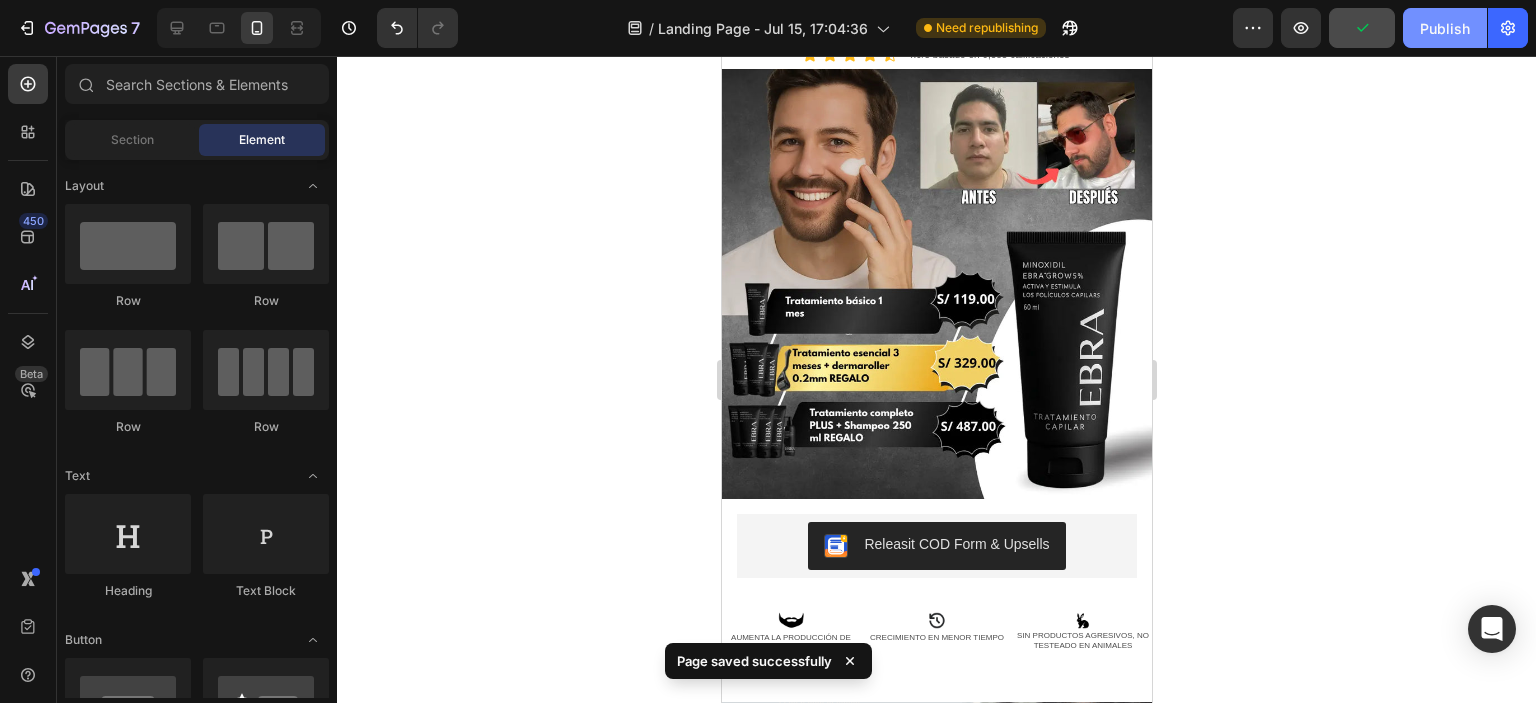 click on "Publish" 